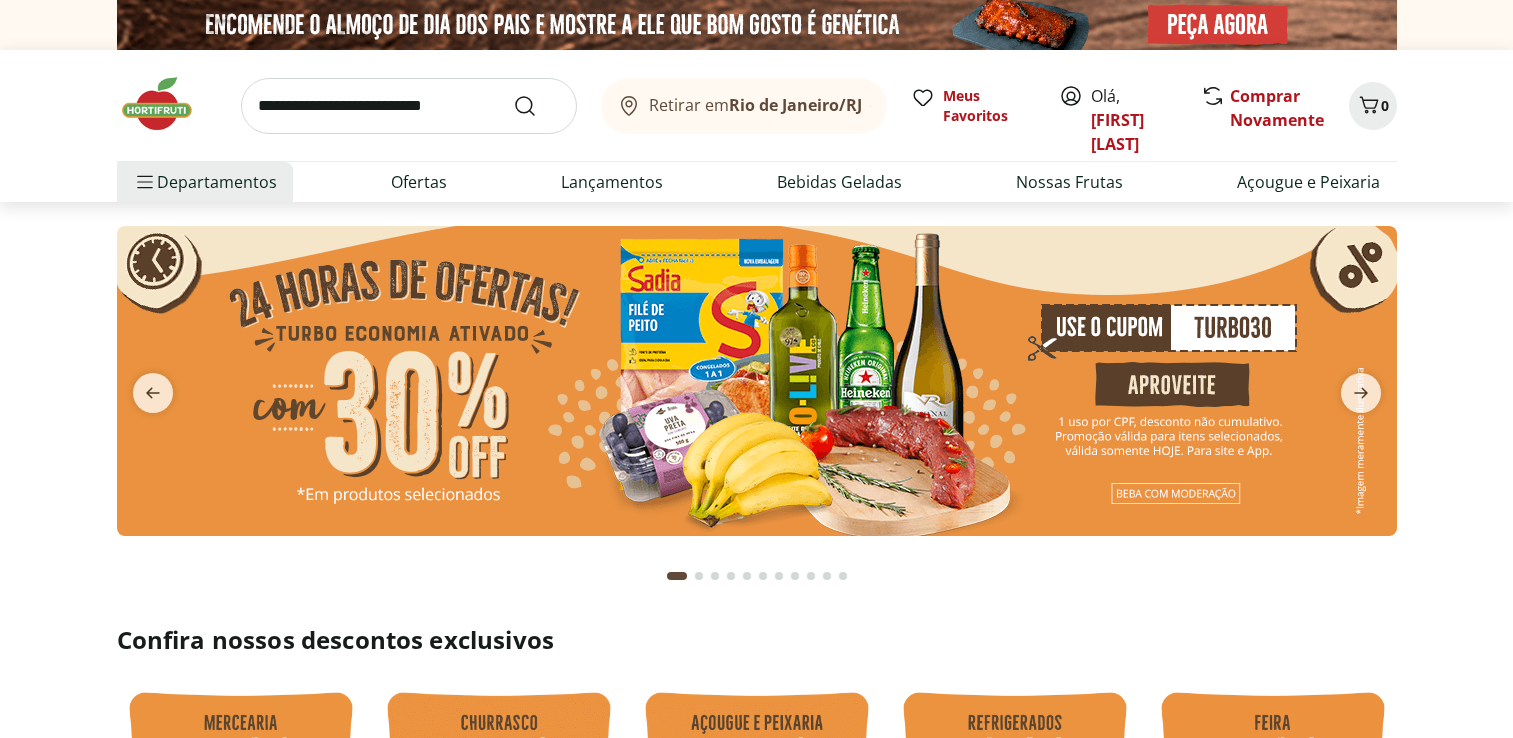 scroll, scrollTop: 0, scrollLeft: 0, axis: both 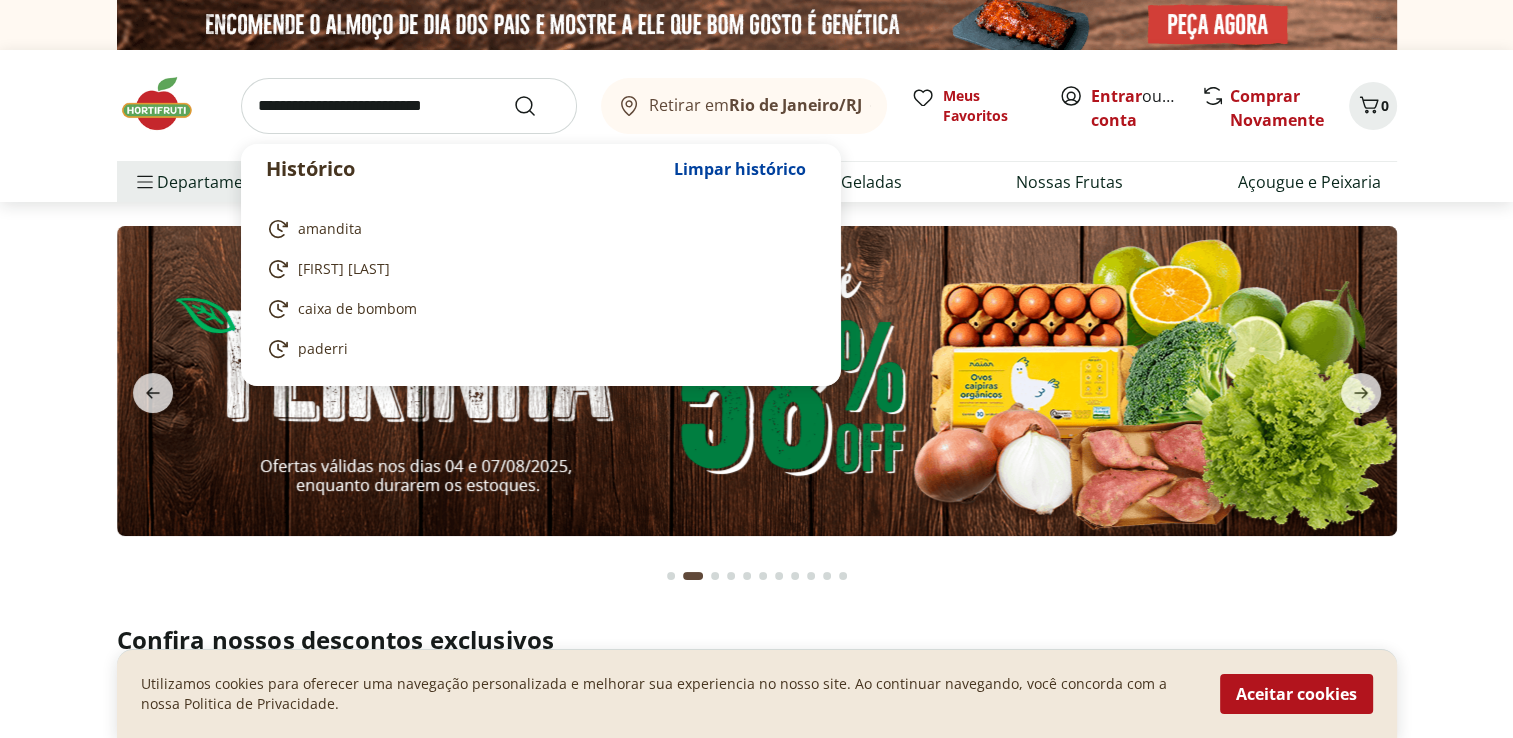 click at bounding box center (409, 106) 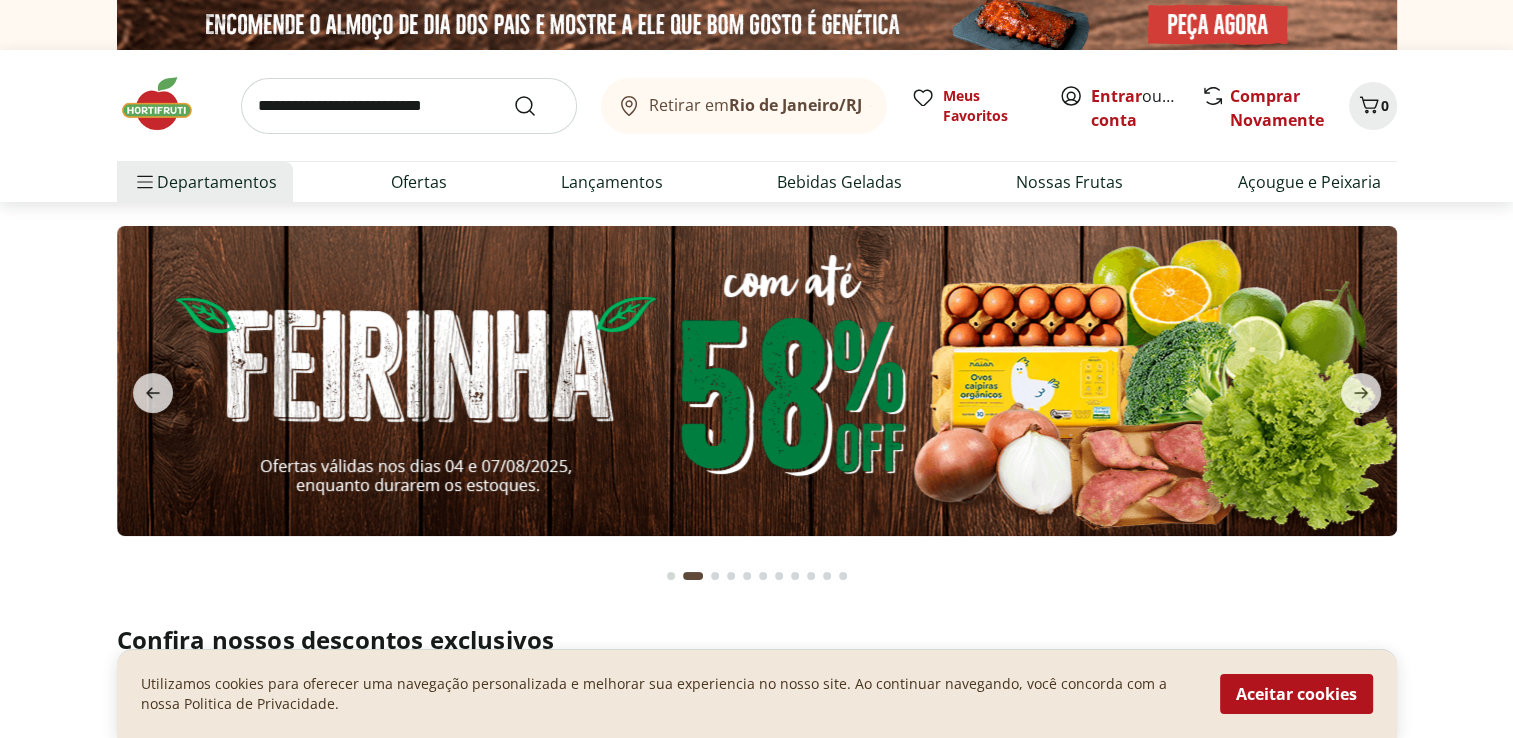 click at bounding box center [756, 401] 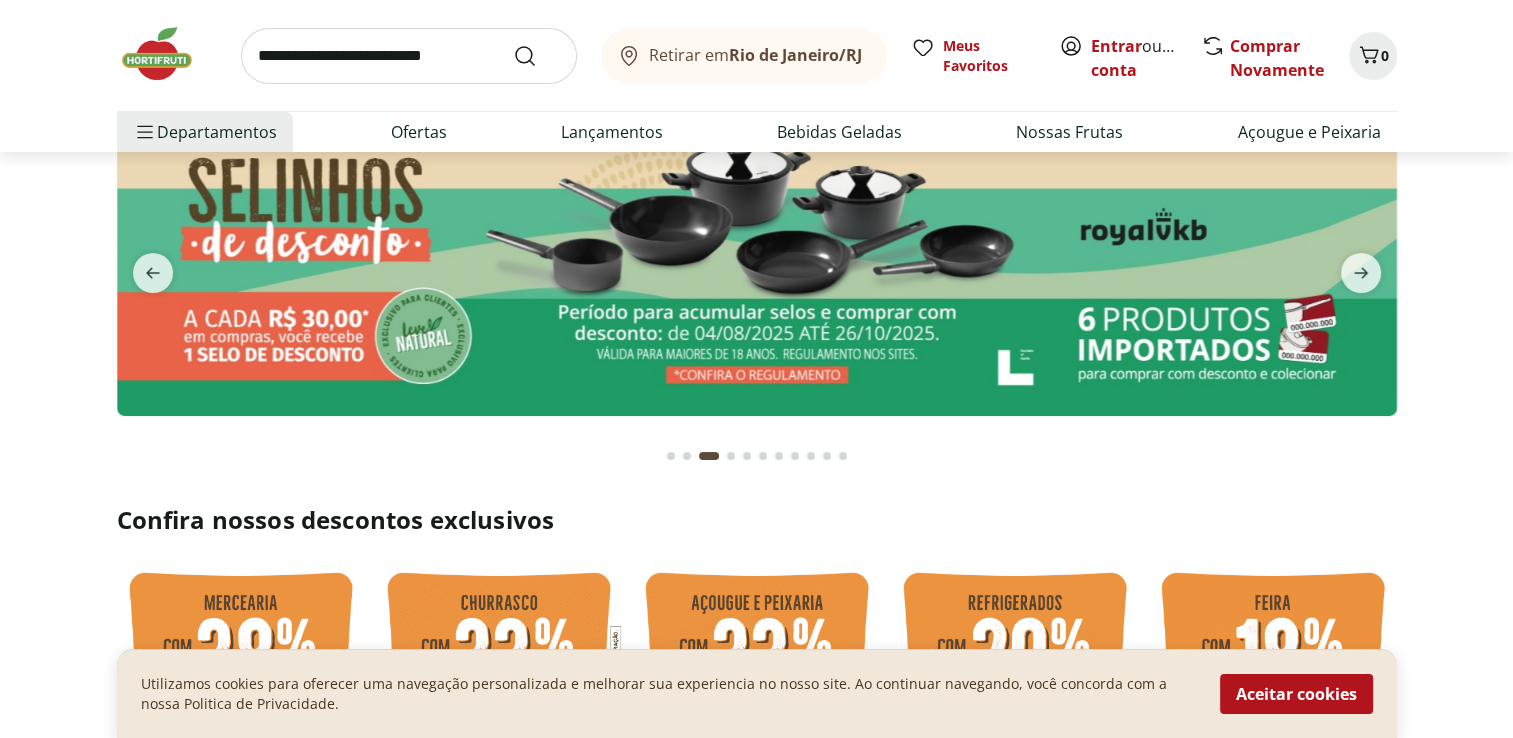 scroll, scrollTop: 160, scrollLeft: 0, axis: vertical 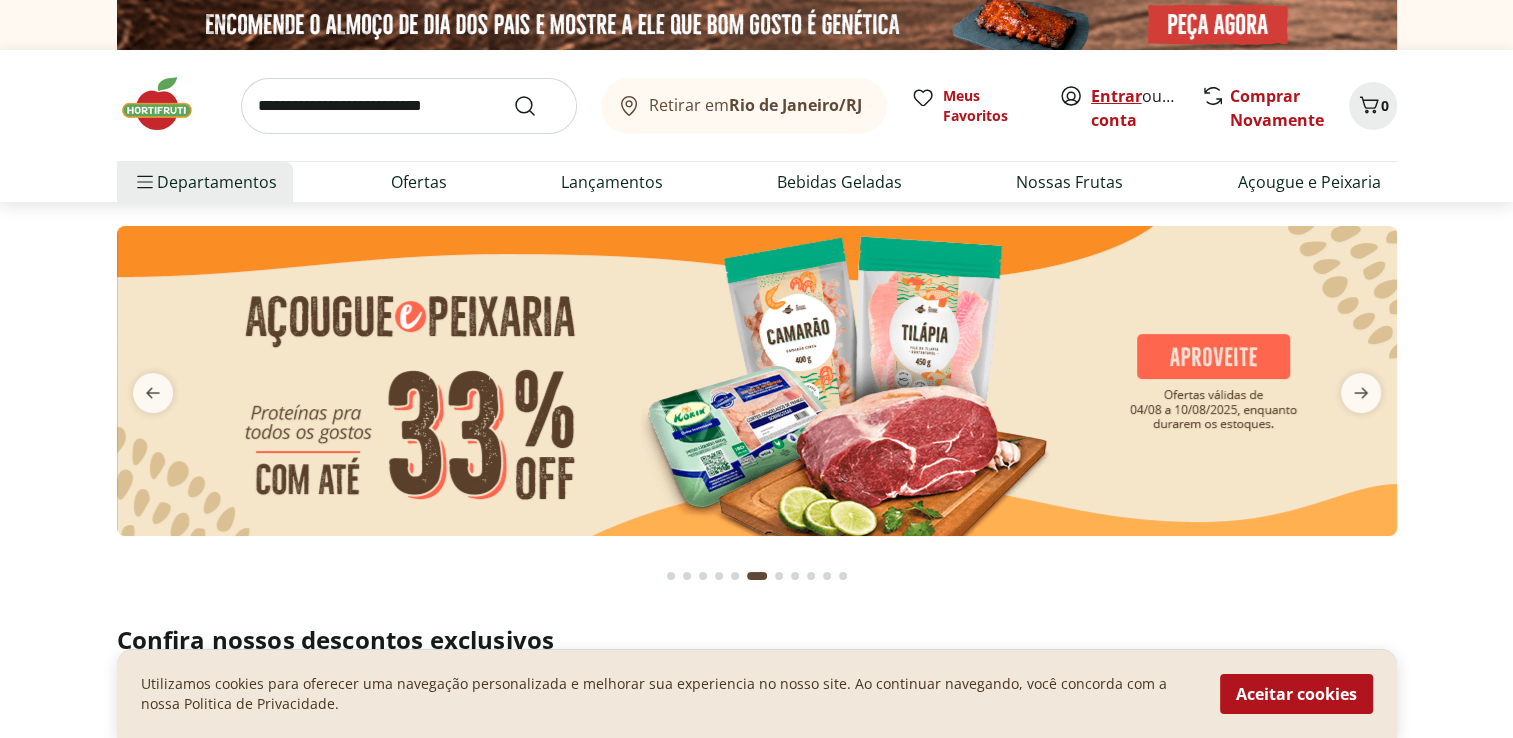 click on "Entrar" at bounding box center (1116, 96) 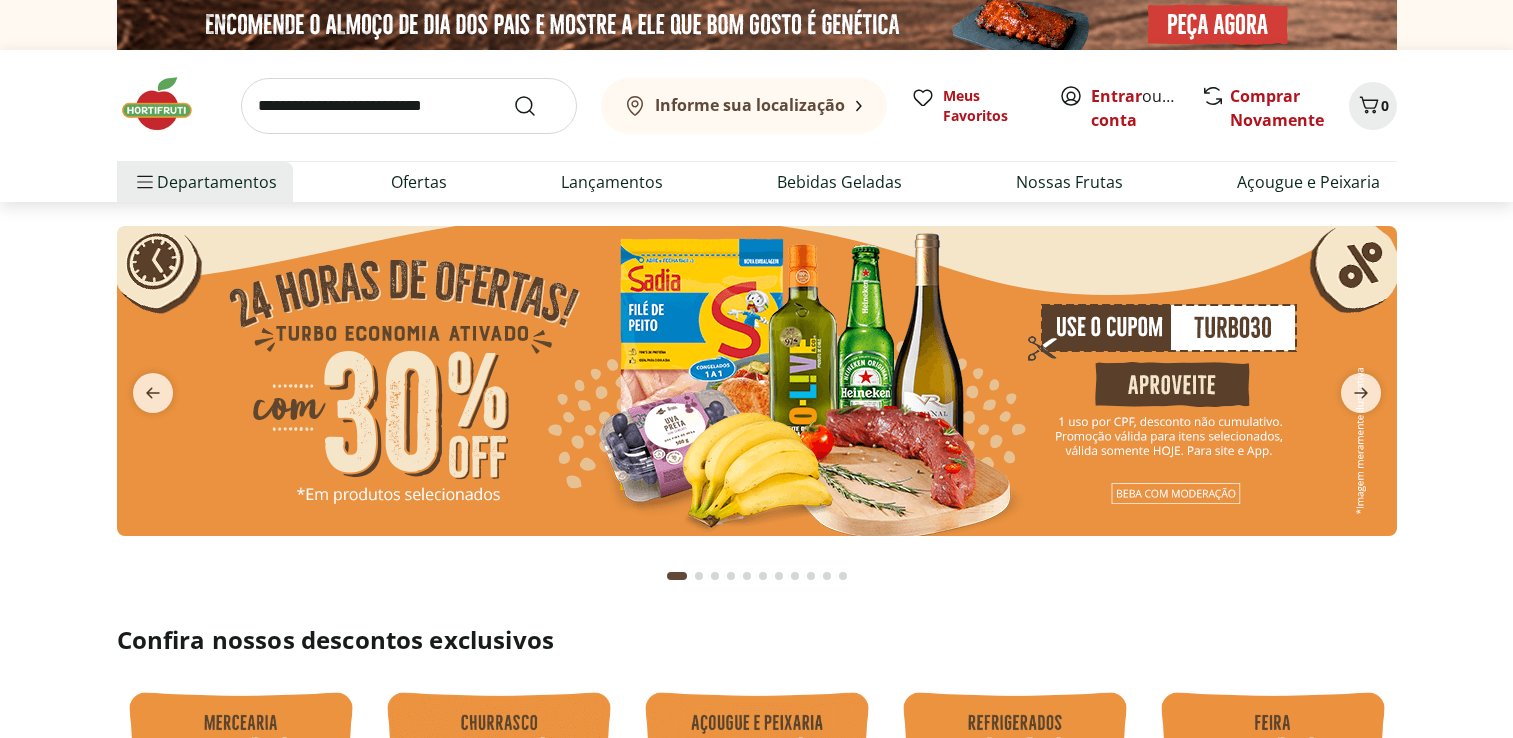 scroll, scrollTop: 0, scrollLeft: 0, axis: both 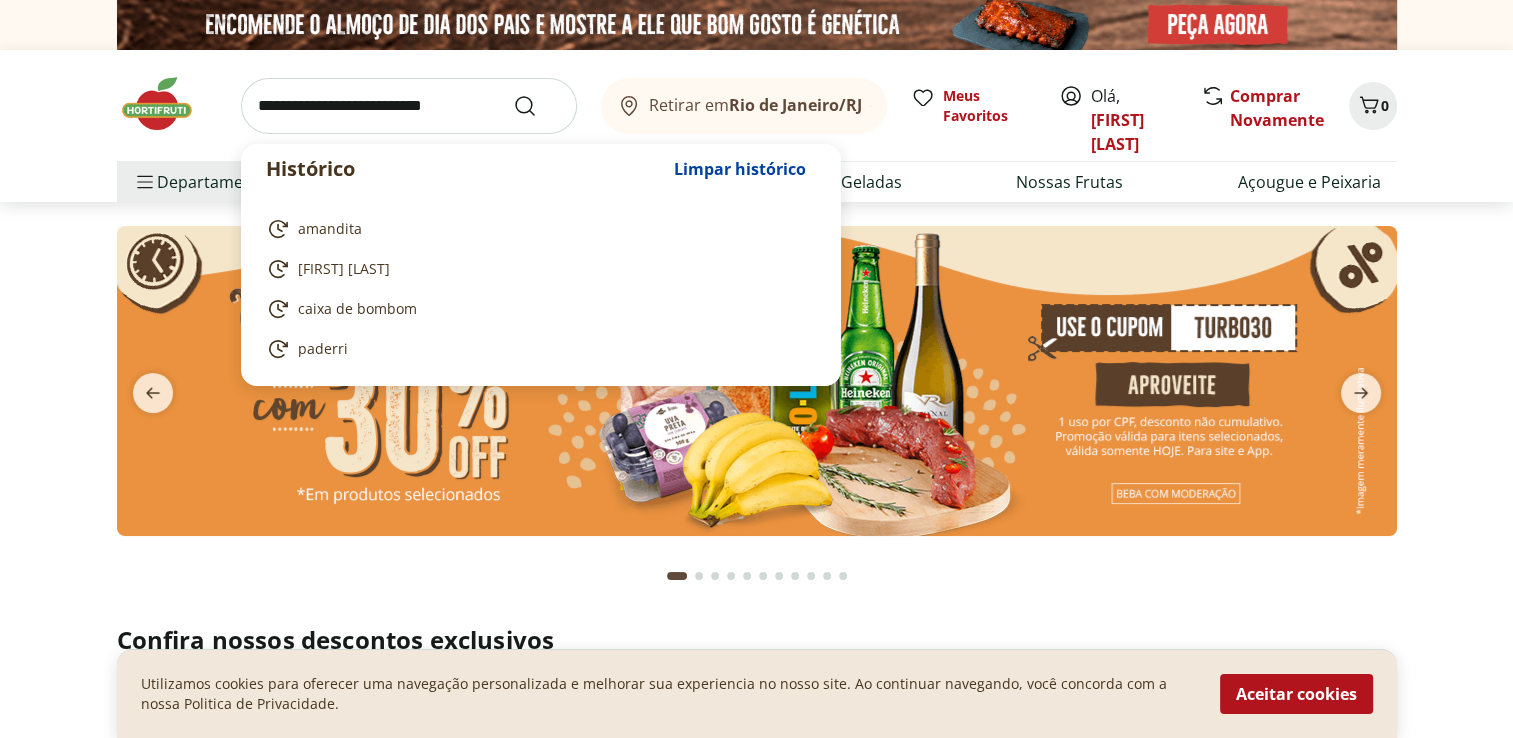 click at bounding box center [409, 106] 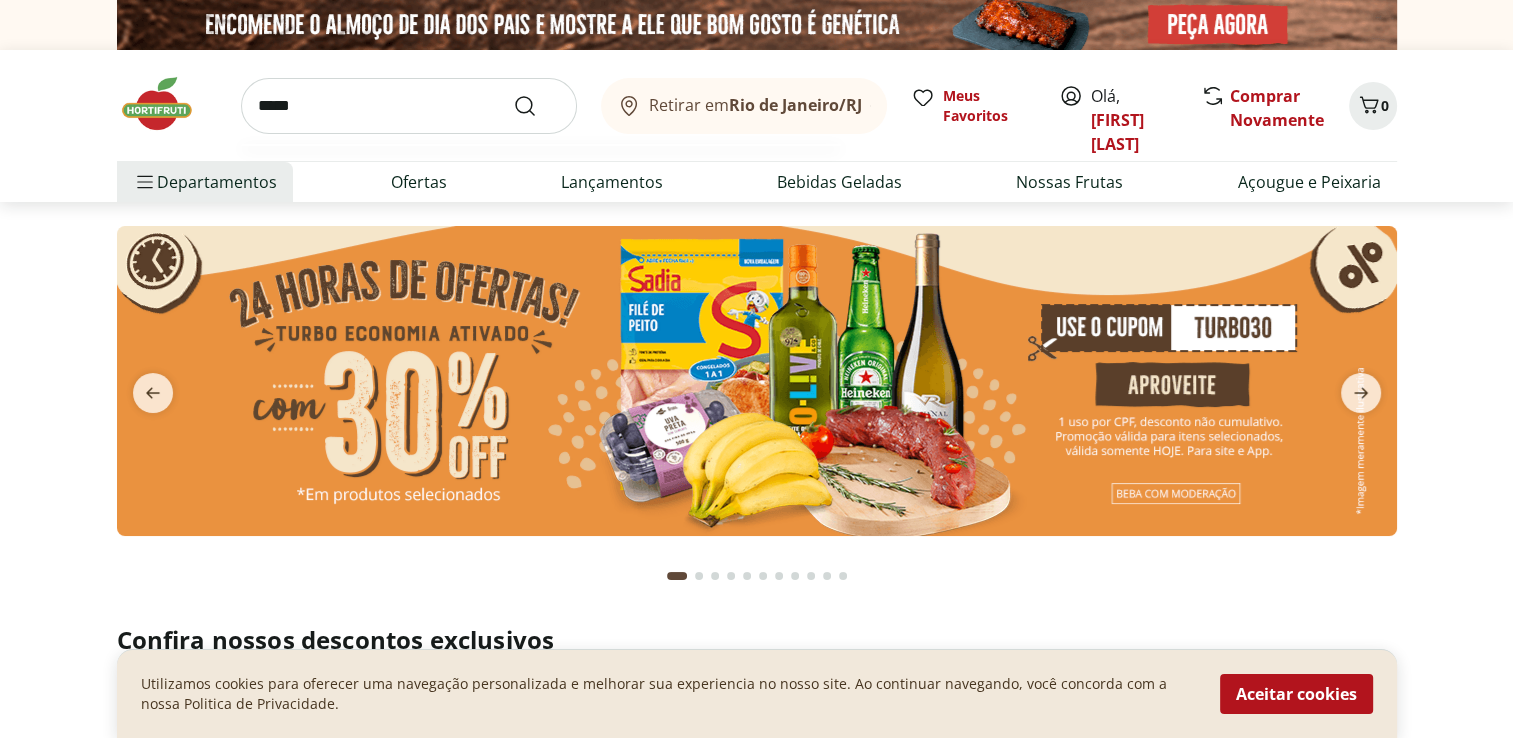 type on "*****" 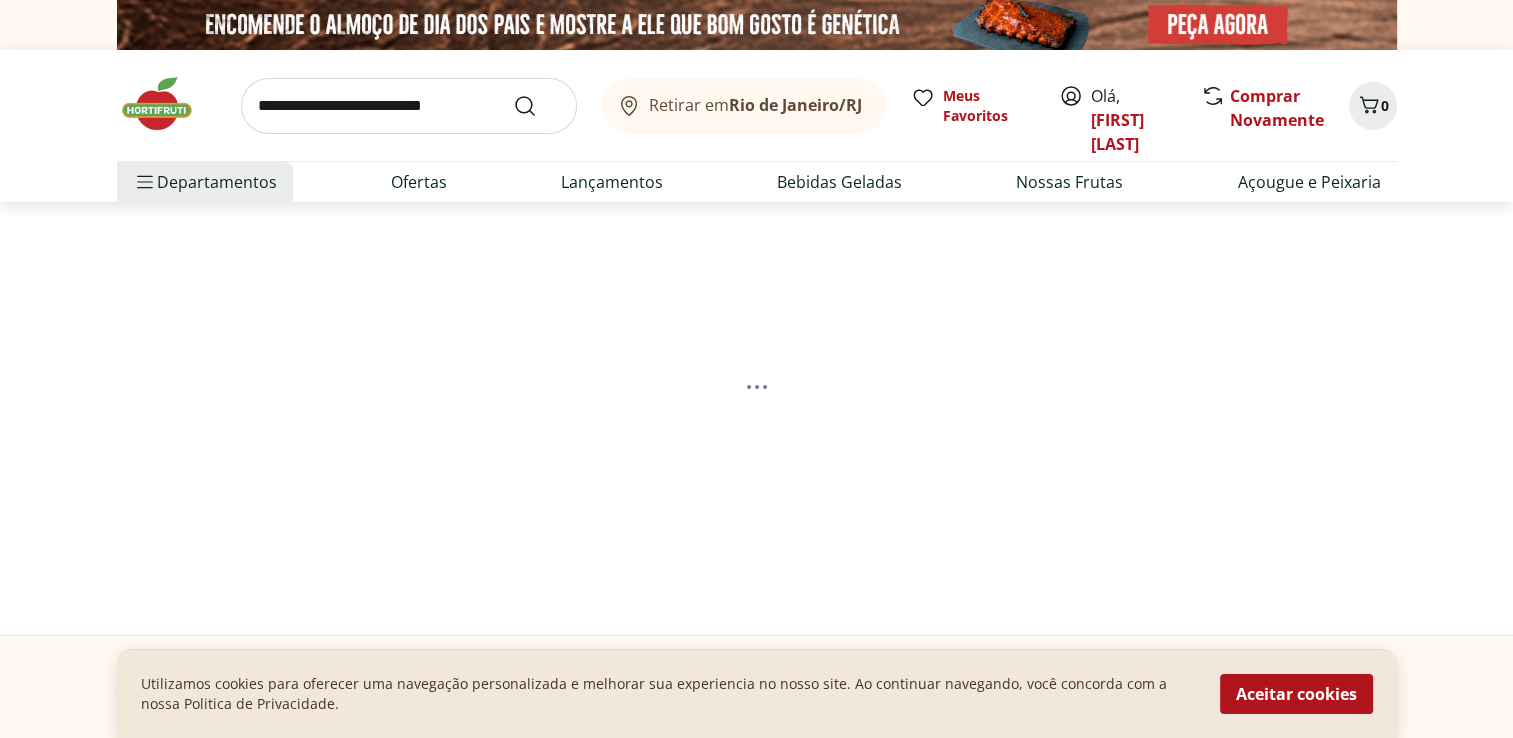 select on "**********" 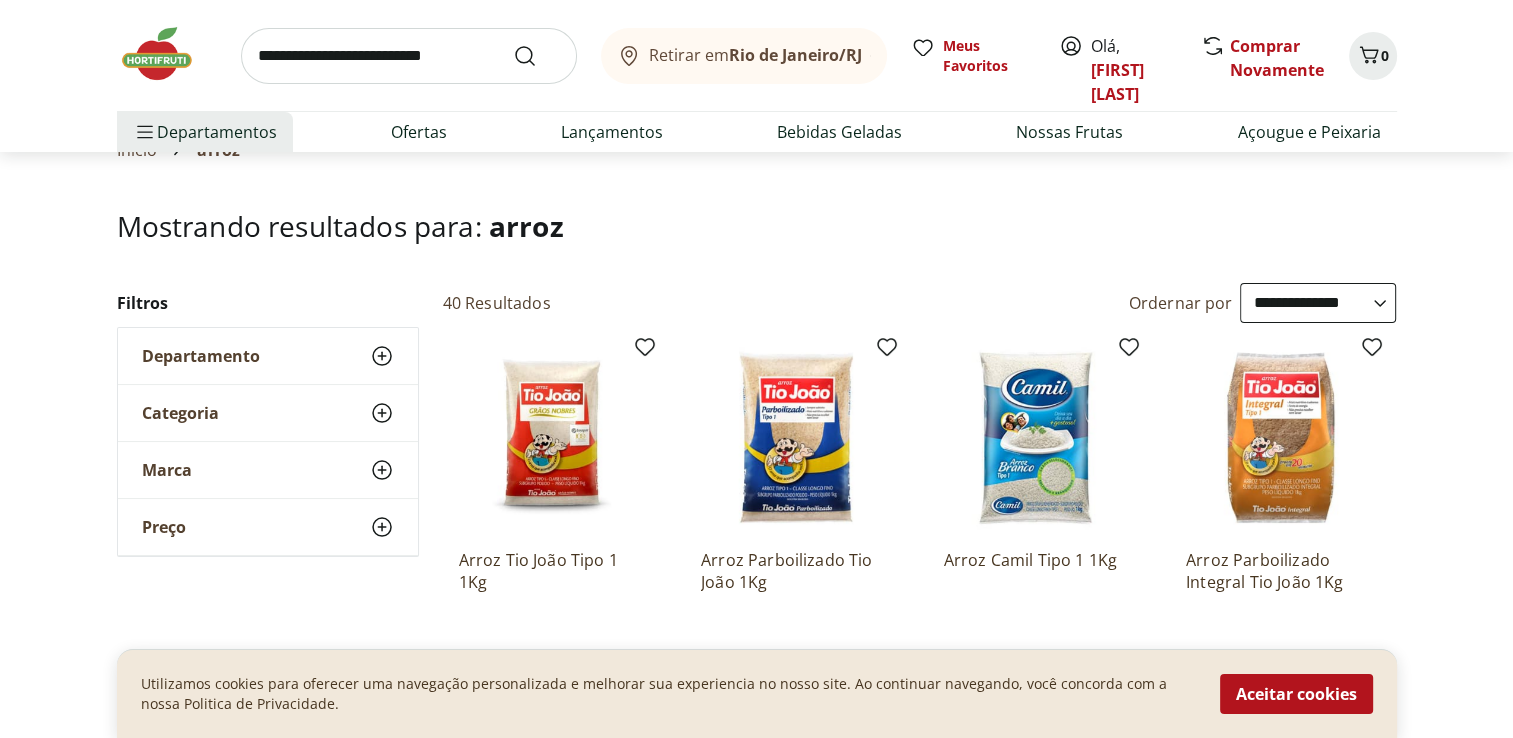 scroll, scrollTop: 120, scrollLeft: 0, axis: vertical 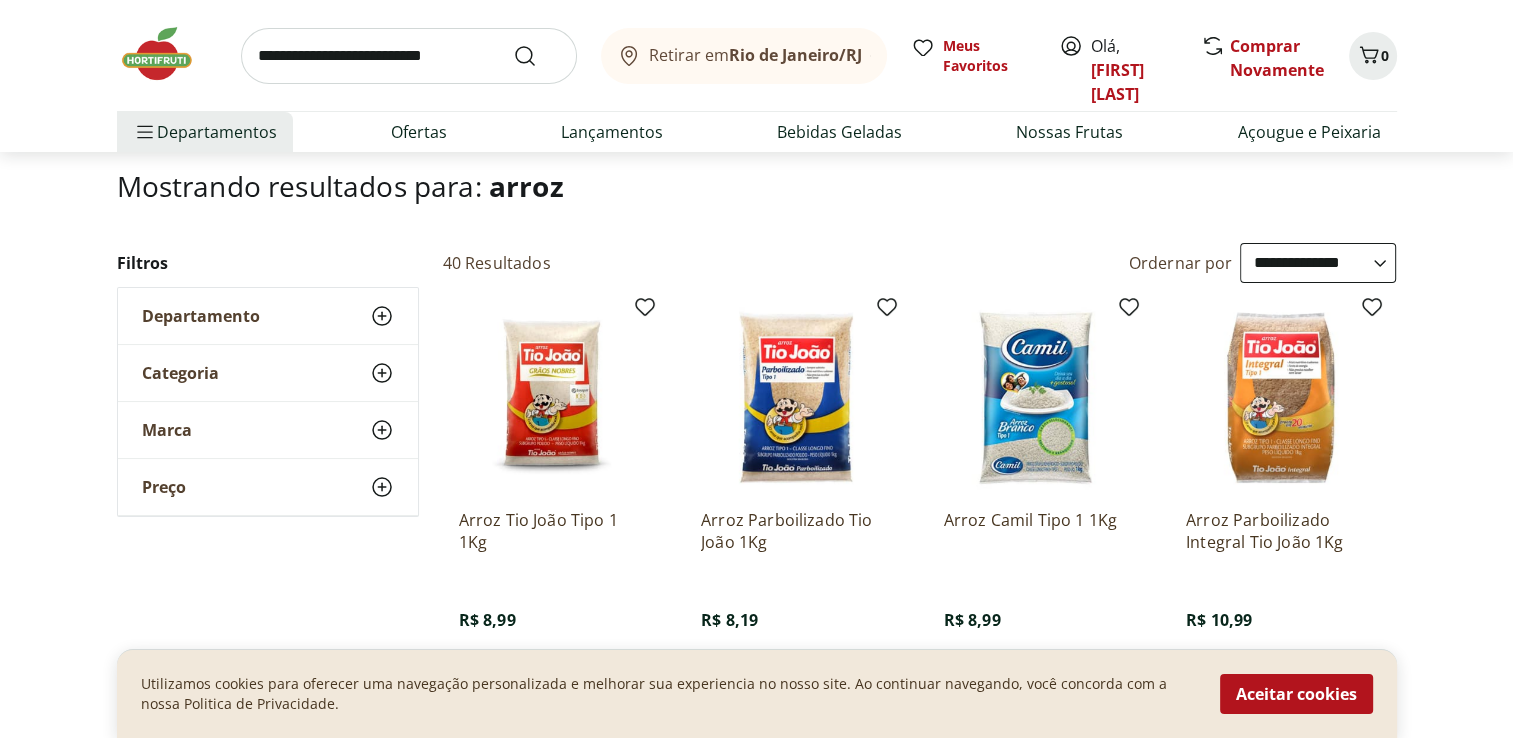 click at bounding box center (554, 398) 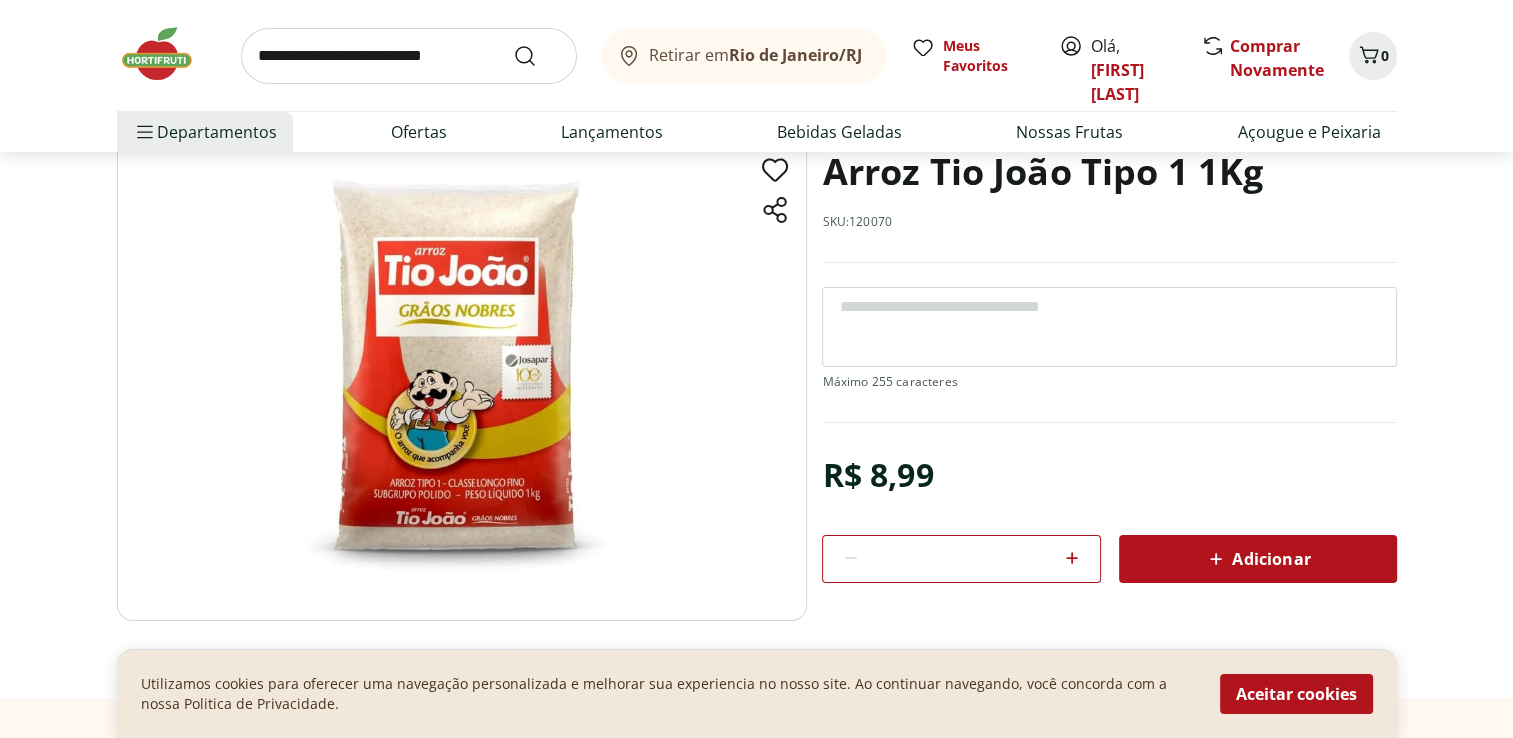 scroll, scrollTop: 160, scrollLeft: 0, axis: vertical 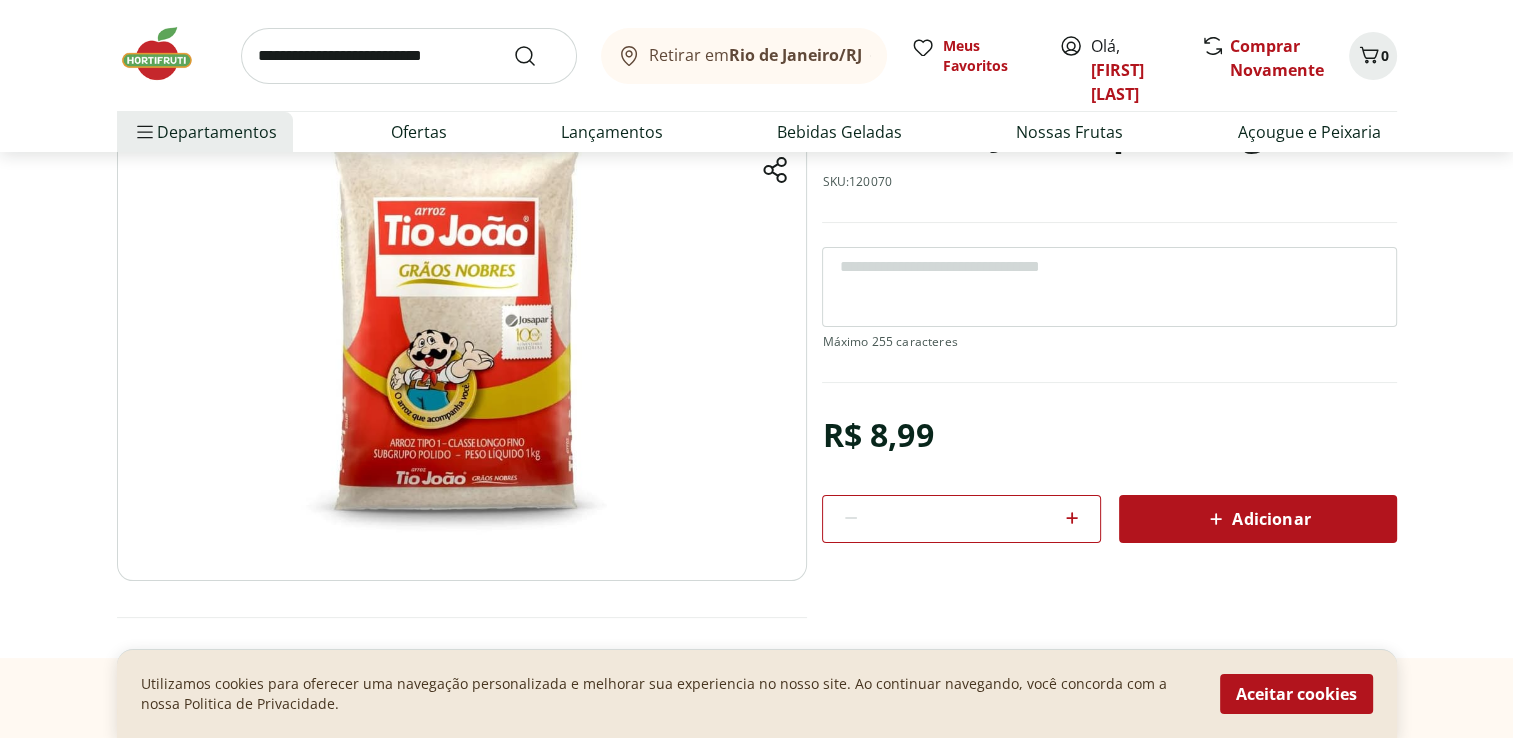 click 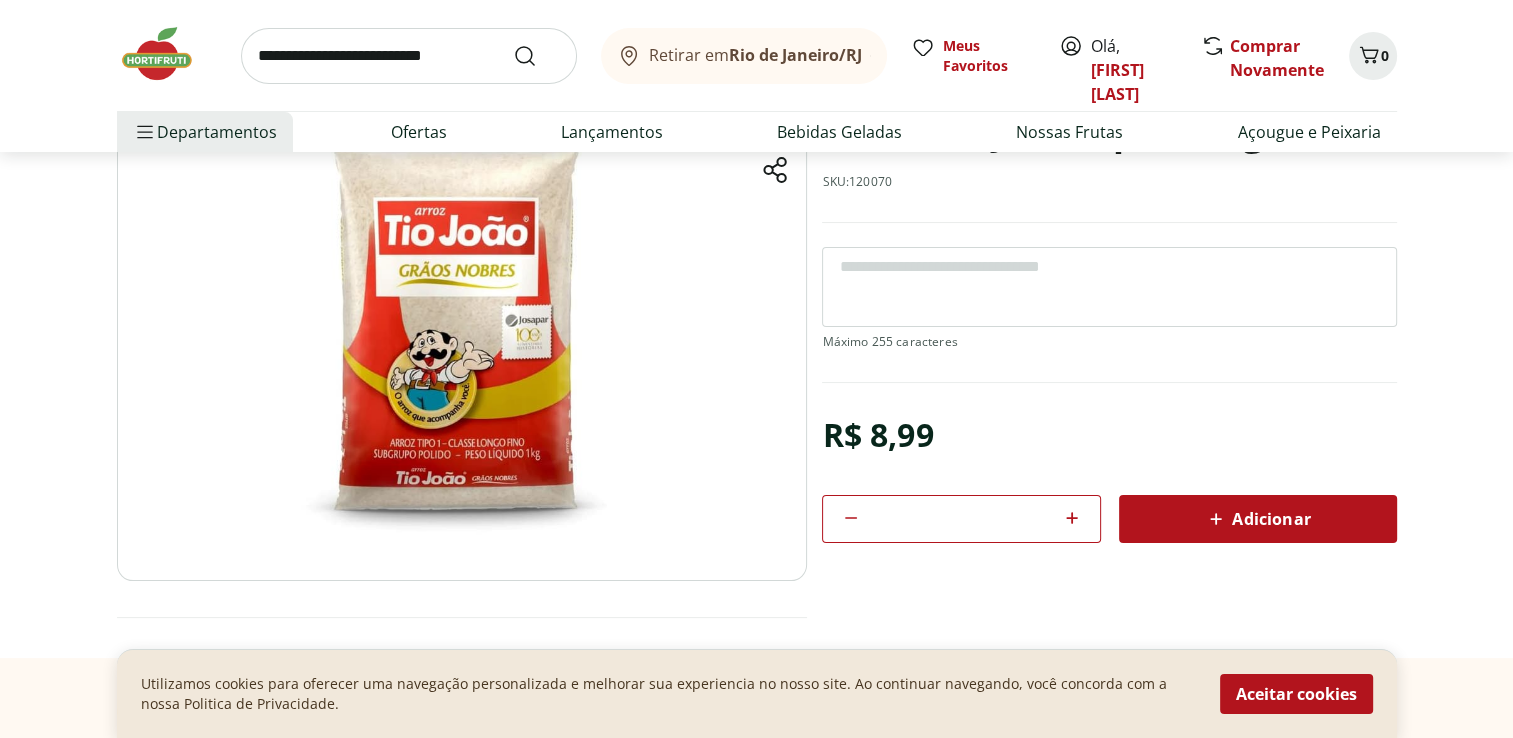 click on "Adicionar" at bounding box center (1257, 519) 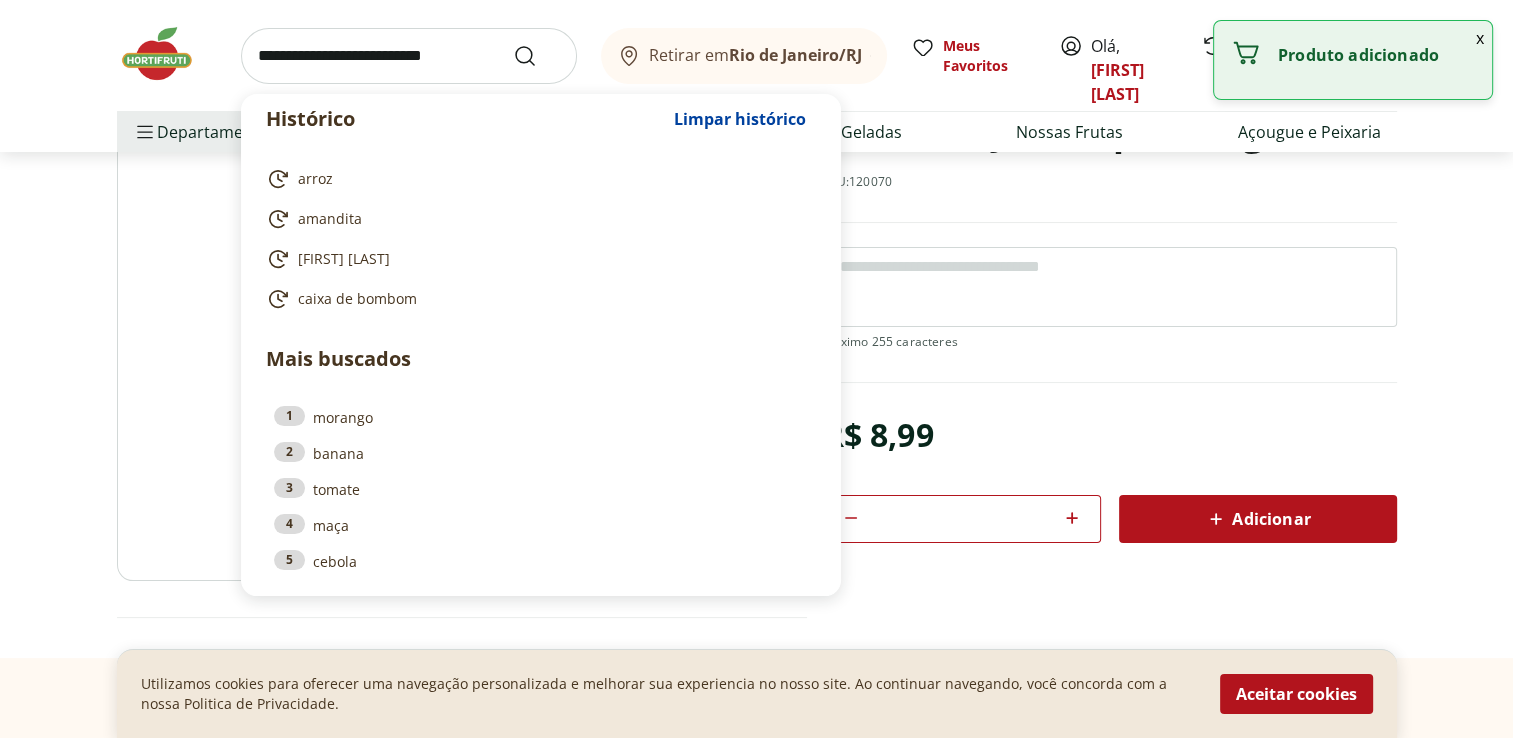 click at bounding box center (409, 56) 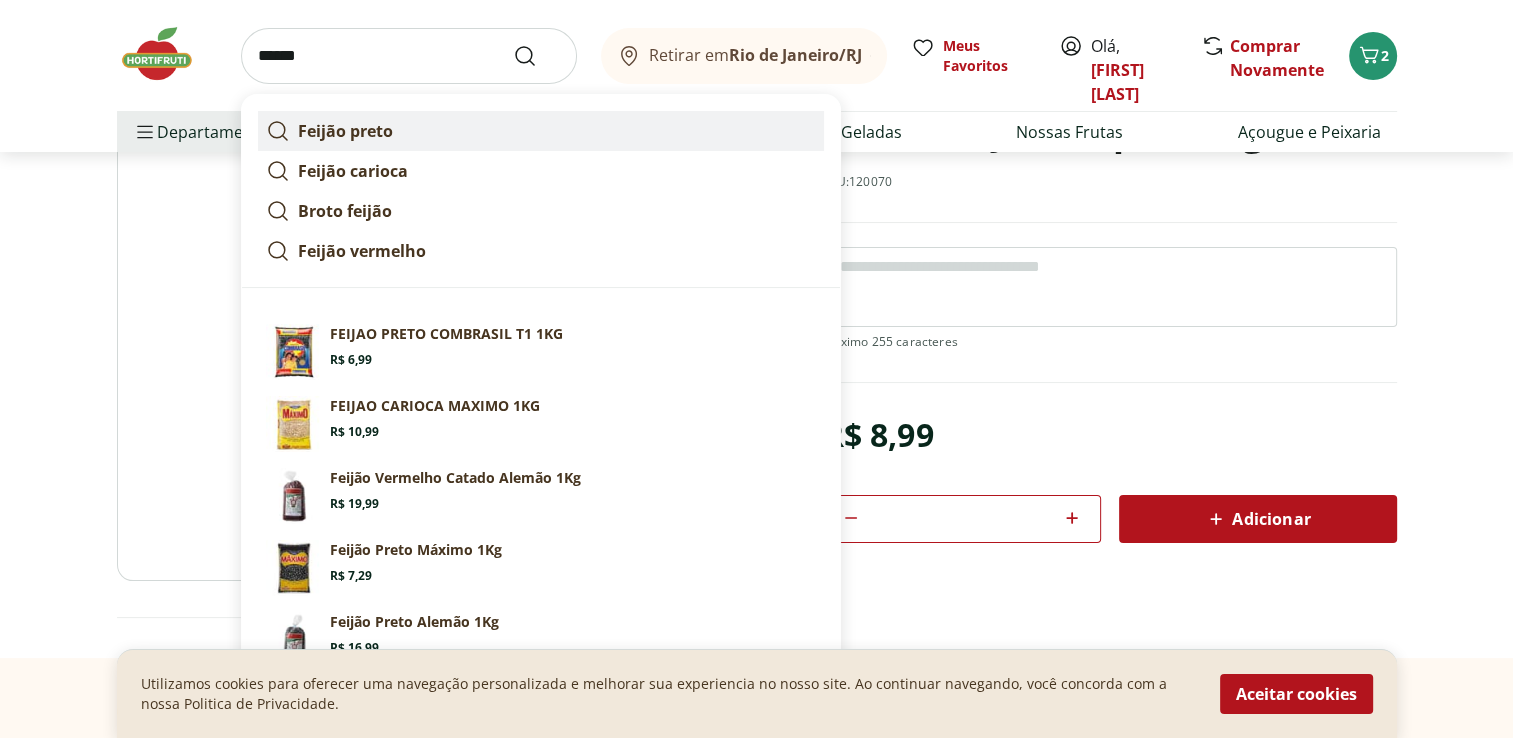 click on "Feijão preto" at bounding box center (345, 131) 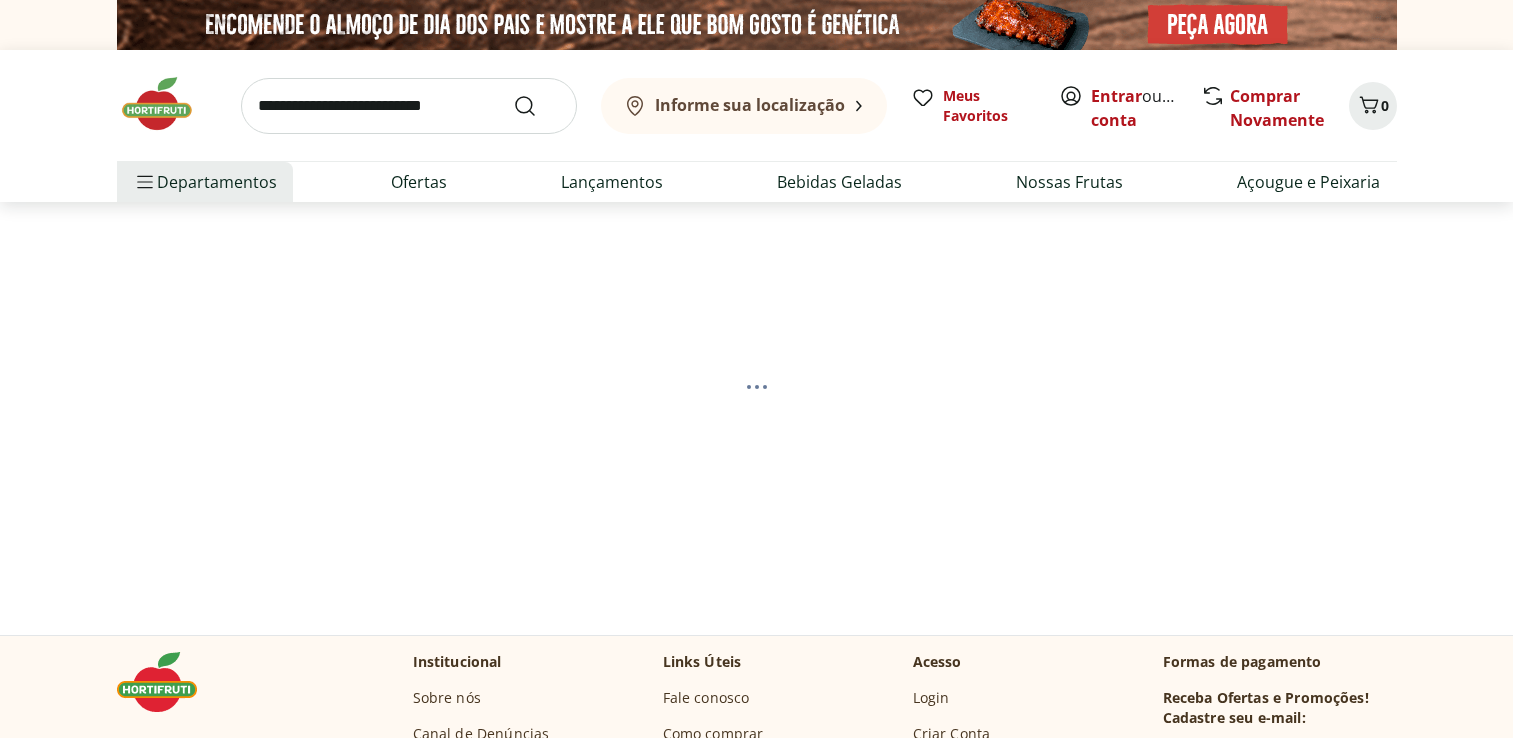 scroll, scrollTop: 0, scrollLeft: 0, axis: both 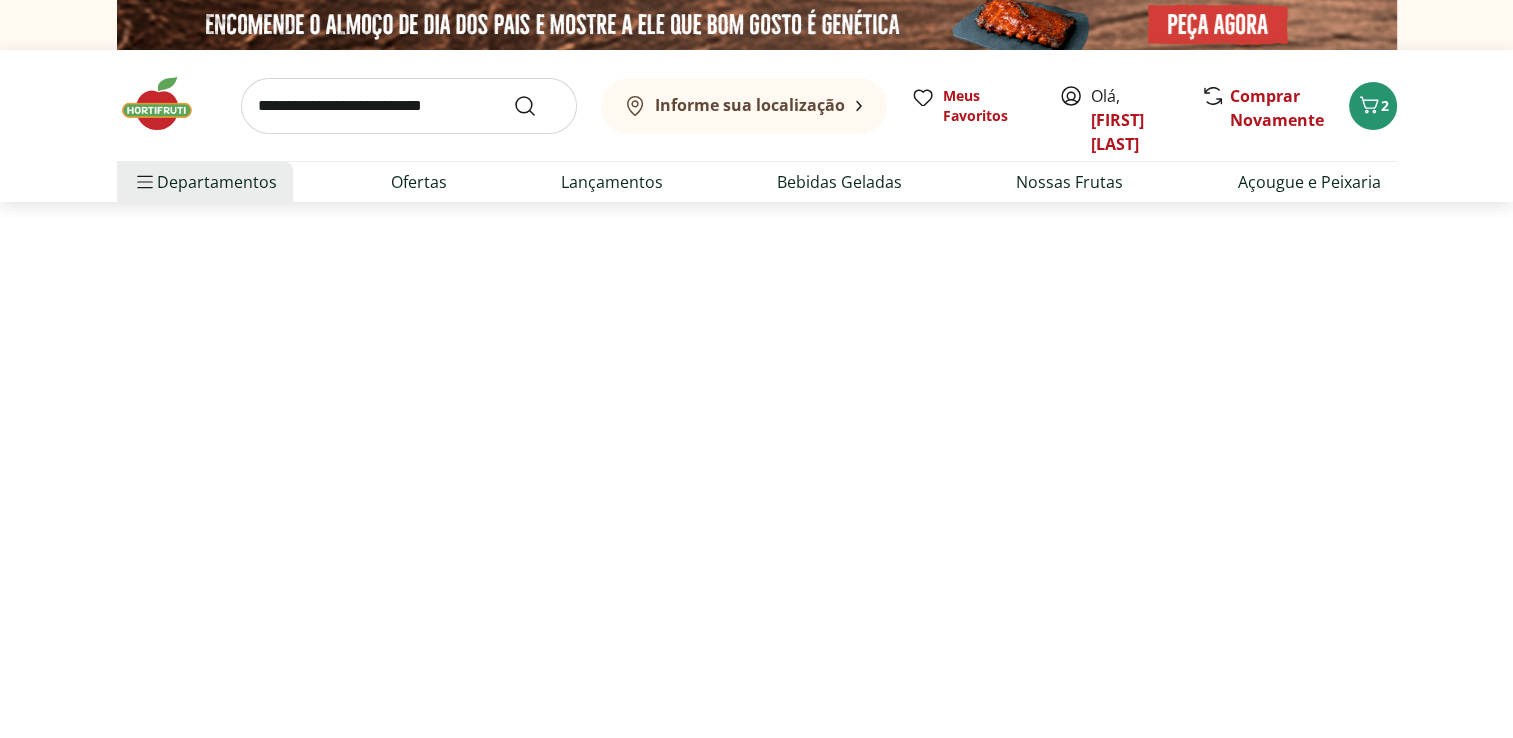 select on "**********" 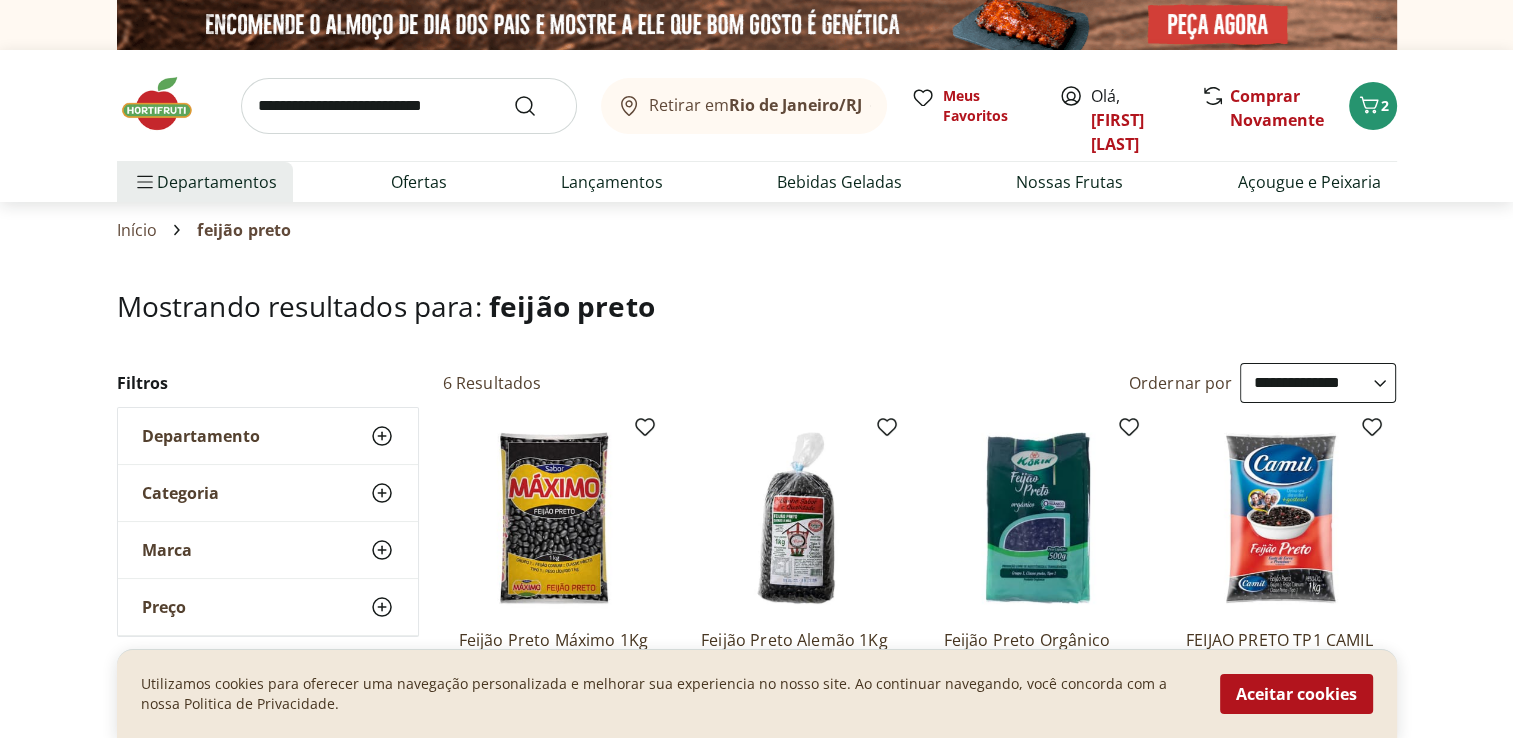 scroll, scrollTop: 40, scrollLeft: 0, axis: vertical 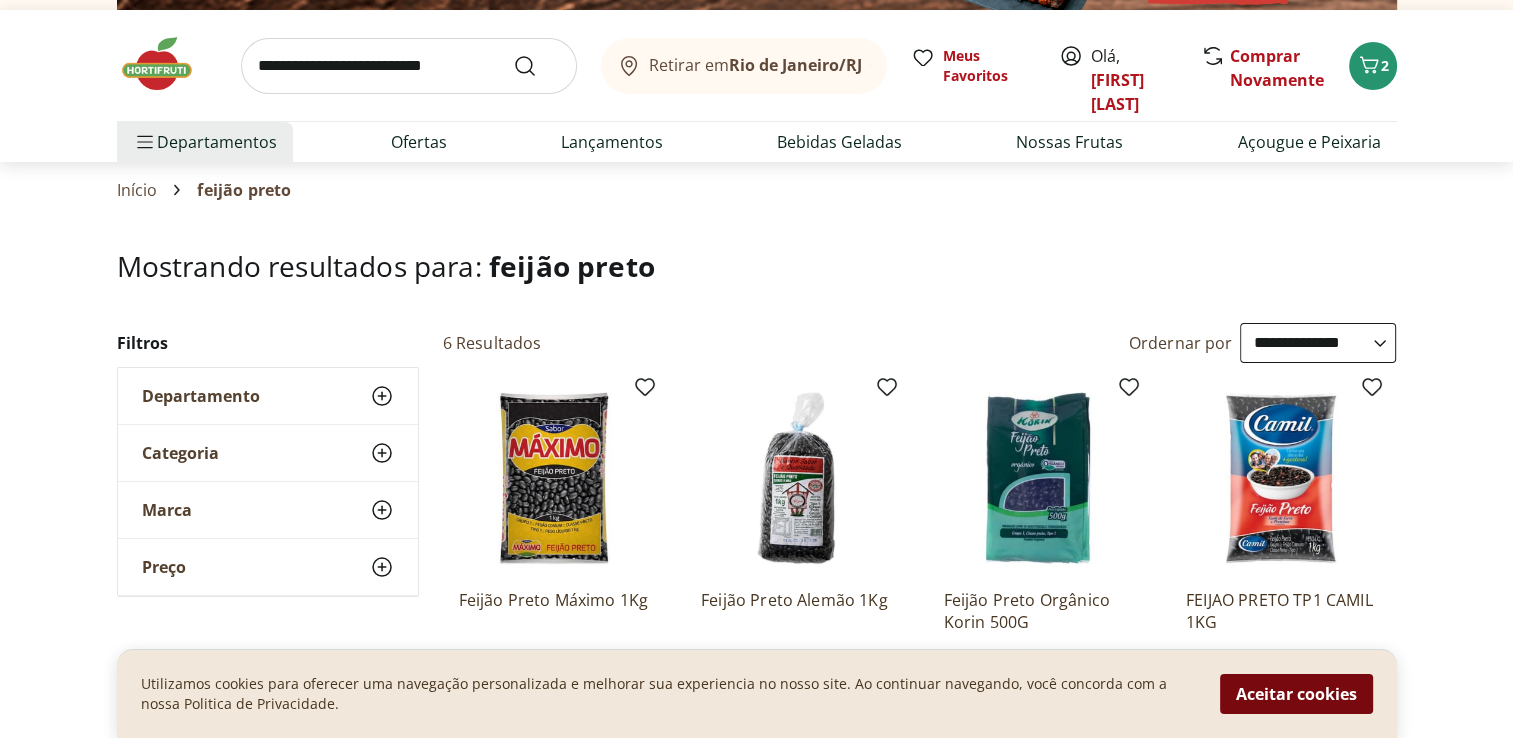 click on "Aceitar cookies" at bounding box center (1296, 694) 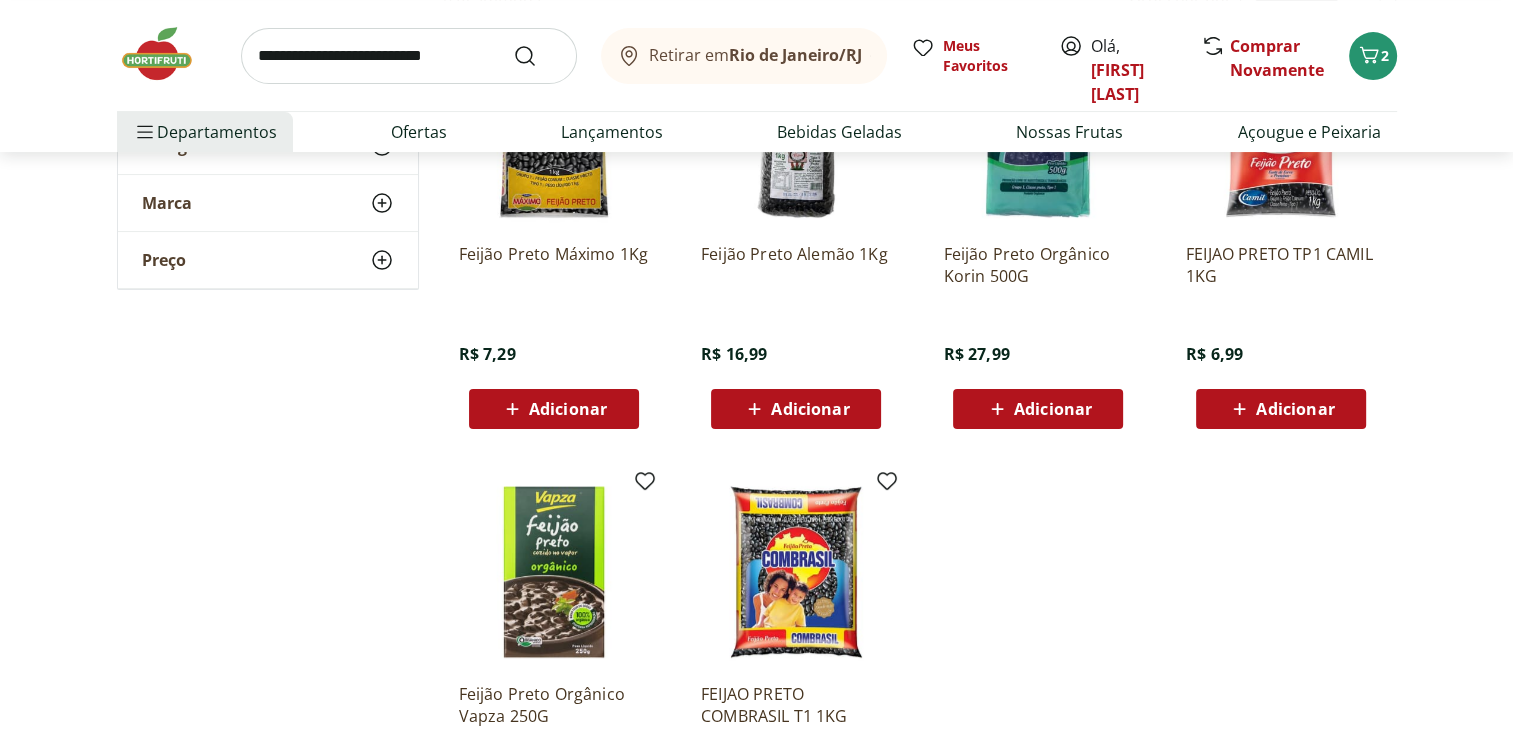 scroll, scrollTop: 439, scrollLeft: 0, axis: vertical 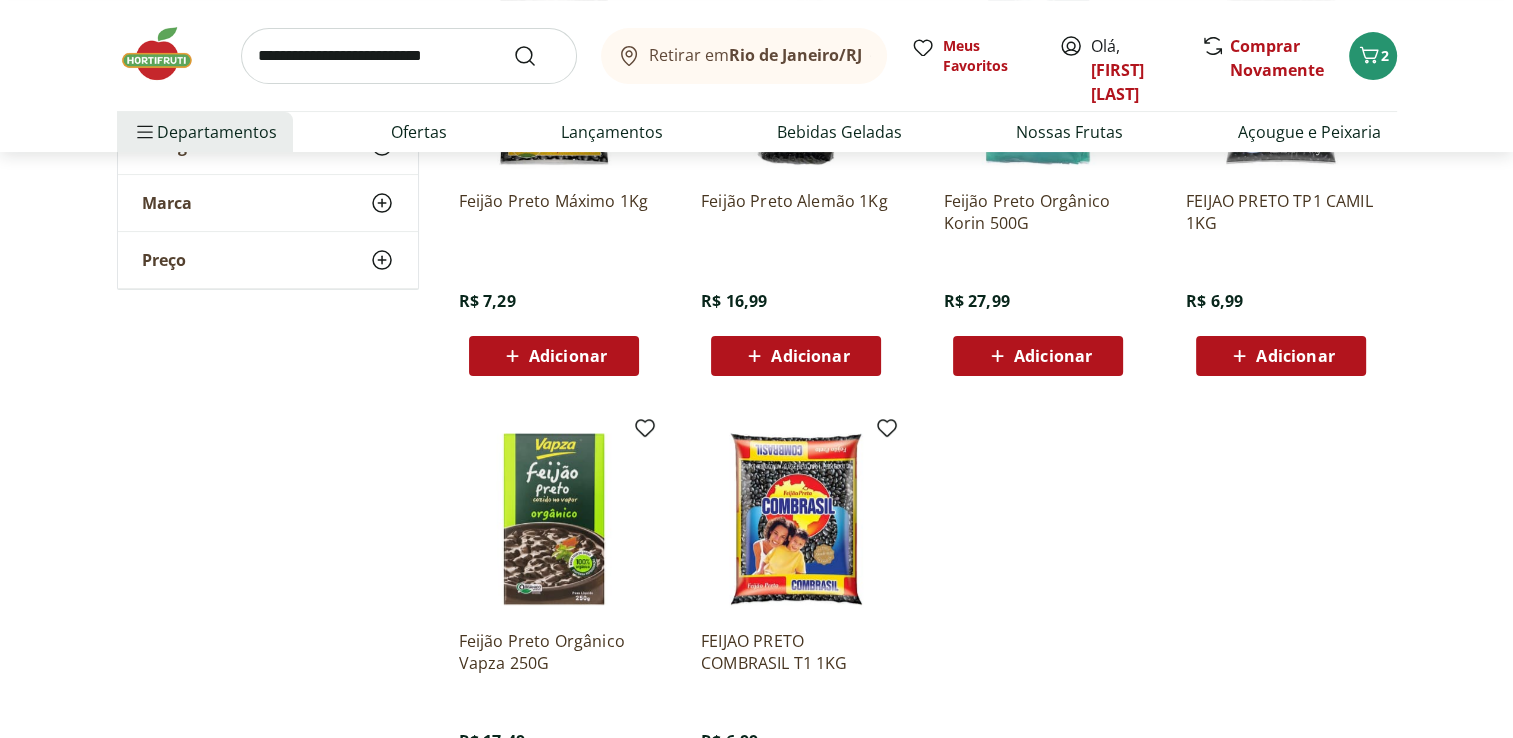 click at bounding box center [796, 519] 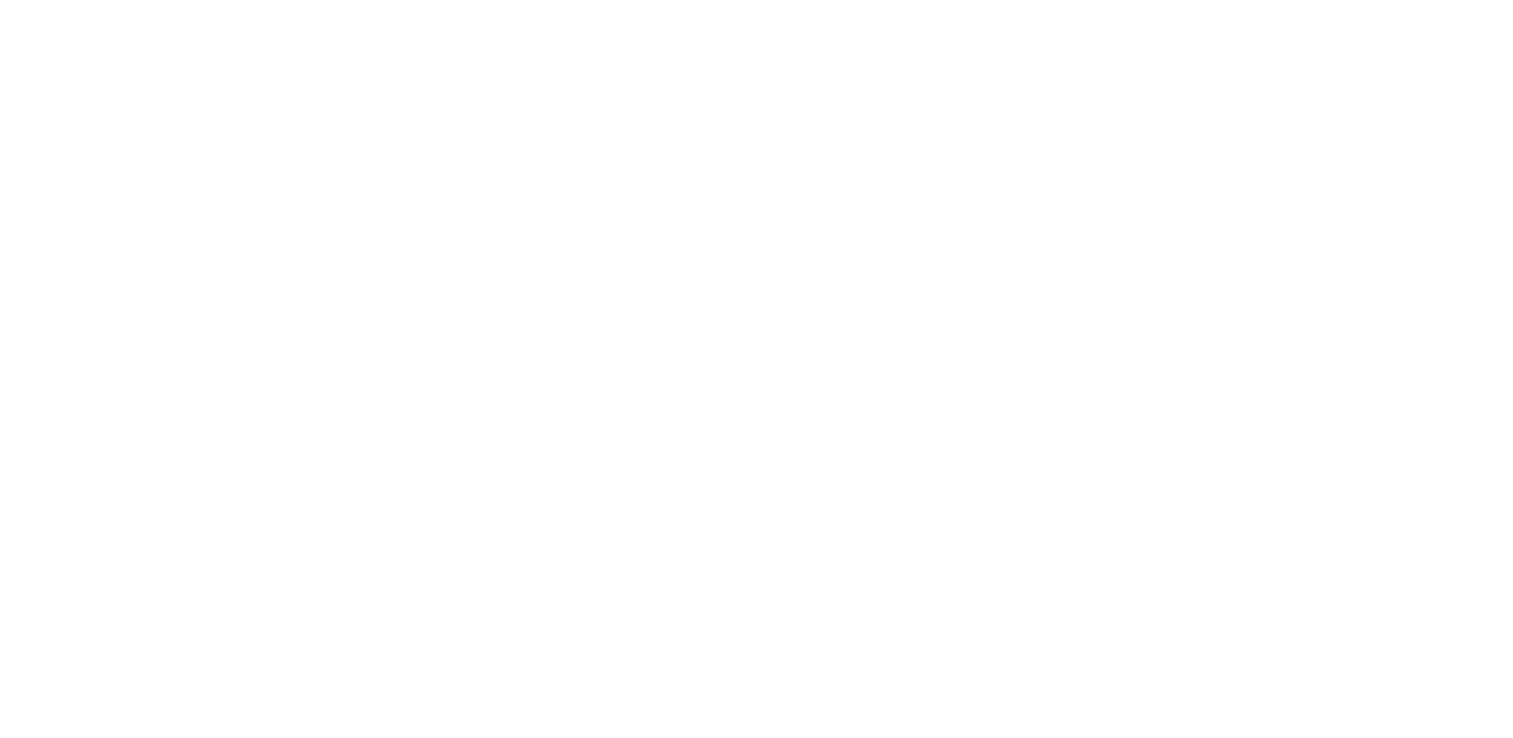 scroll, scrollTop: 0, scrollLeft: 0, axis: both 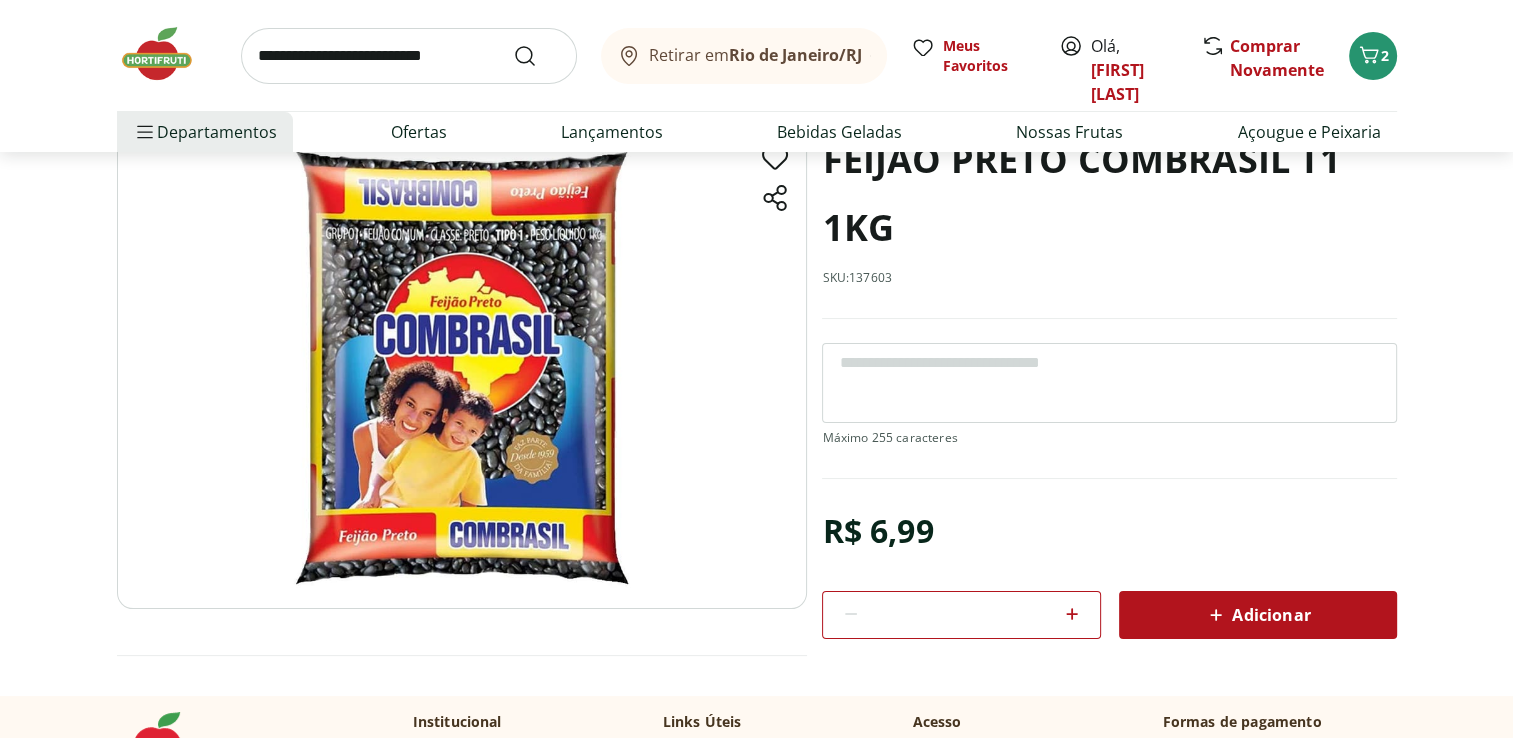 click 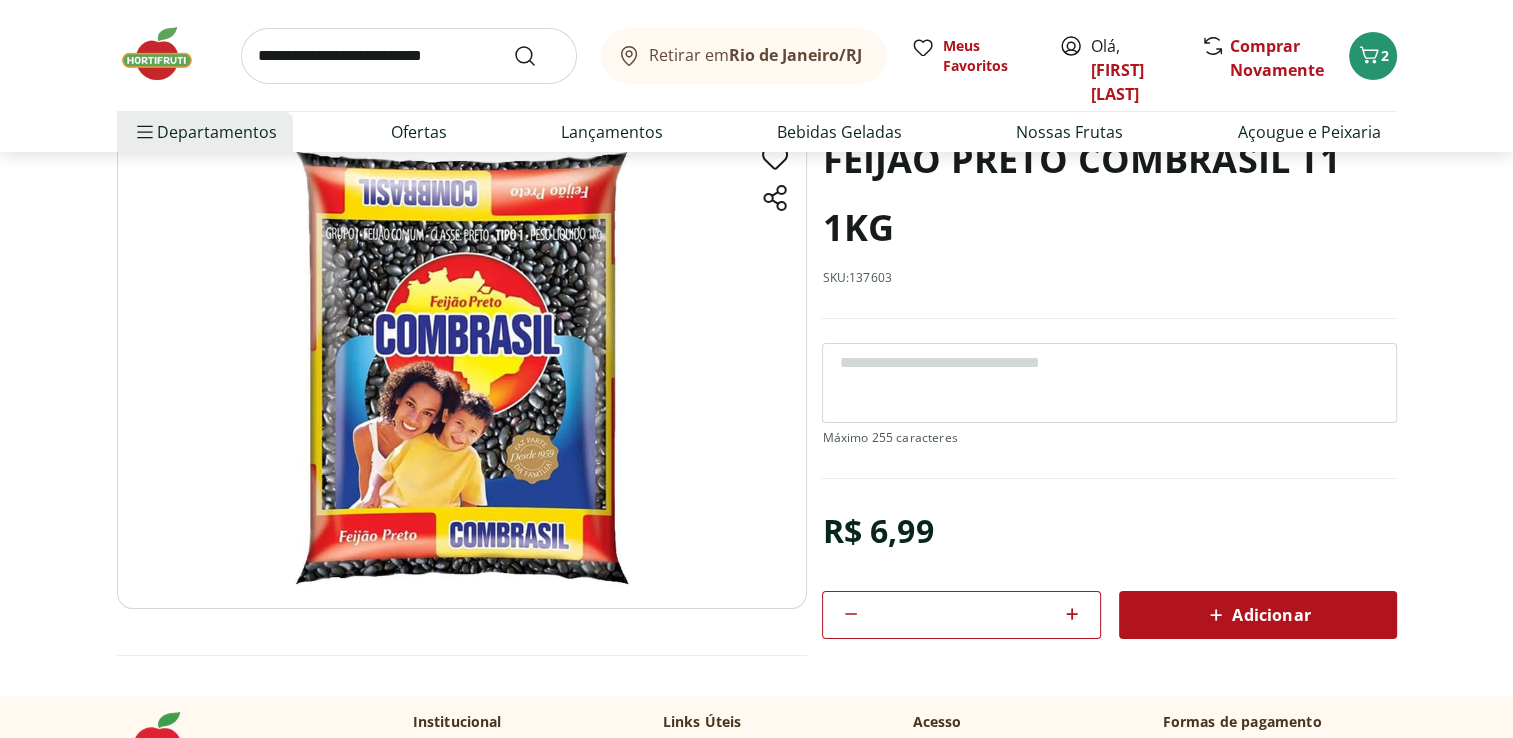 click on "Adicionar" at bounding box center (1258, 615) 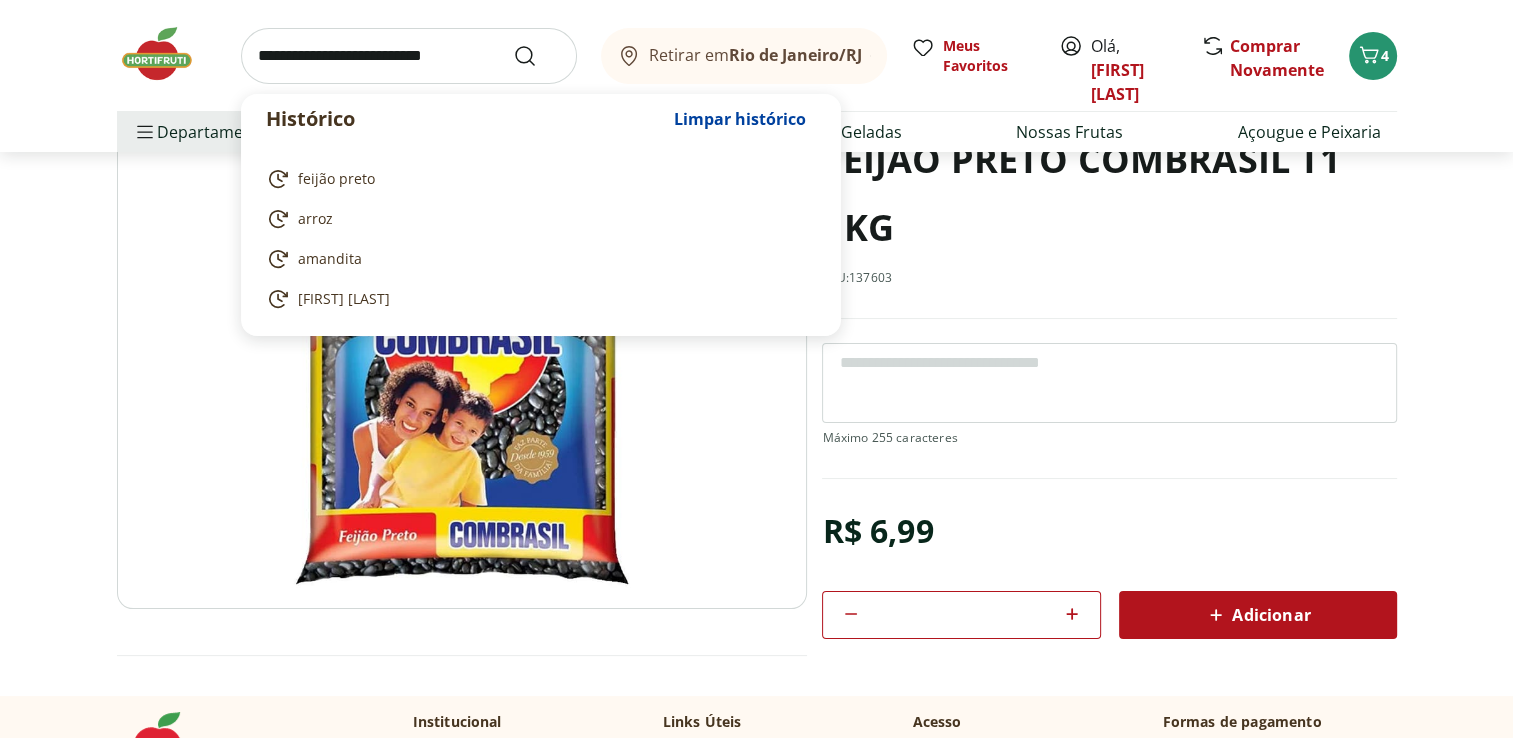 click at bounding box center [409, 56] 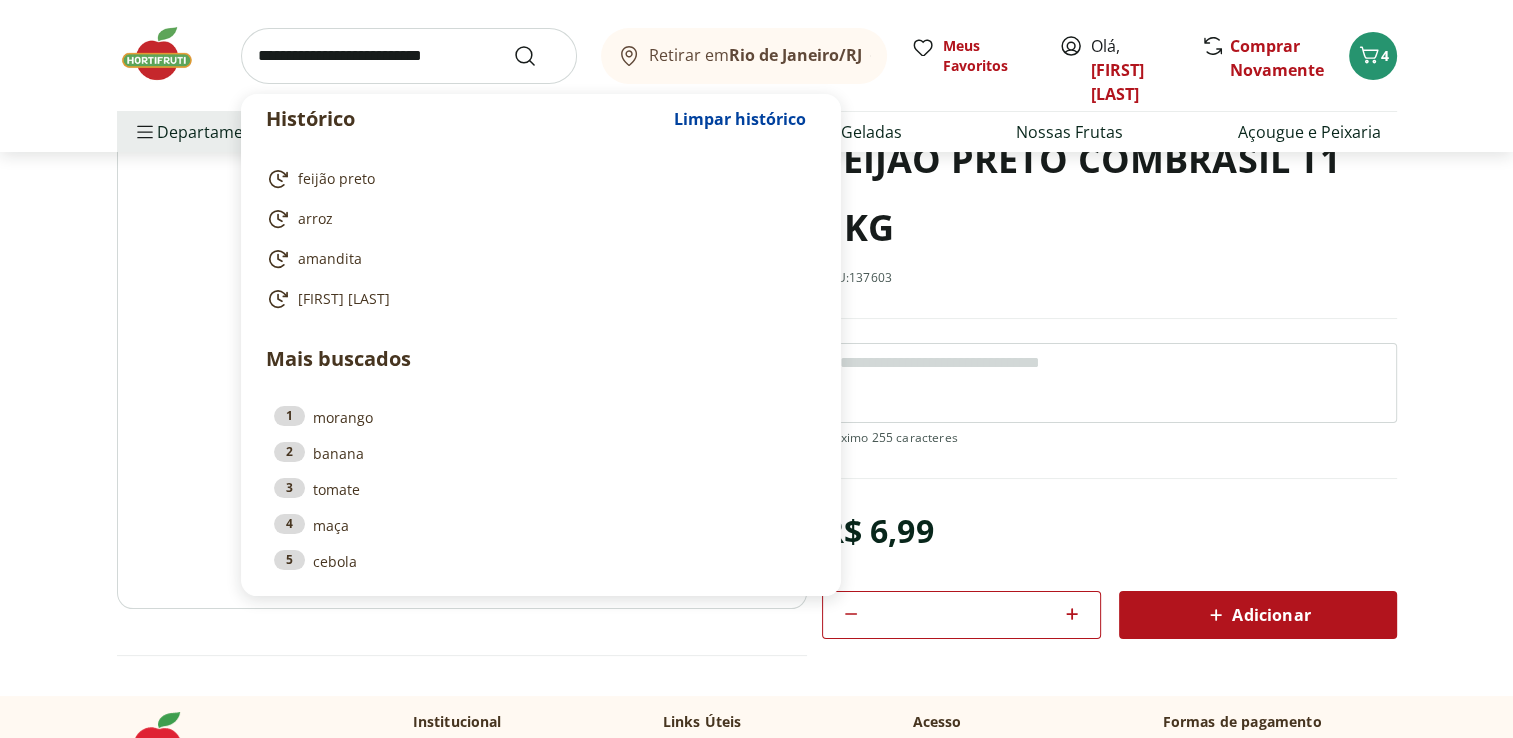 scroll, scrollTop: 0, scrollLeft: 0, axis: both 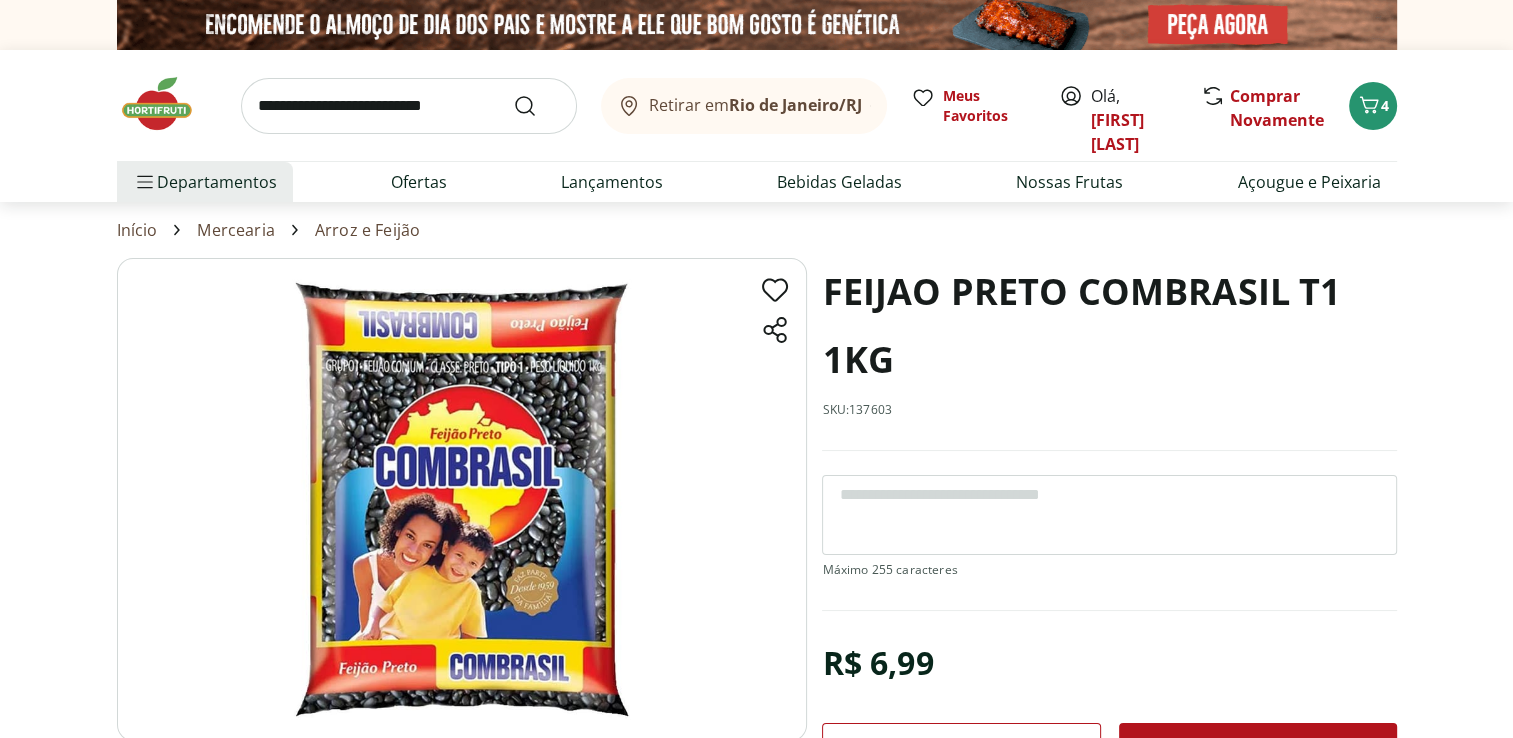 click at bounding box center (409, 106) 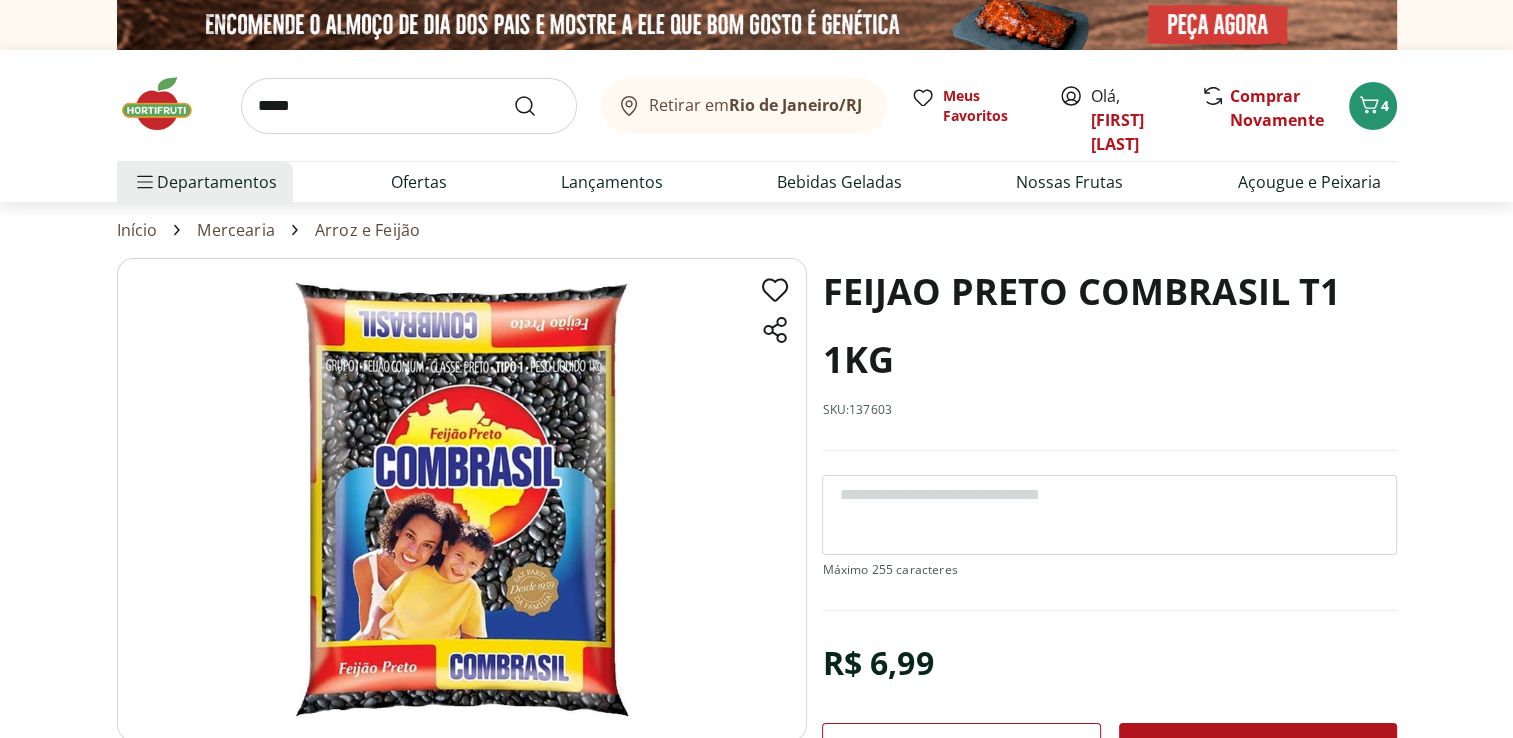type on "******" 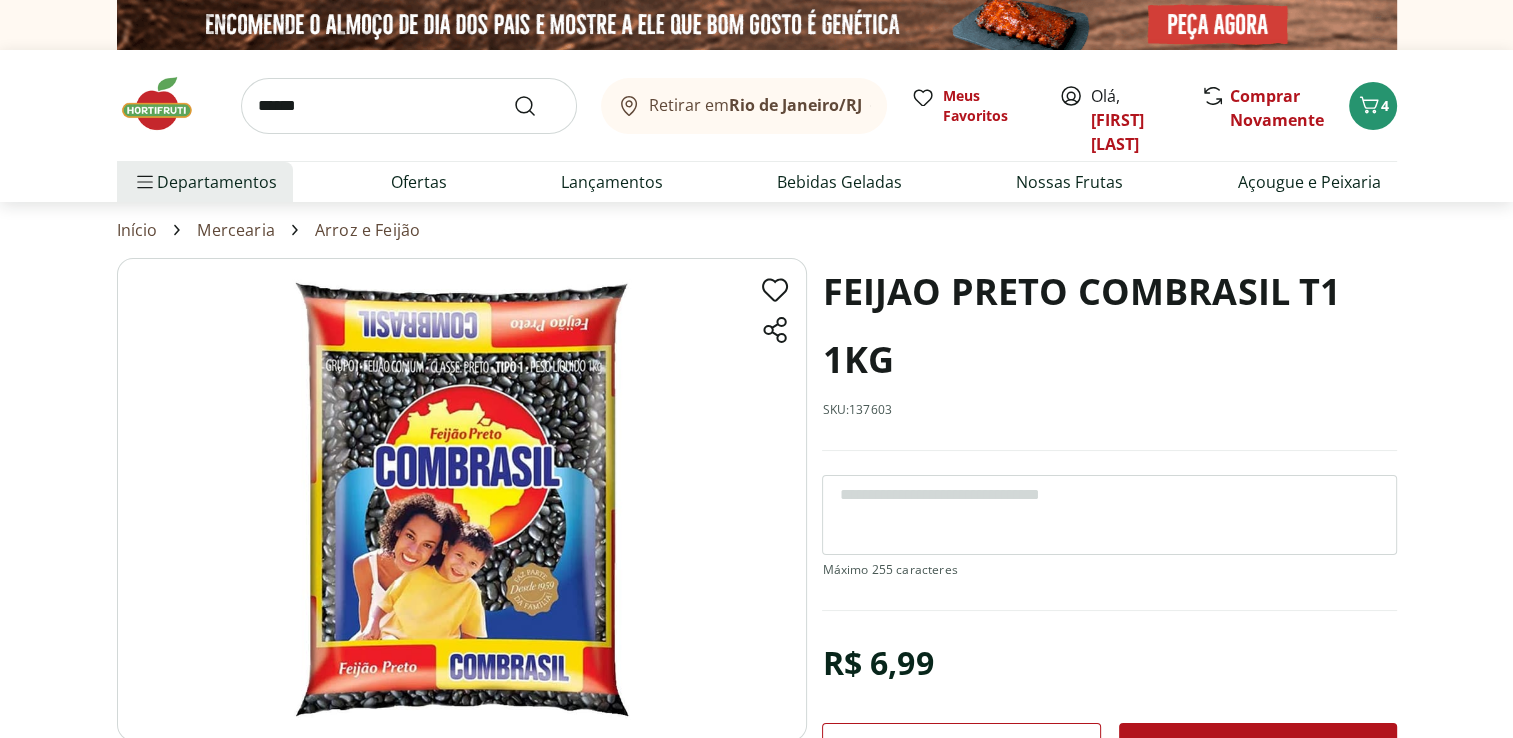 click at bounding box center [537, 106] 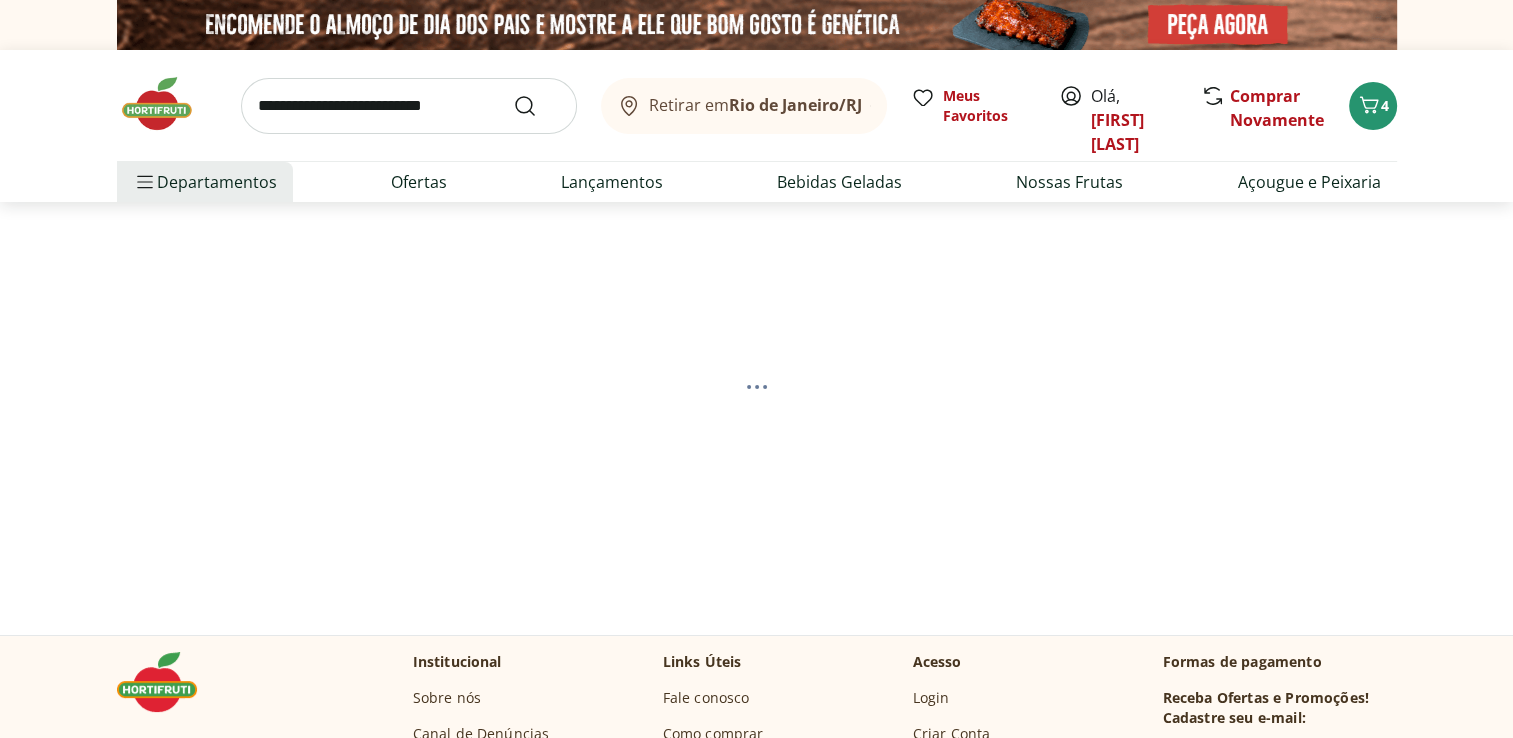 select on "**********" 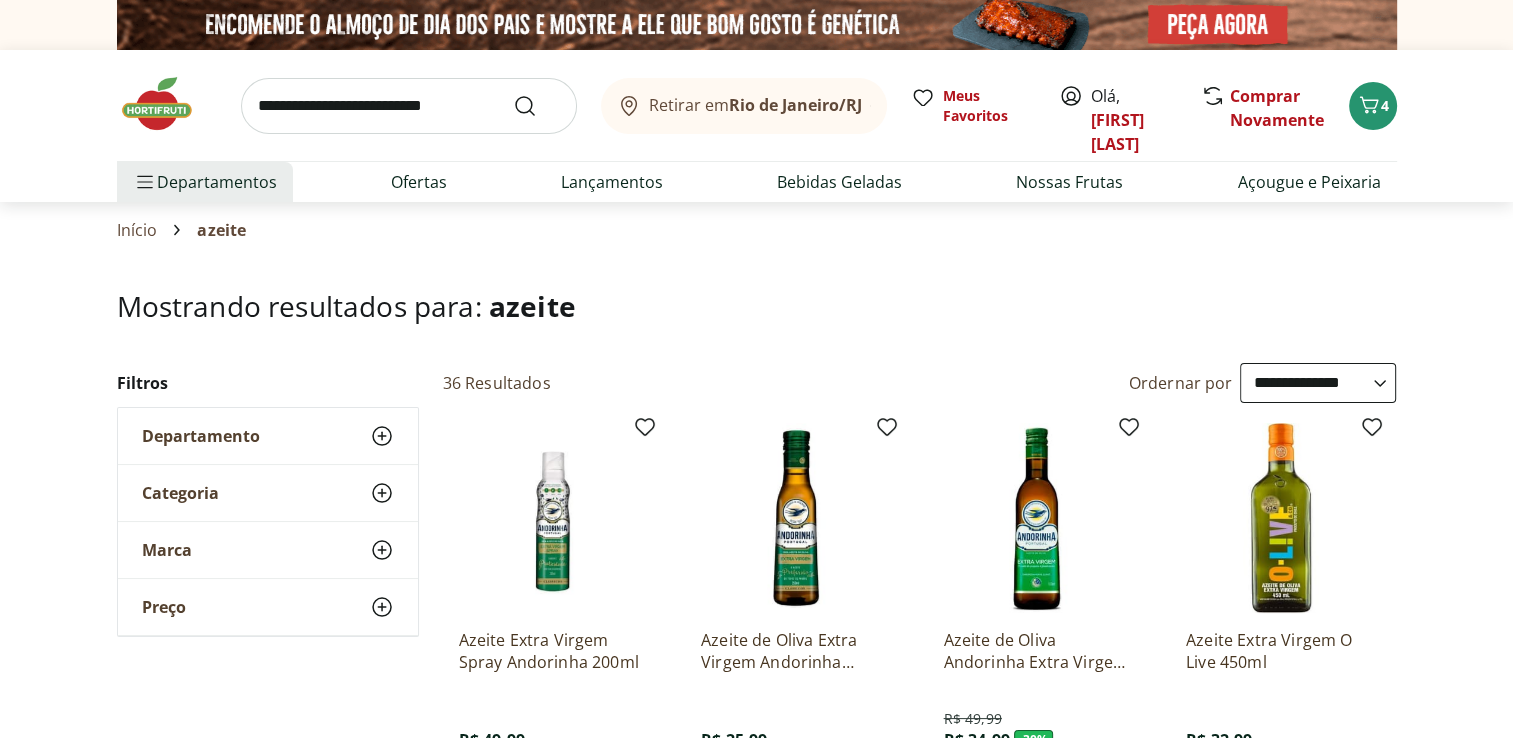 scroll, scrollTop: 40, scrollLeft: 0, axis: vertical 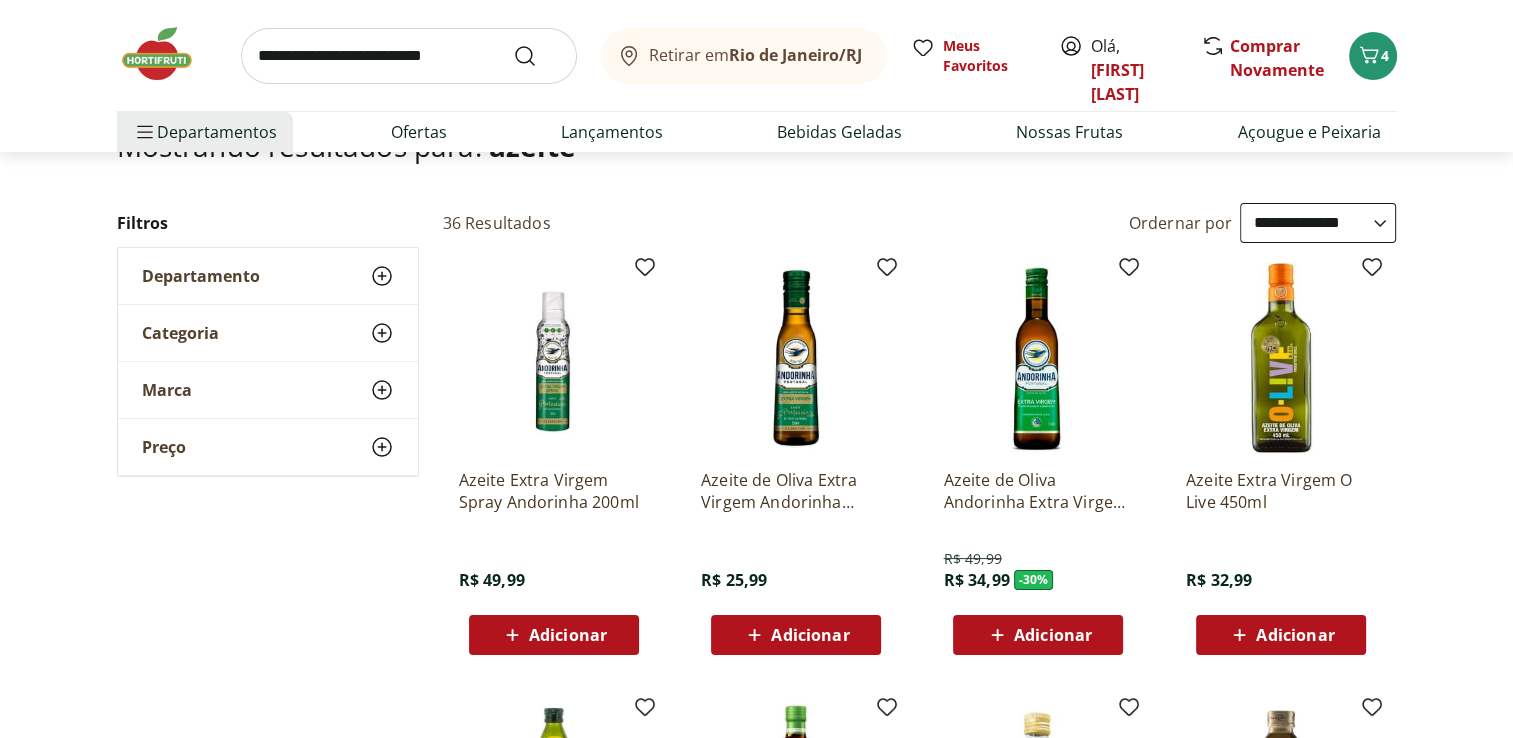 click on "Adicionar" at bounding box center [810, 635] 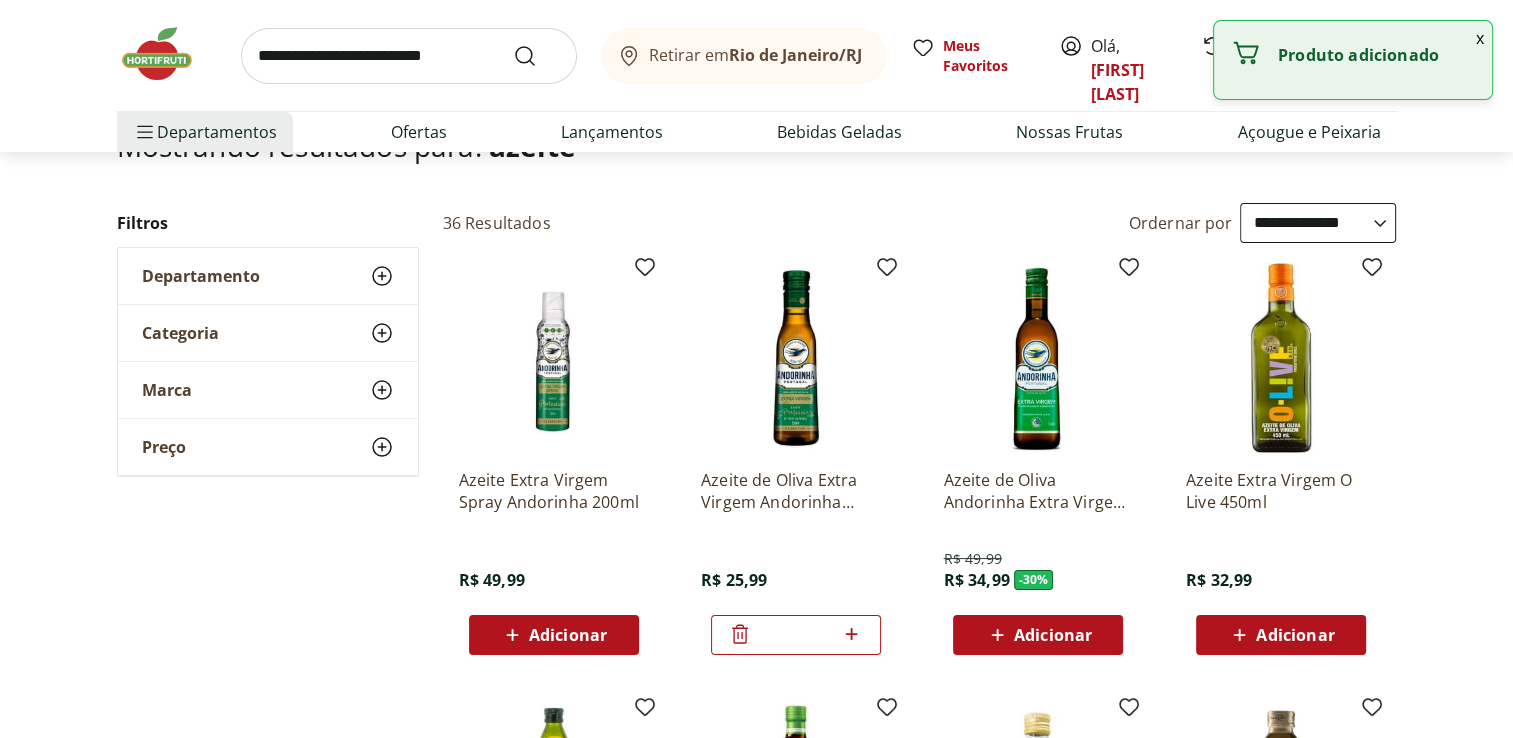 click 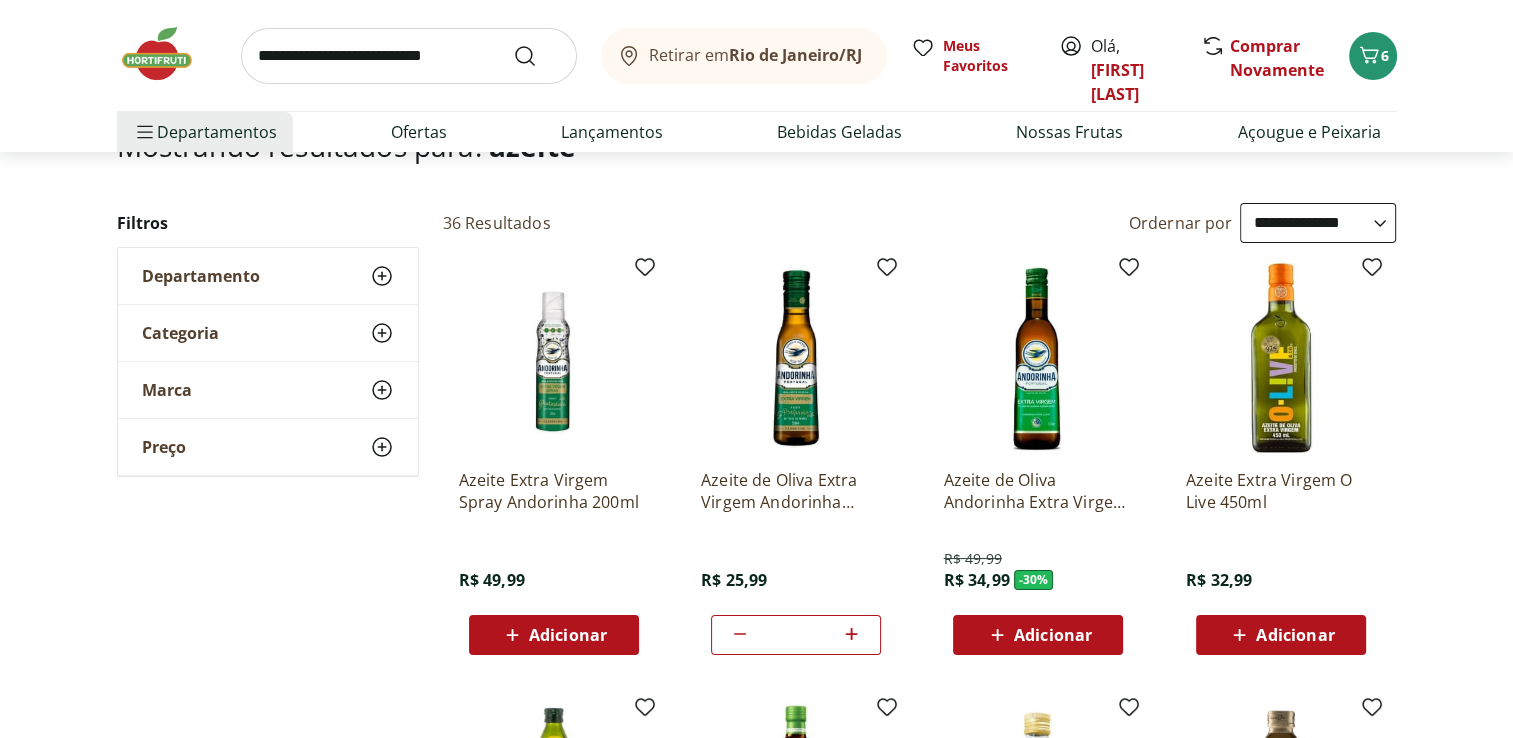scroll, scrollTop: 0, scrollLeft: 0, axis: both 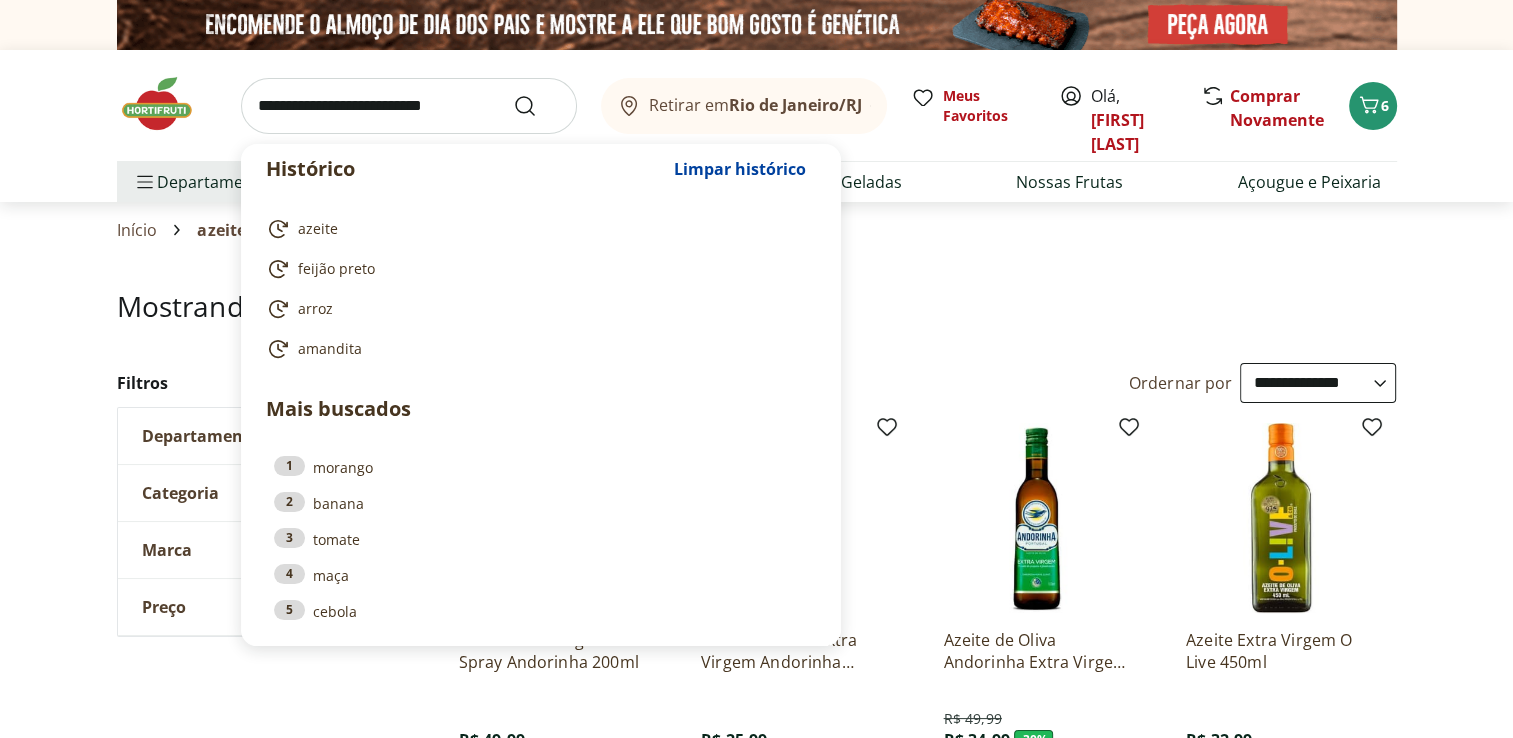 click at bounding box center (409, 106) 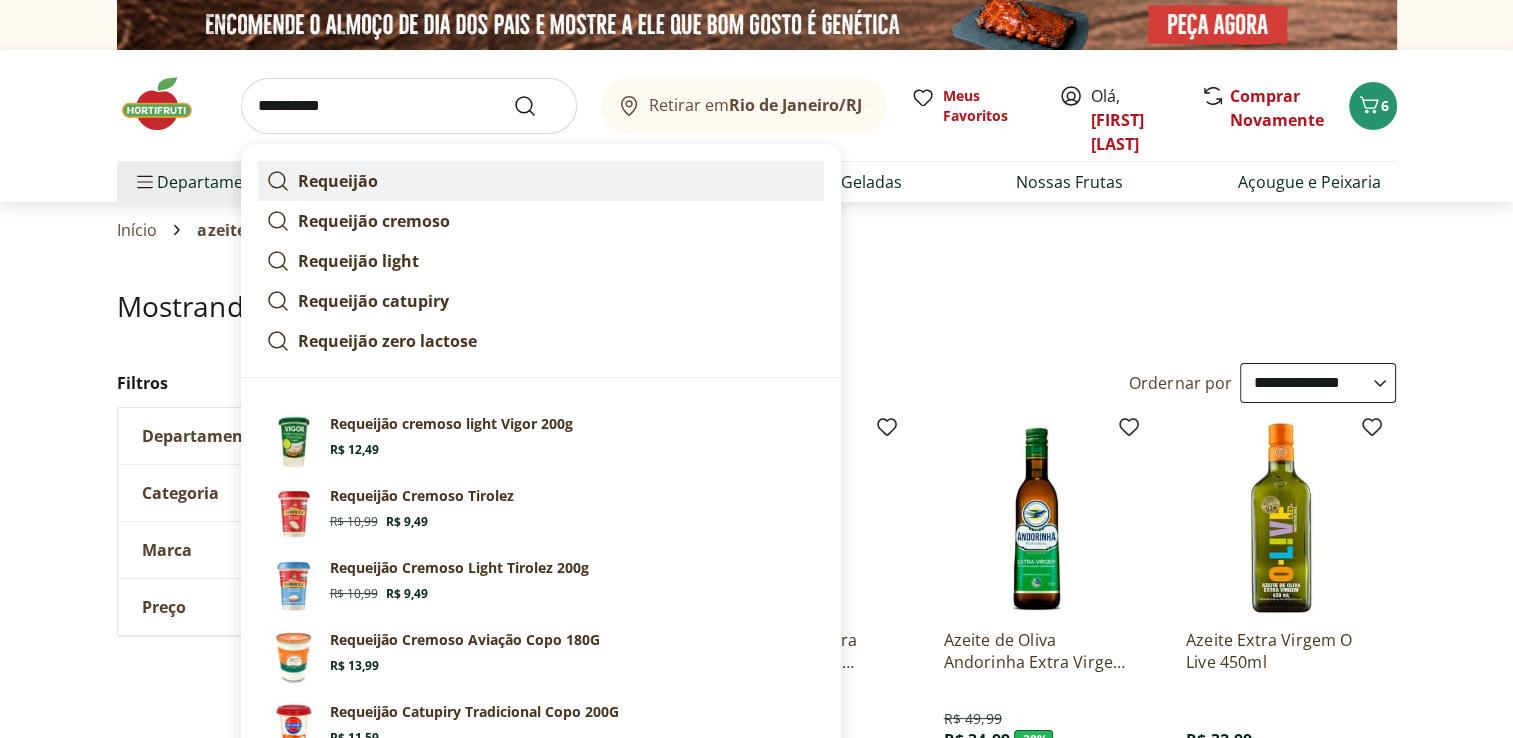 click on "Requeijão" at bounding box center [338, 181] 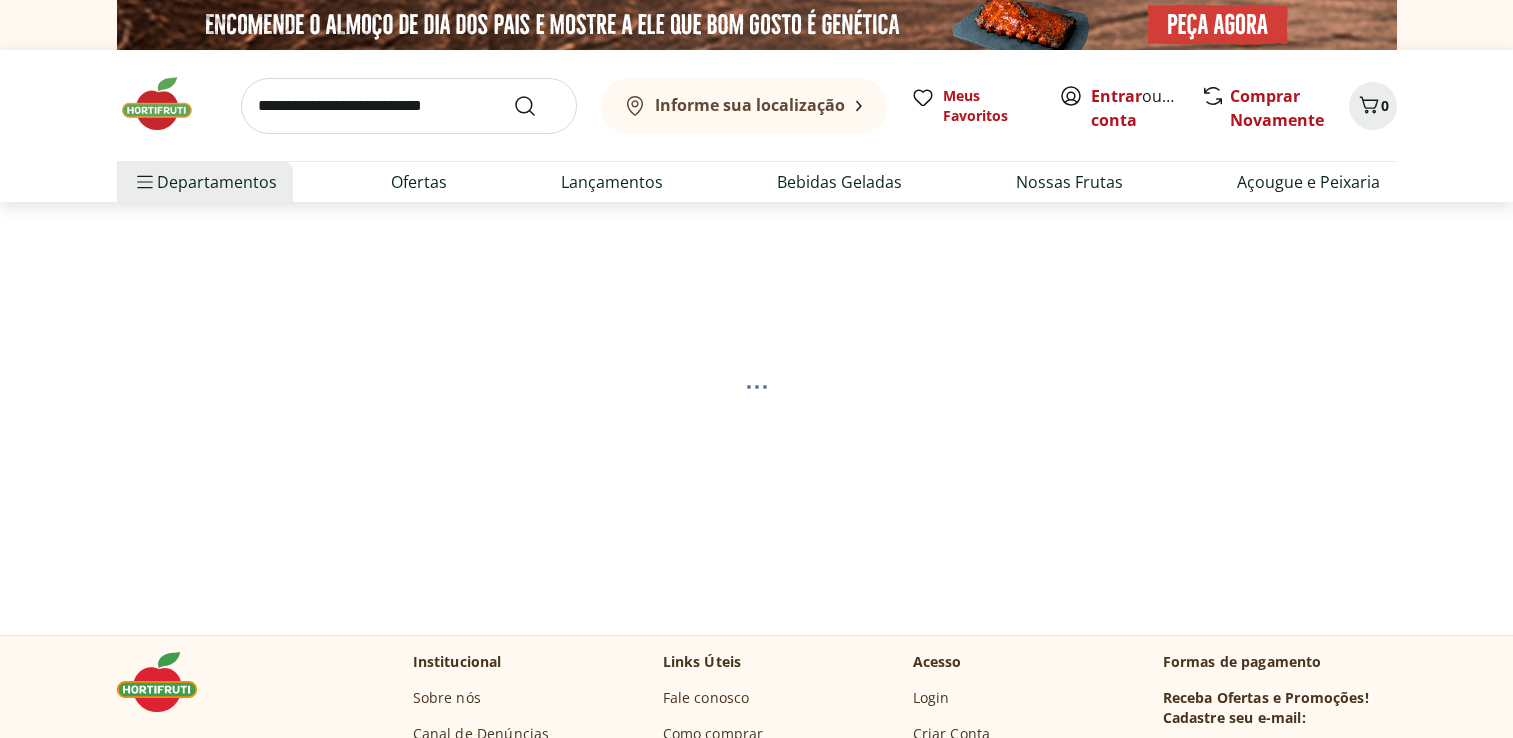 scroll, scrollTop: 0, scrollLeft: 0, axis: both 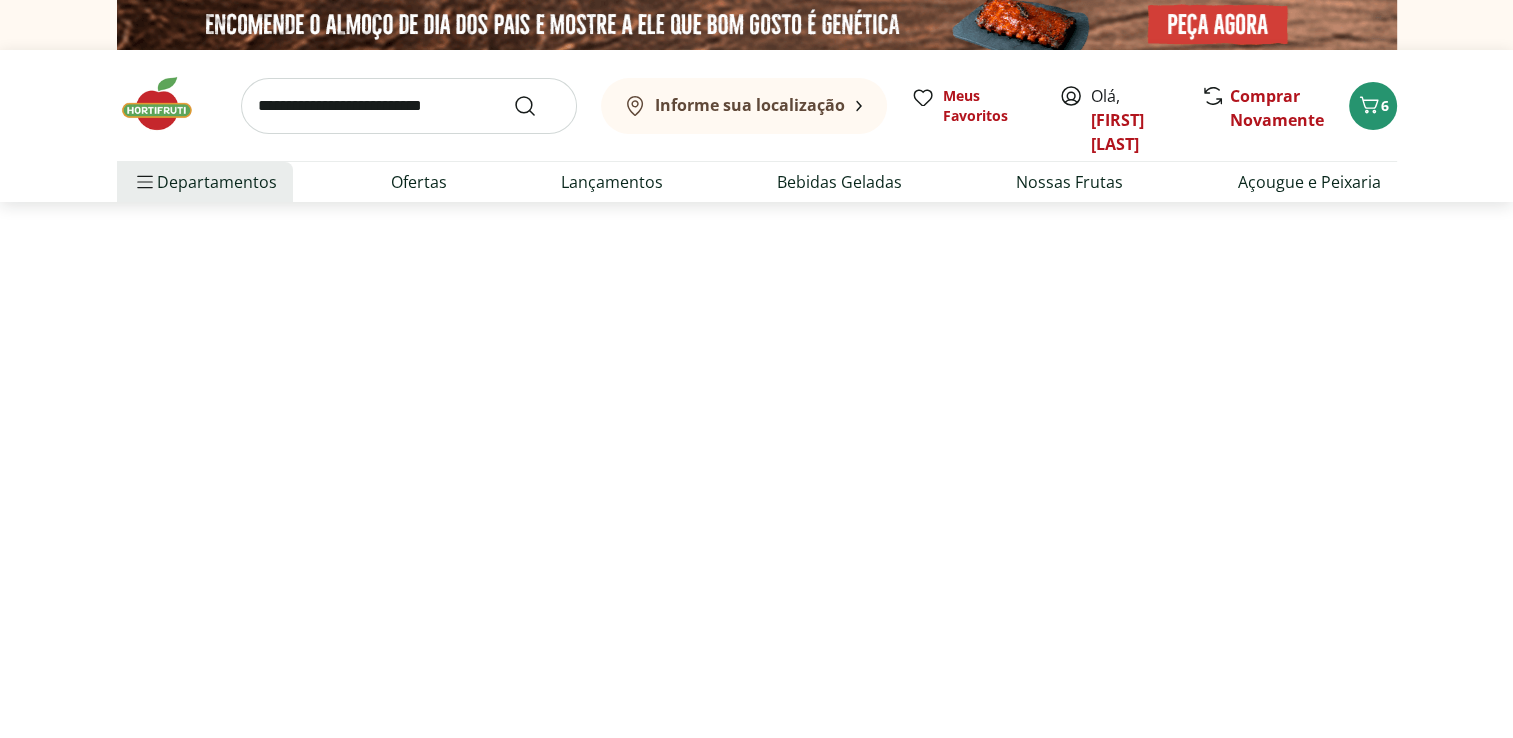 select on "**********" 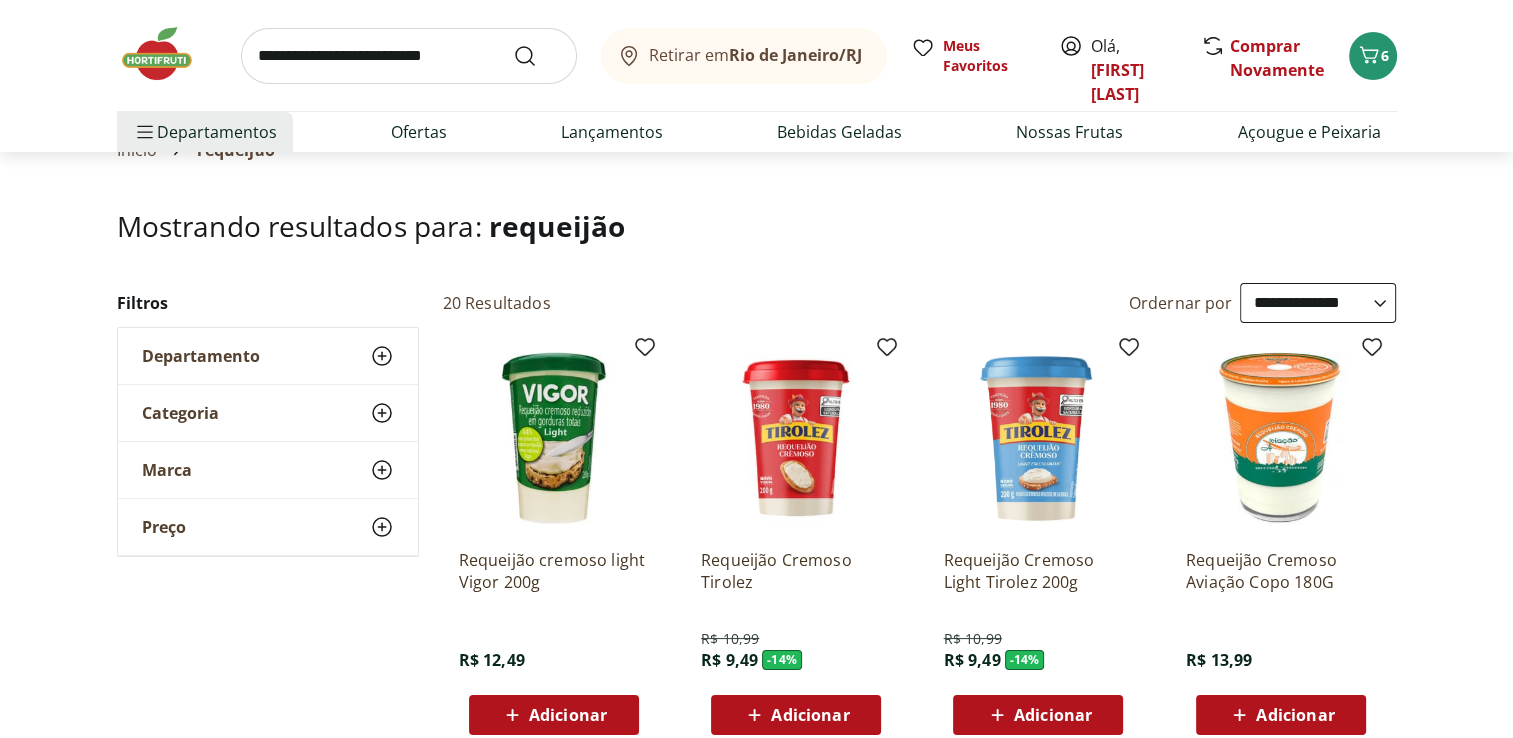 scroll, scrollTop: 120, scrollLeft: 0, axis: vertical 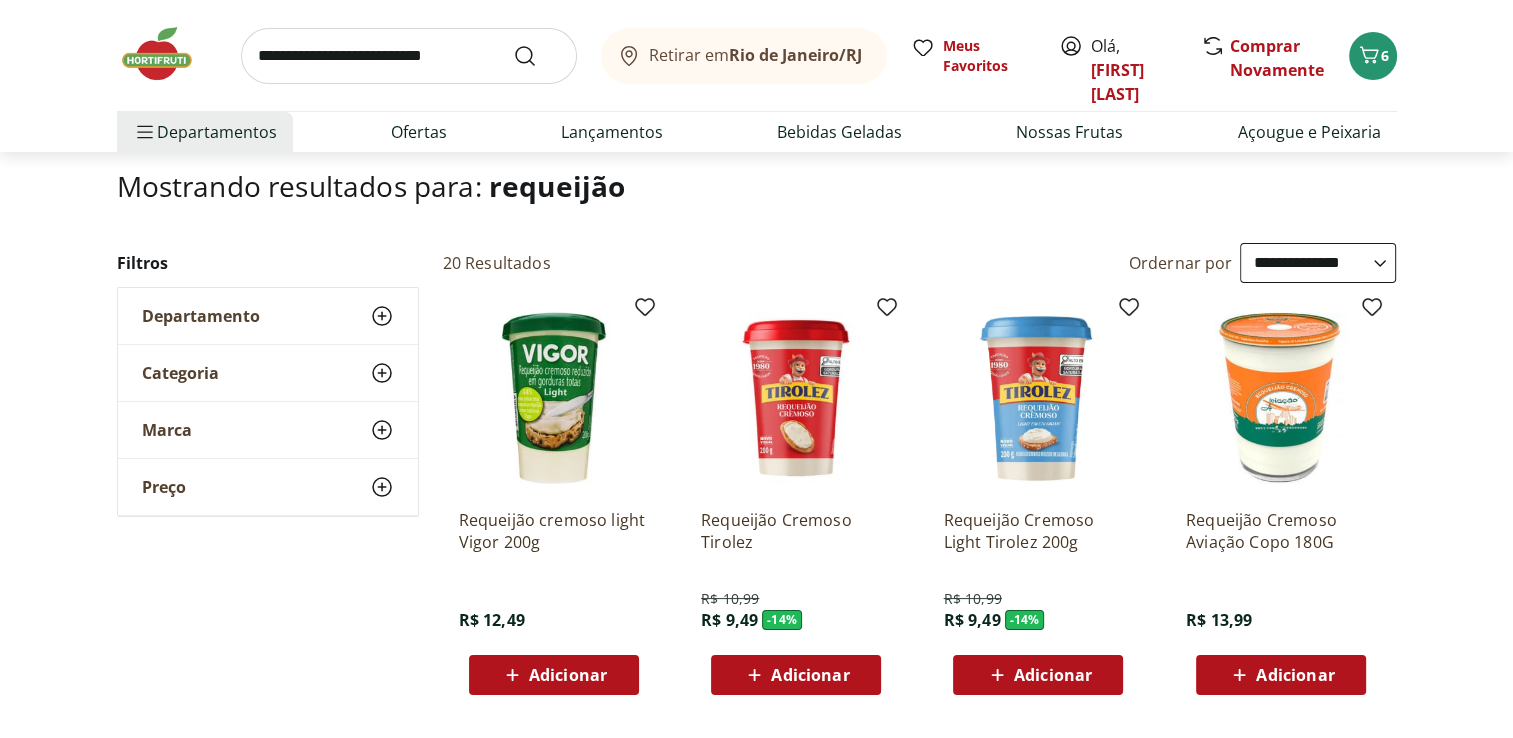 click on "Adicionar" at bounding box center (1053, 675) 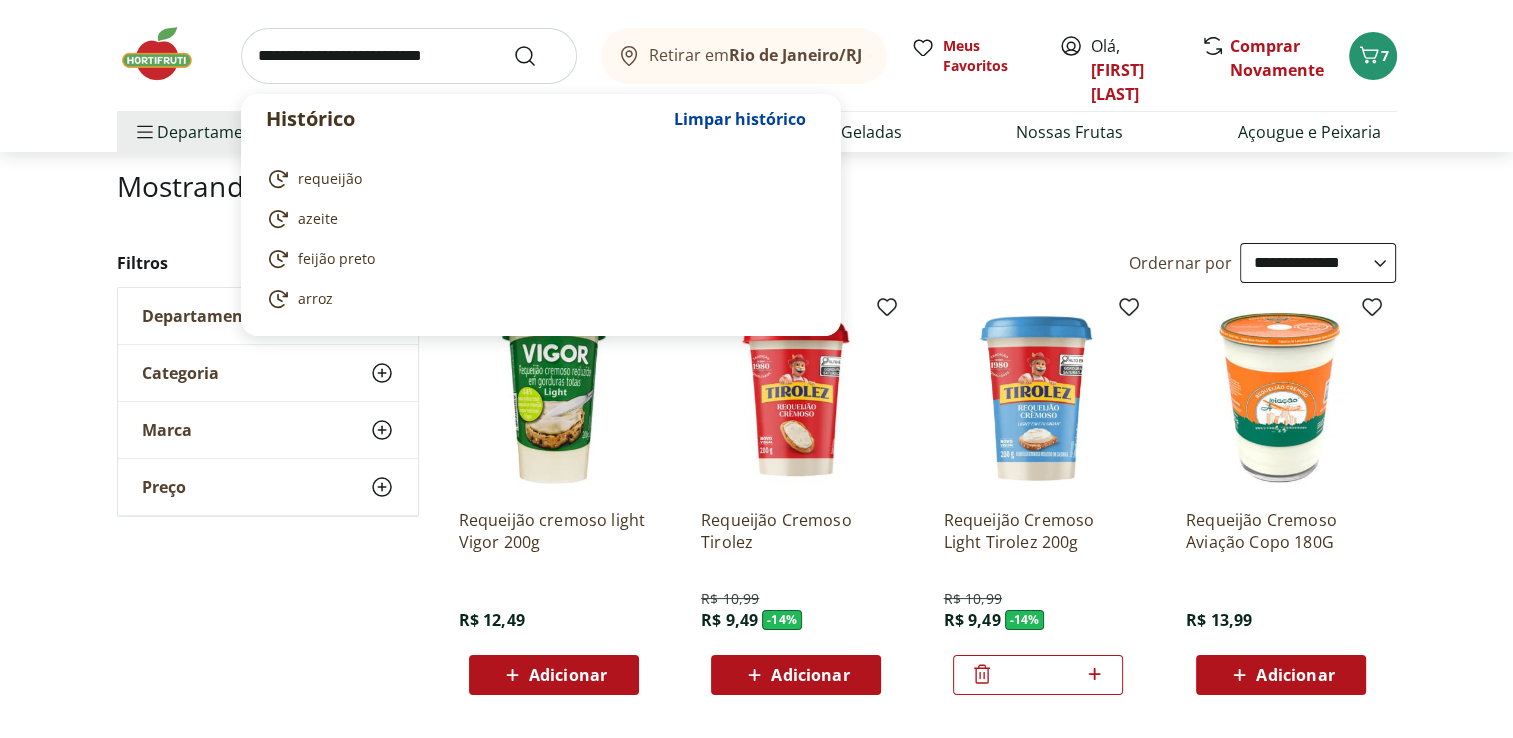 click at bounding box center [409, 56] 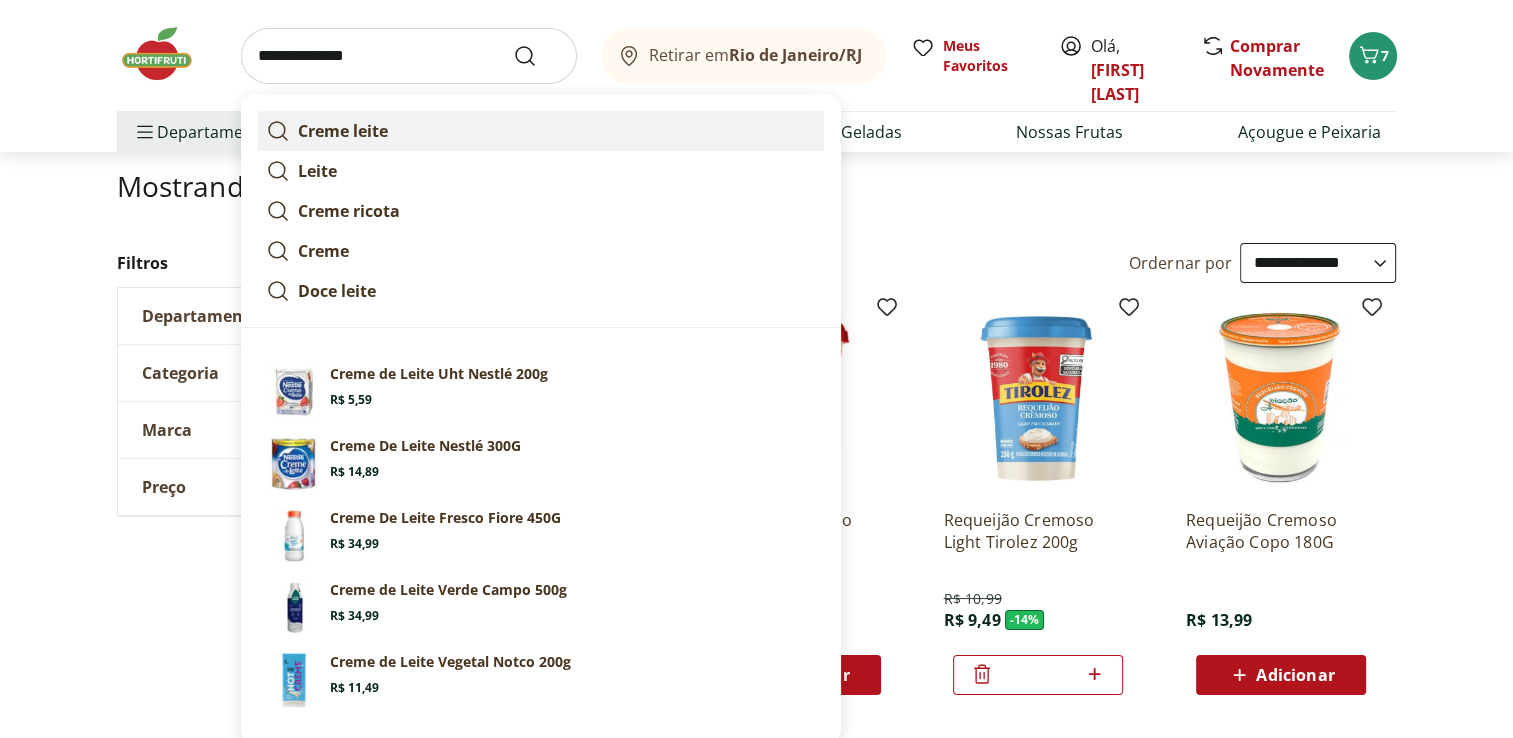 click on "Creme leite" at bounding box center (343, 131) 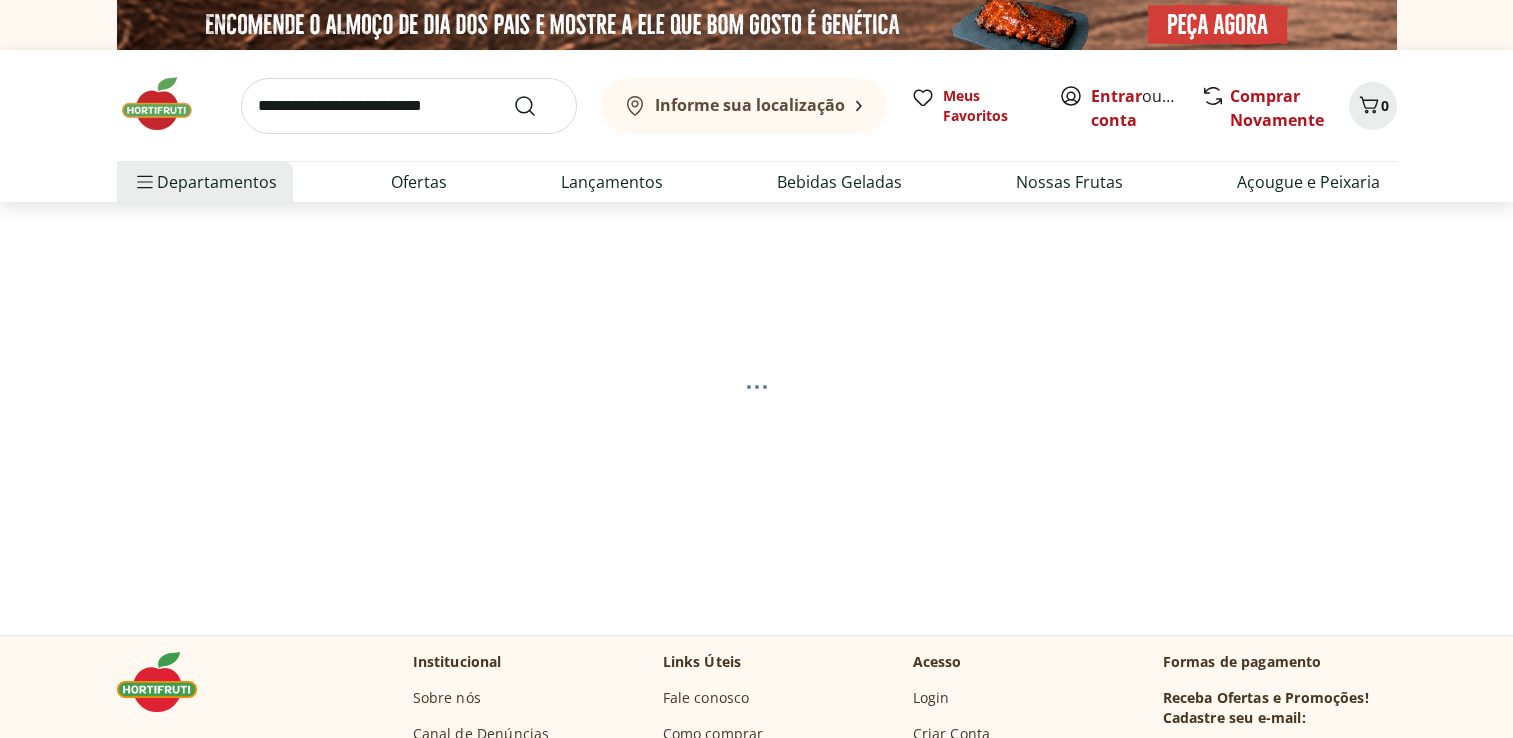scroll, scrollTop: 0, scrollLeft: 0, axis: both 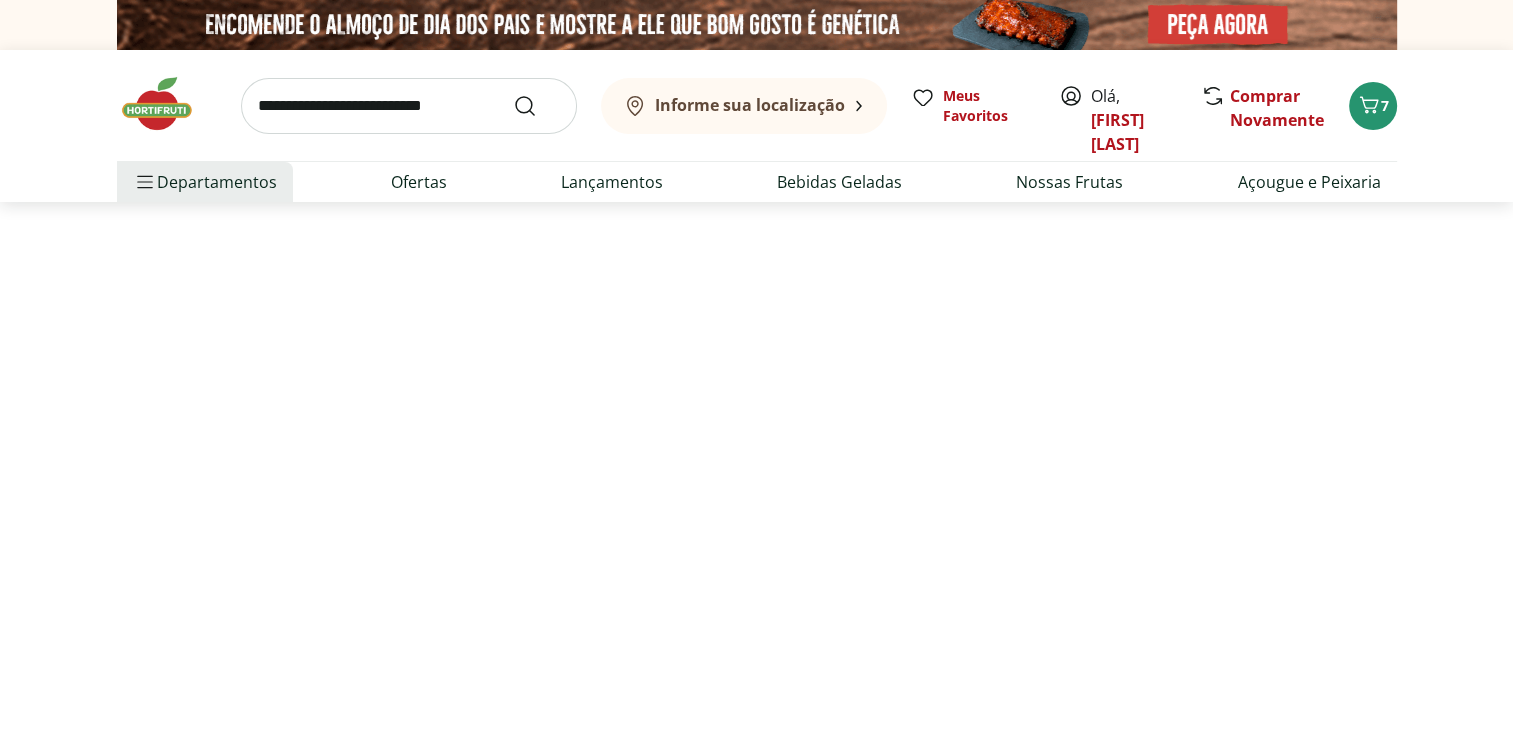 select on "**********" 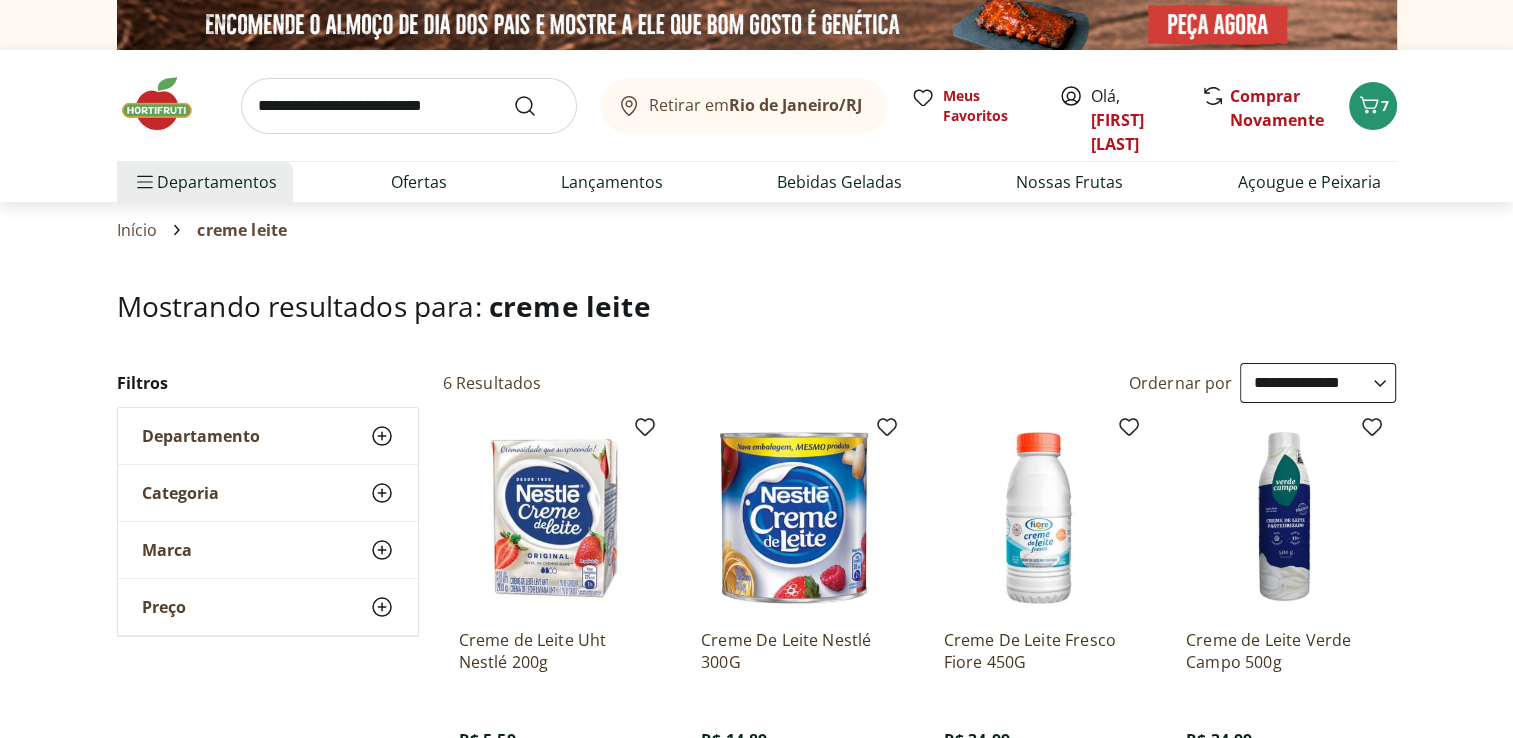 click at bounding box center (554, 518) 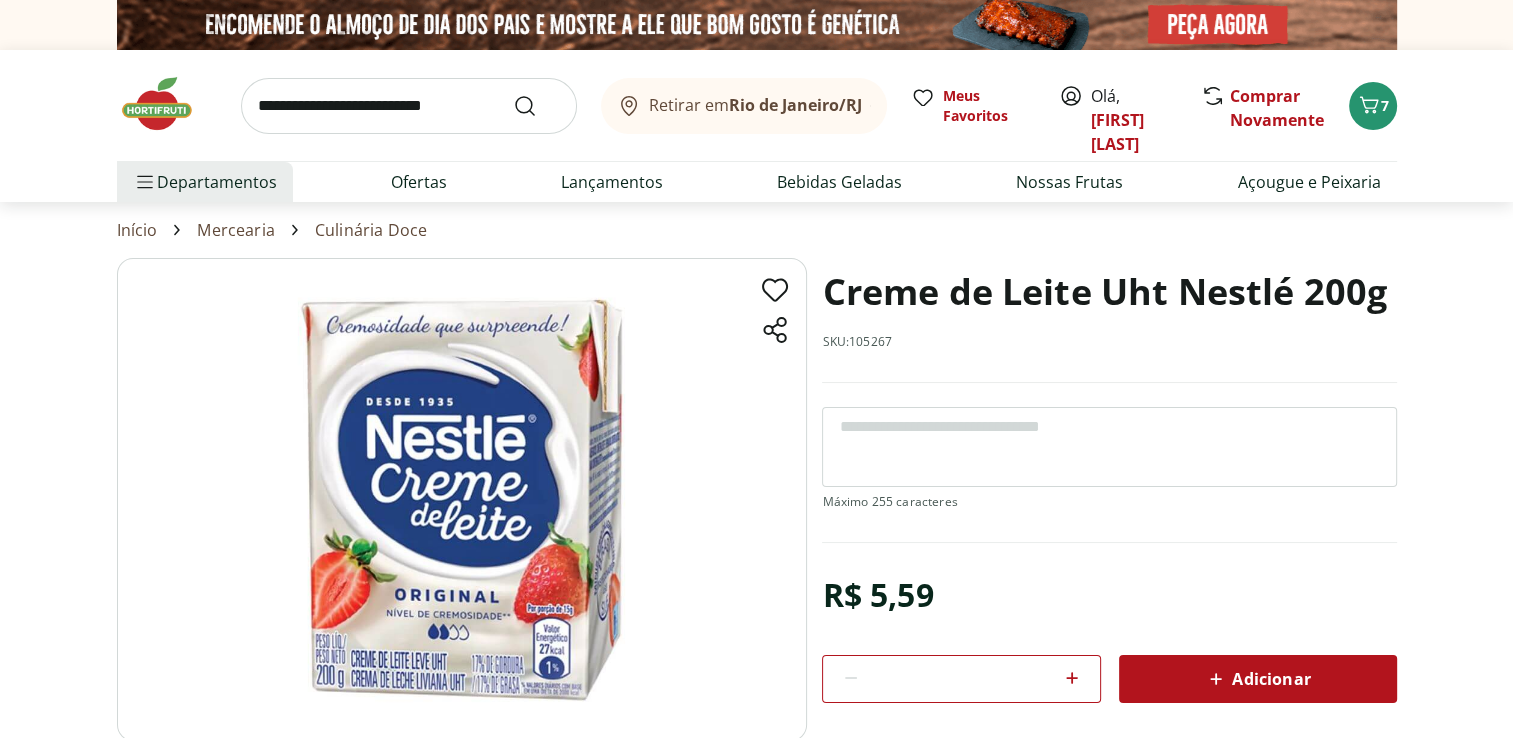 click on "Adicionar" at bounding box center (1257, 679) 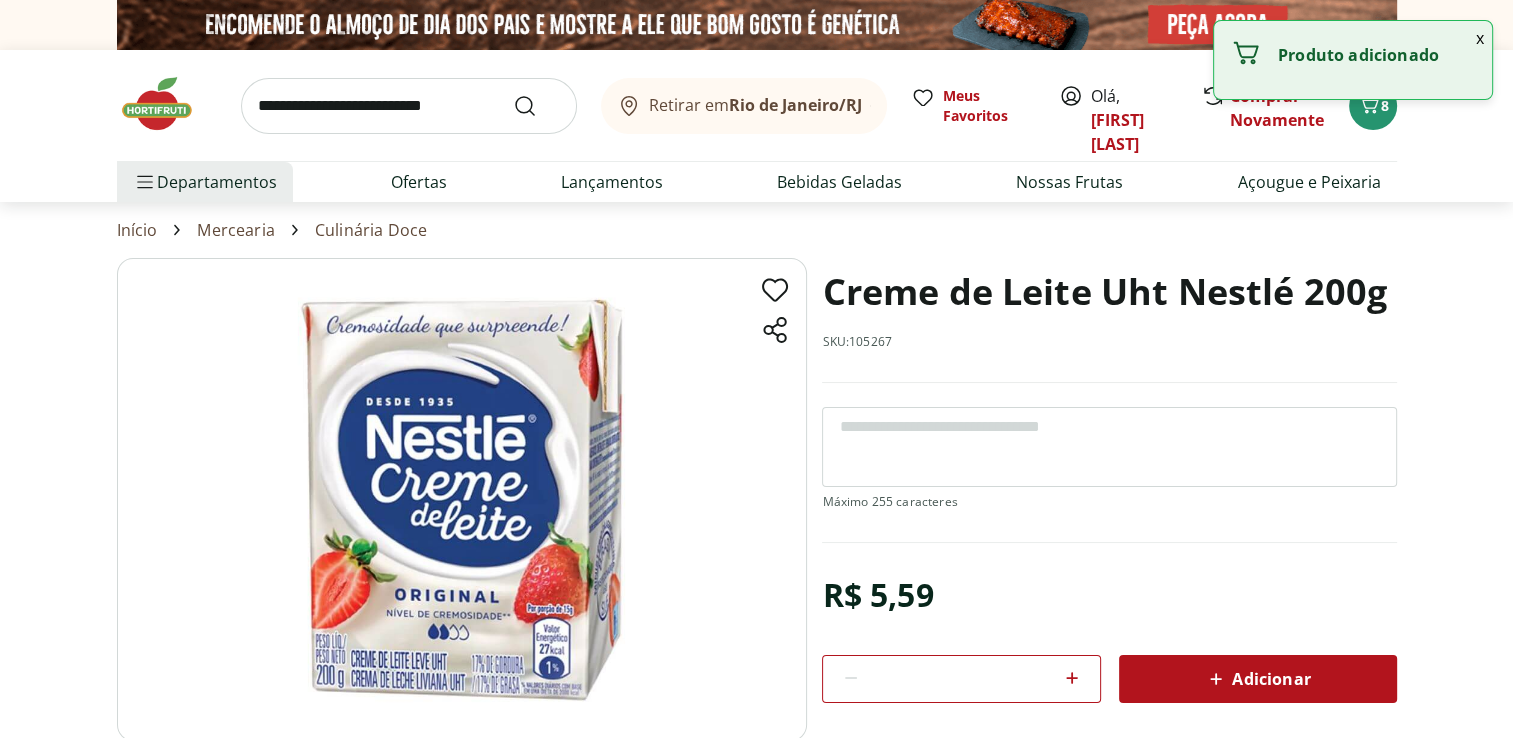 click at bounding box center (409, 106) 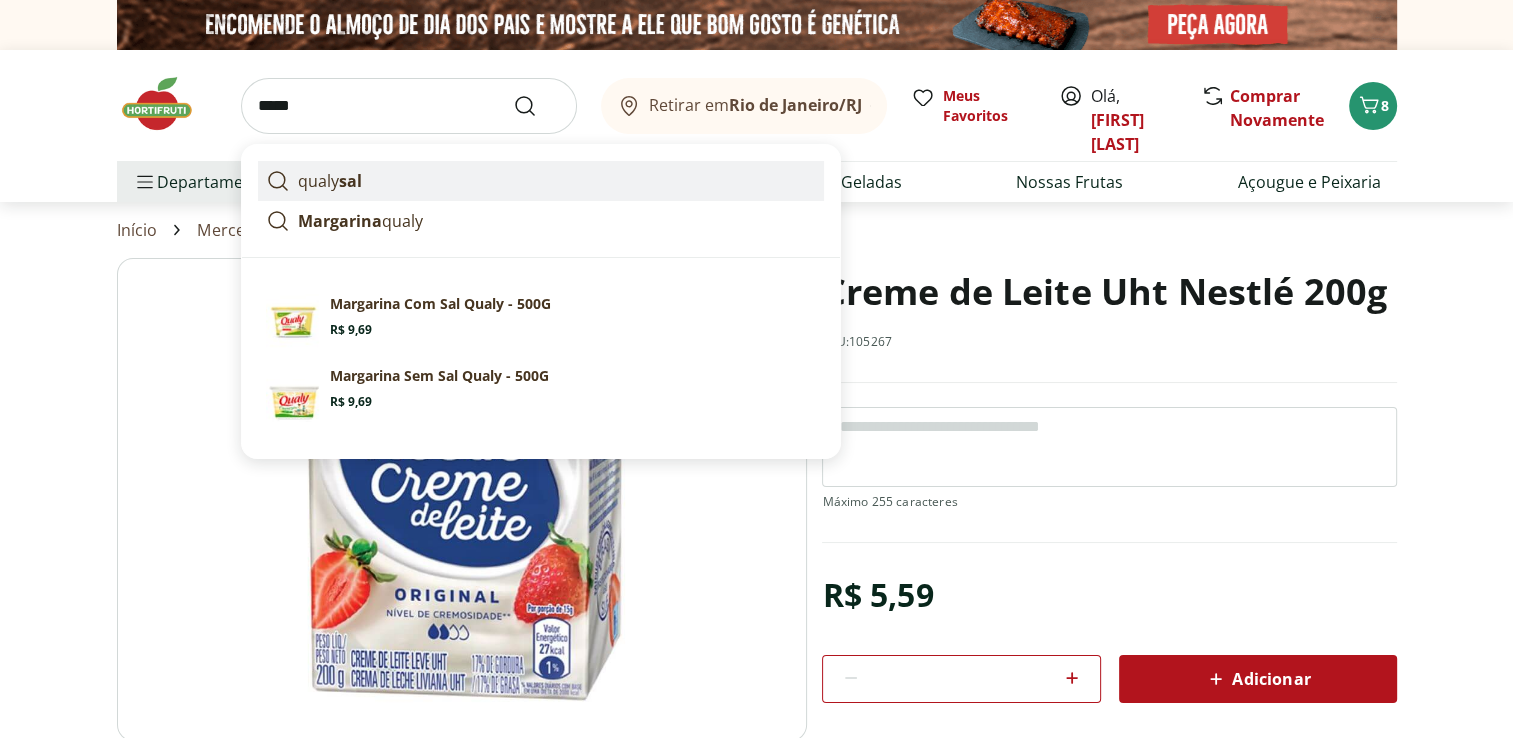 click on "qualy  sal" at bounding box center [541, 181] 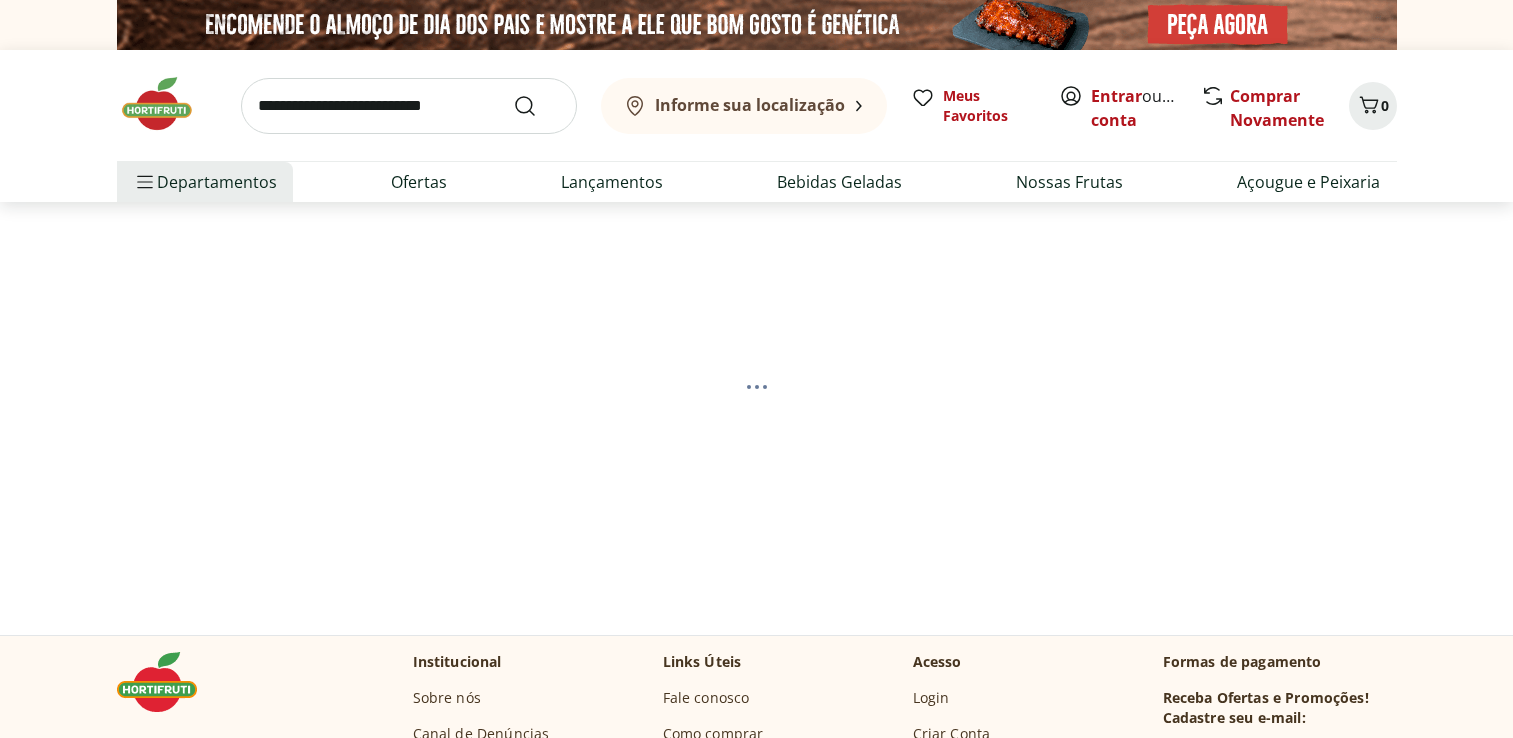 scroll, scrollTop: 0, scrollLeft: 0, axis: both 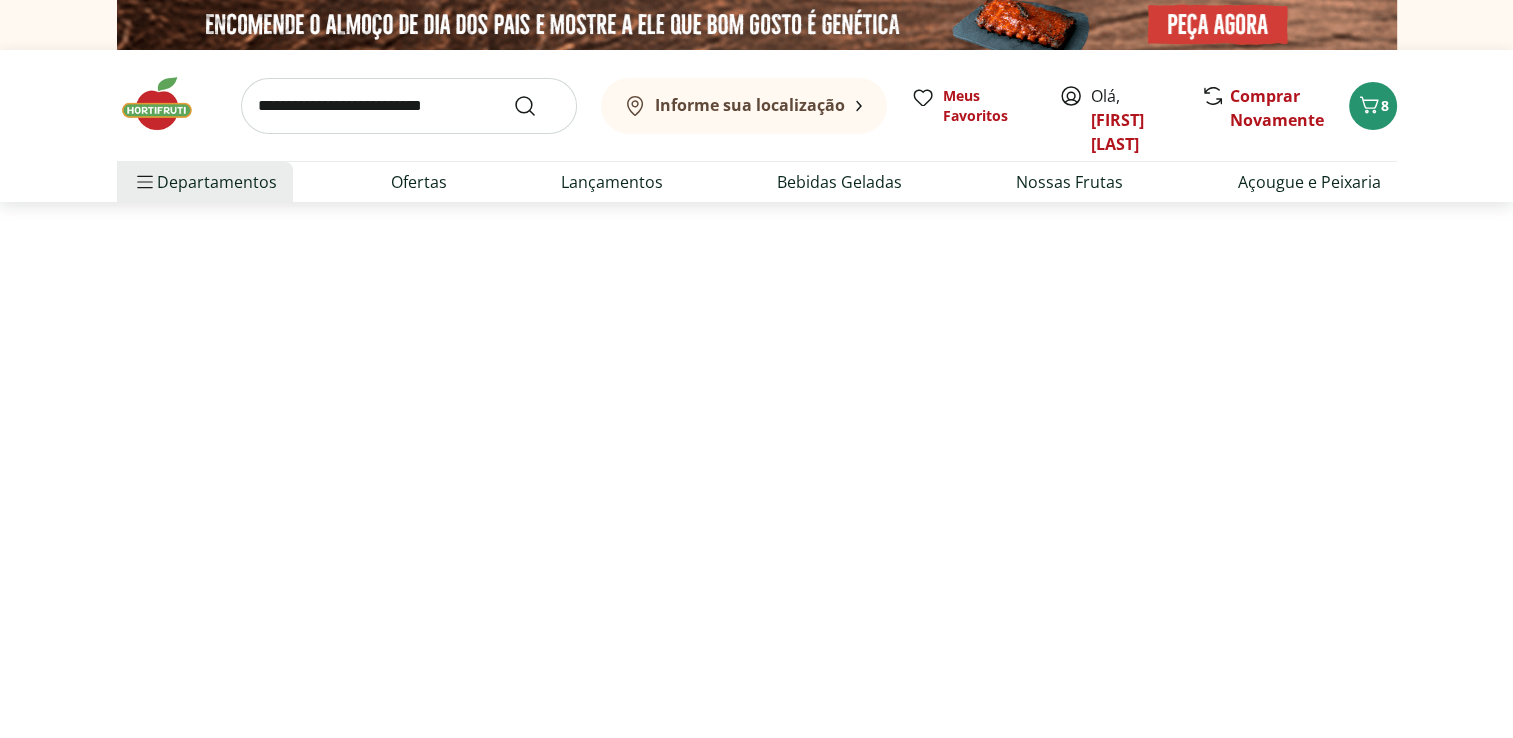 select on "**********" 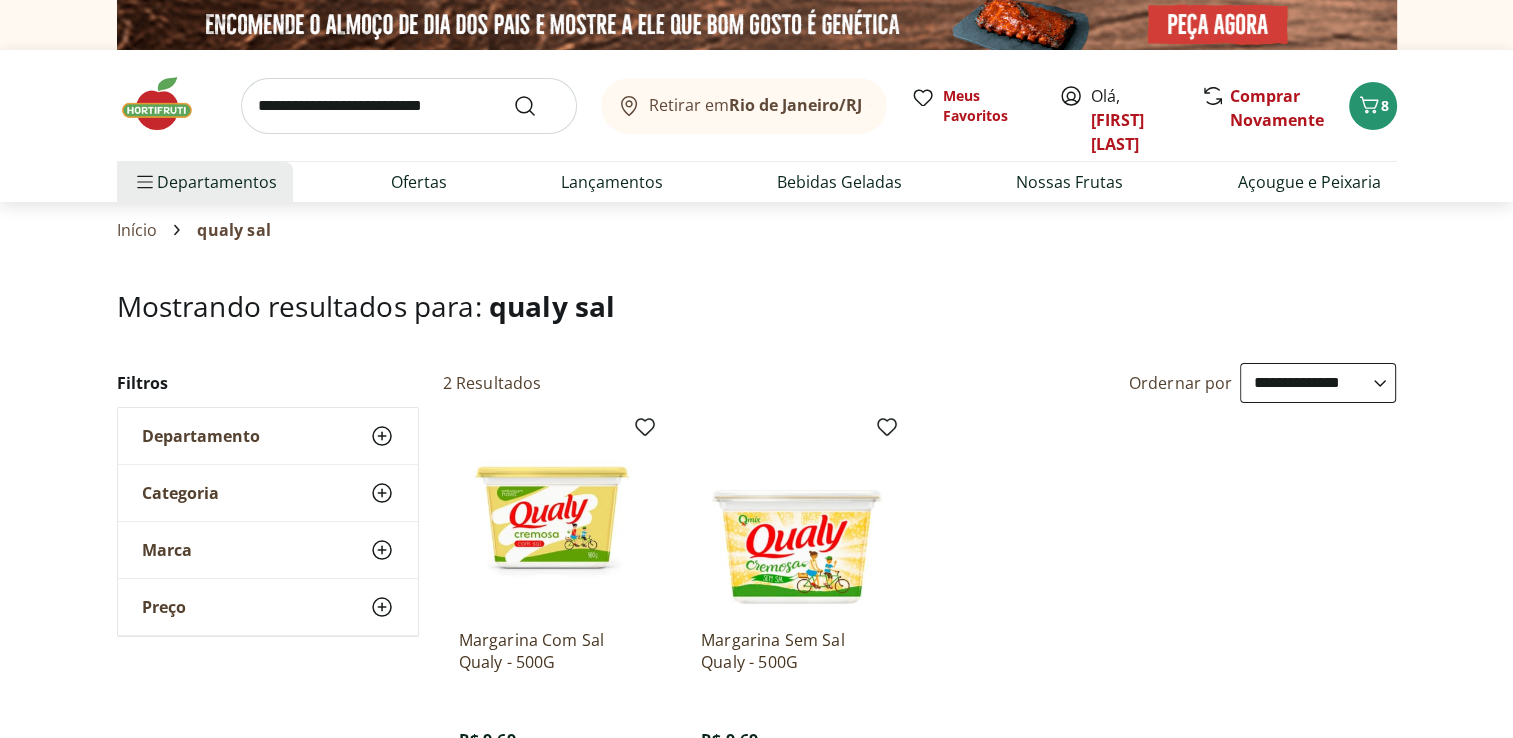 click at bounding box center [554, 518] 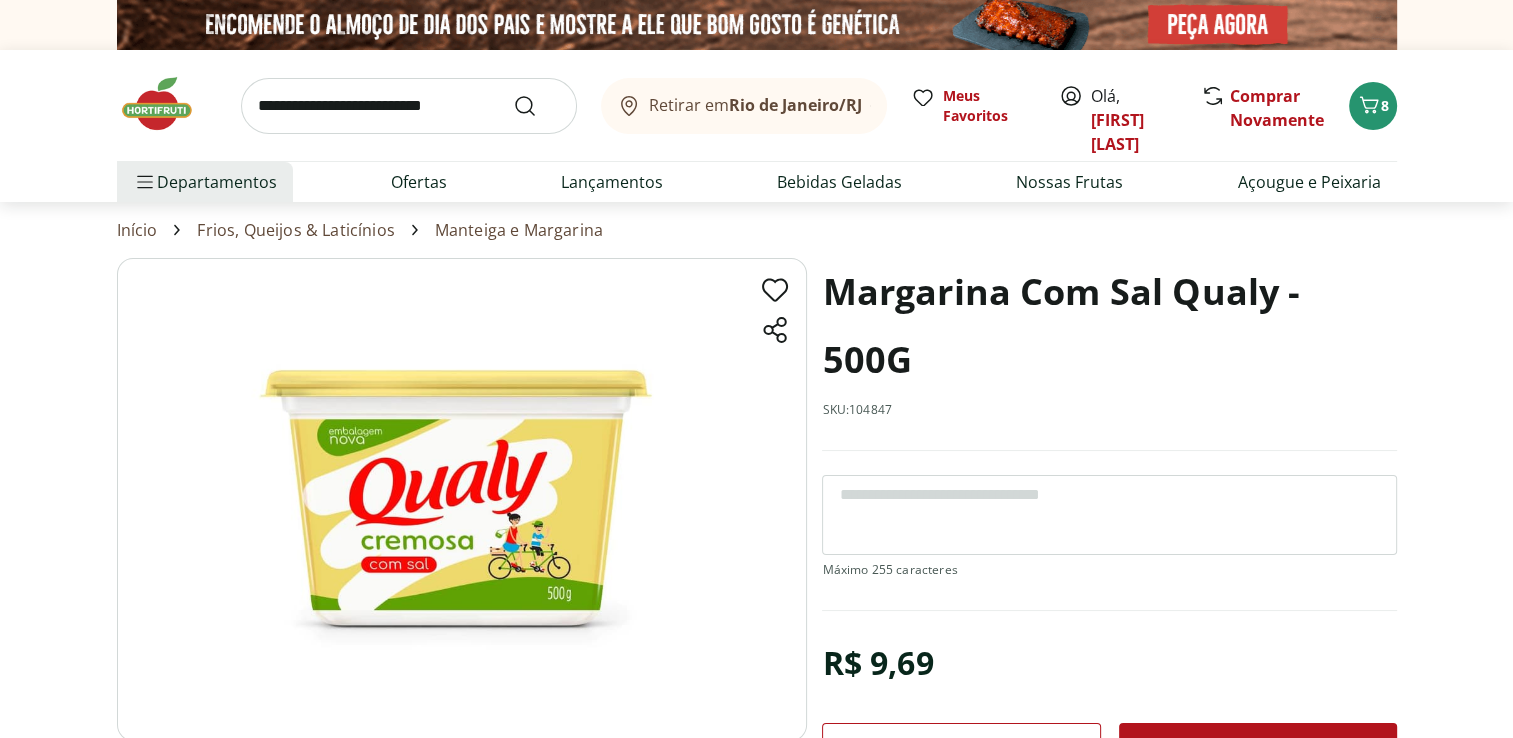 click on "Adicionar" at bounding box center [1258, 747] 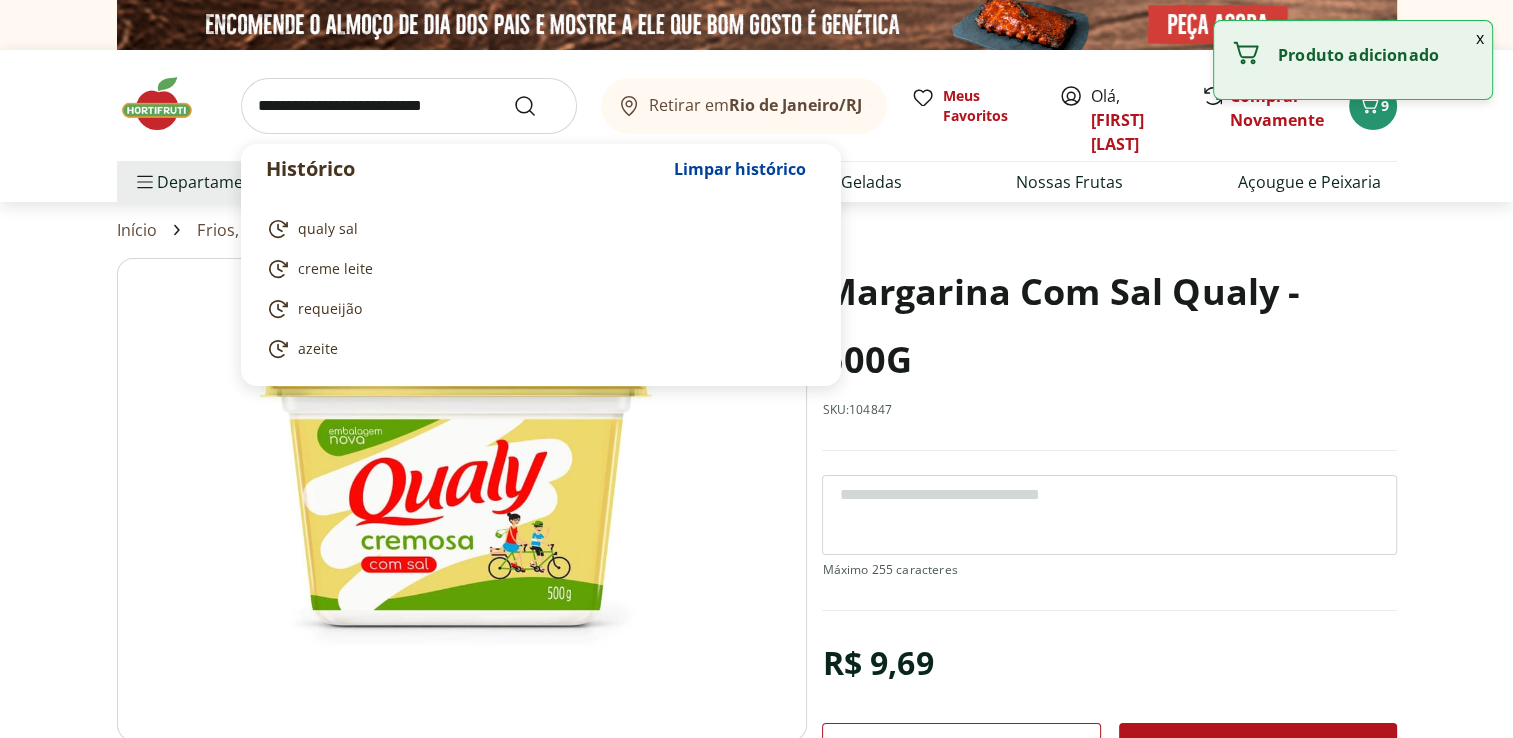 click at bounding box center [409, 106] 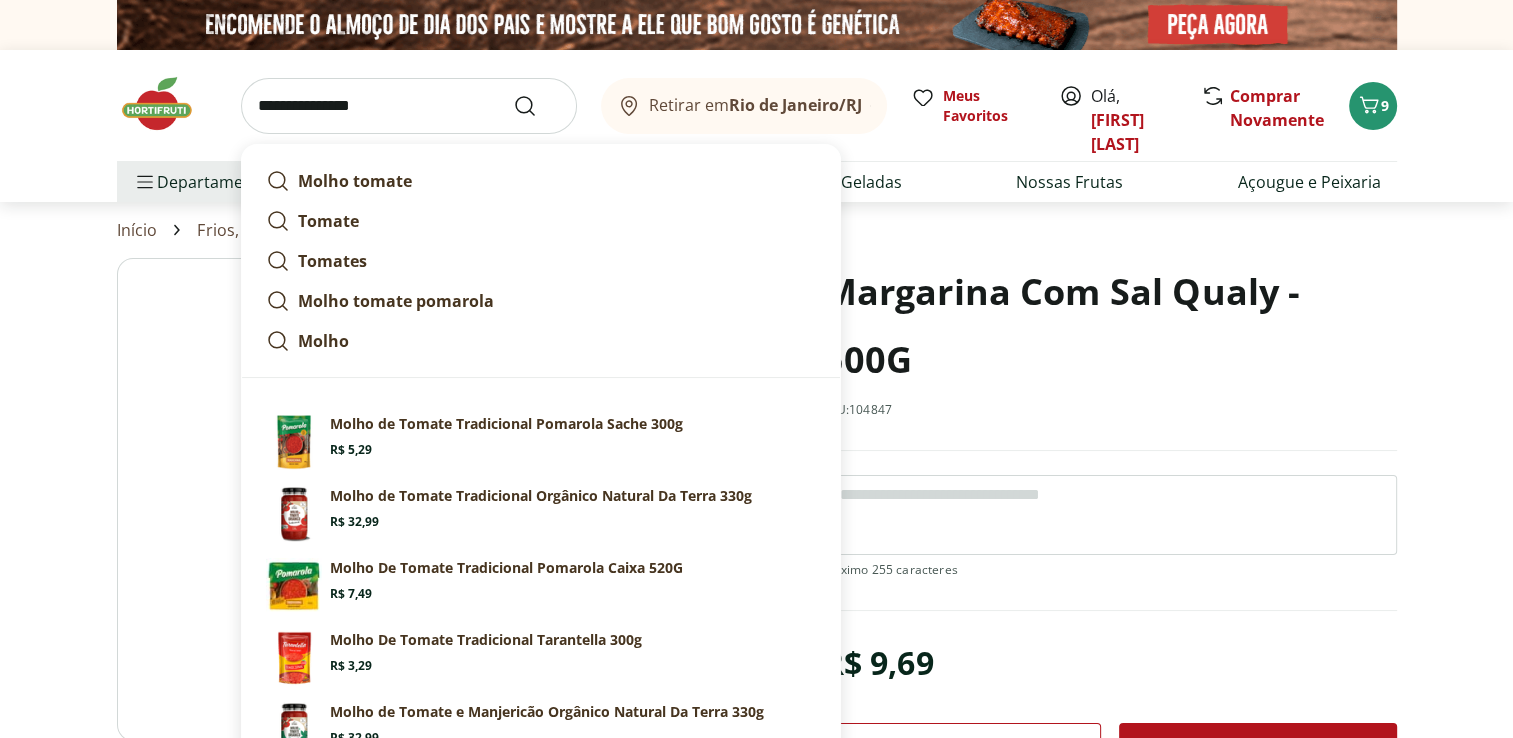 type on "**********" 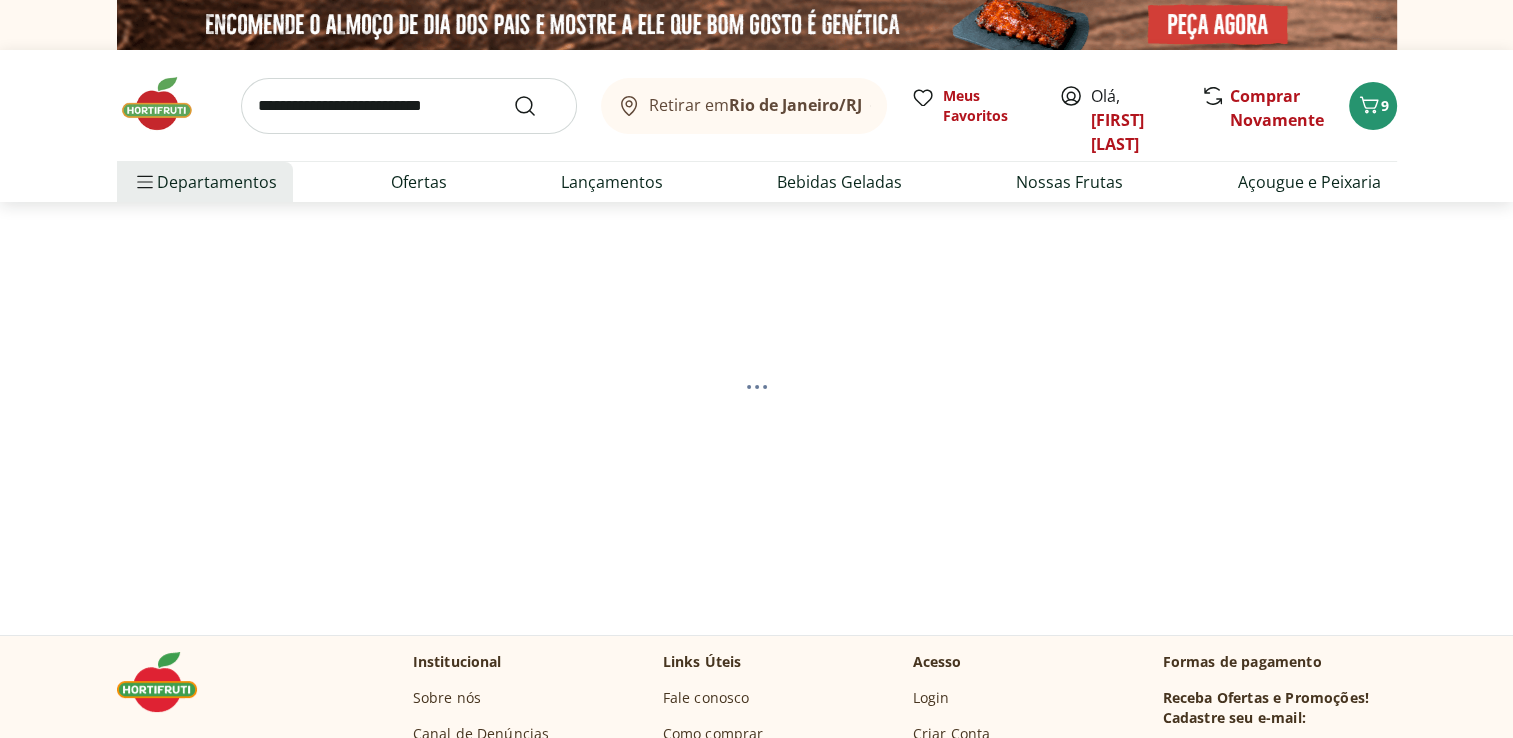 select on "**********" 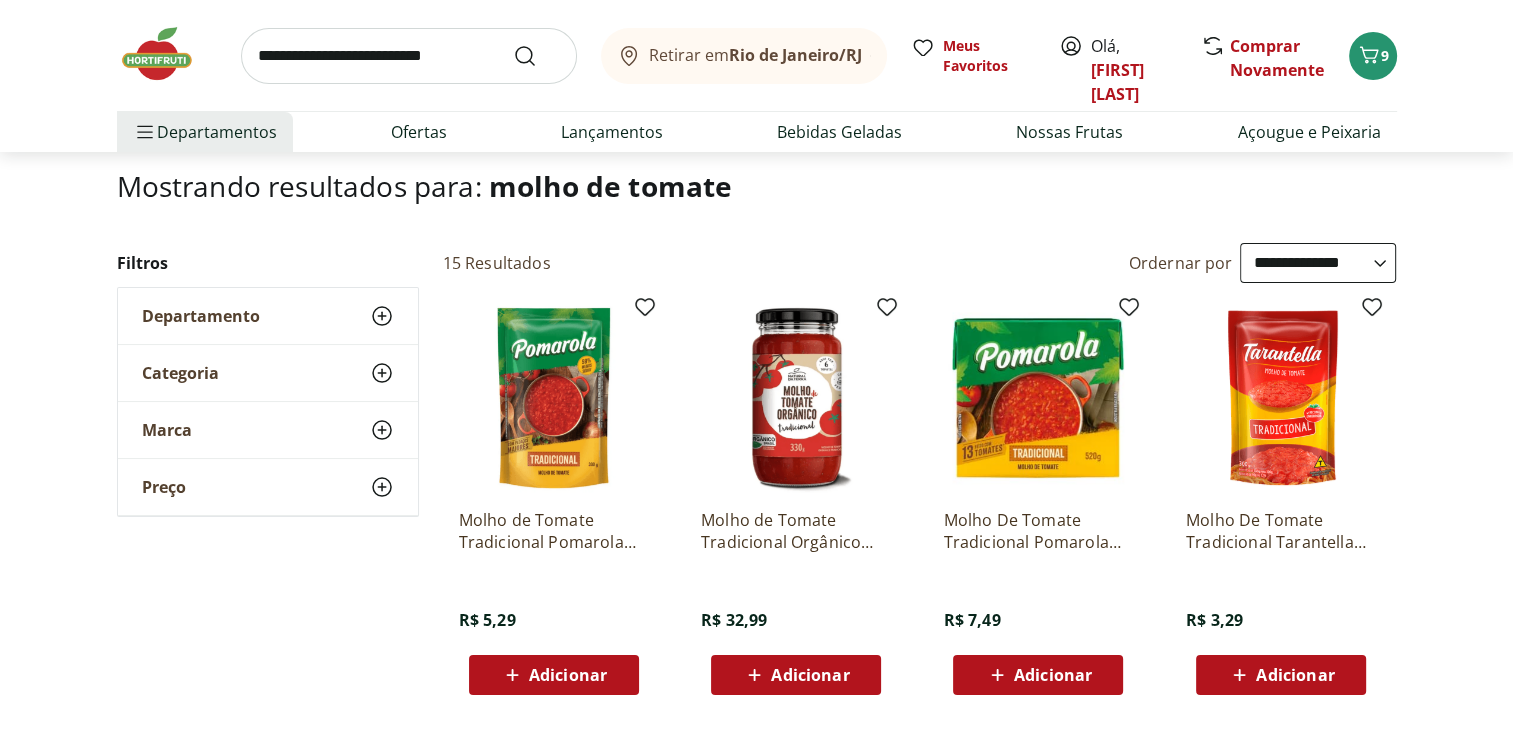 scroll, scrollTop: 160, scrollLeft: 0, axis: vertical 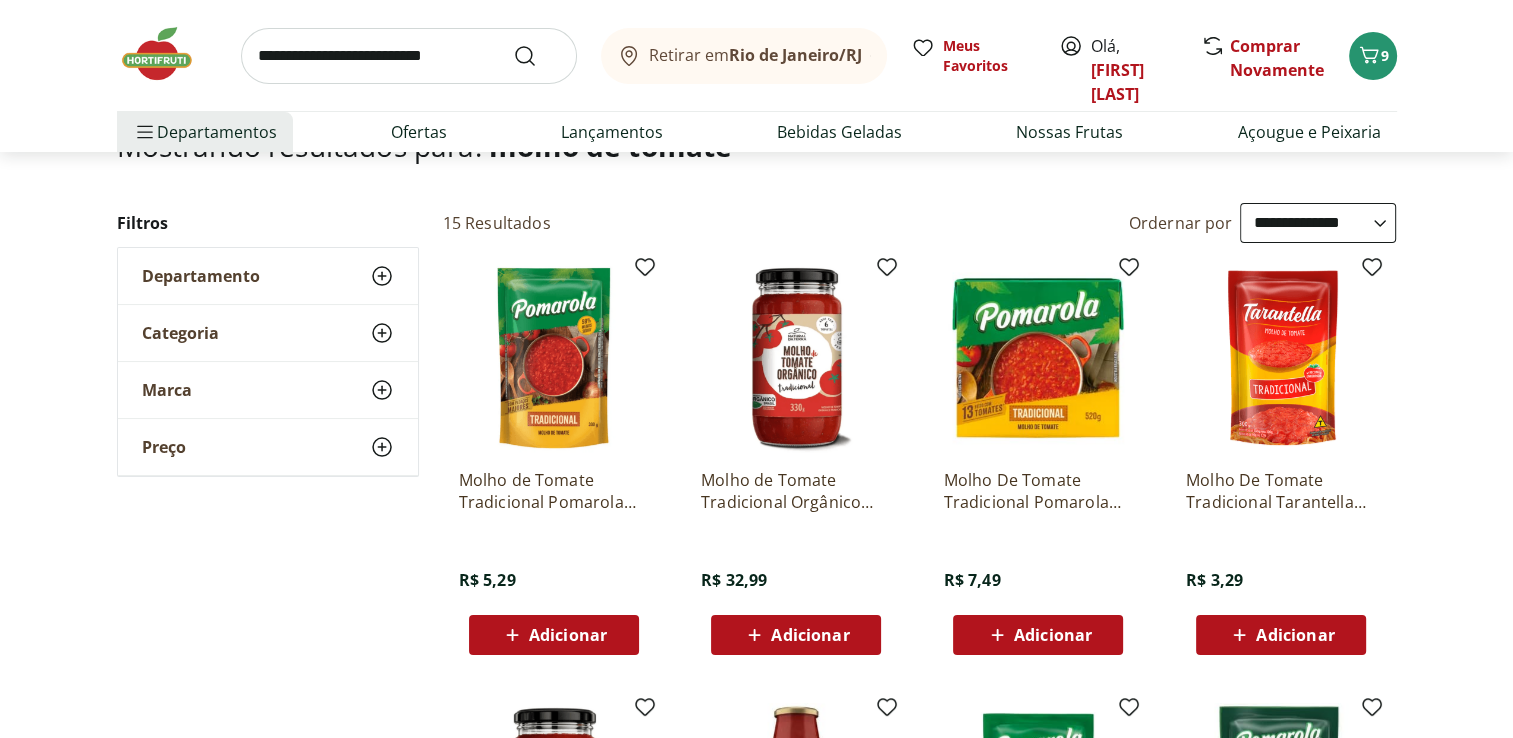 click on "Adicionar" at bounding box center [568, 635] 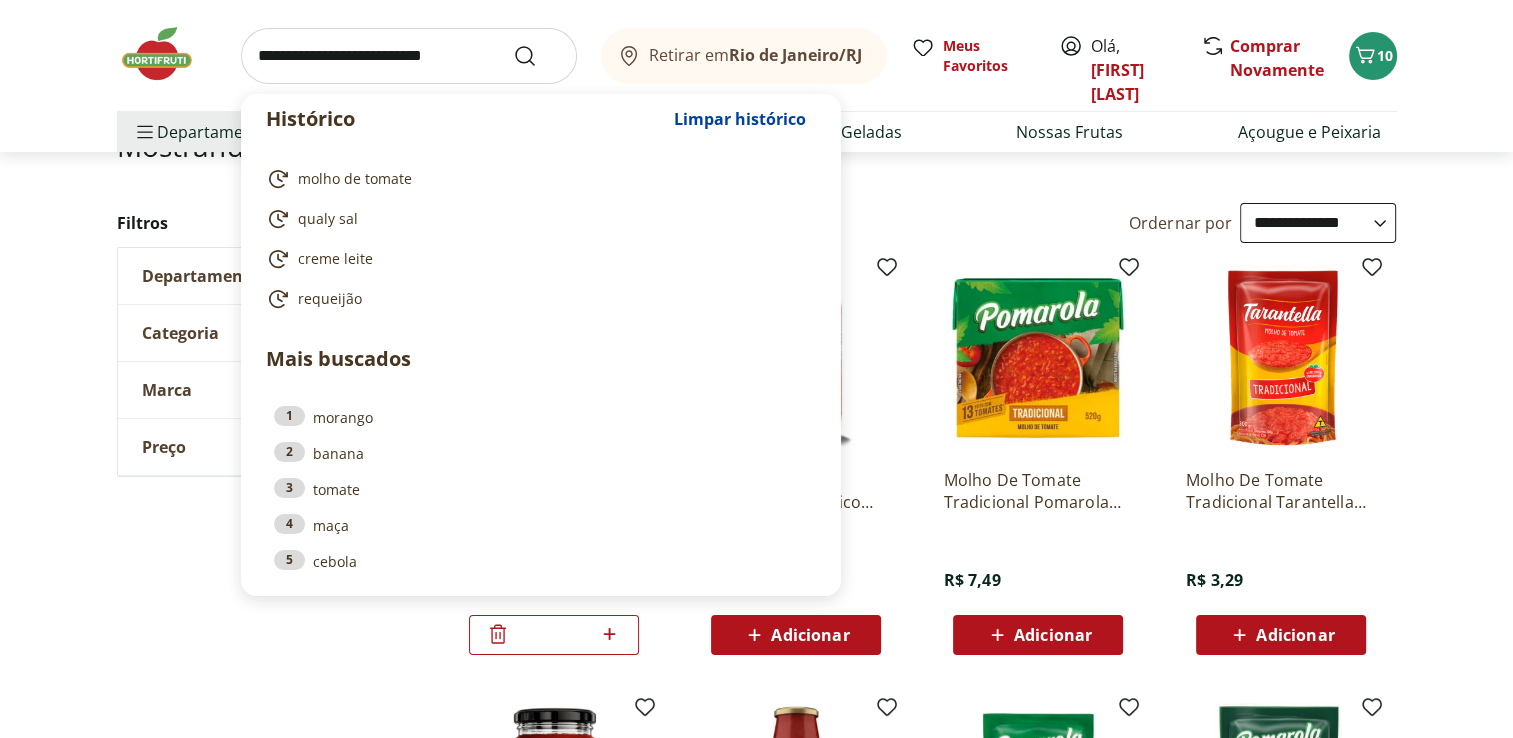 click at bounding box center [409, 56] 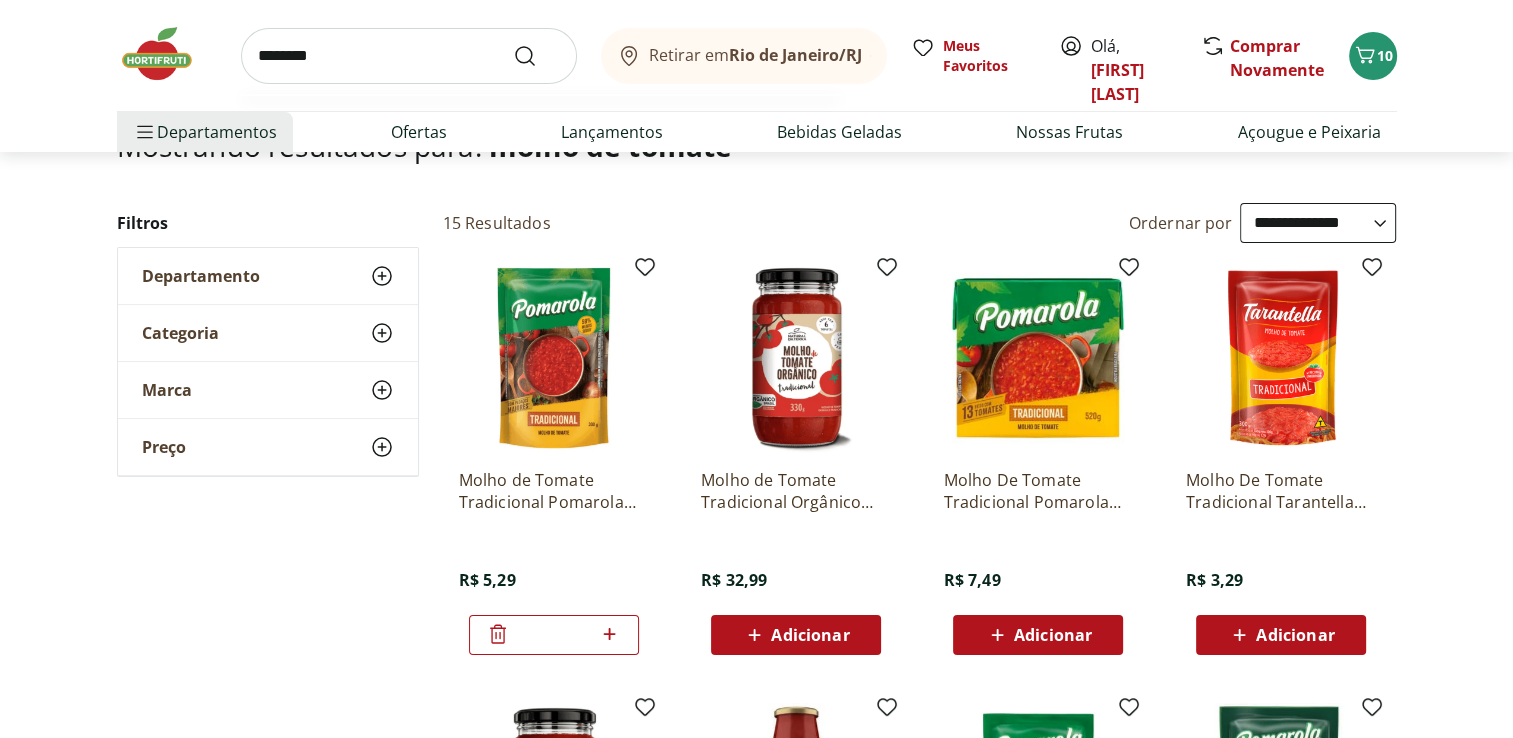 type on "********" 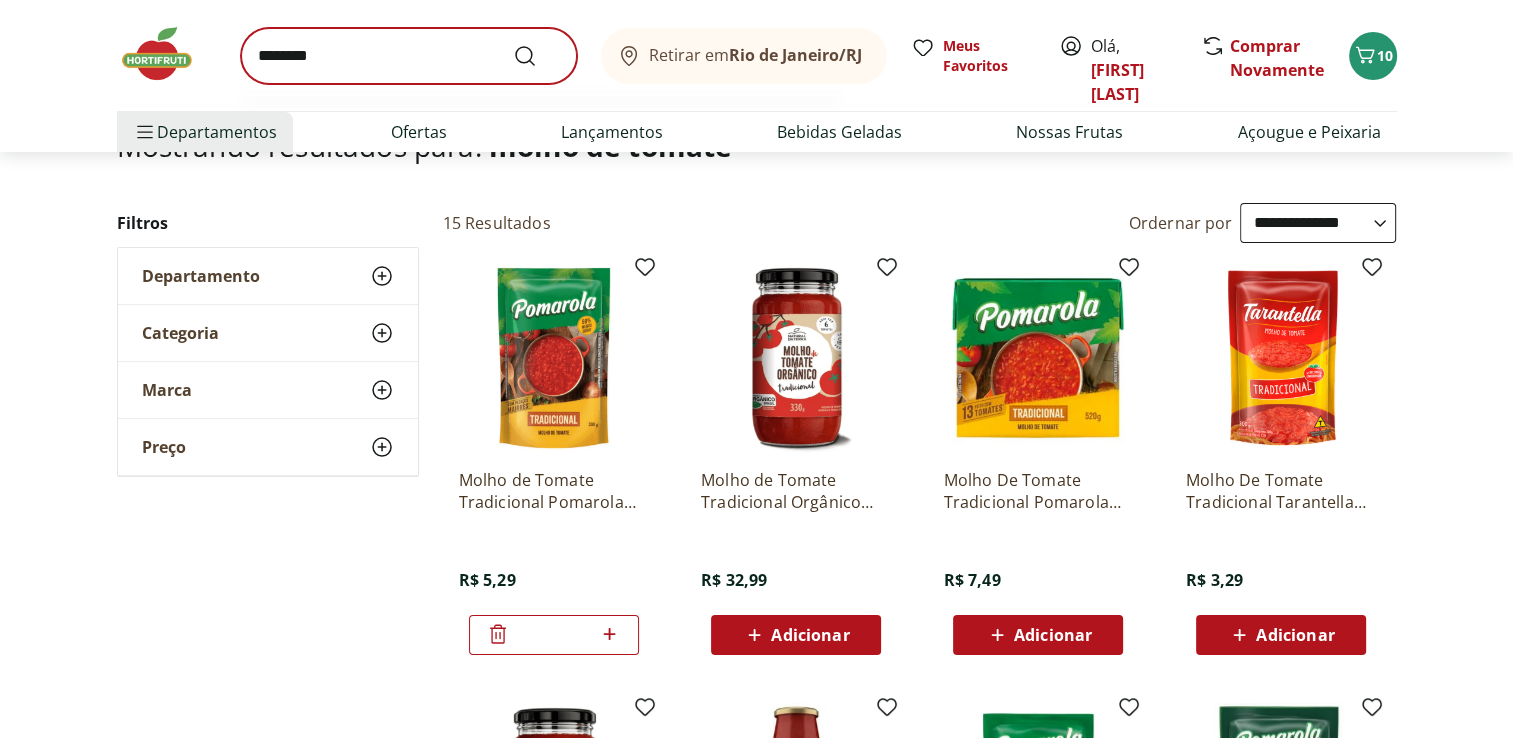 scroll, scrollTop: 0, scrollLeft: 0, axis: both 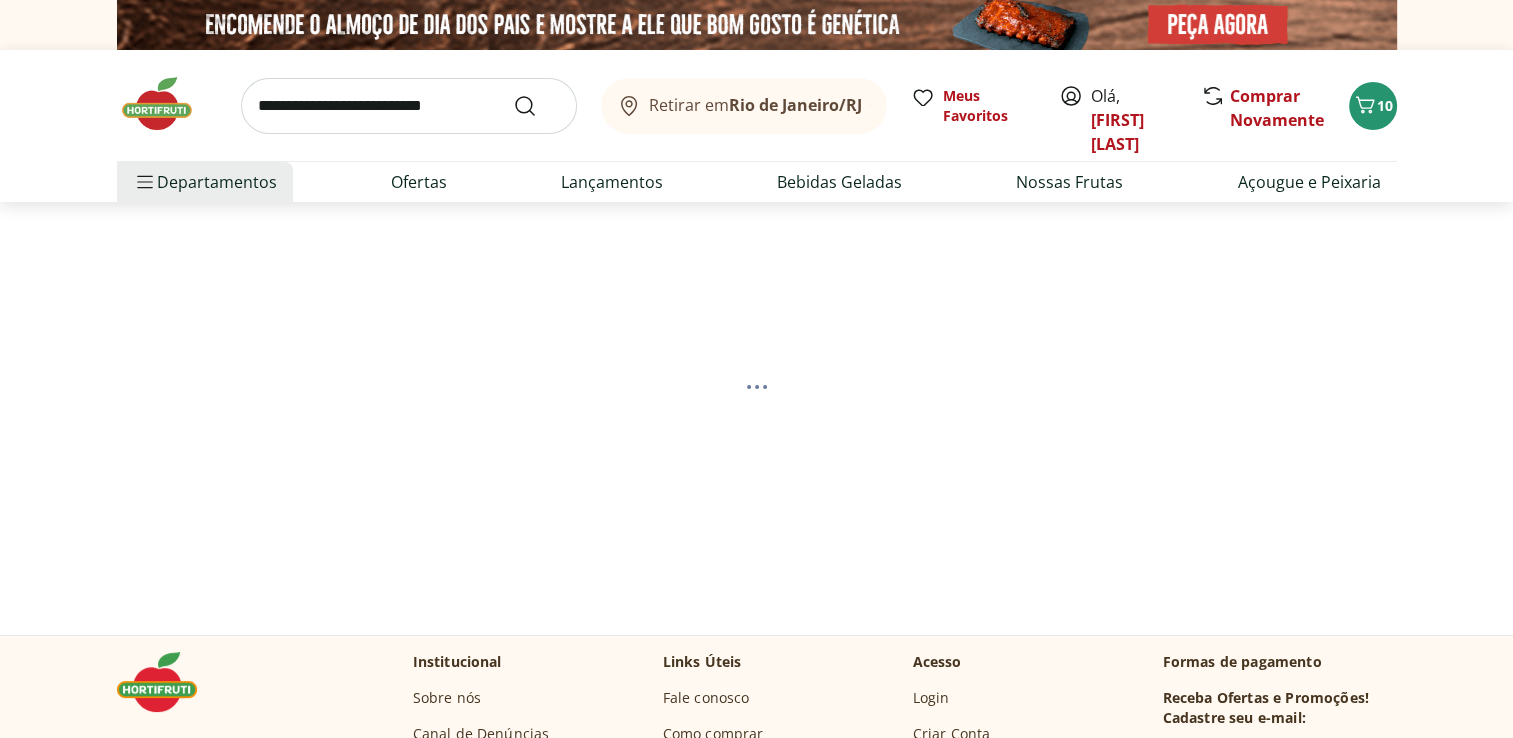 select on "**********" 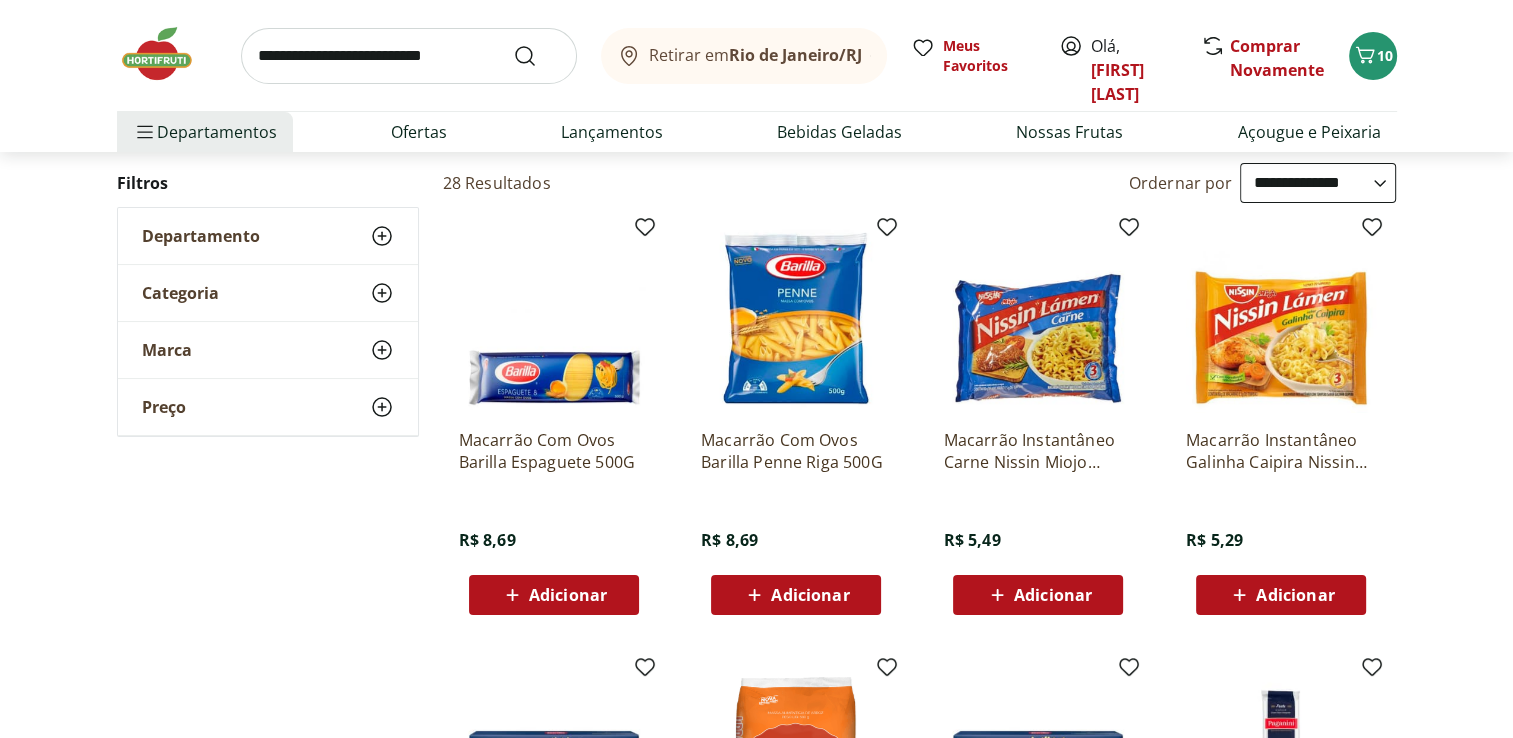 scroll, scrollTop: 240, scrollLeft: 0, axis: vertical 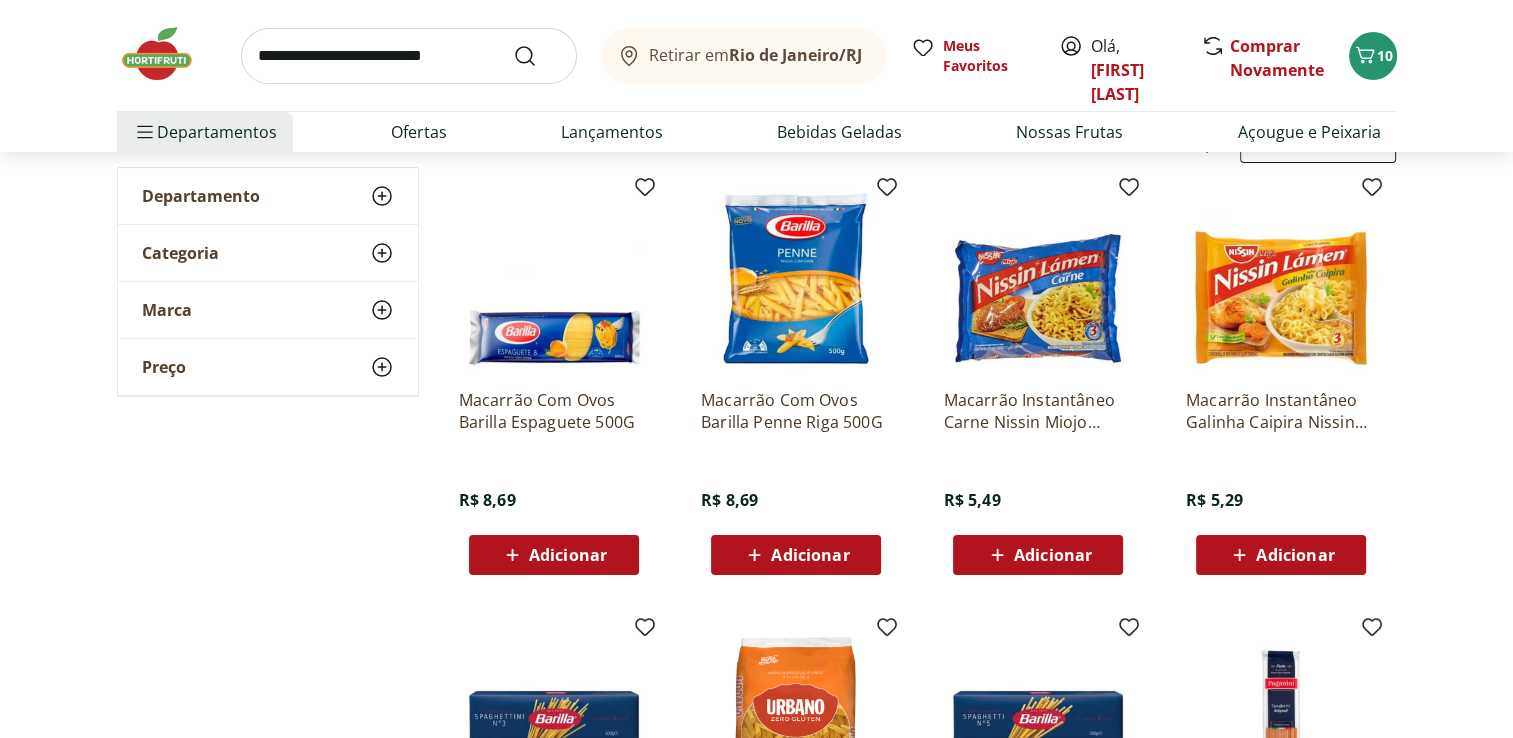 click on "Adicionar" at bounding box center (568, 555) 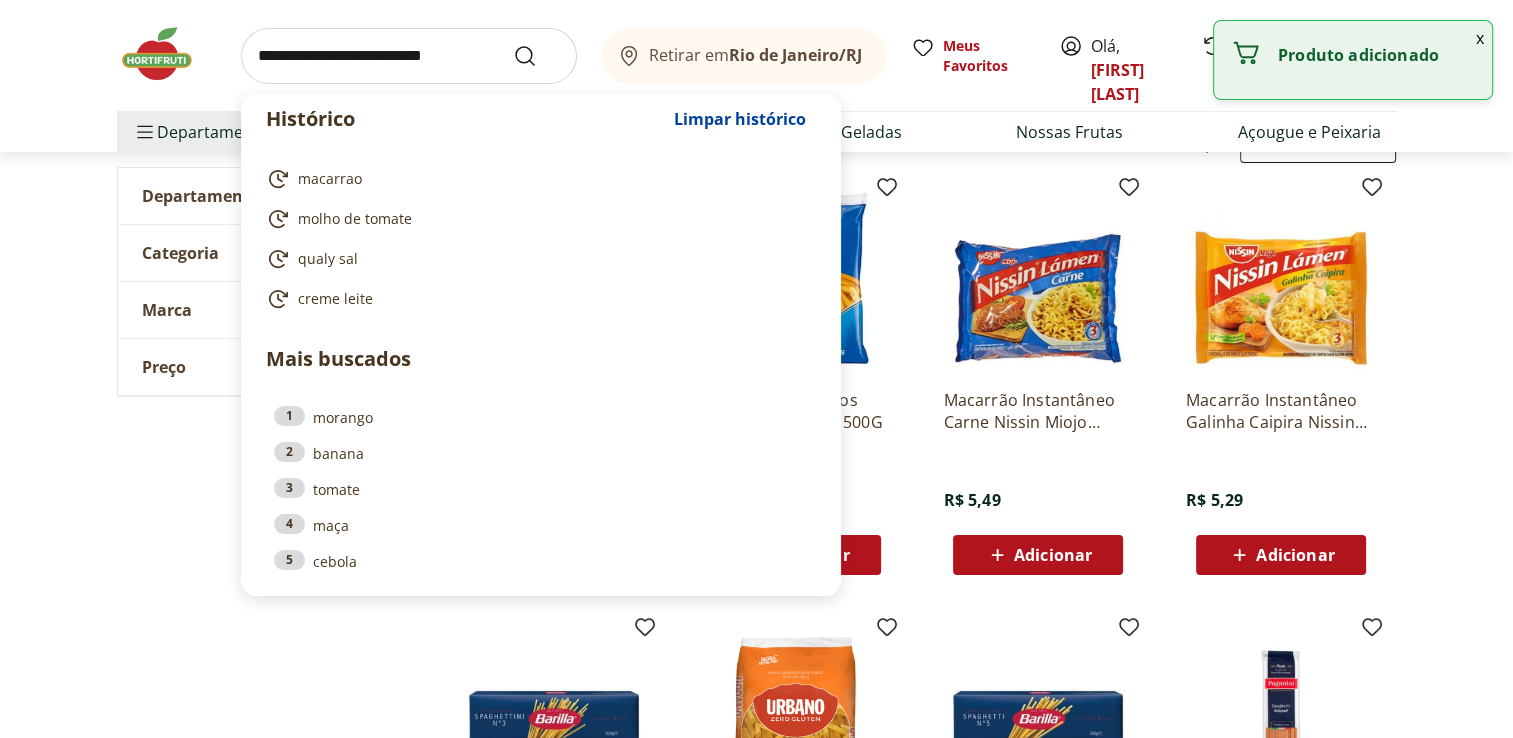 click at bounding box center [409, 56] 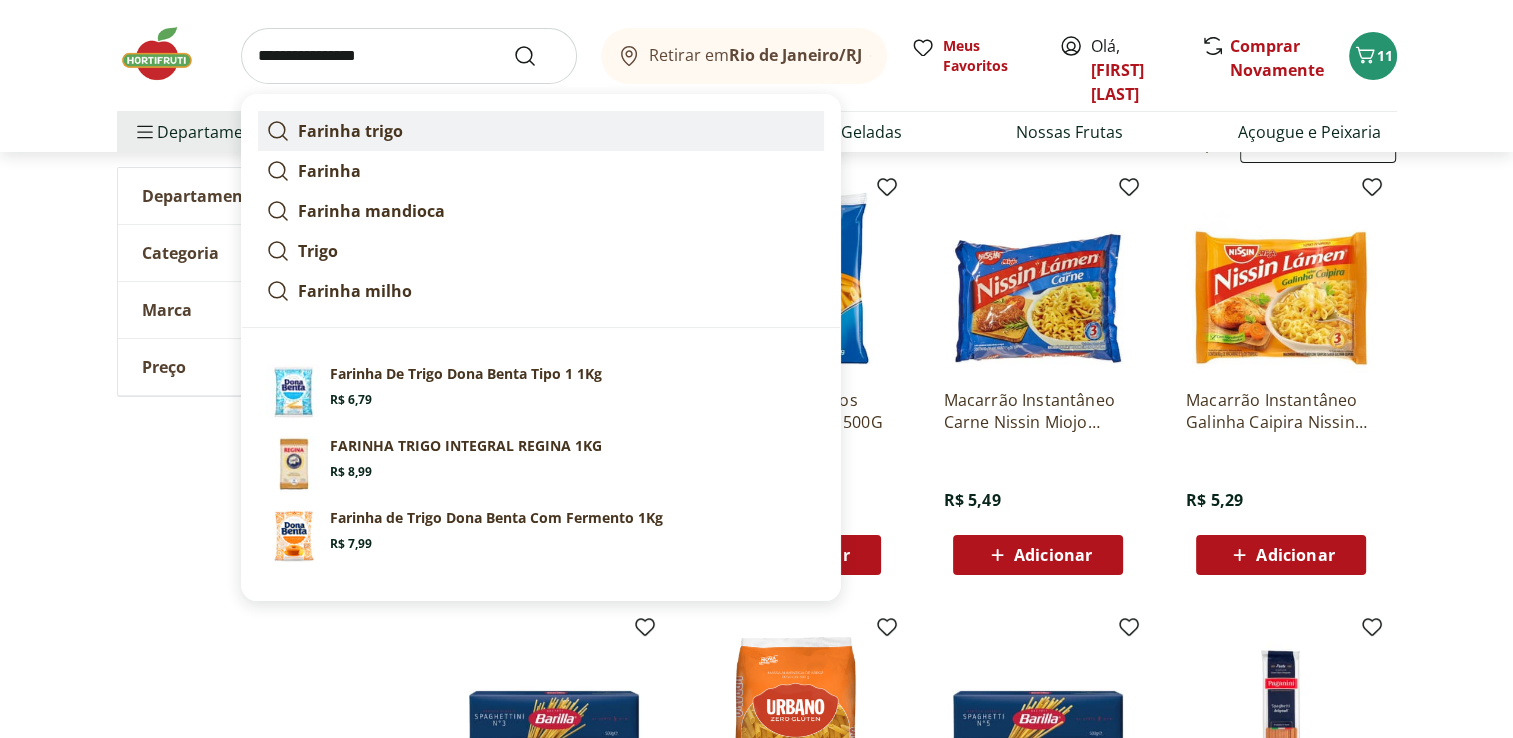 click on "Farinha trigo" at bounding box center [541, 131] 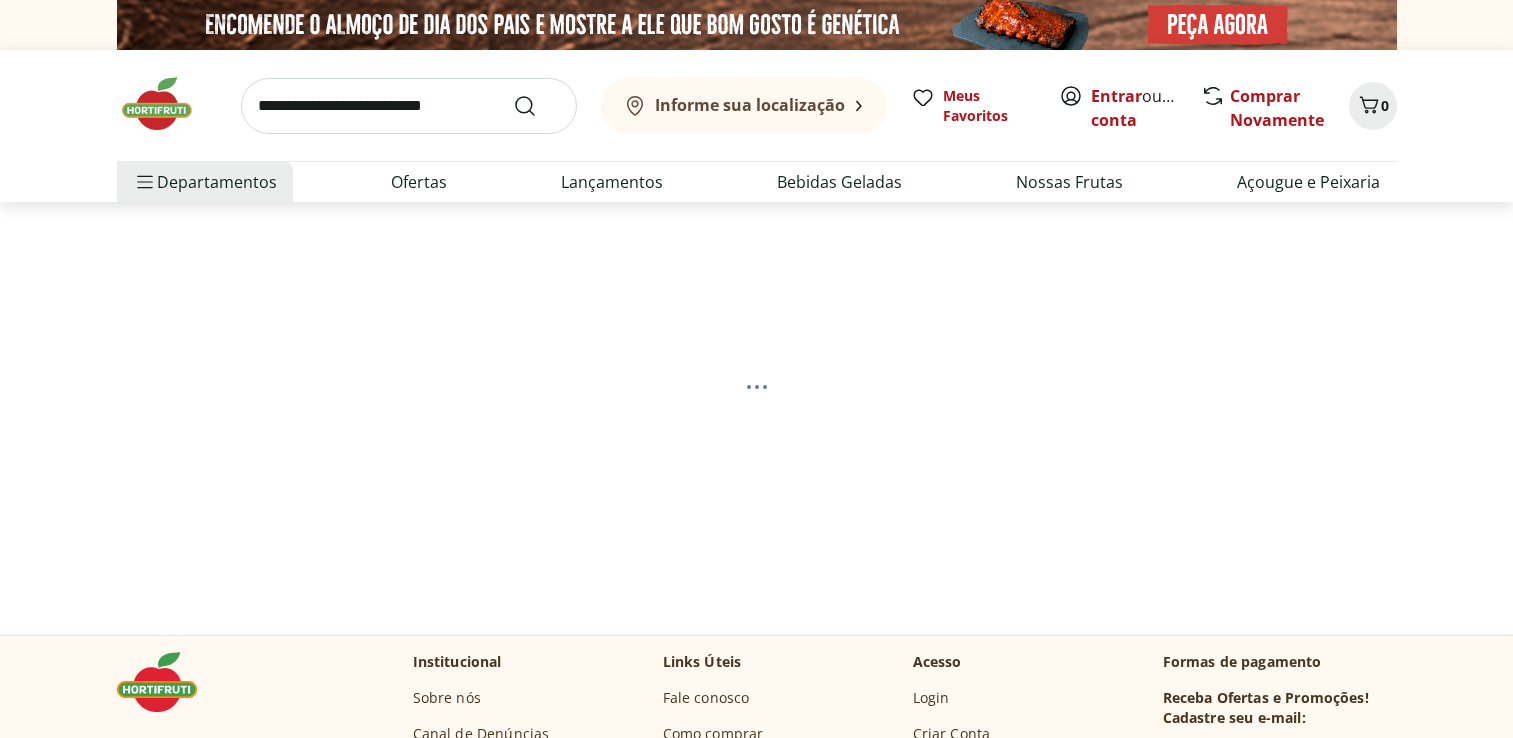scroll, scrollTop: 0, scrollLeft: 0, axis: both 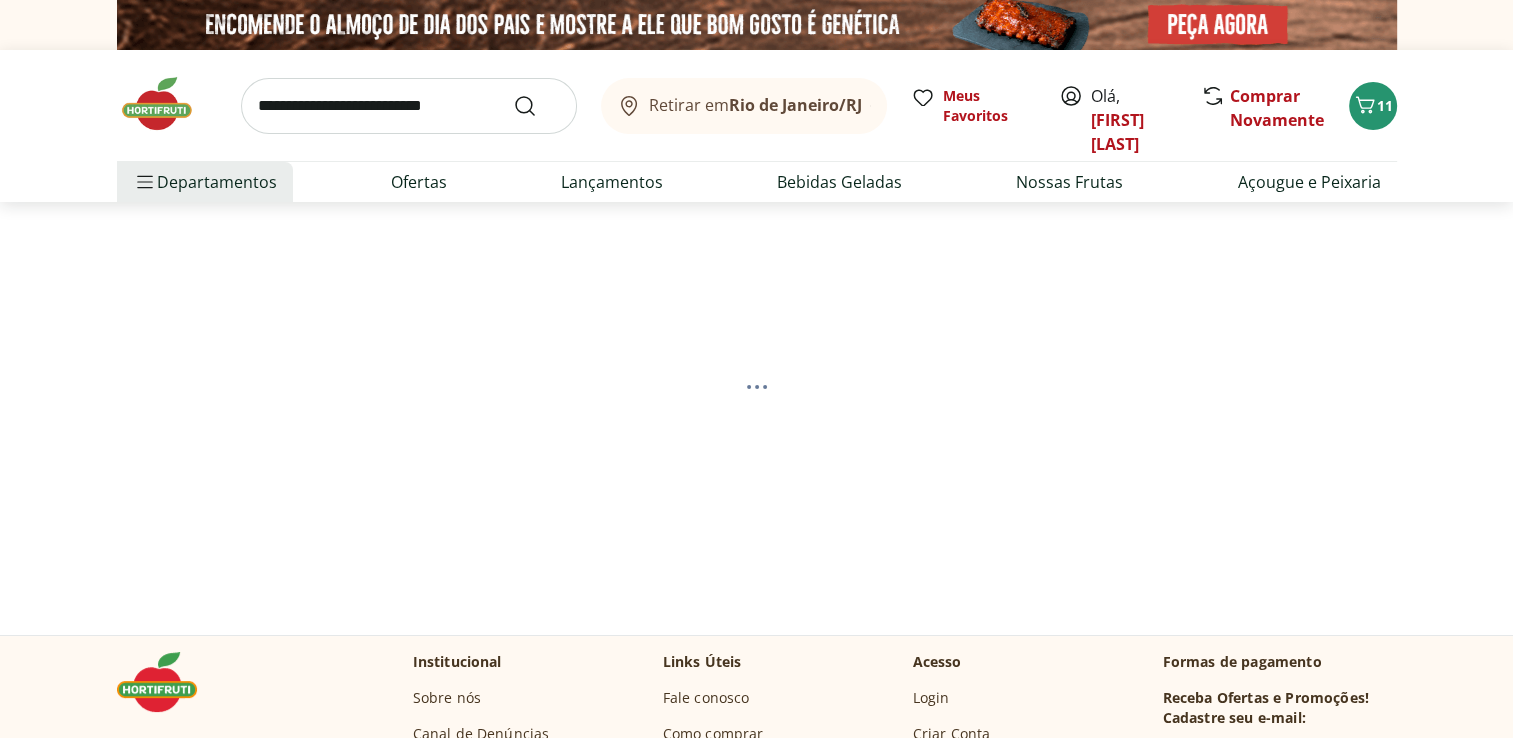 select on "**********" 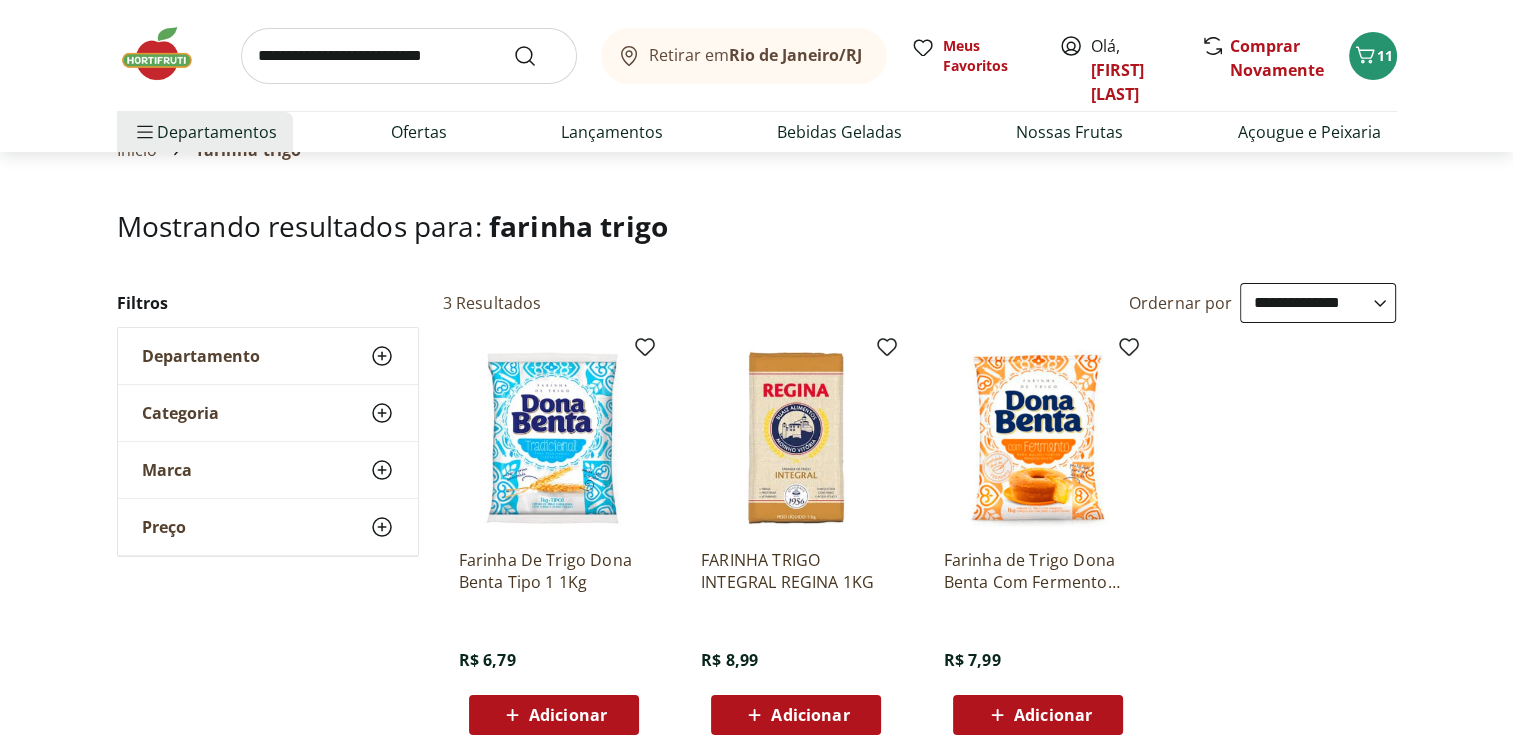scroll, scrollTop: 120, scrollLeft: 0, axis: vertical 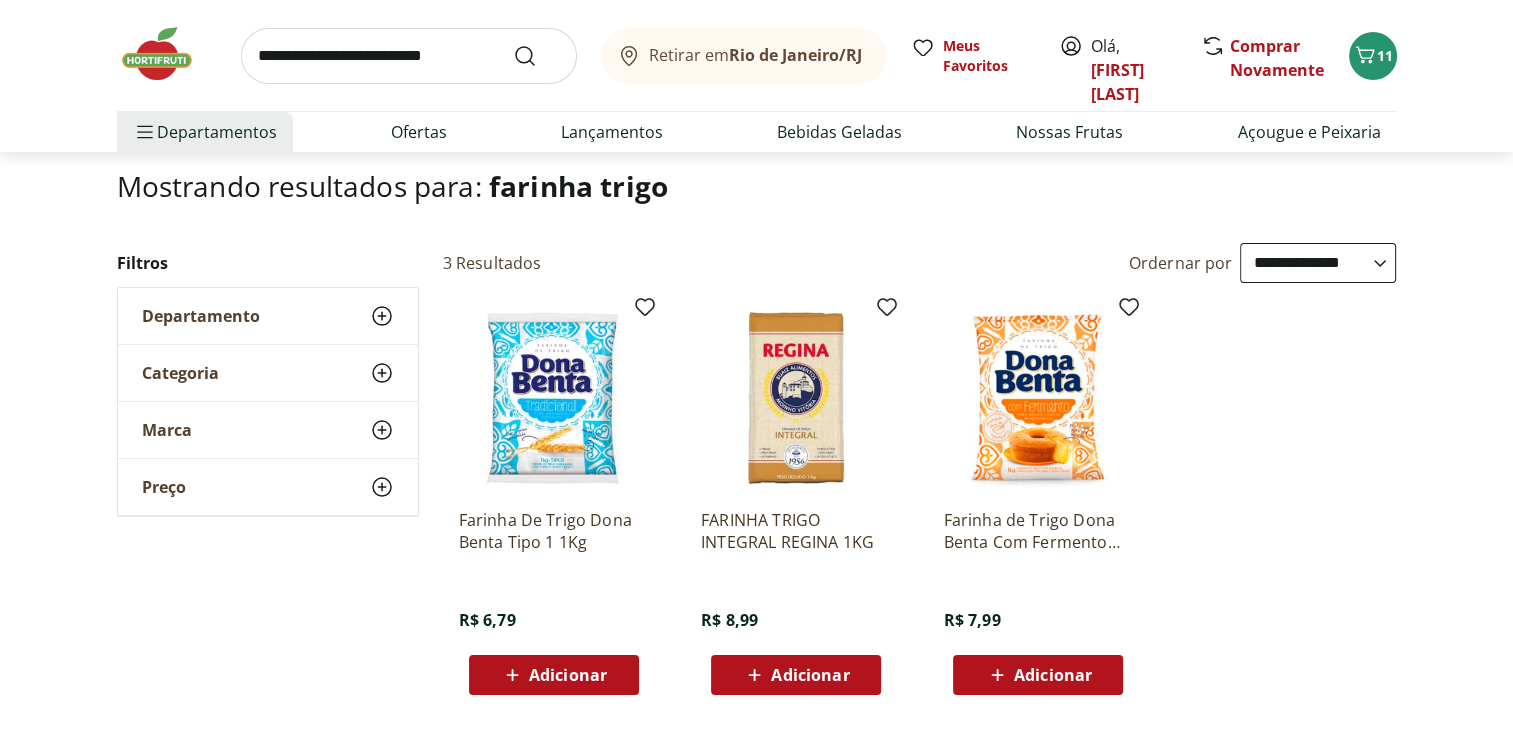 click on "Adicionar" at bounding box center [568, 675] 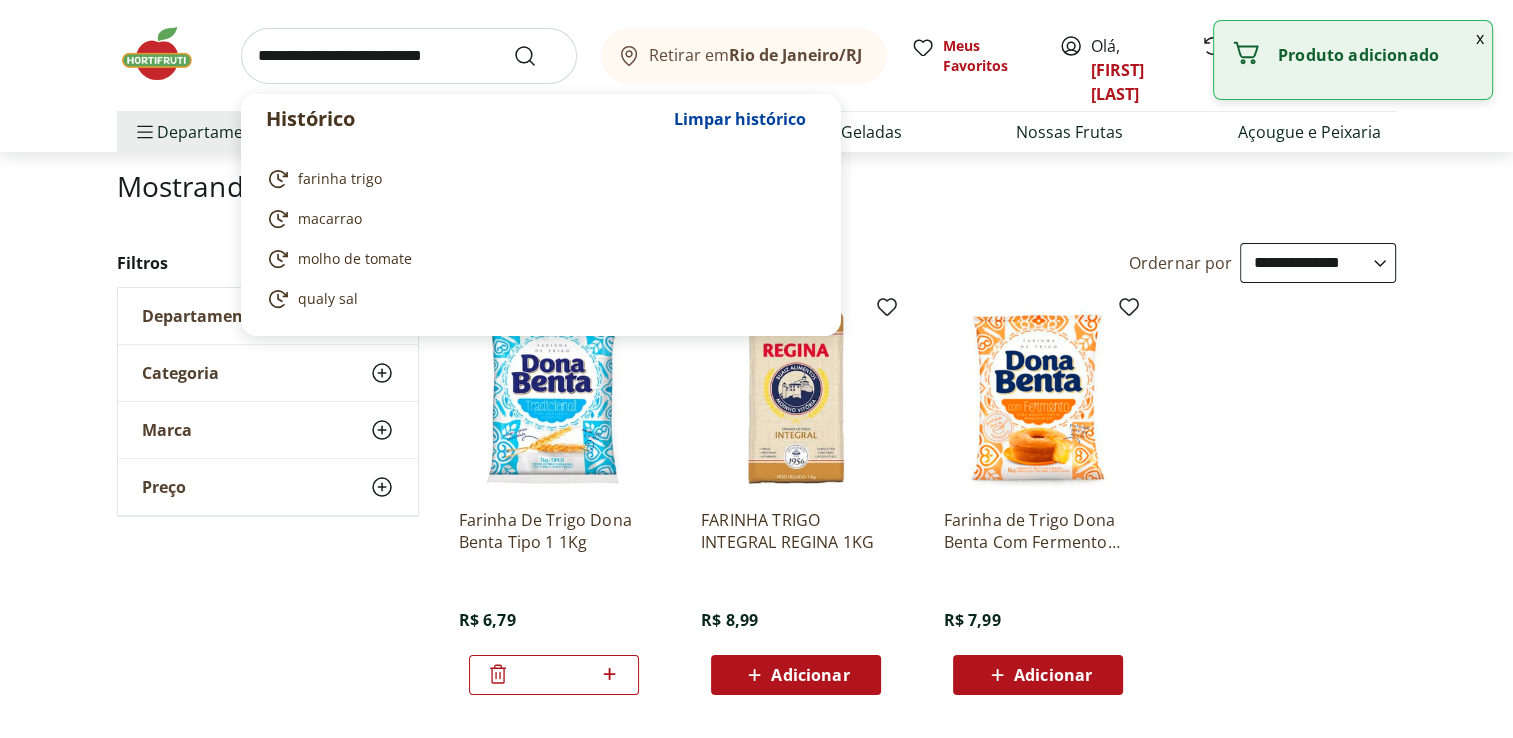click at bounding box center [409, 56] 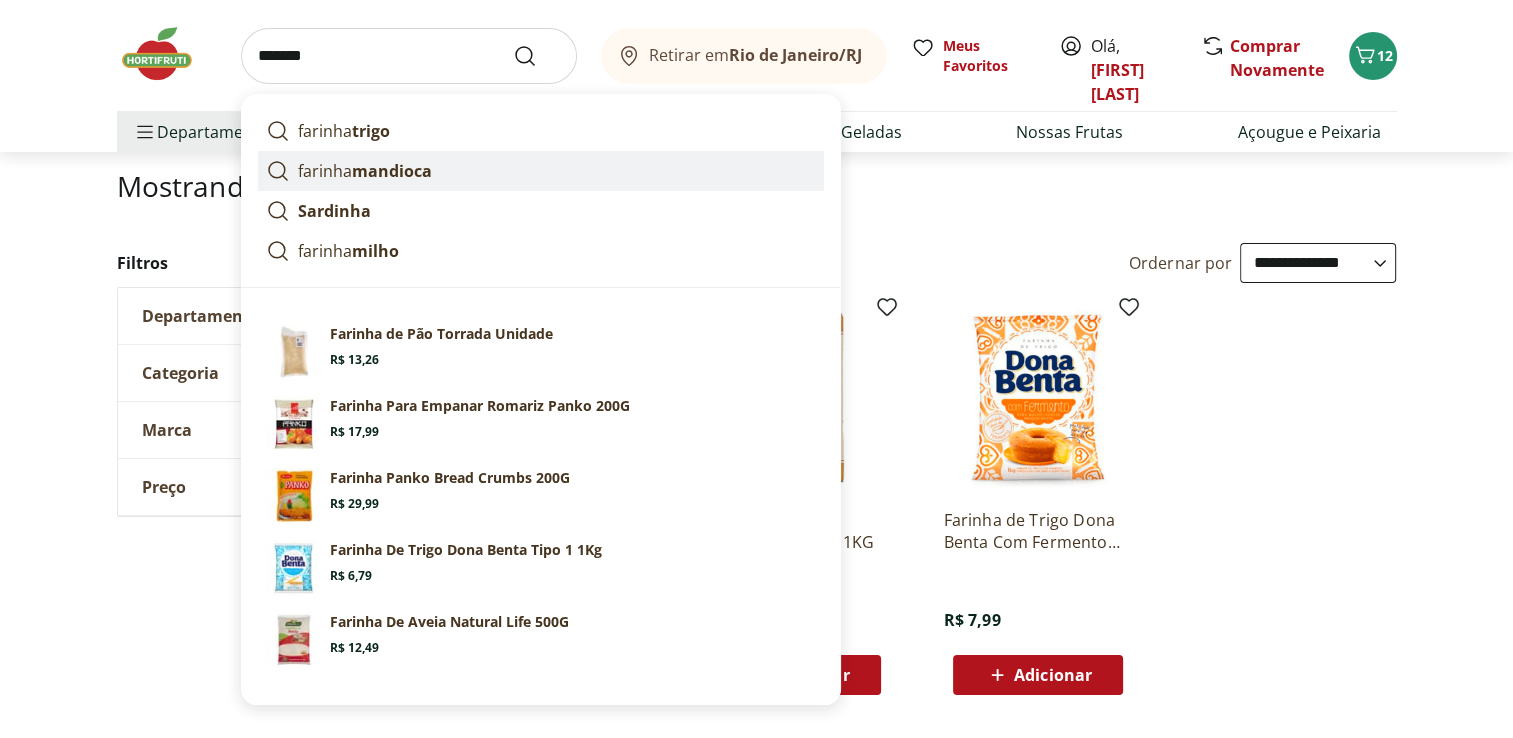 click on "farinha  mandioca" at bounding box center [365, 171] 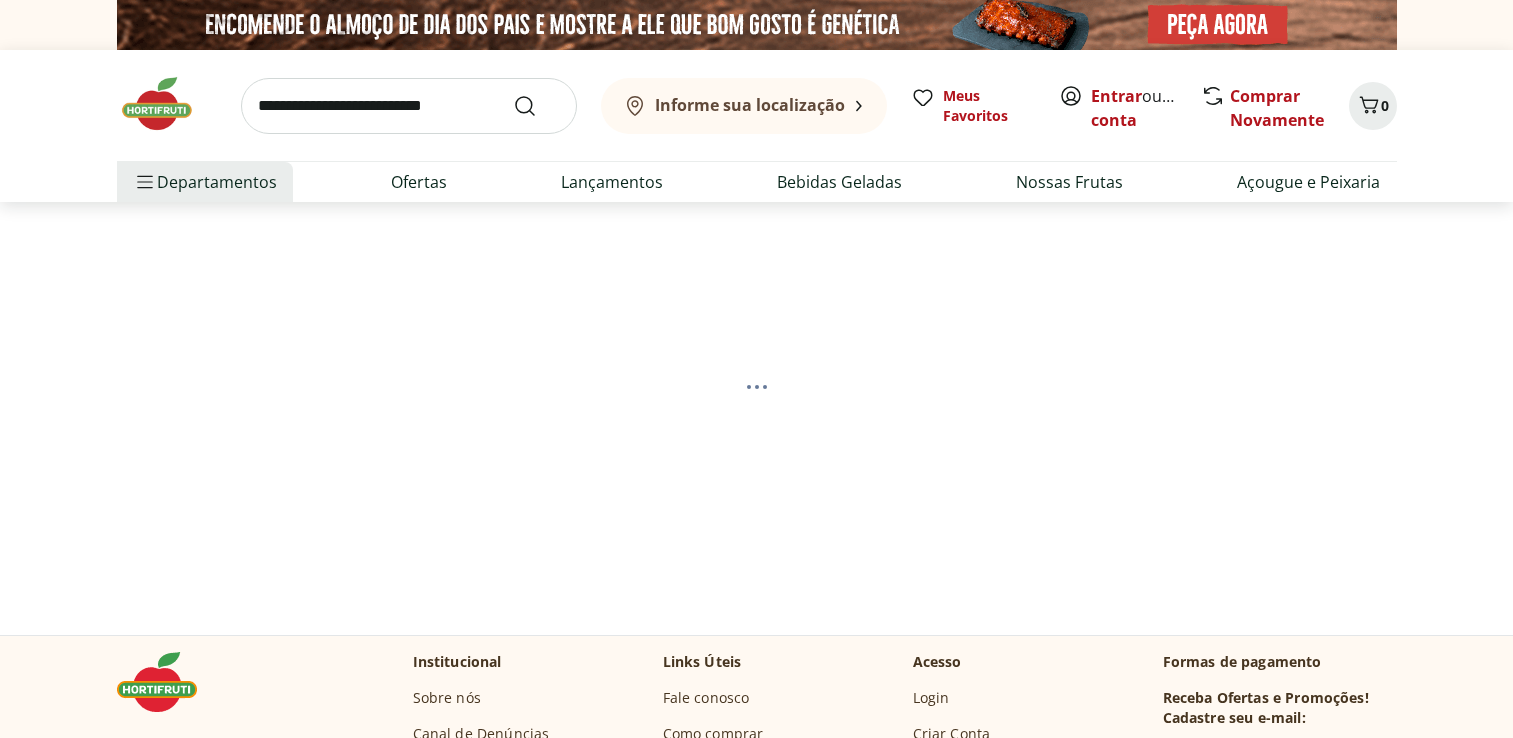 scroll, scrollTop: 0, scrollLeft: 0, axis: both 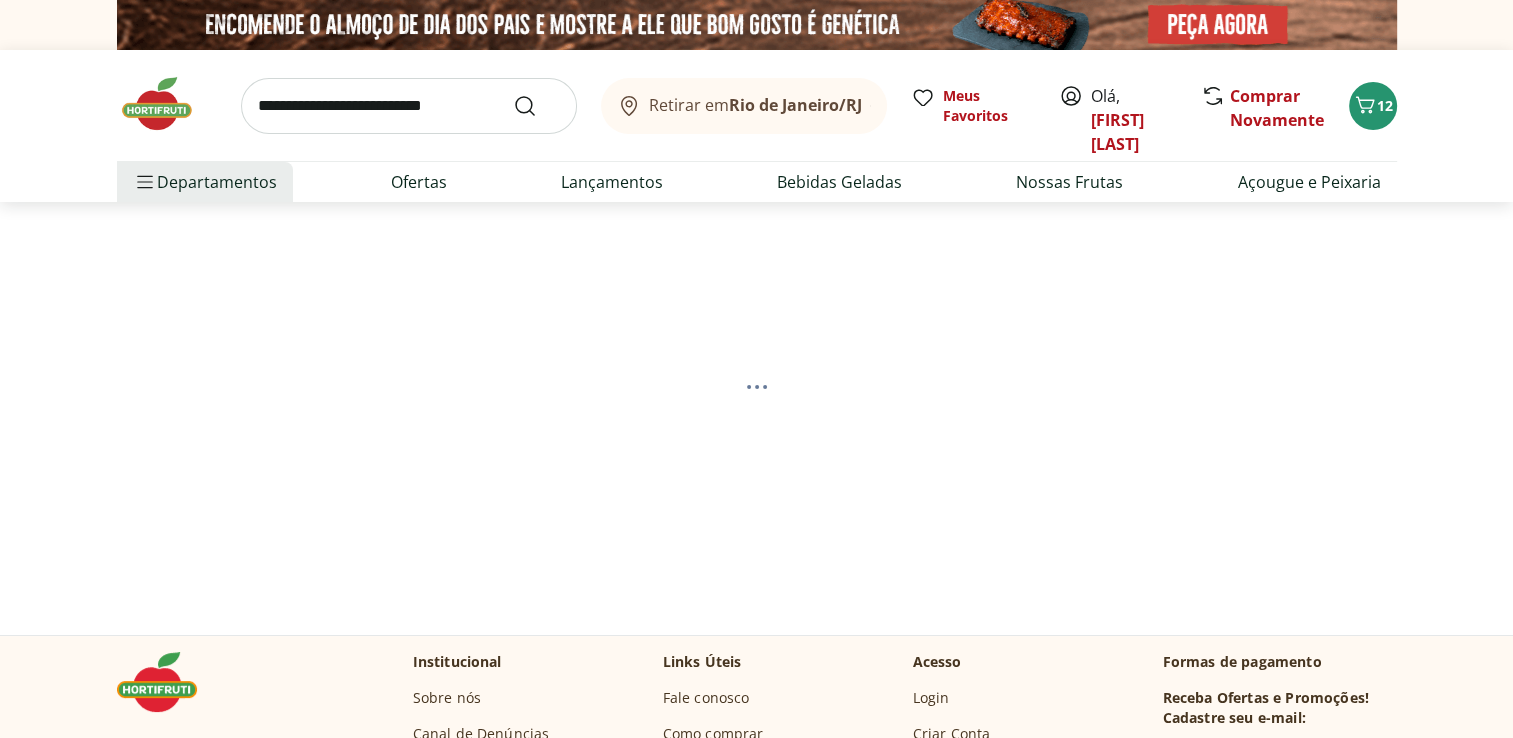 select on "**********" 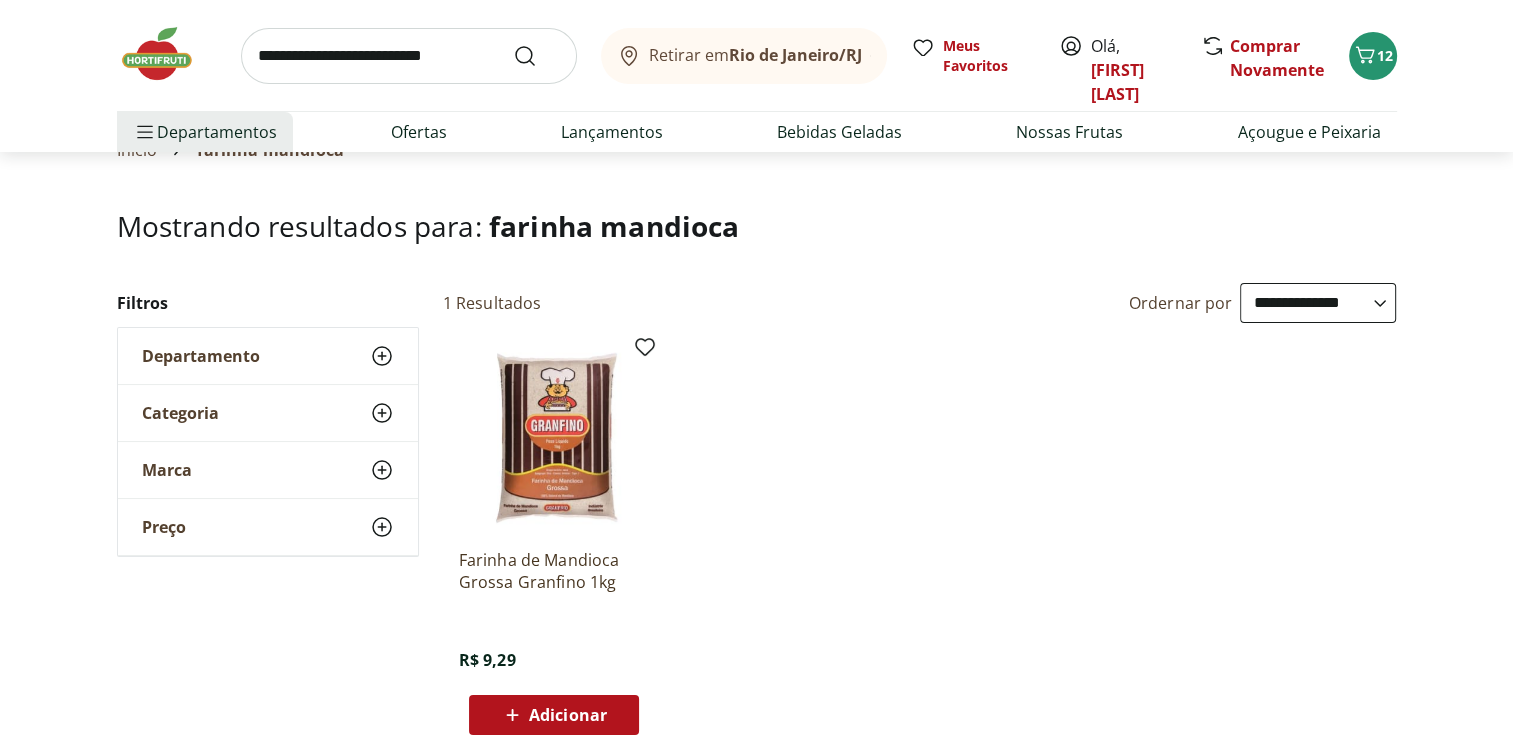 scroll, scrollTop: 120, scrollLeft: 0, axis: vertical 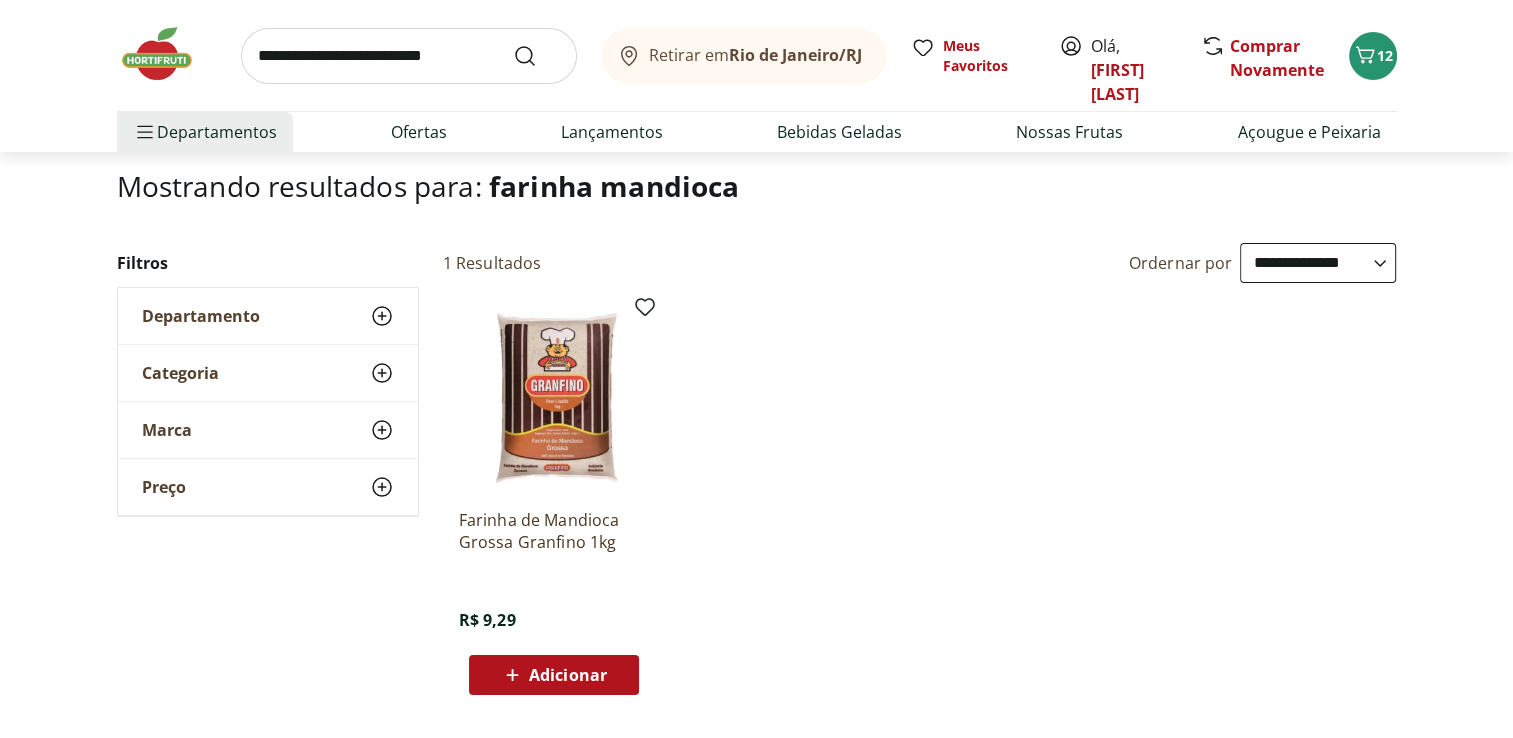 click on "Adicionar" at bounding box center [554, 675] 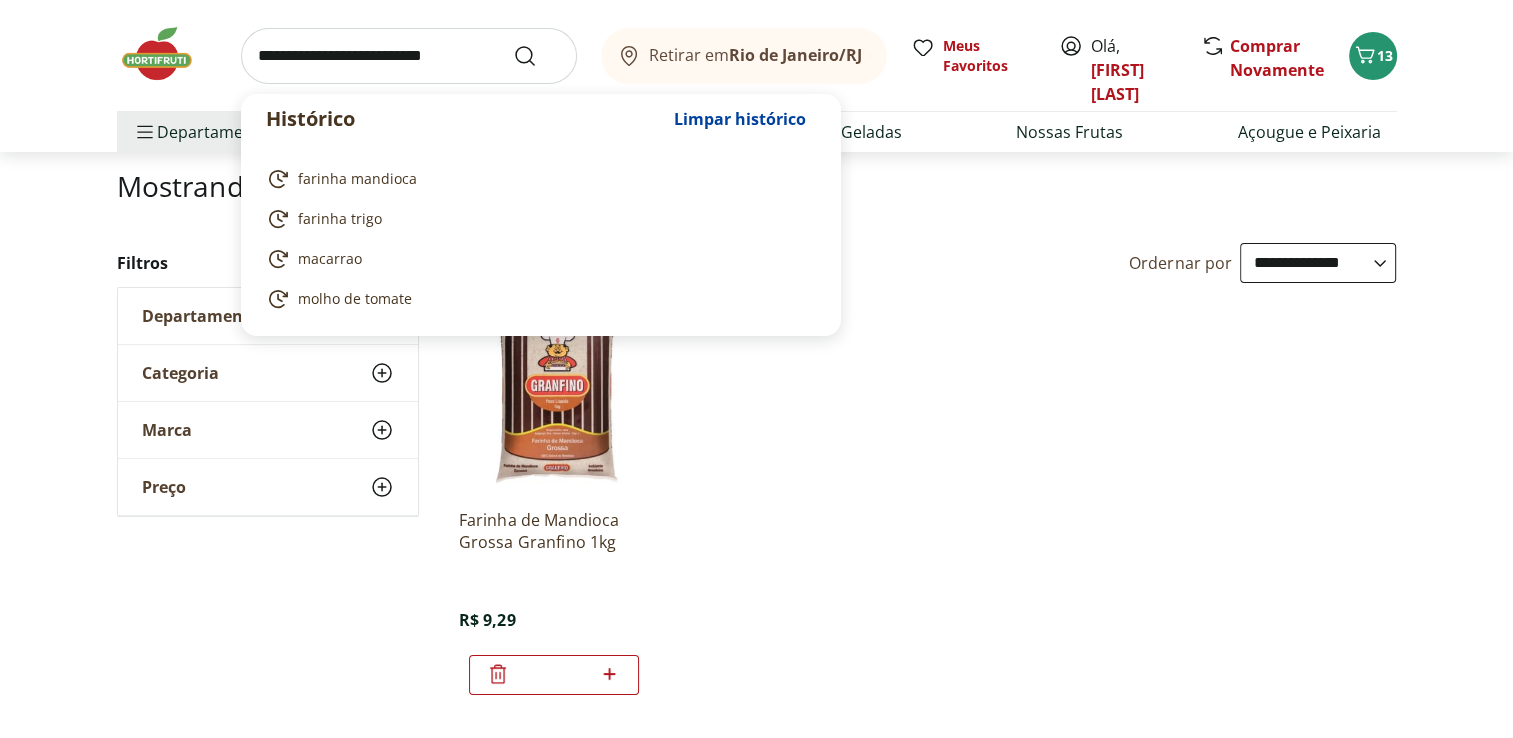 click at bounding box center (409, 56) 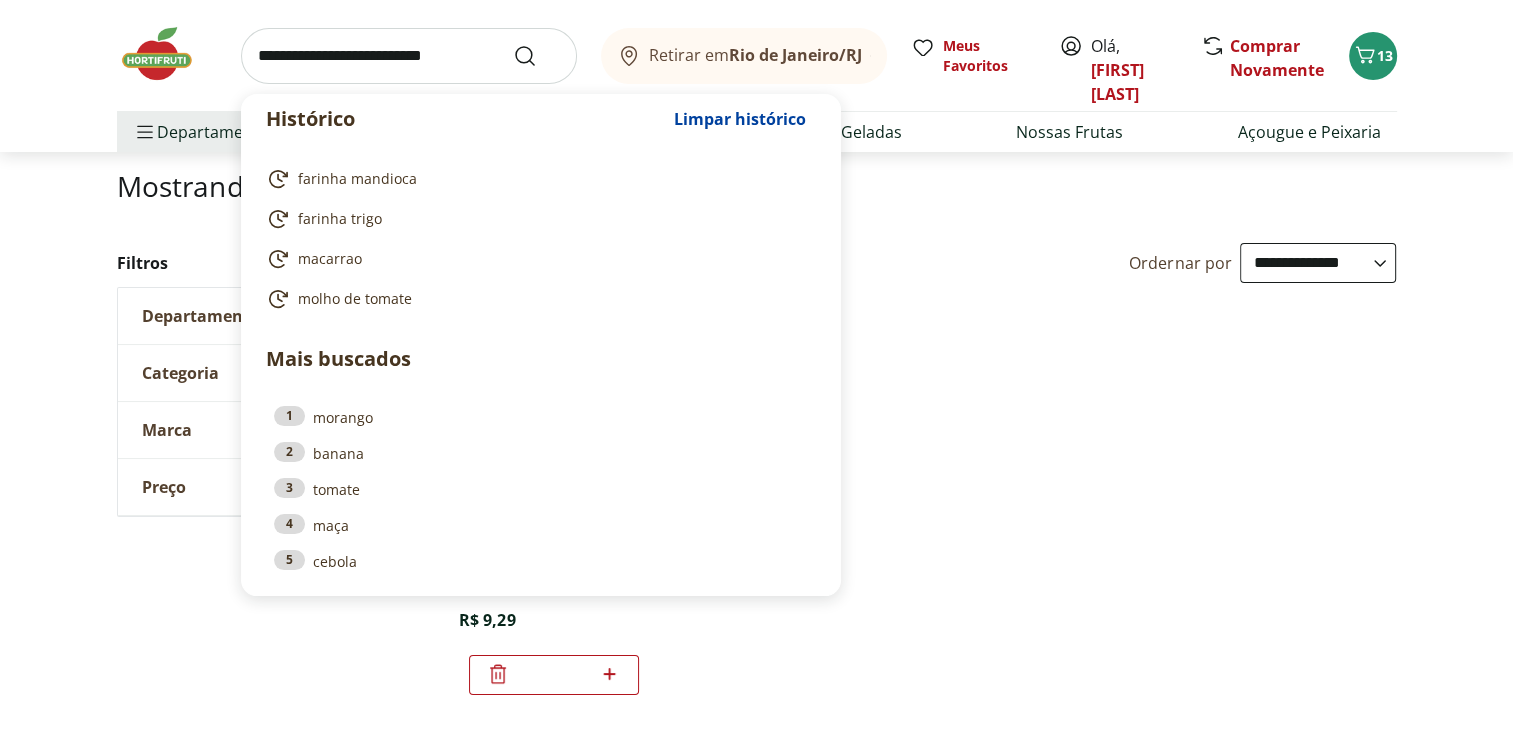 click at bounding box center [409, 56] 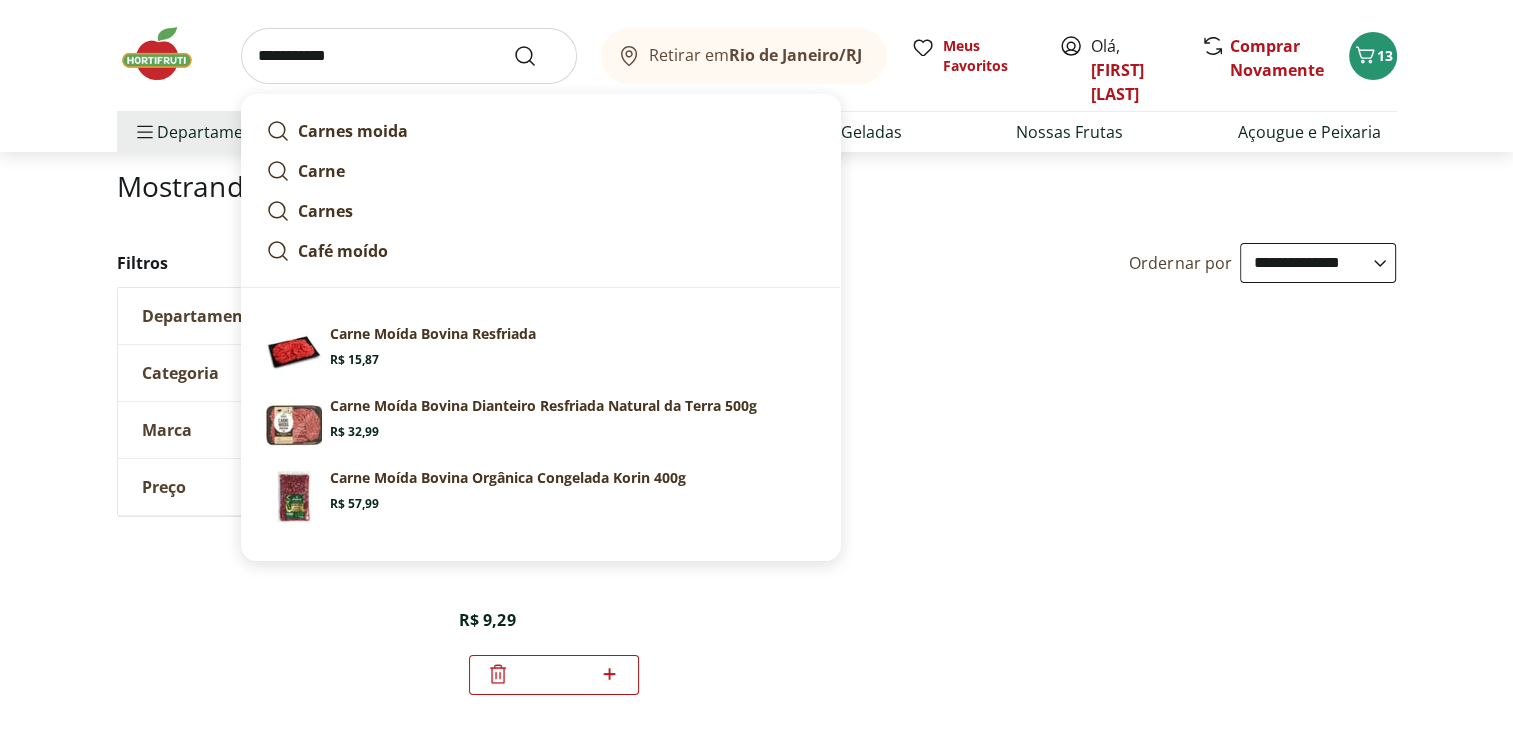 type on "**********" 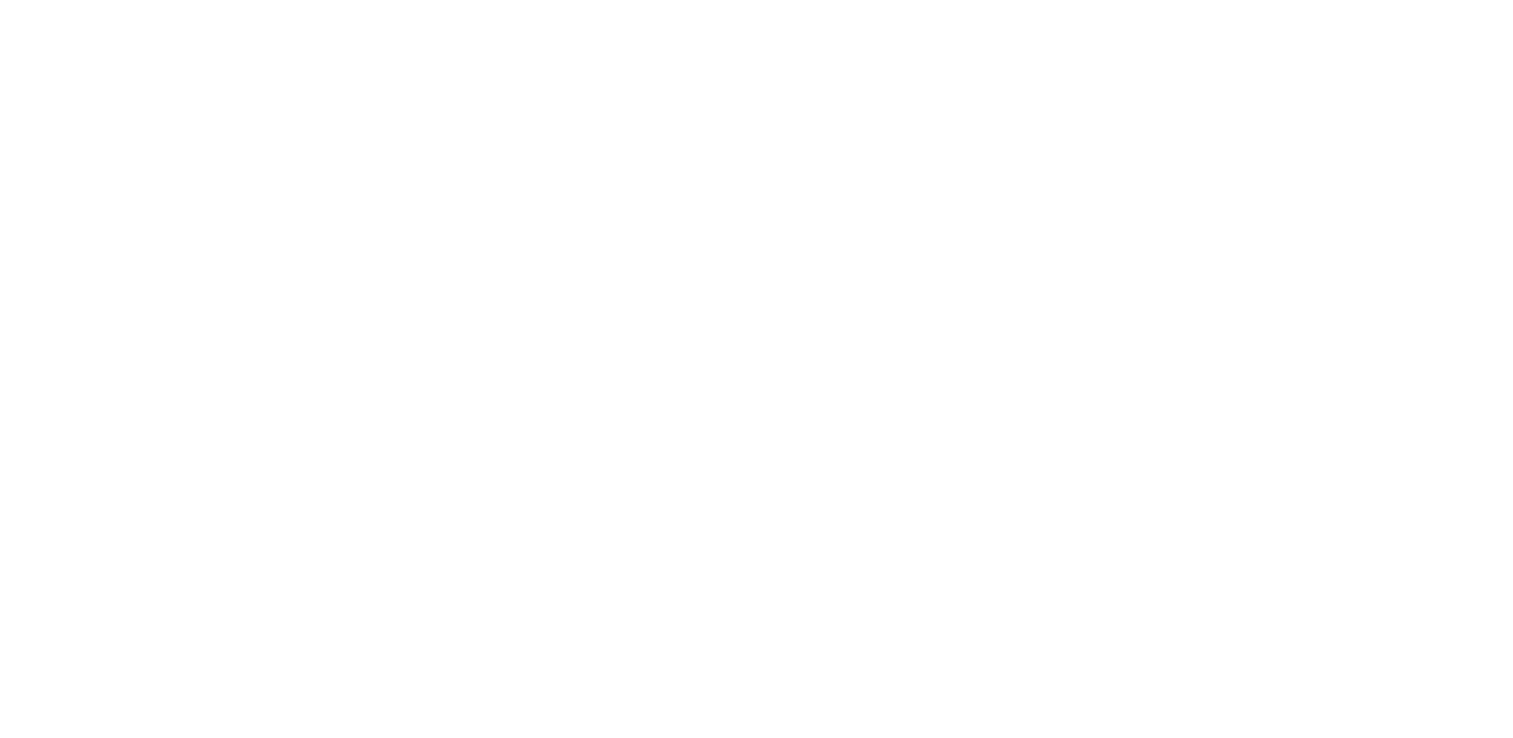scroll, scrollTop: 0, scrollLeft: 0, axis: both 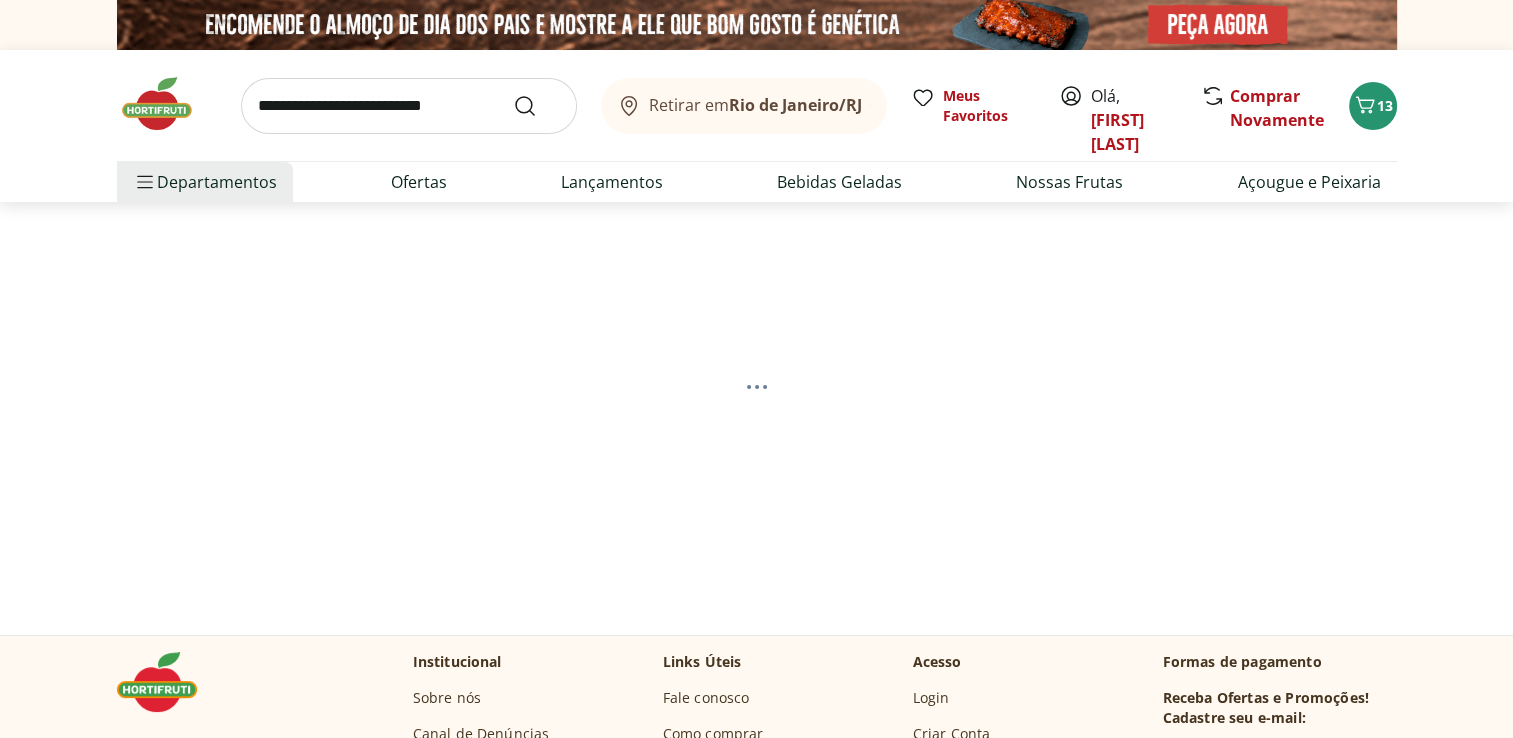 select on "**********" 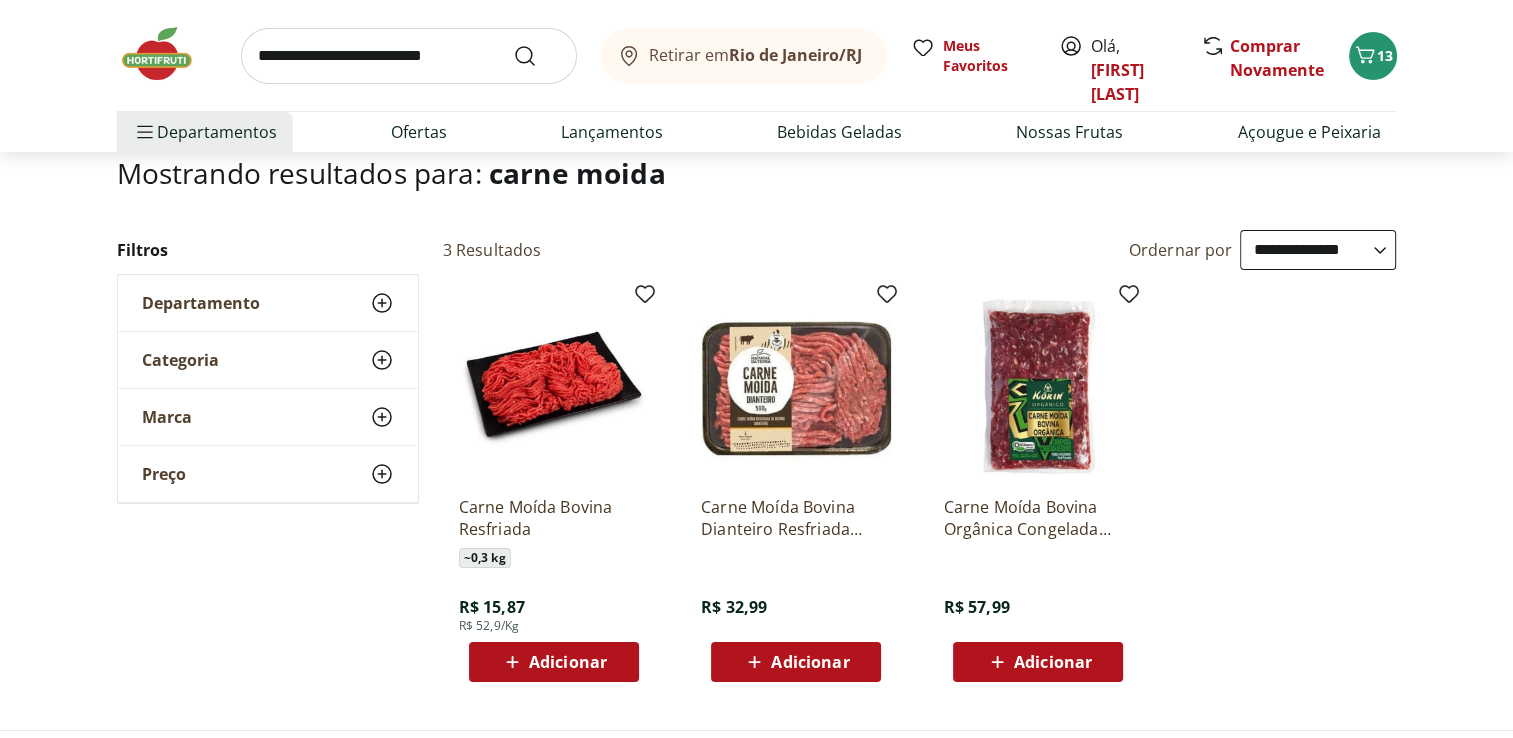 scroll, scrollTop: 173, scrollLeft: 0, axis: vertical 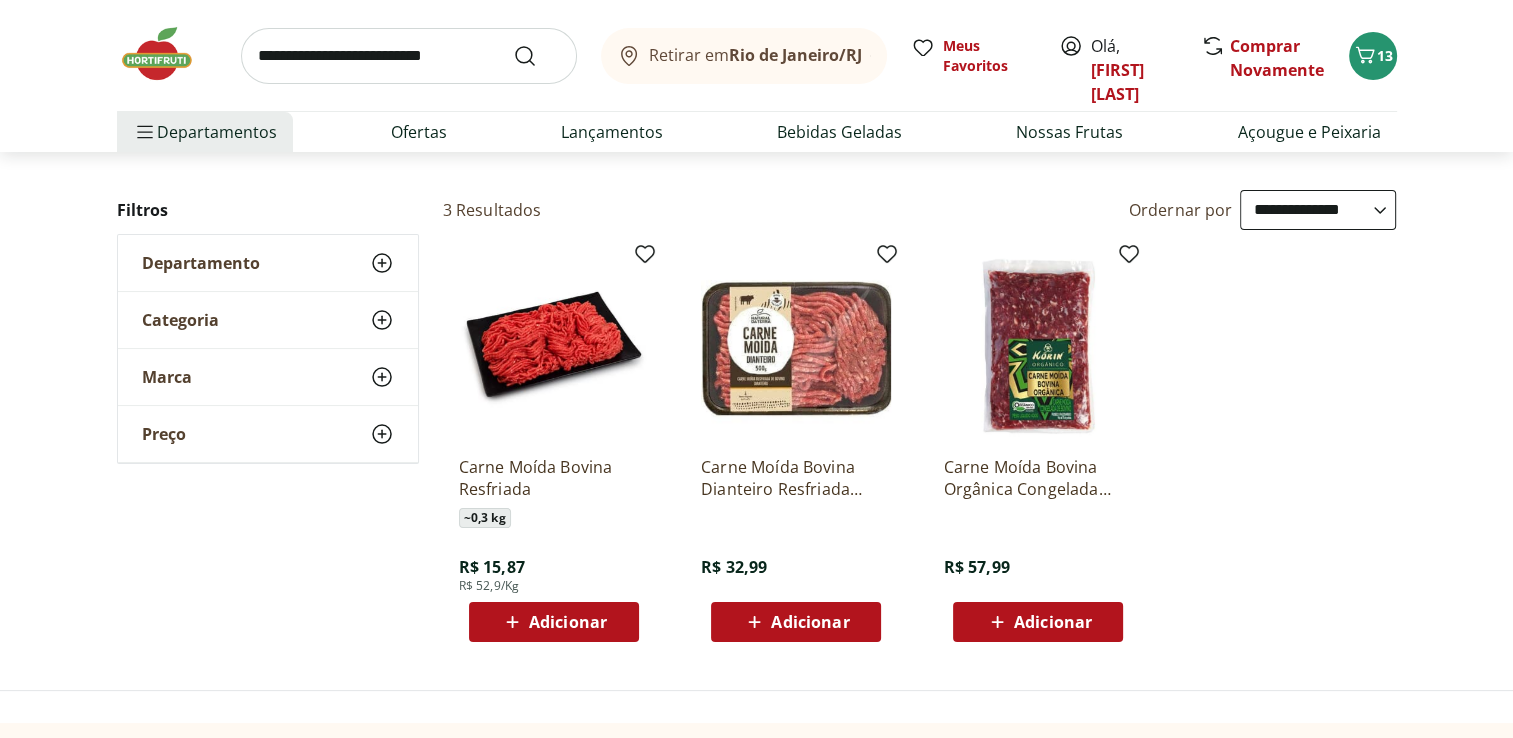 click on "Adicionar" at bounding box center [553, 622] 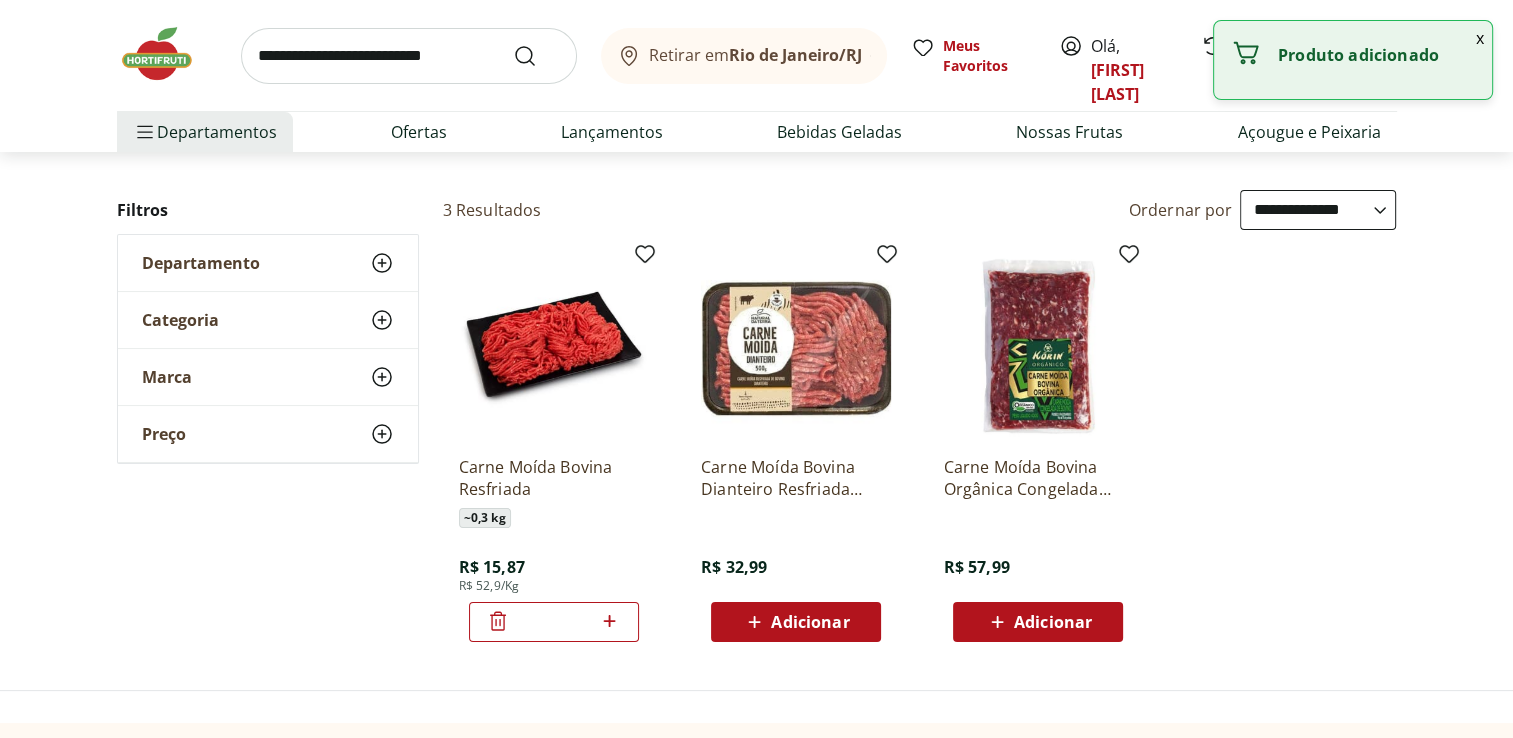 click 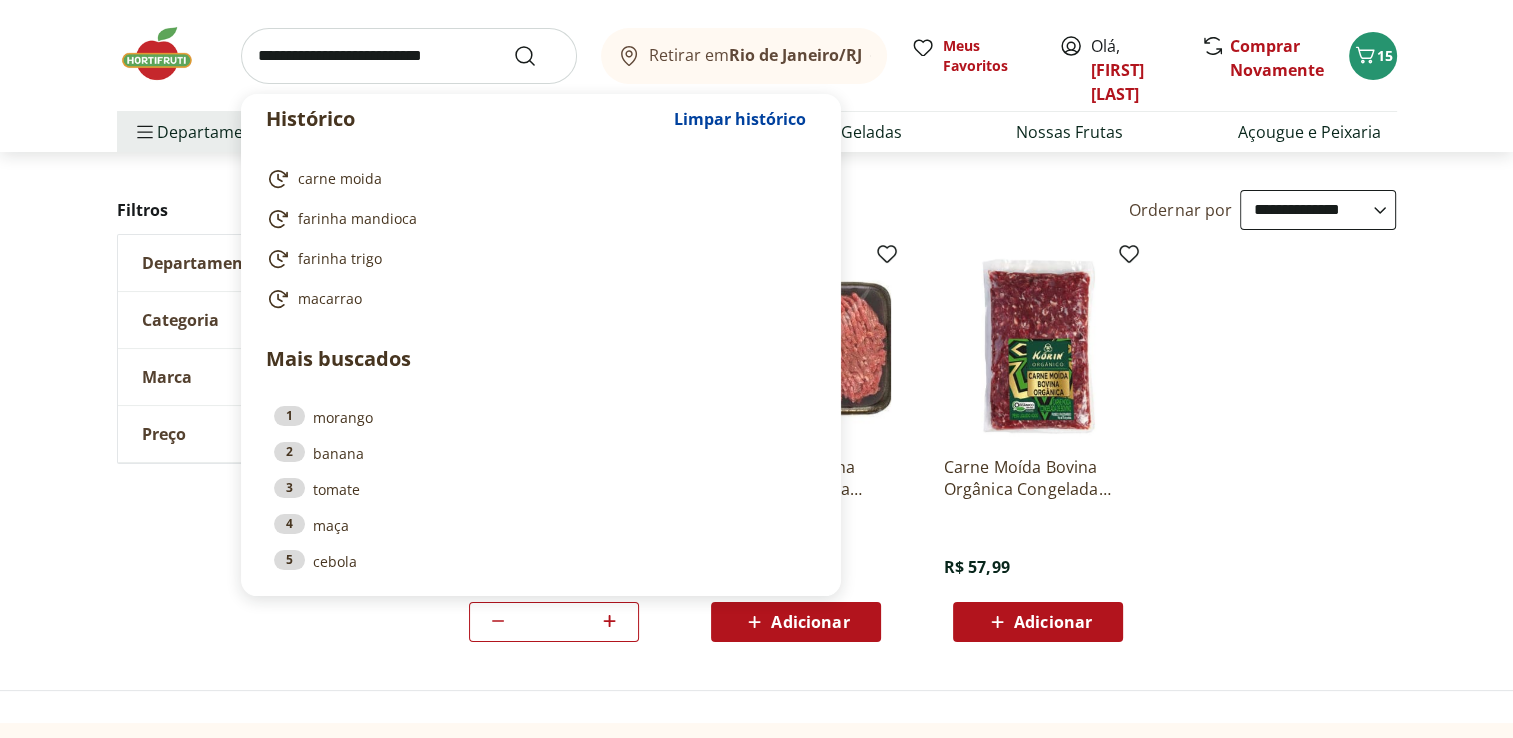 click at bounding box center (409, 56) 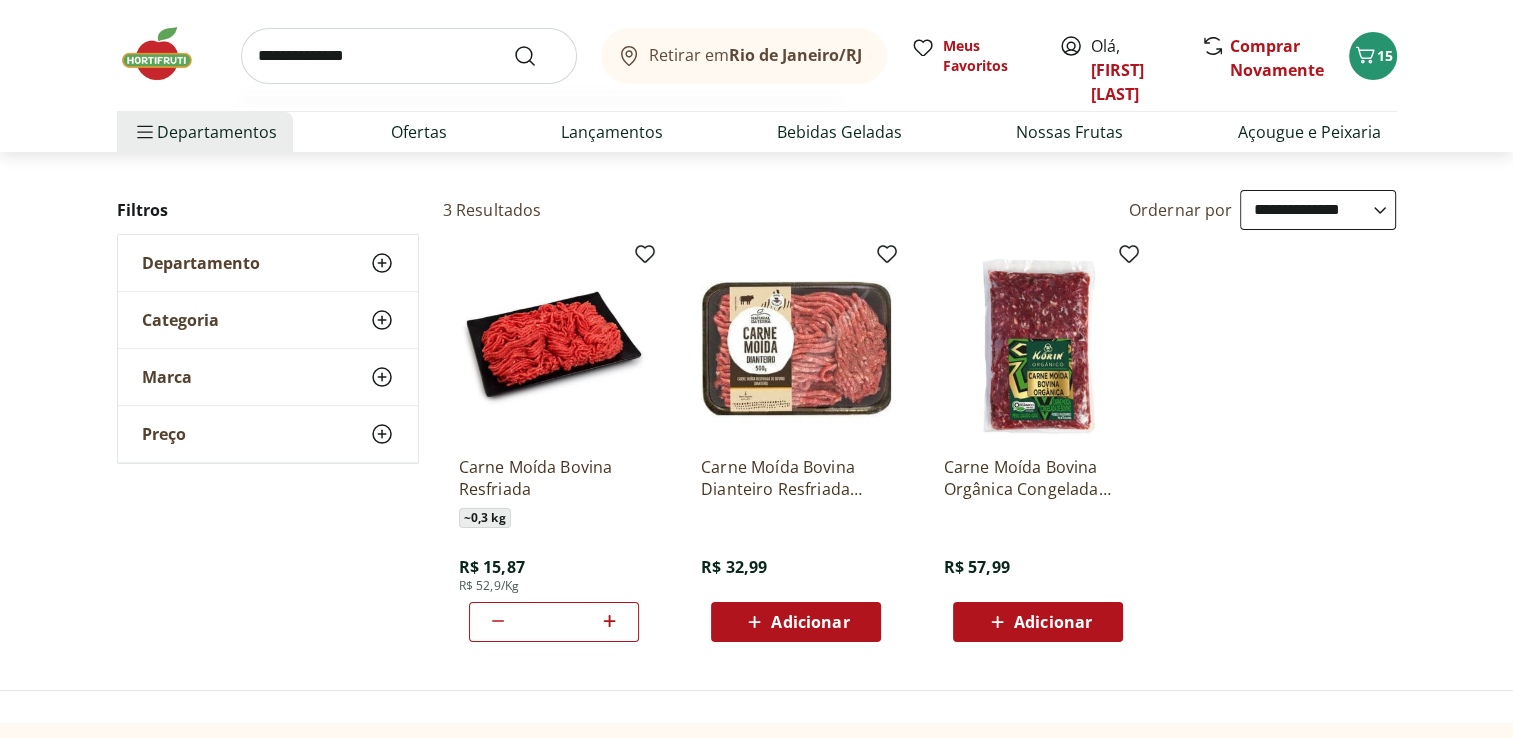 type on "**********" 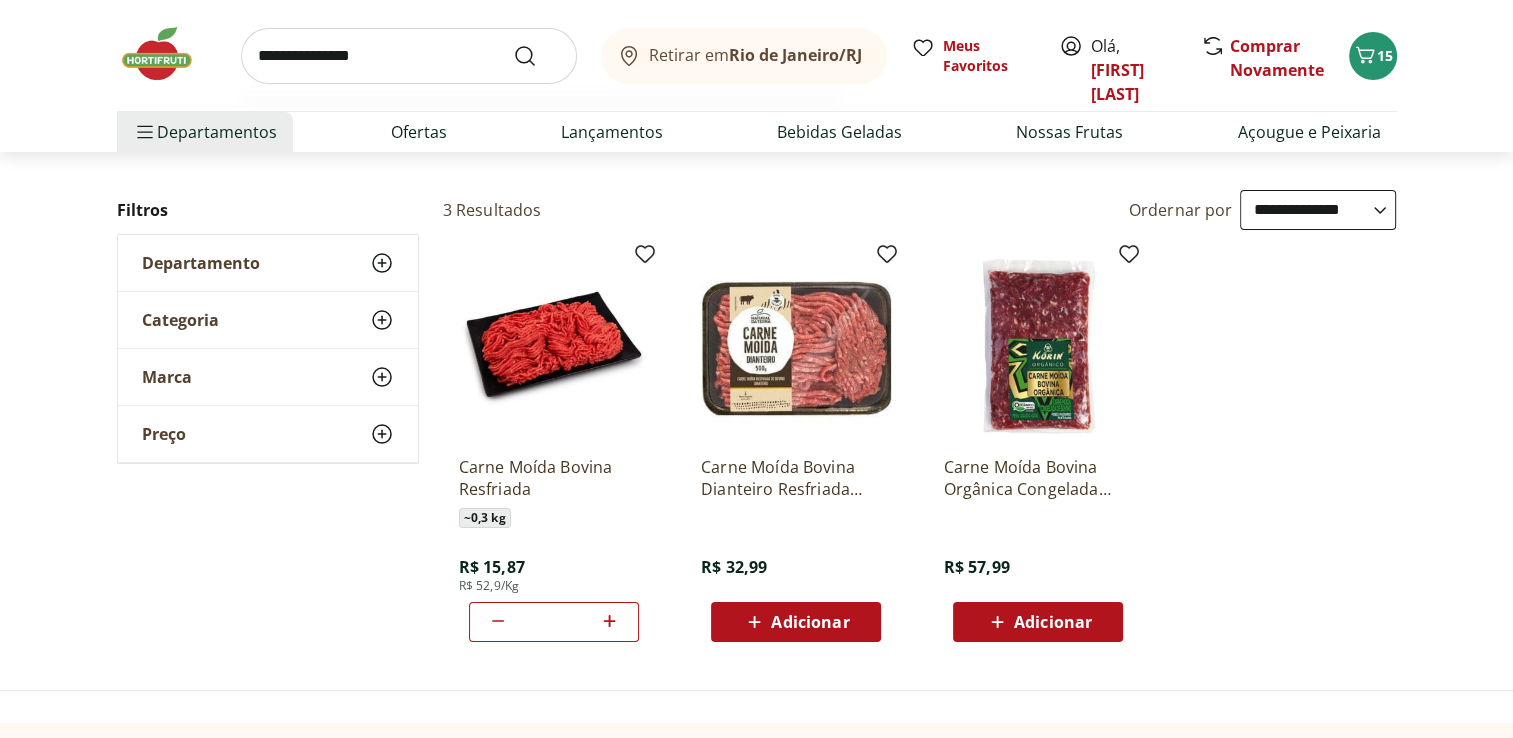 click at bounding box center (537, 56) 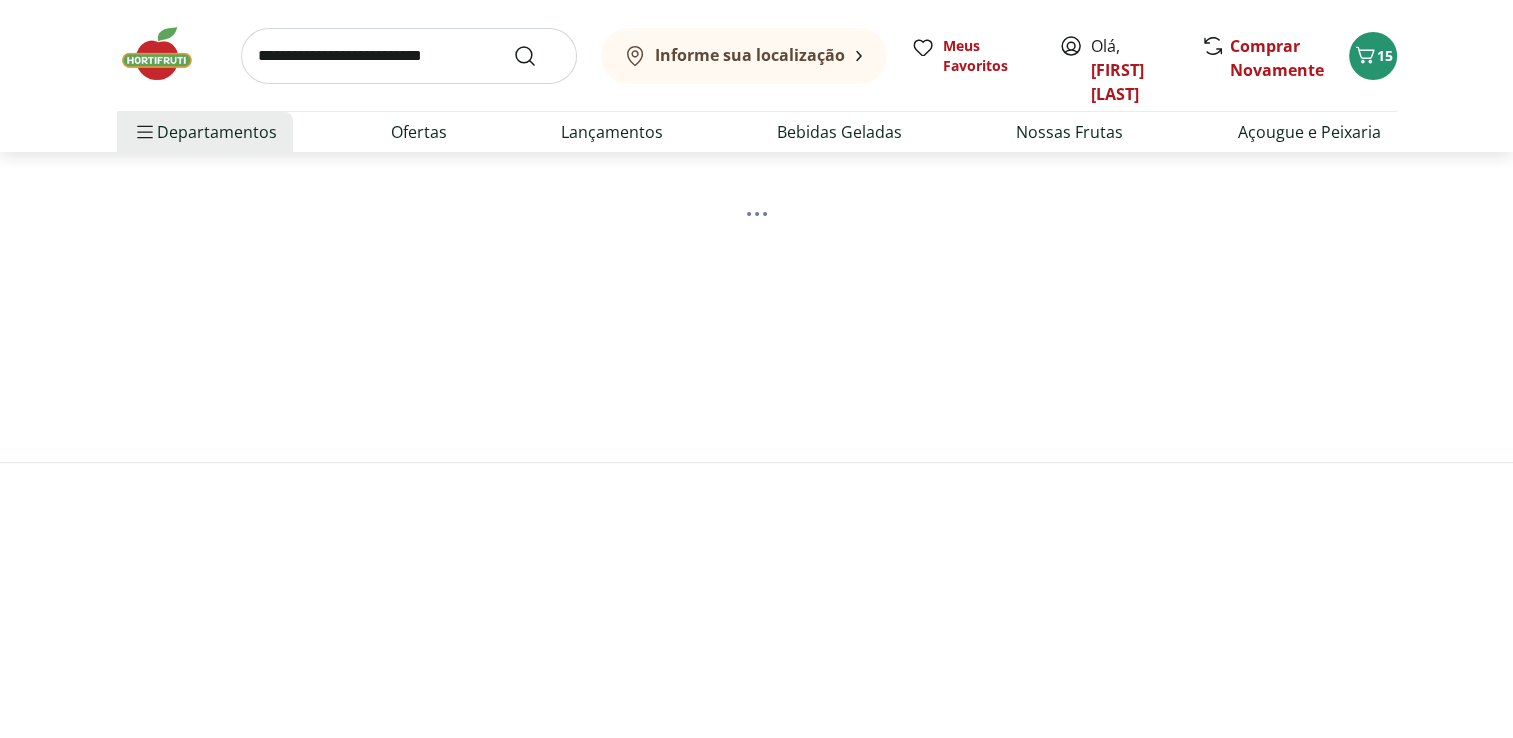 scroll, scrollTop: 0, scrollLeft: 0, axis: both 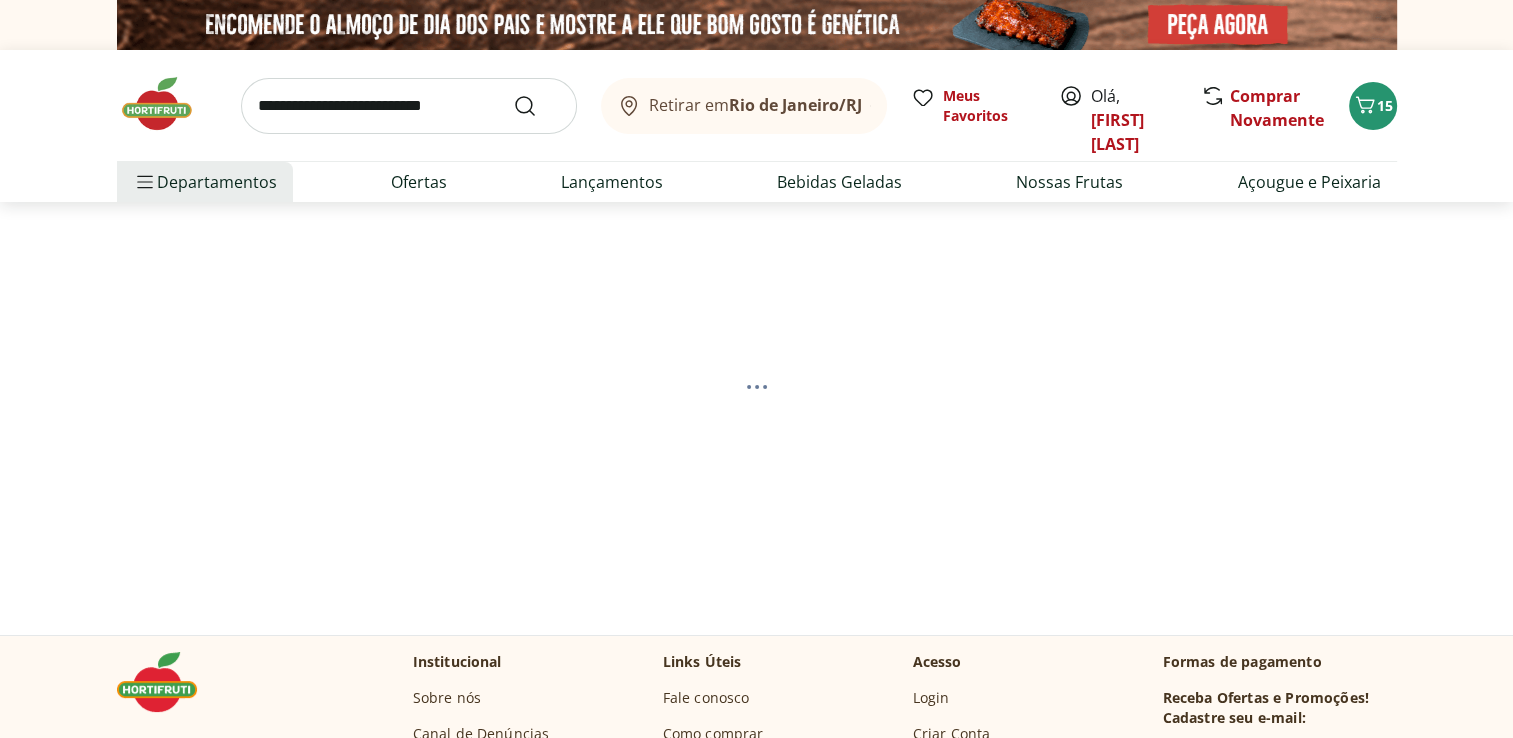 select on "**********" 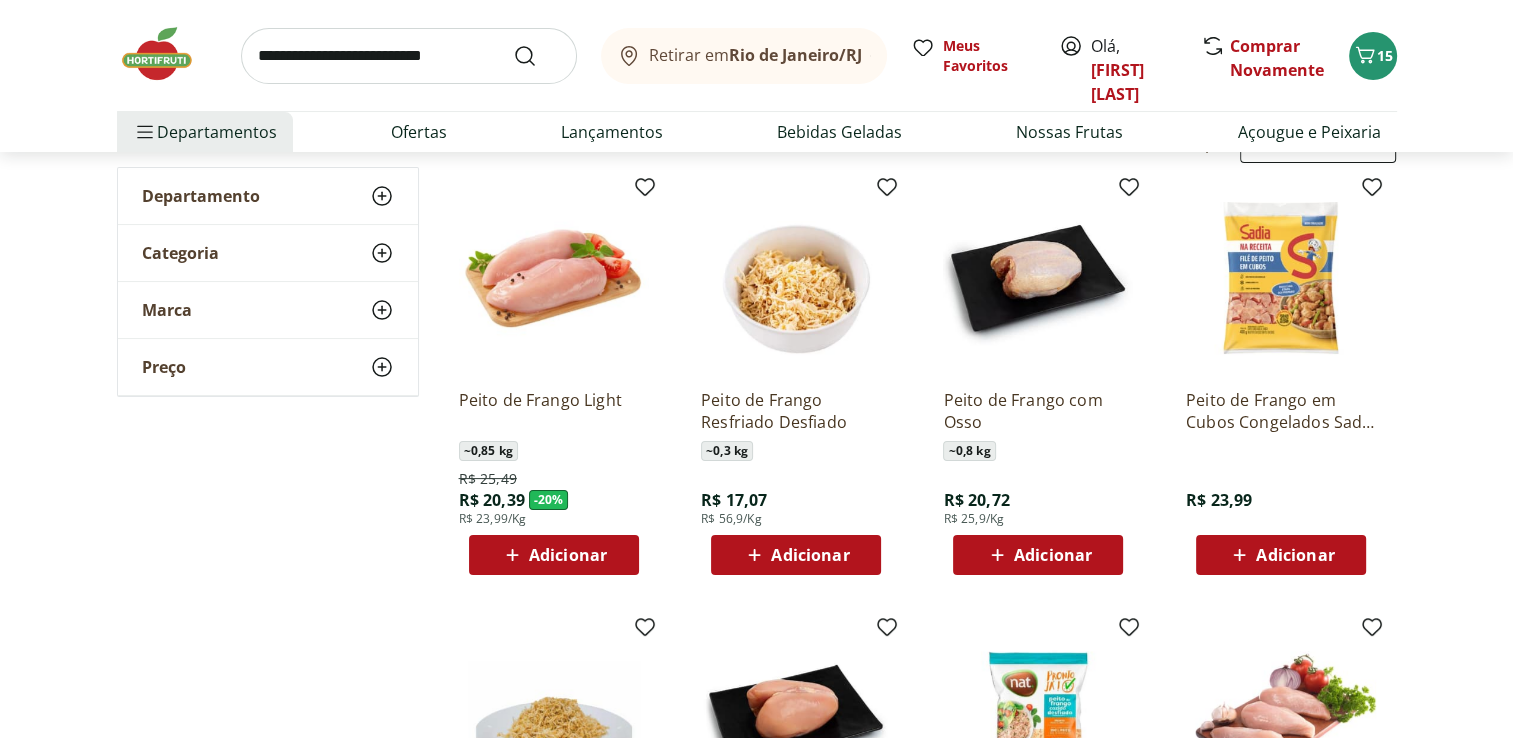 scroll, scrollTop: 280, scrollLeft: 0, axis: vertical 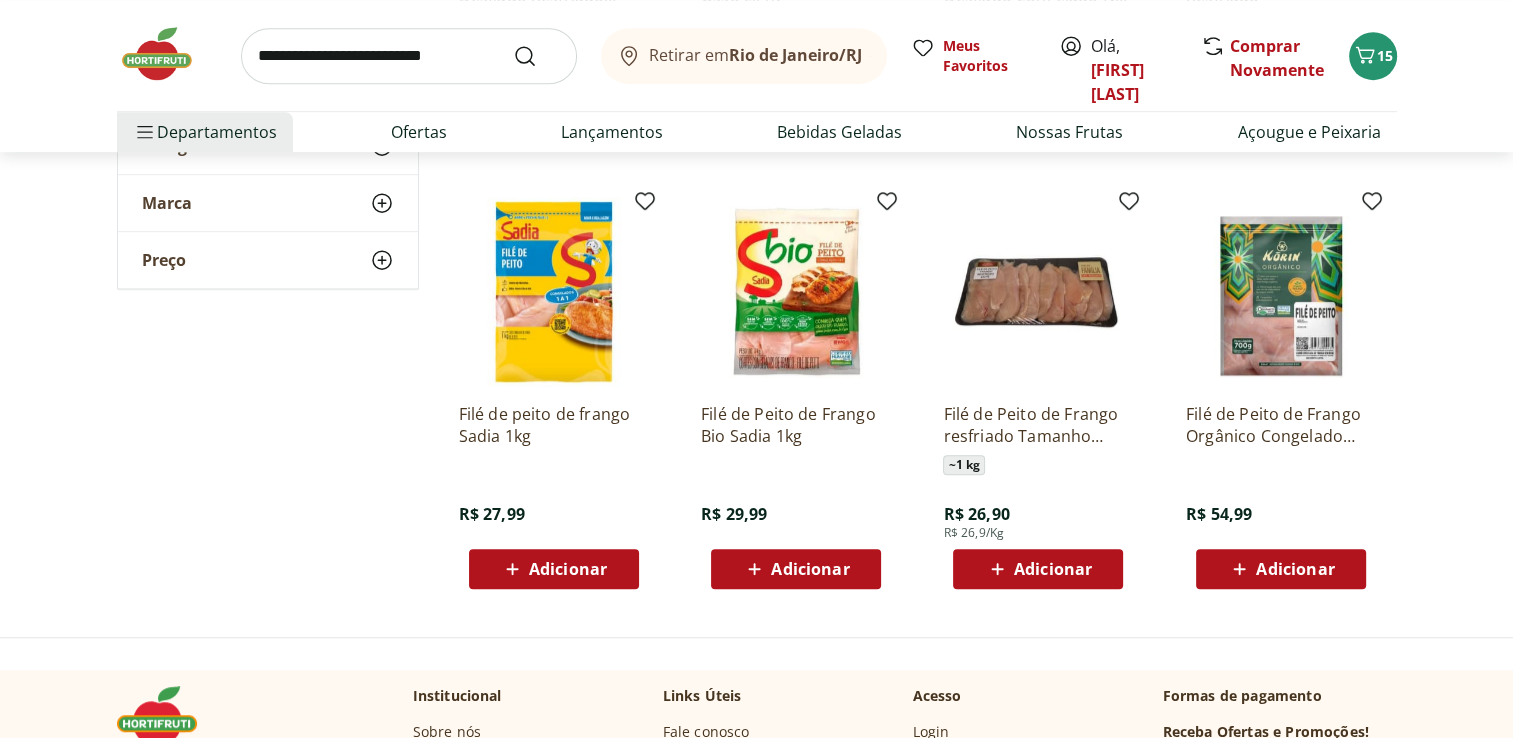 click on "Adicionar" at bounding box center (1295, 569) 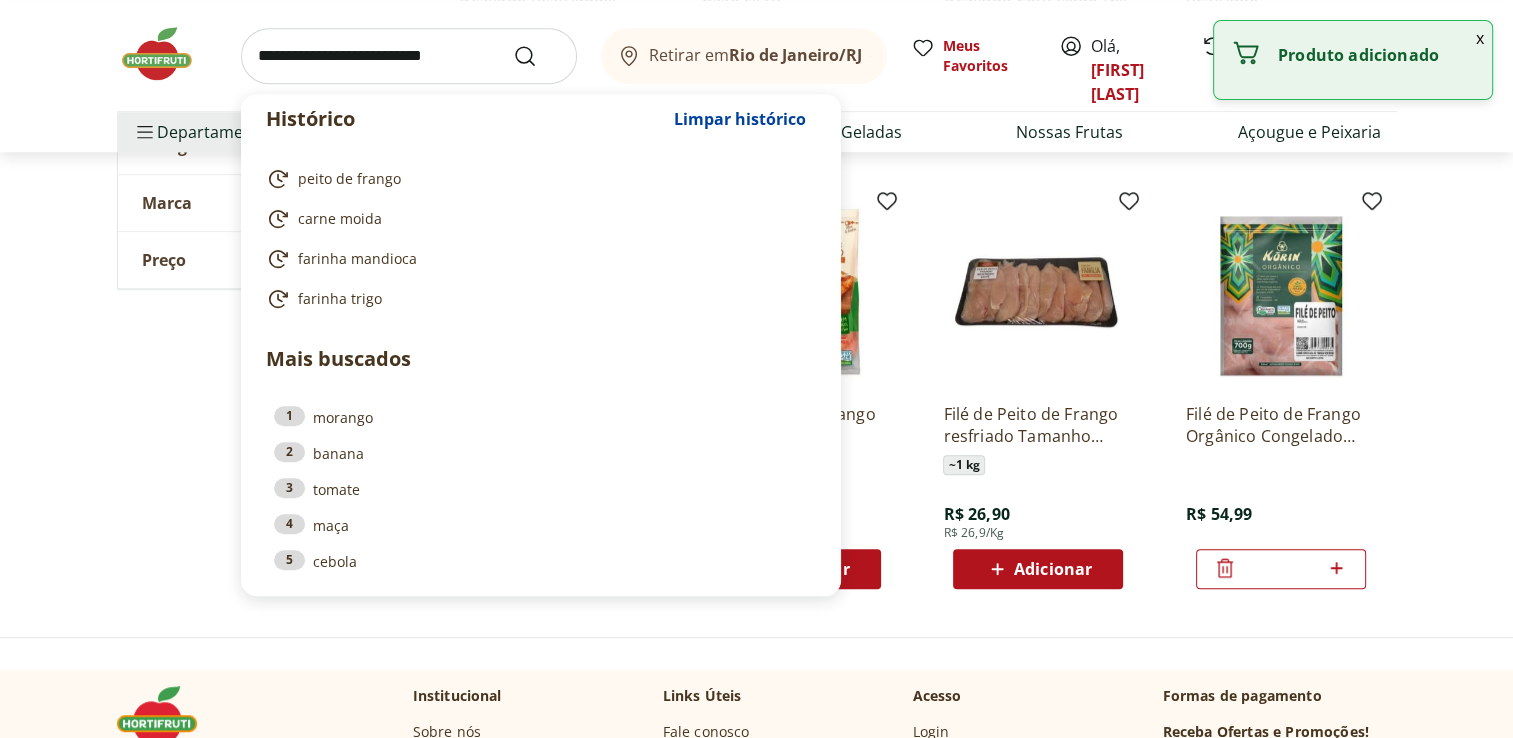 click at bounding box center (409, 56) 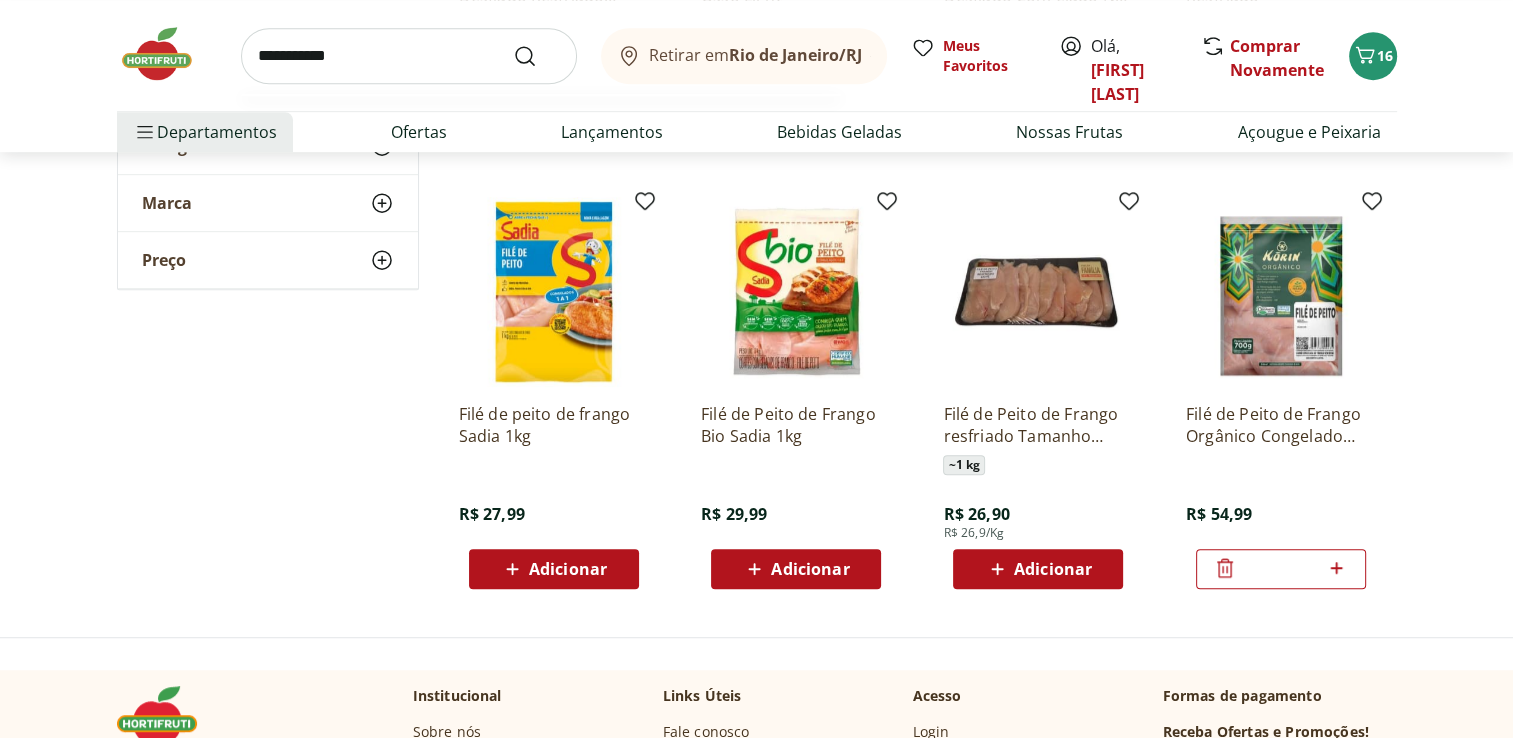 type on "**********" 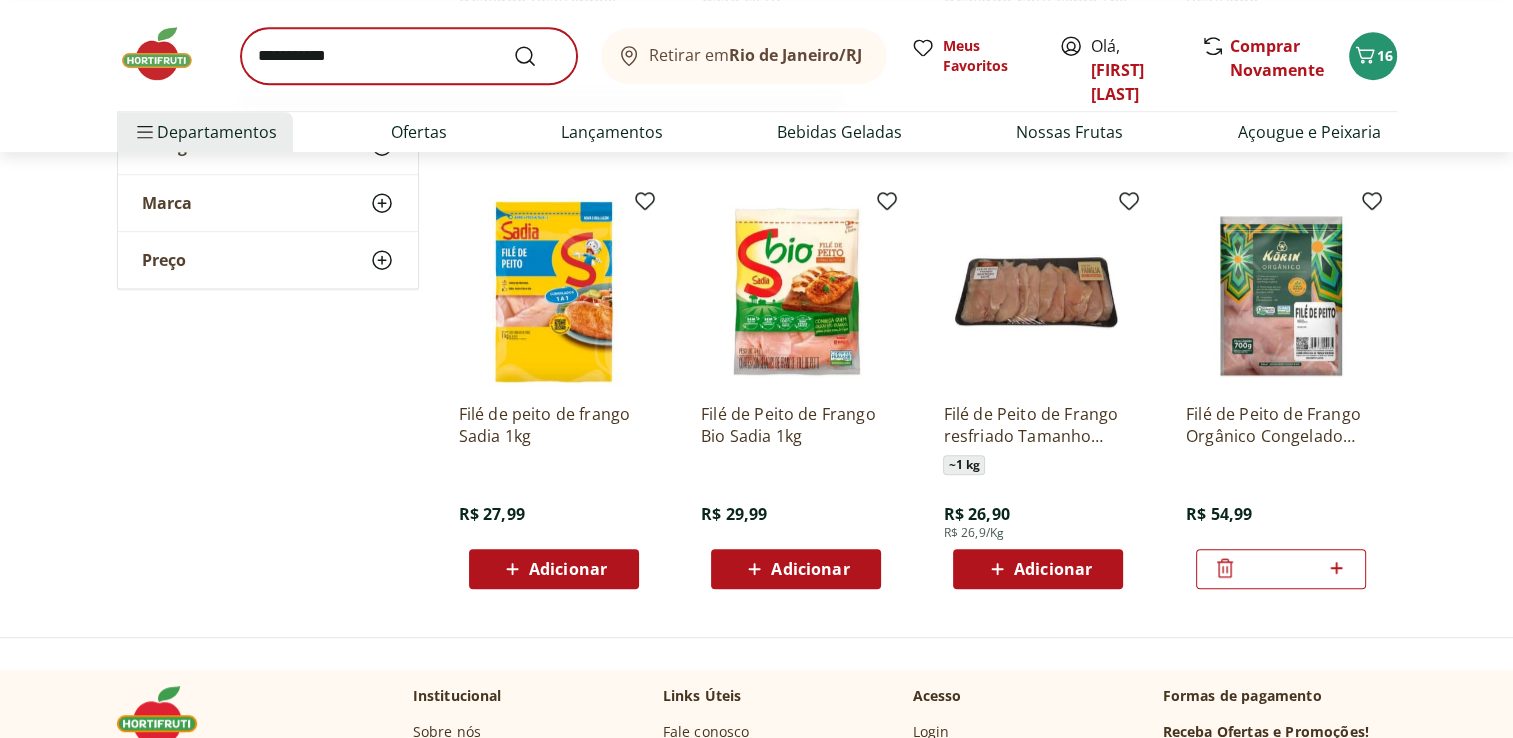 scroll, scrollTop: 0, scrollLeft: 0, axis: both 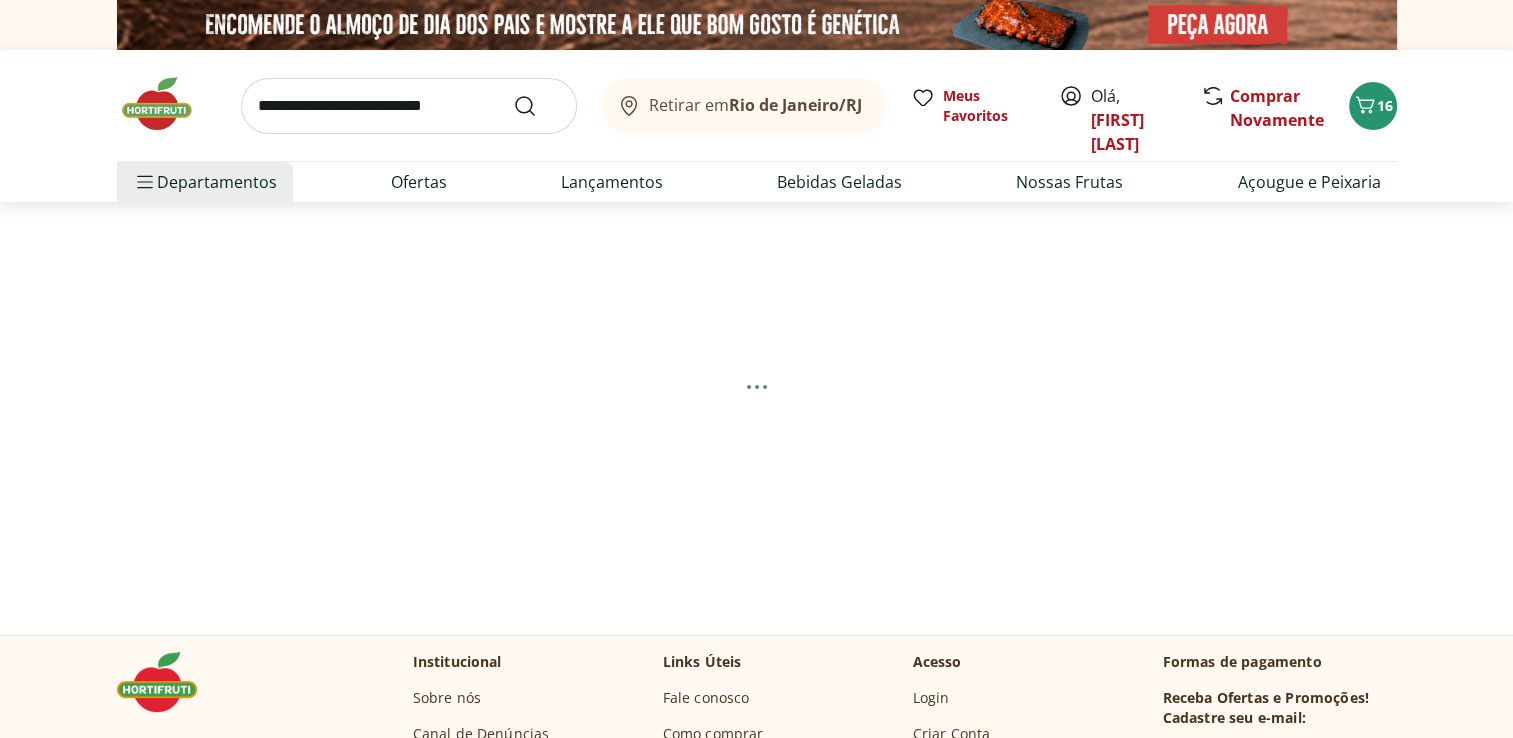 select on "**********" 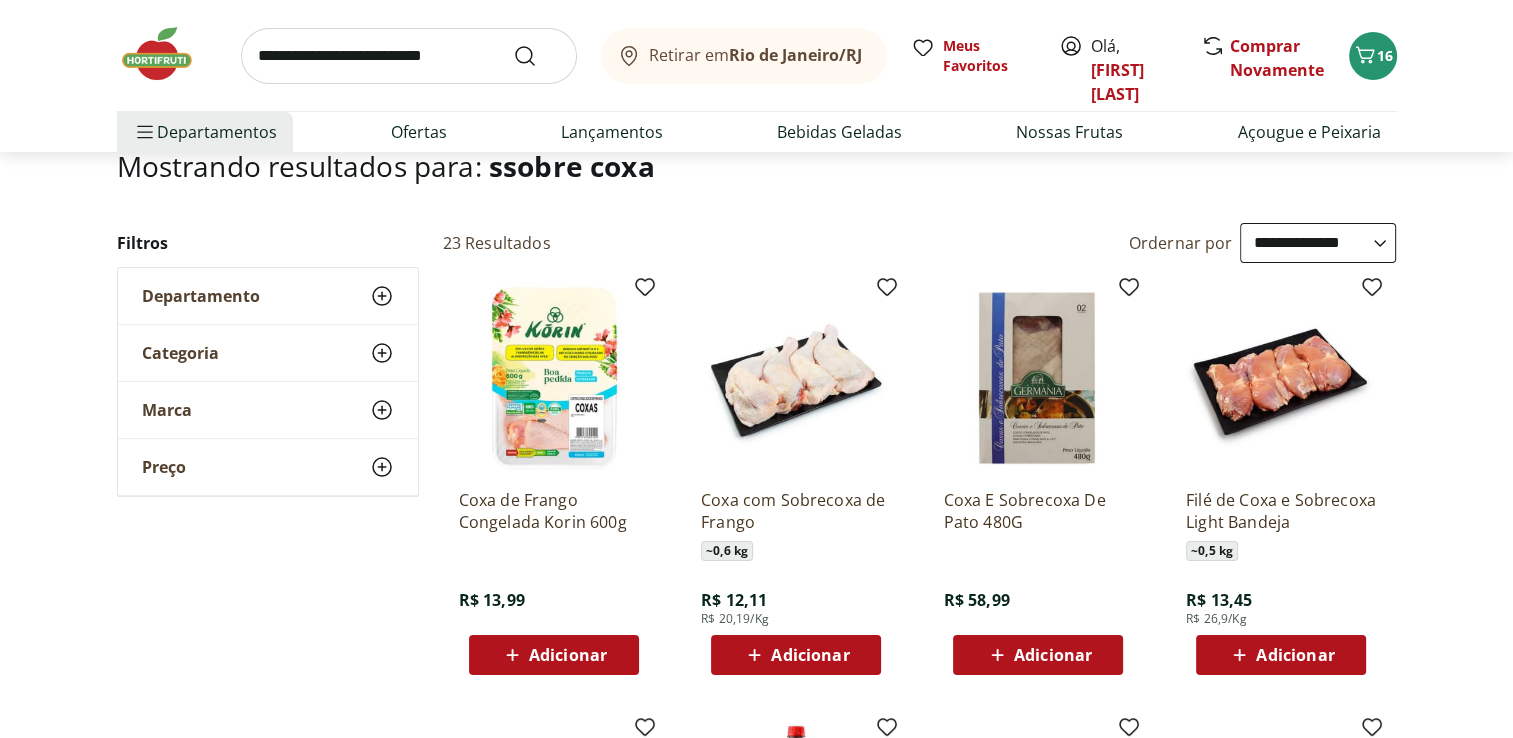 scroll, scrollTop: 0, scrollLeft: 0, axis: both 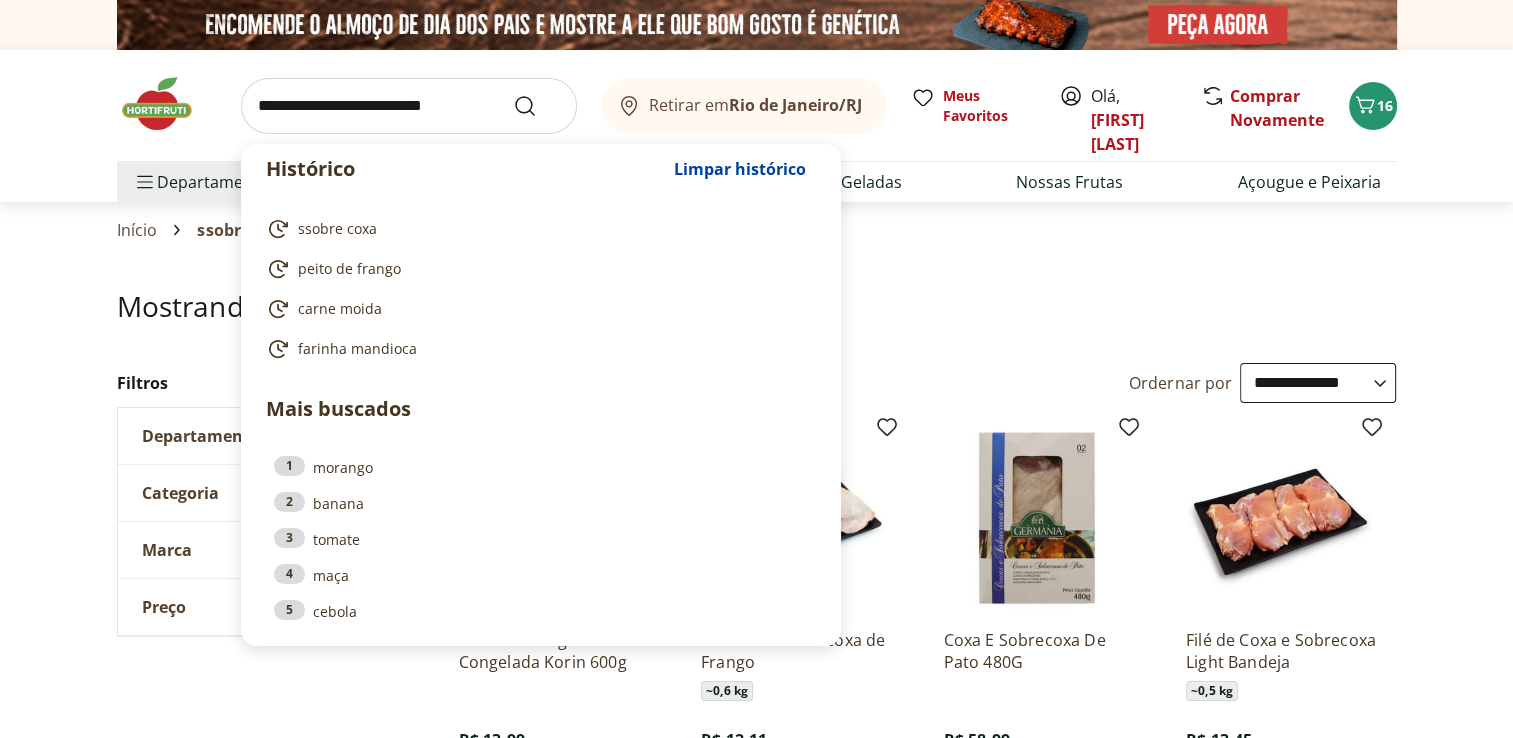 click at bounding box center [409, 106] 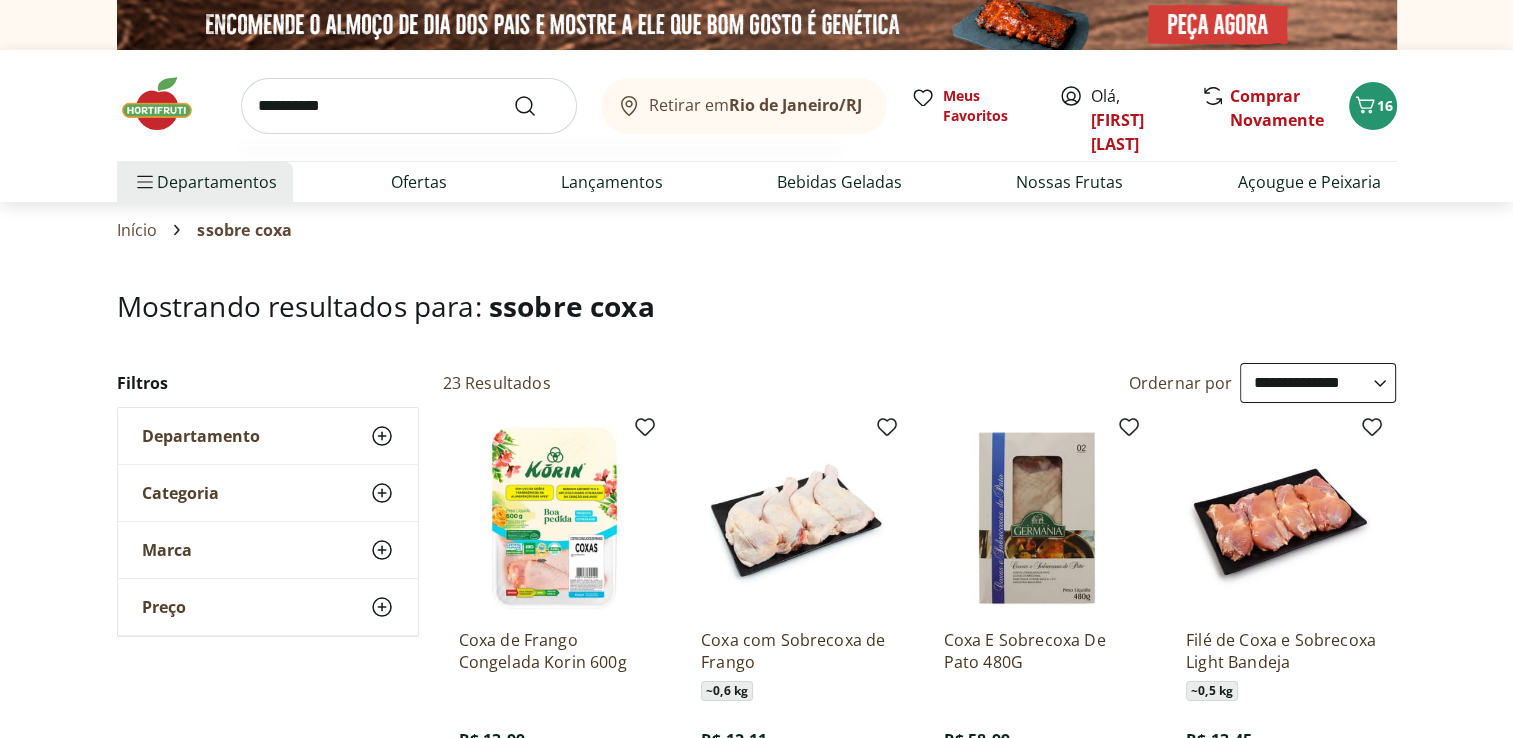 type on "**********" 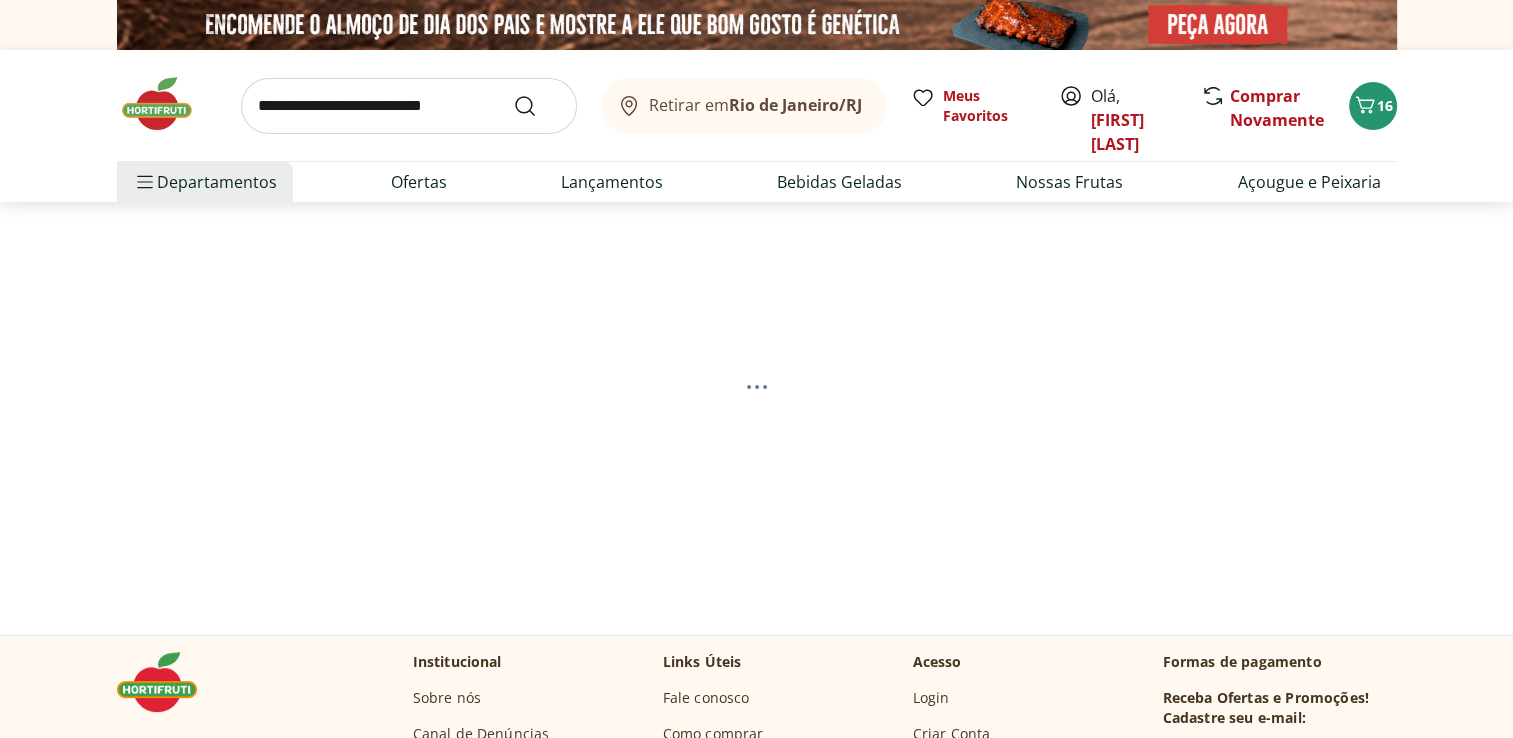 select on "**********" 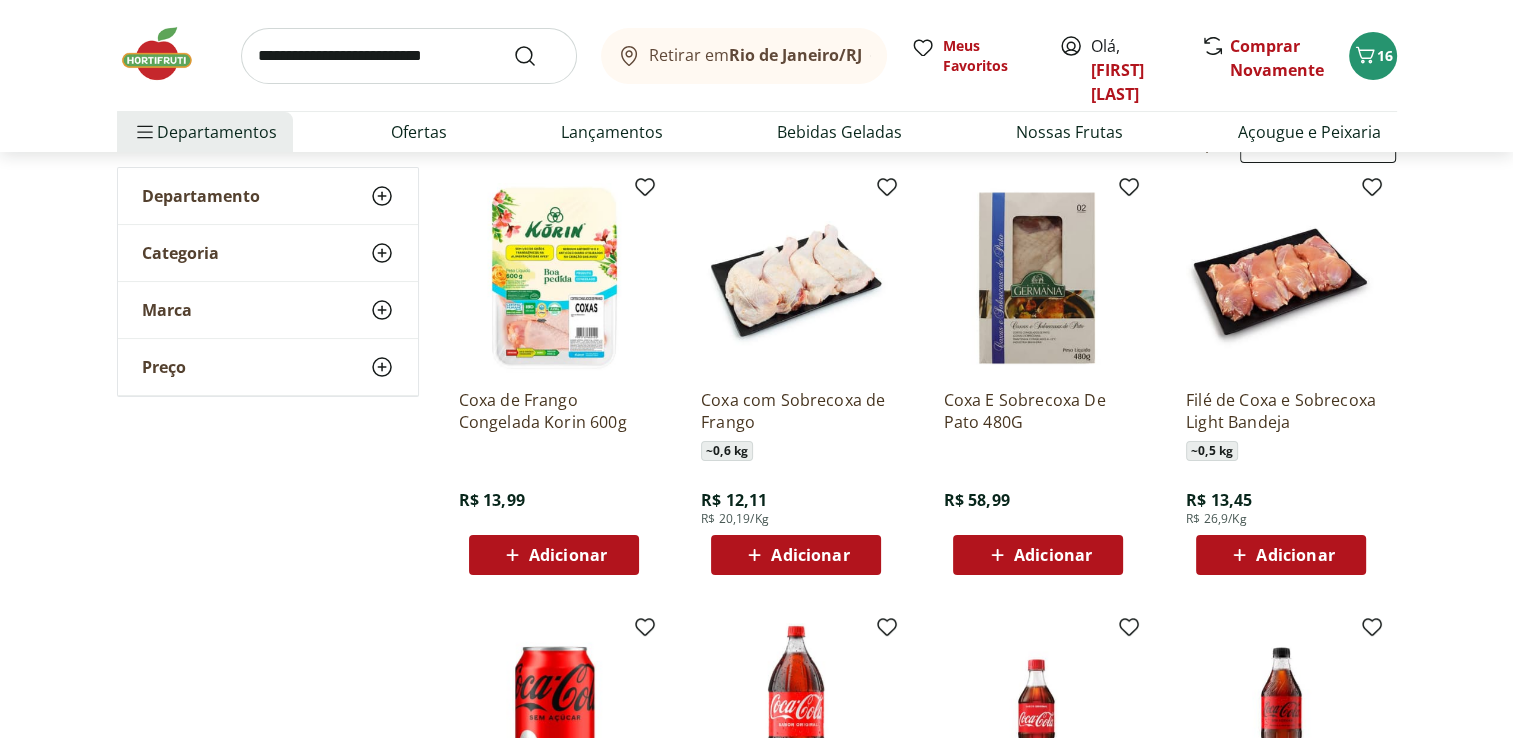 scroll, scrollTop: 280, scrollLeft: 0, axis: vertical 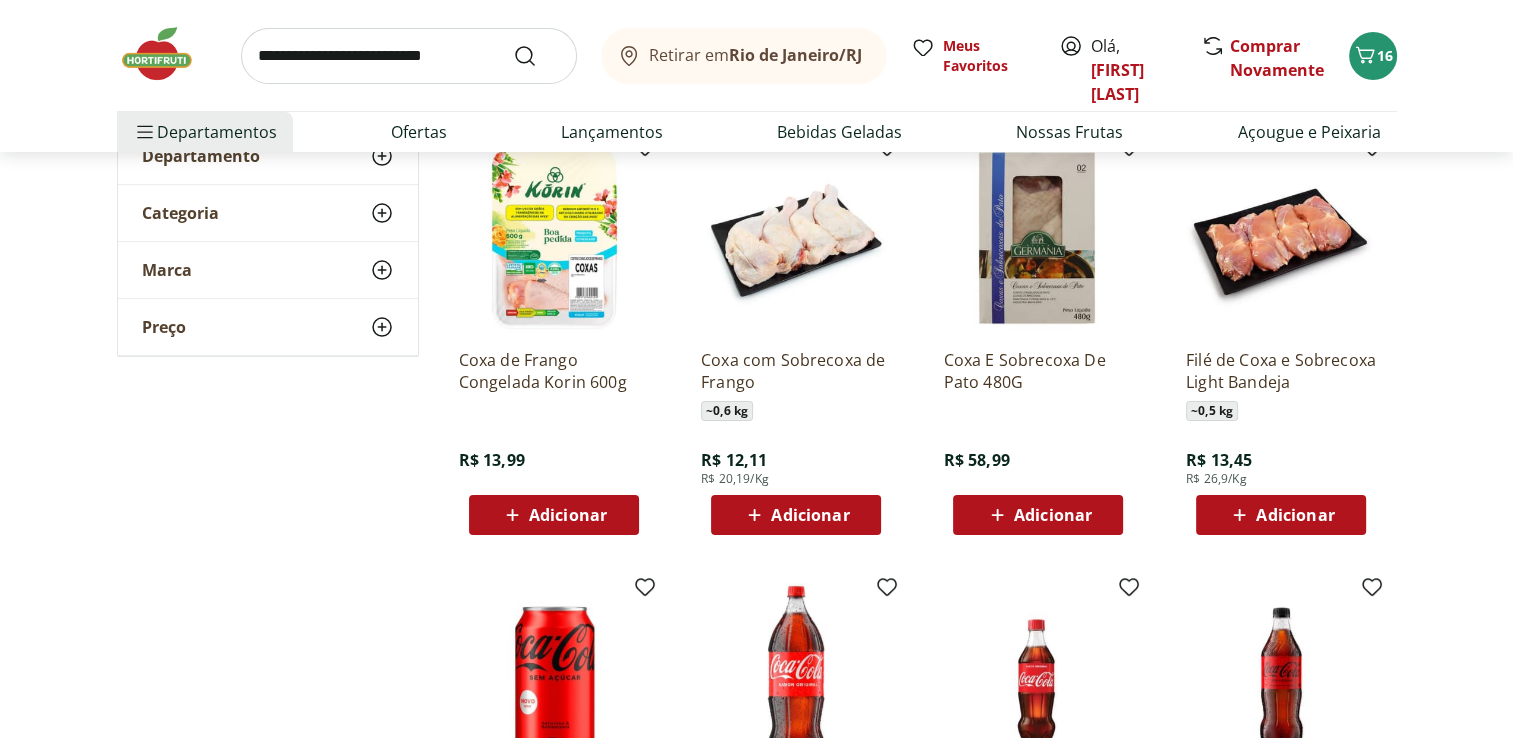 click on "Adicionar" at bounding box center [810, 515] 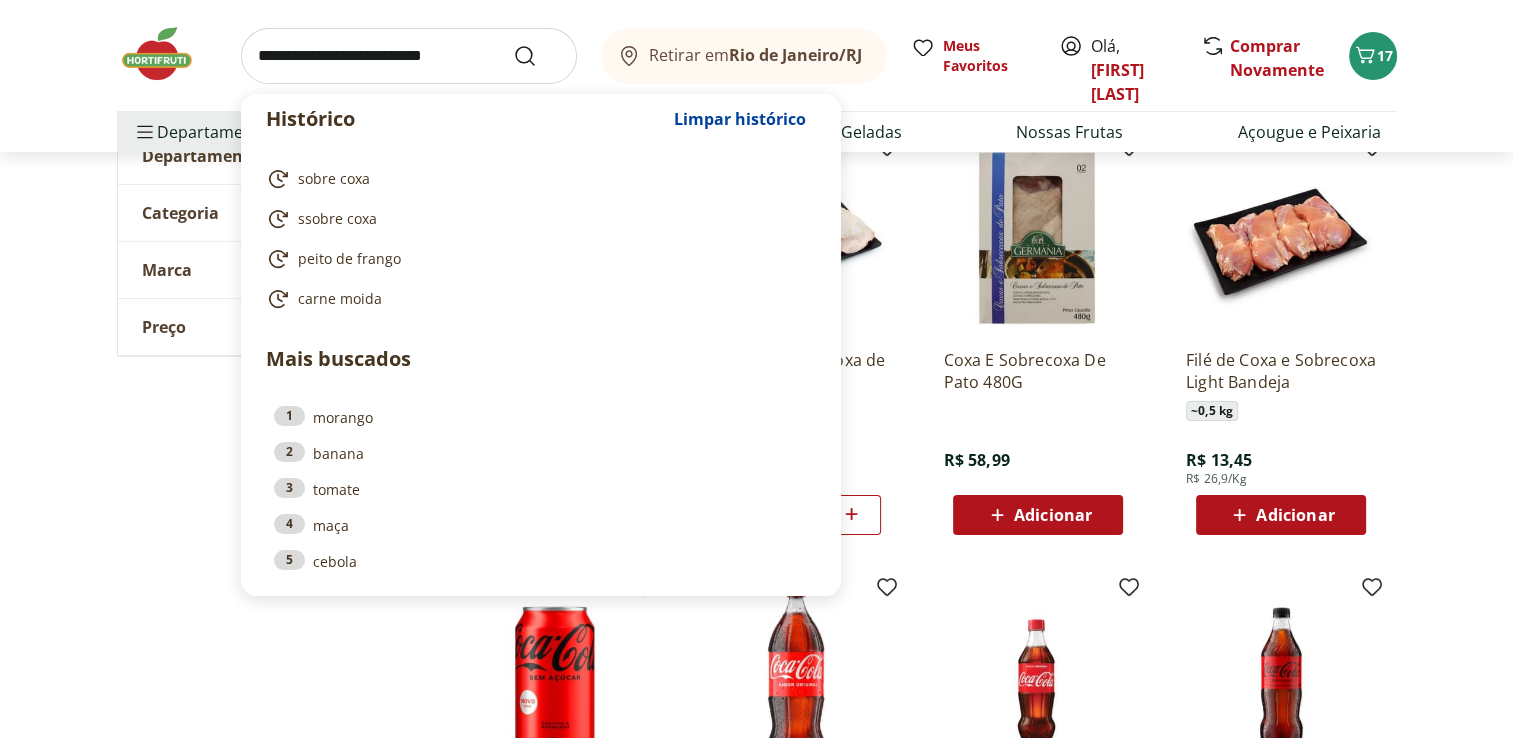 click at bounding box center [409, 56] 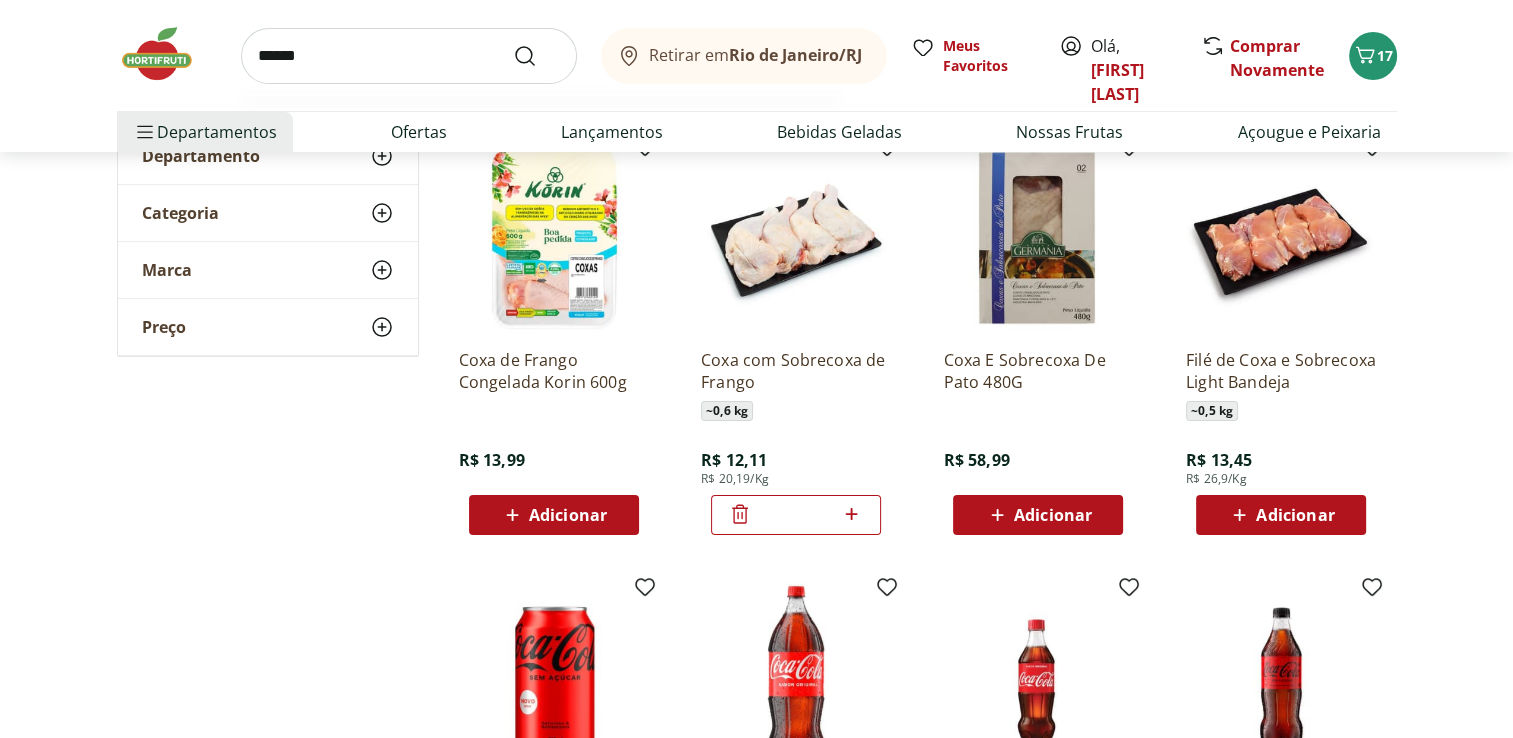 type on "*******" 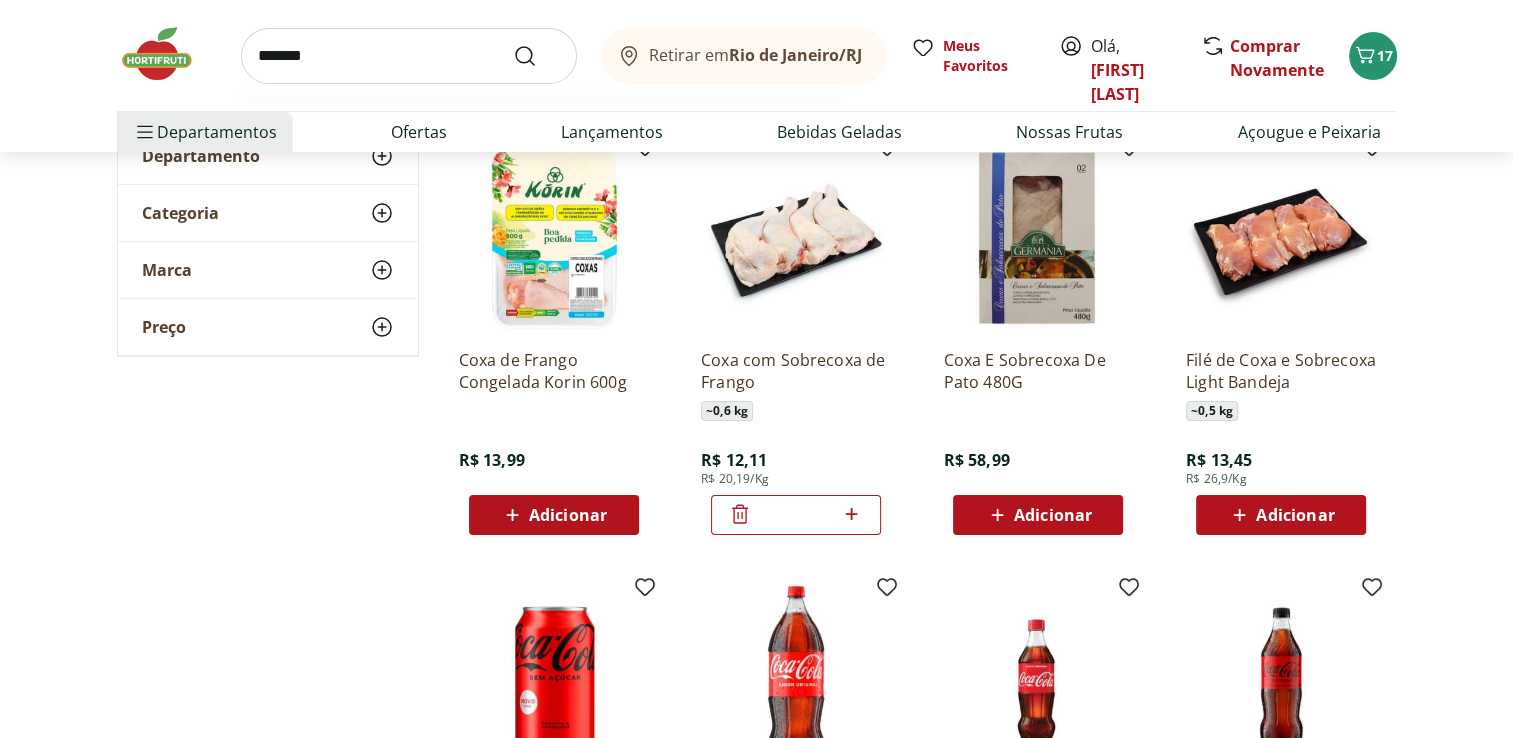 click at bounding box center [537, 56] 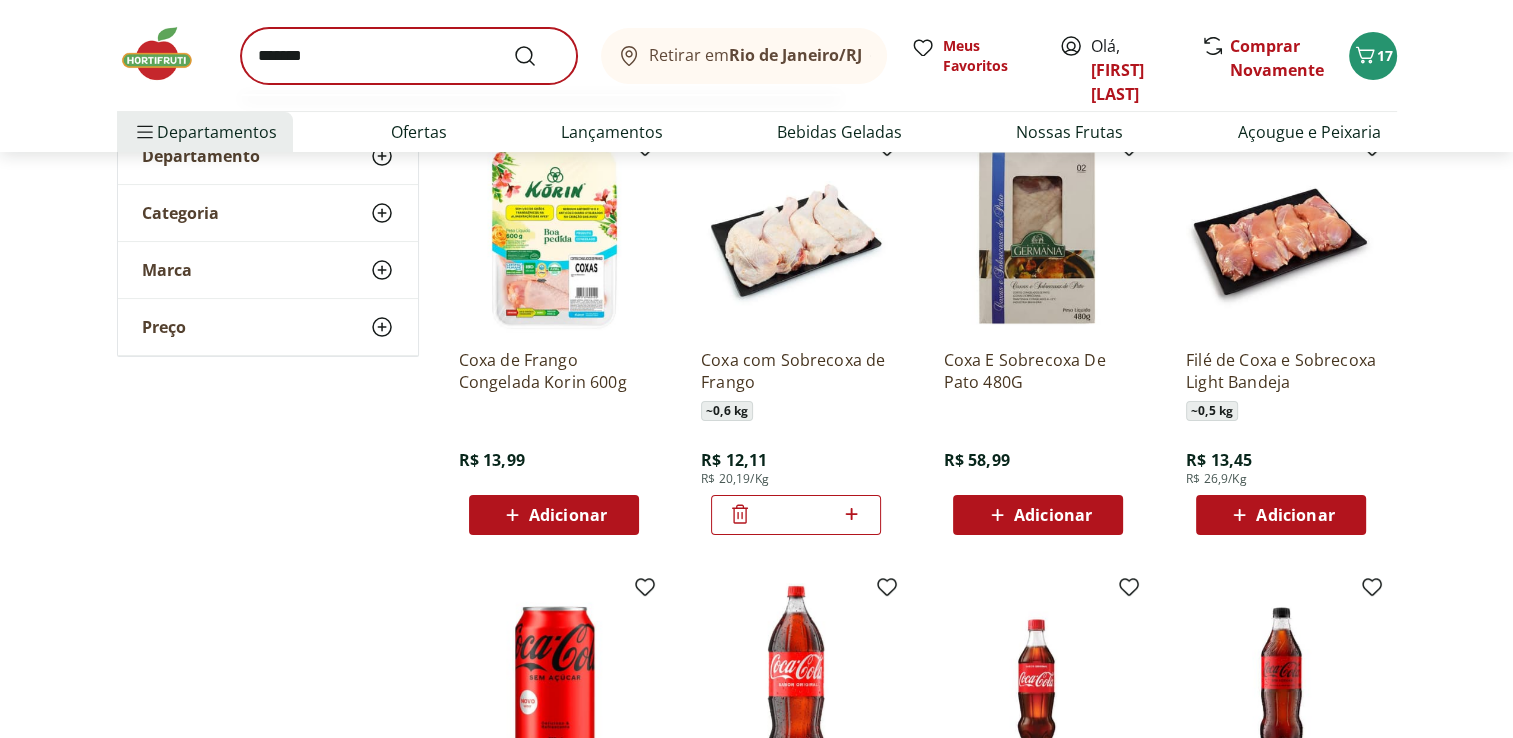 scroll, scrollTop: 0, scrollLeft: 0, axis: both 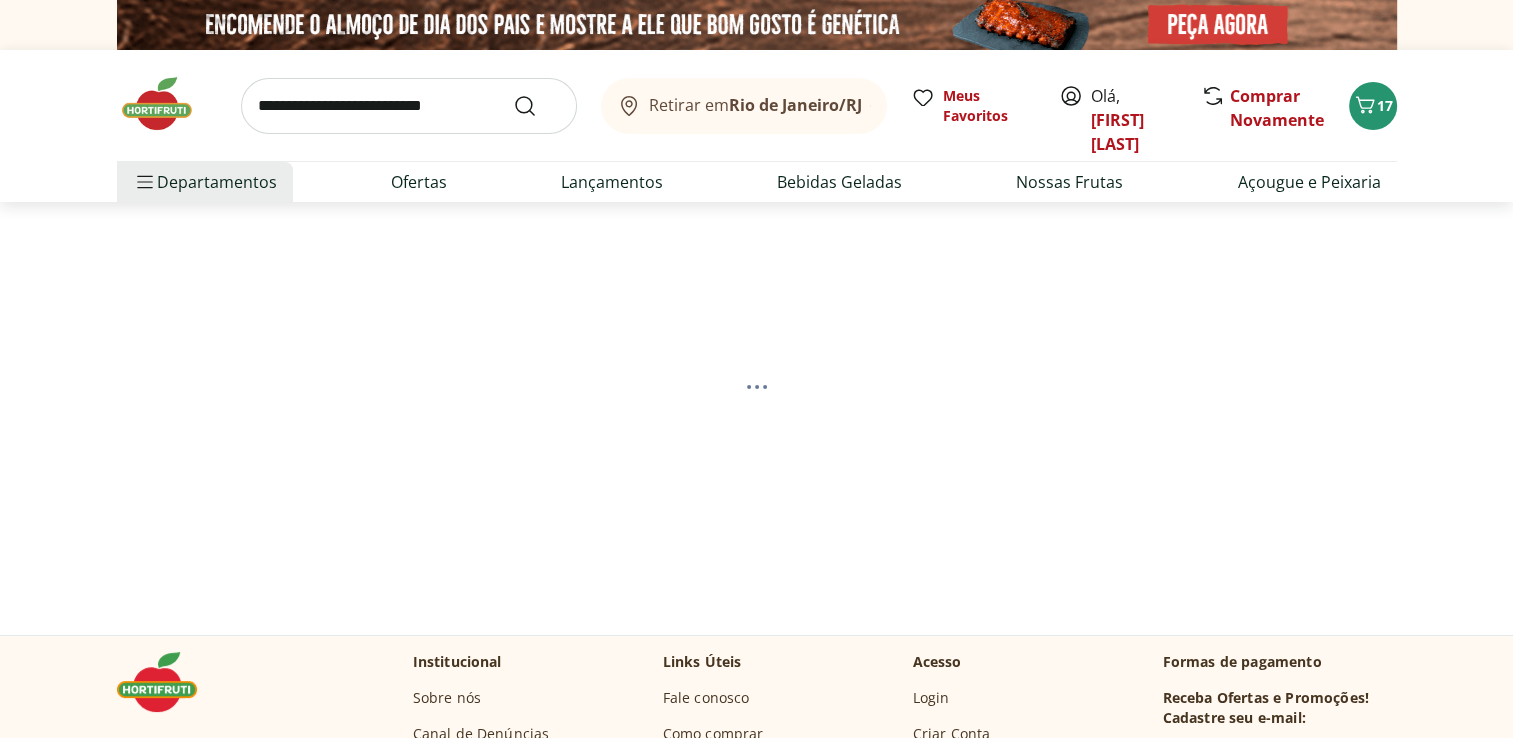 select on "**********" 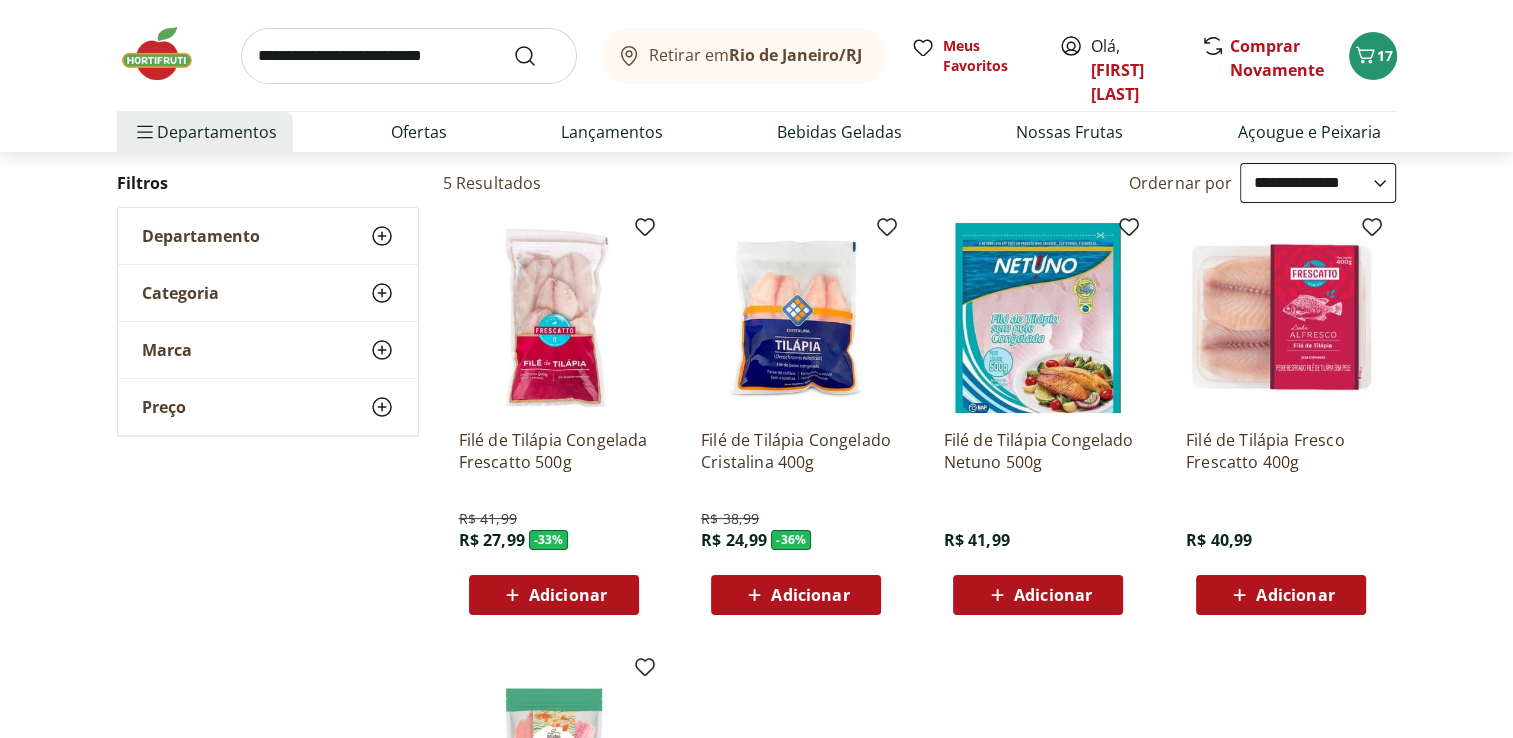 scroll, scrollTop: 240, scrollLeft: 0, axis: vertical 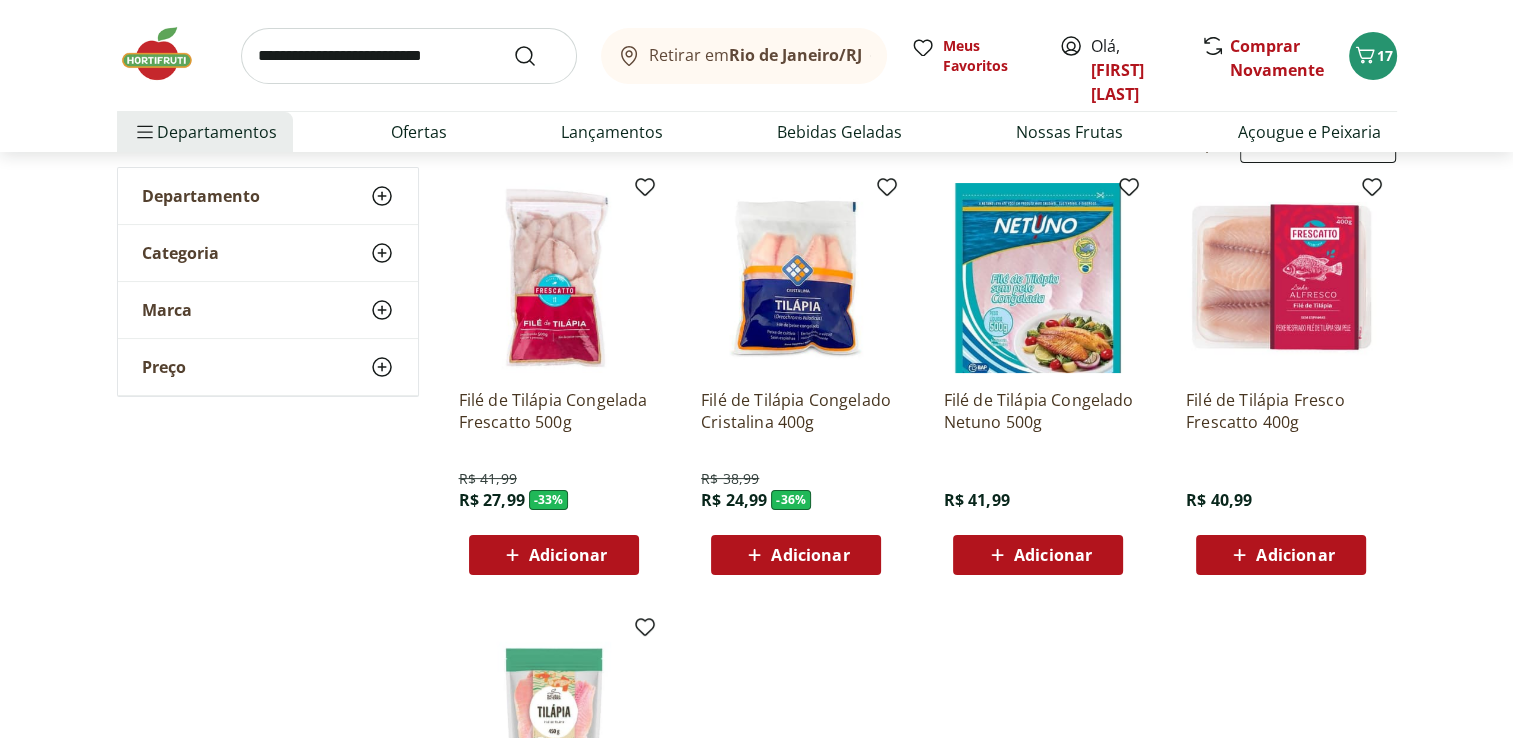 click on "Adicionar" at bounding box center (568, 555) 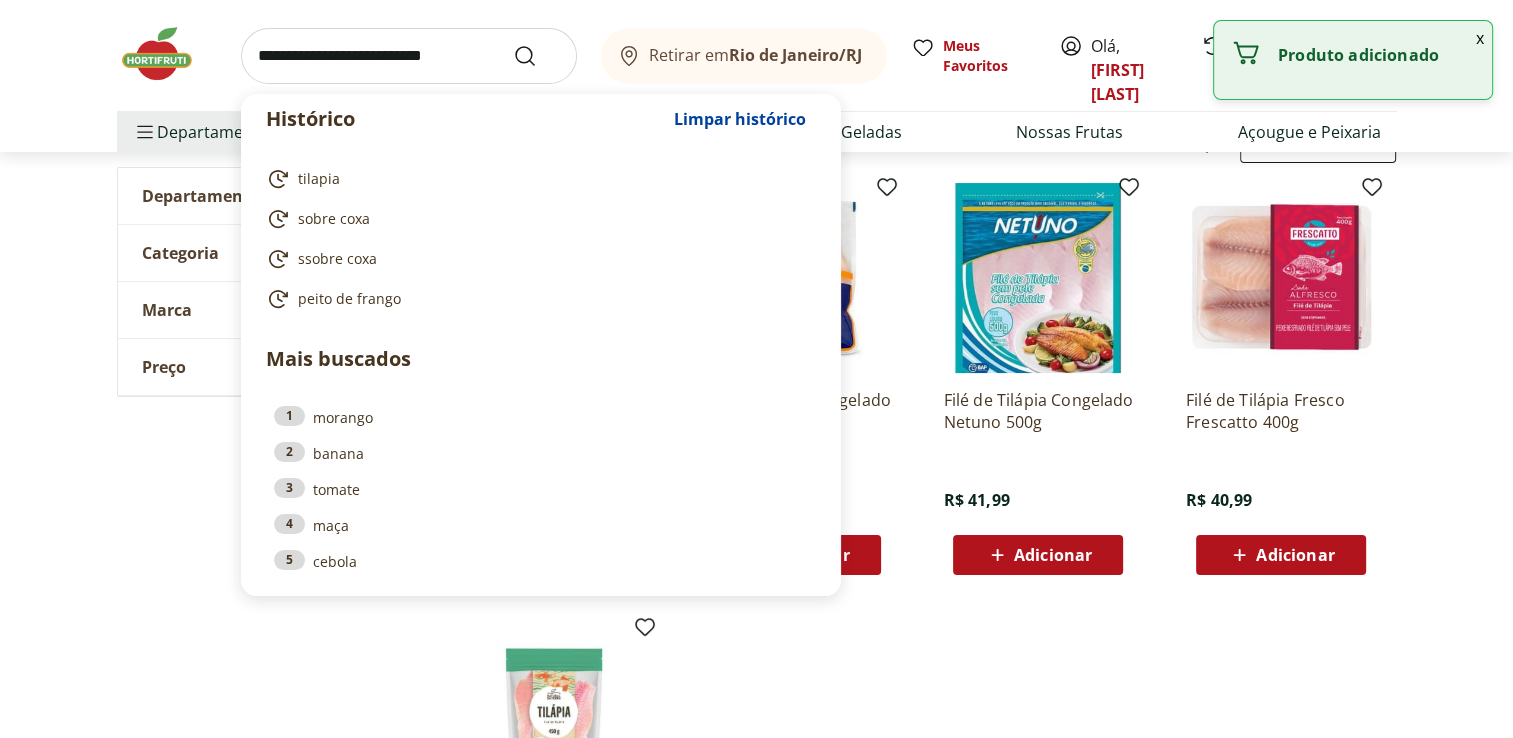 click at bounding box center [409, 56] 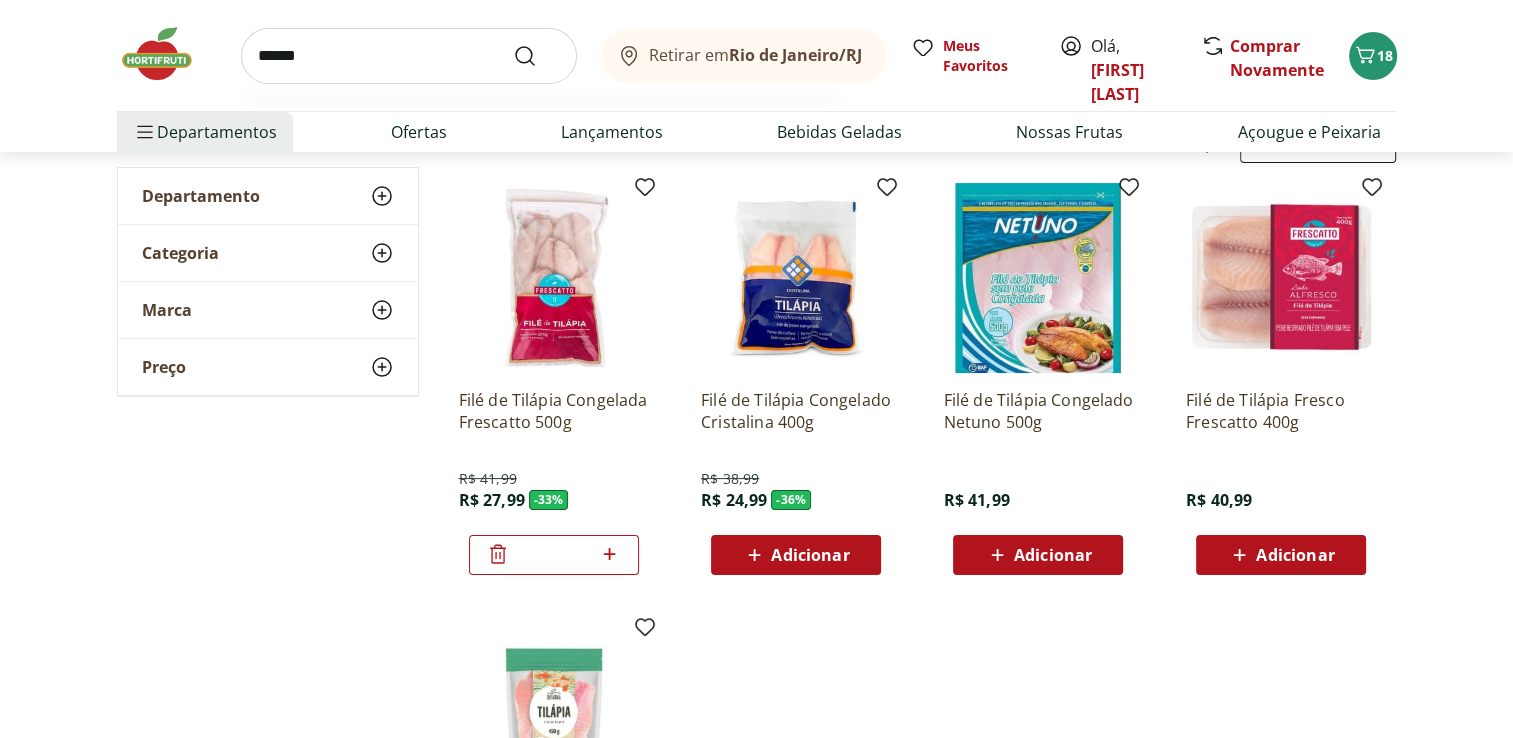 type on "*******" 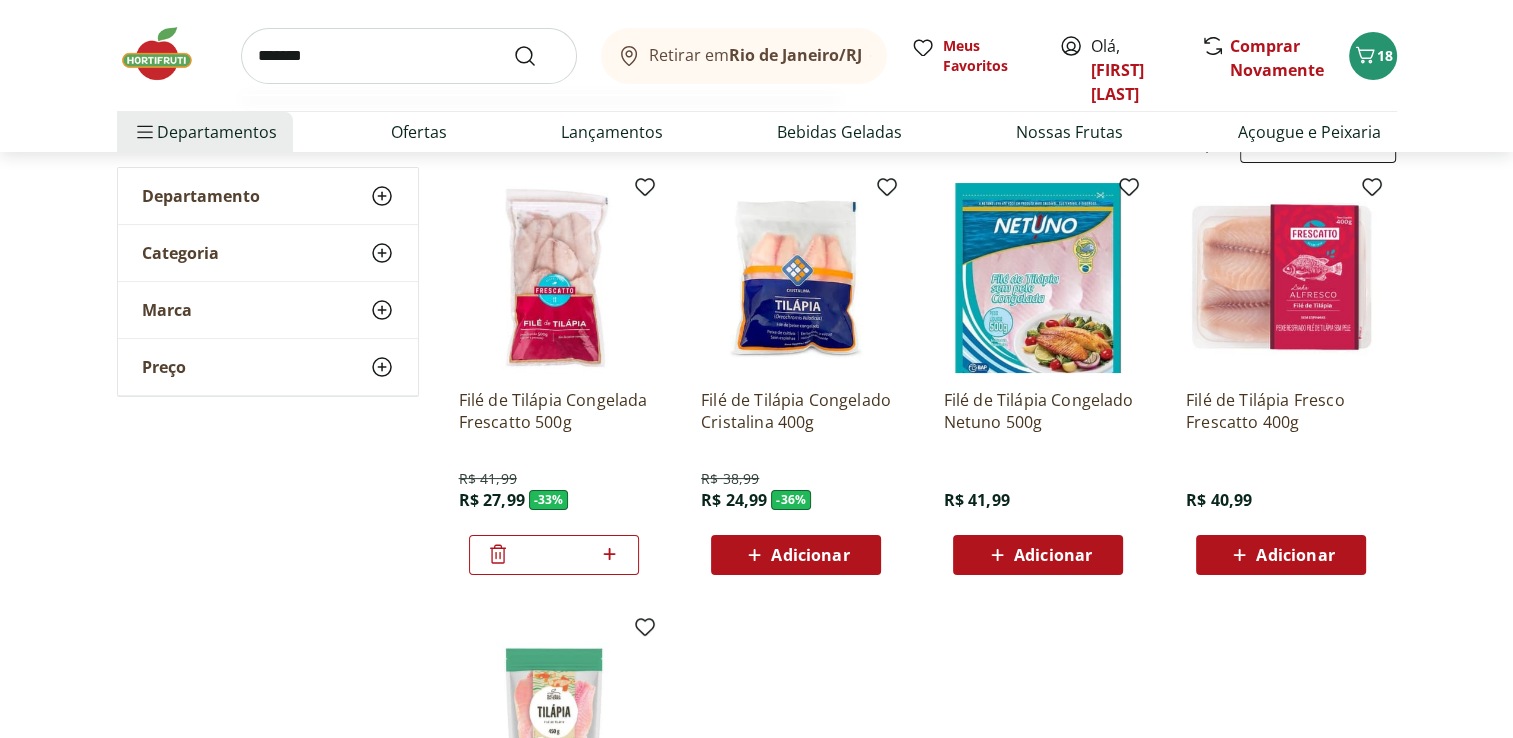 click at bounding box center (537, 56) 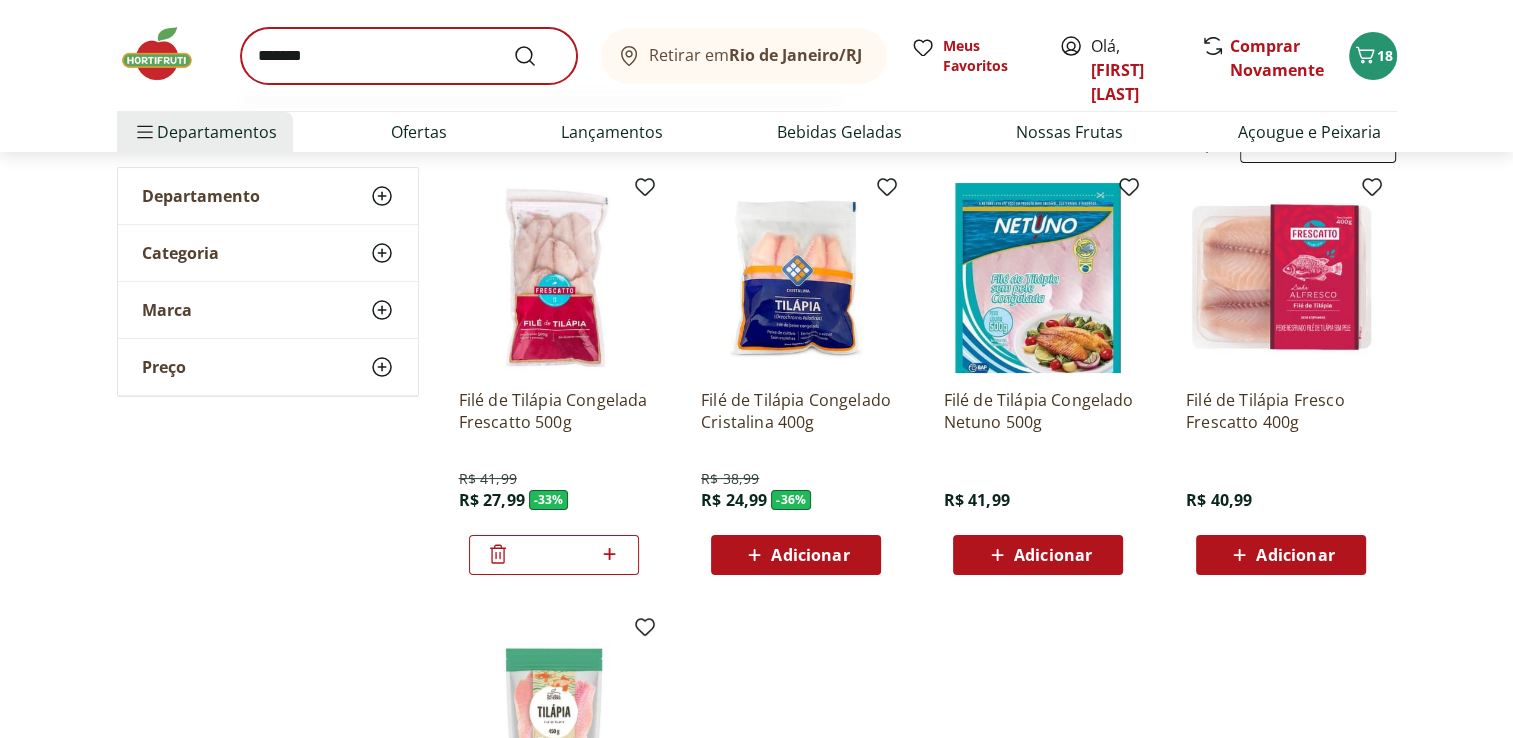 scroll, scrollTop: 0, scrollLeft: 0, axis: both 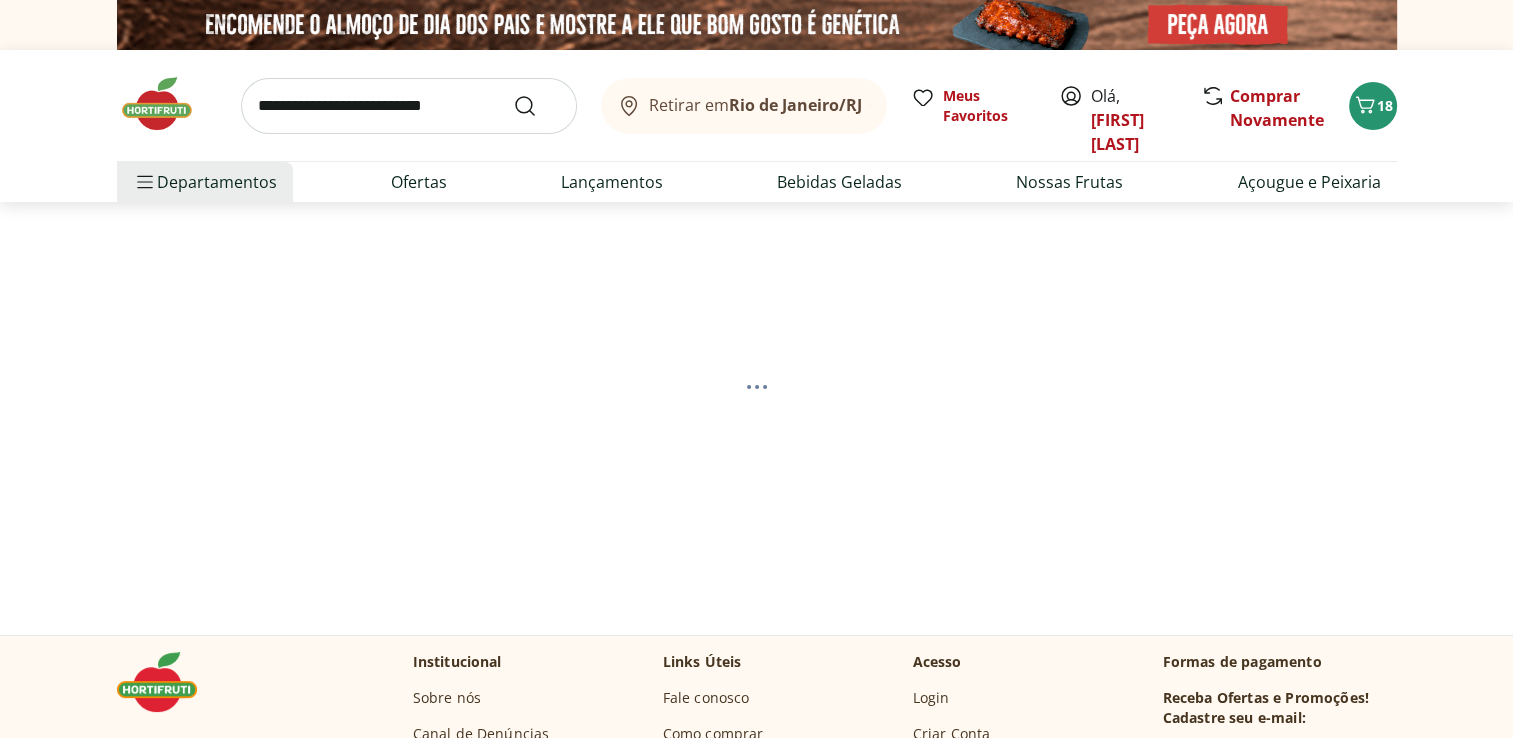 select on "**********" 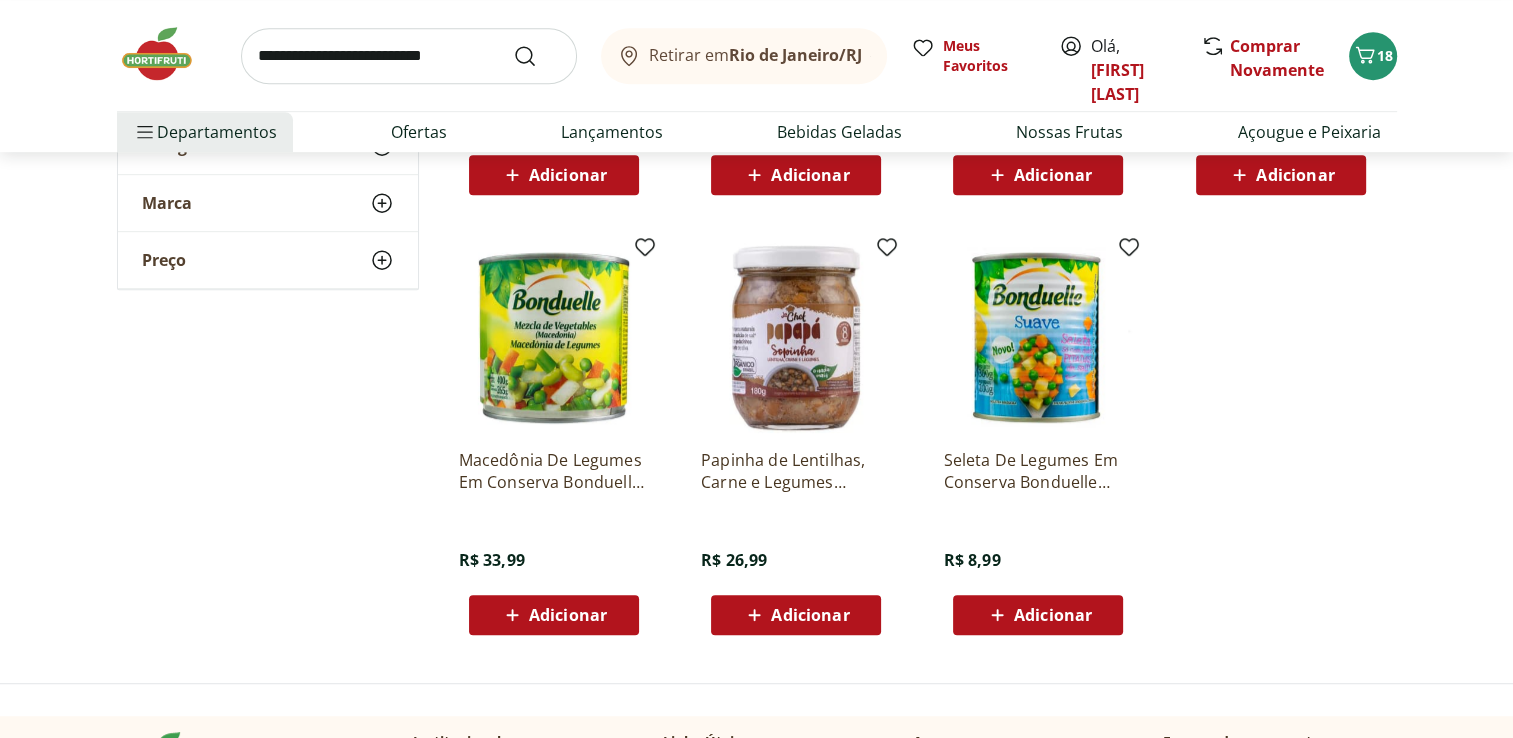 scroll, scrollTop: 0, scrollLeft: 0, axis: both 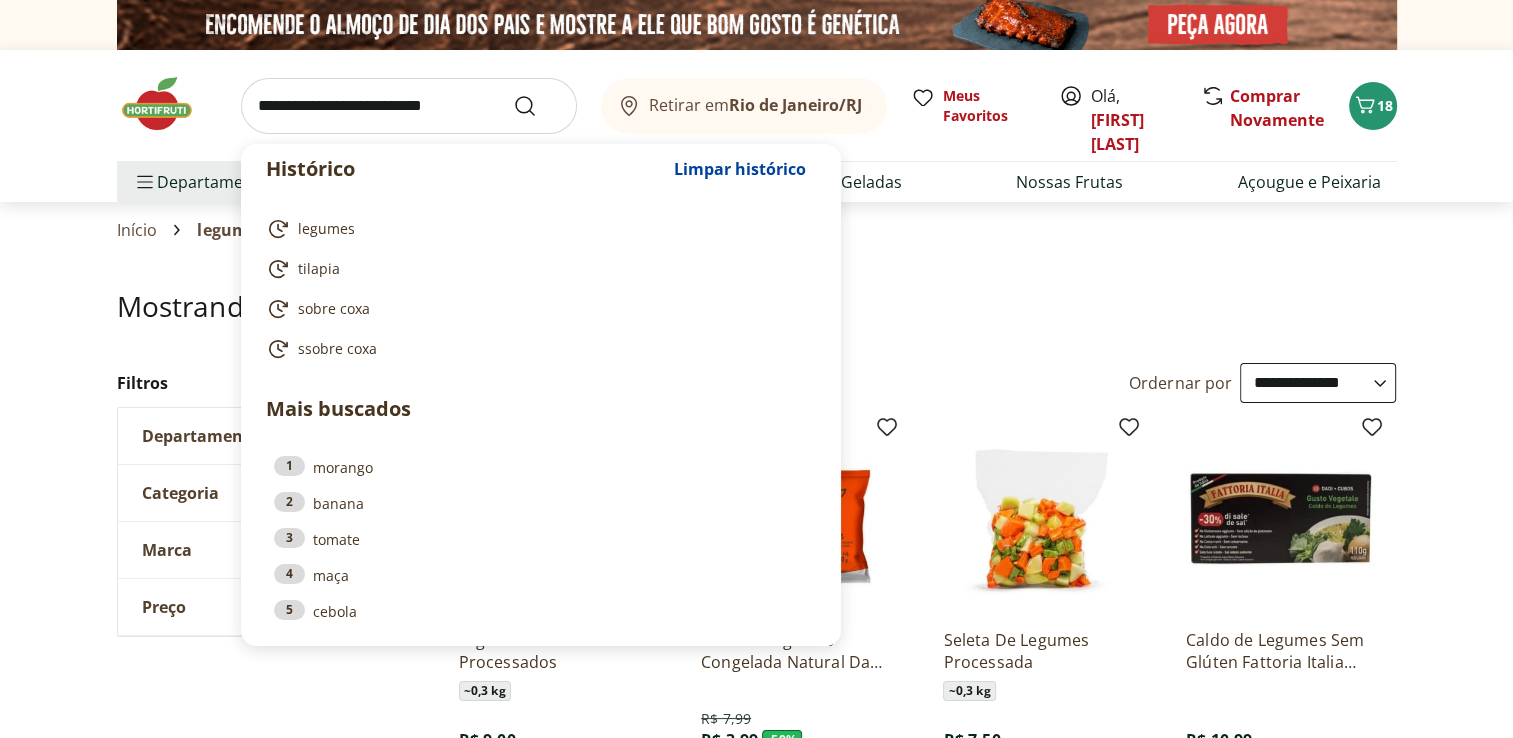 click at bounding box center [409, 106] 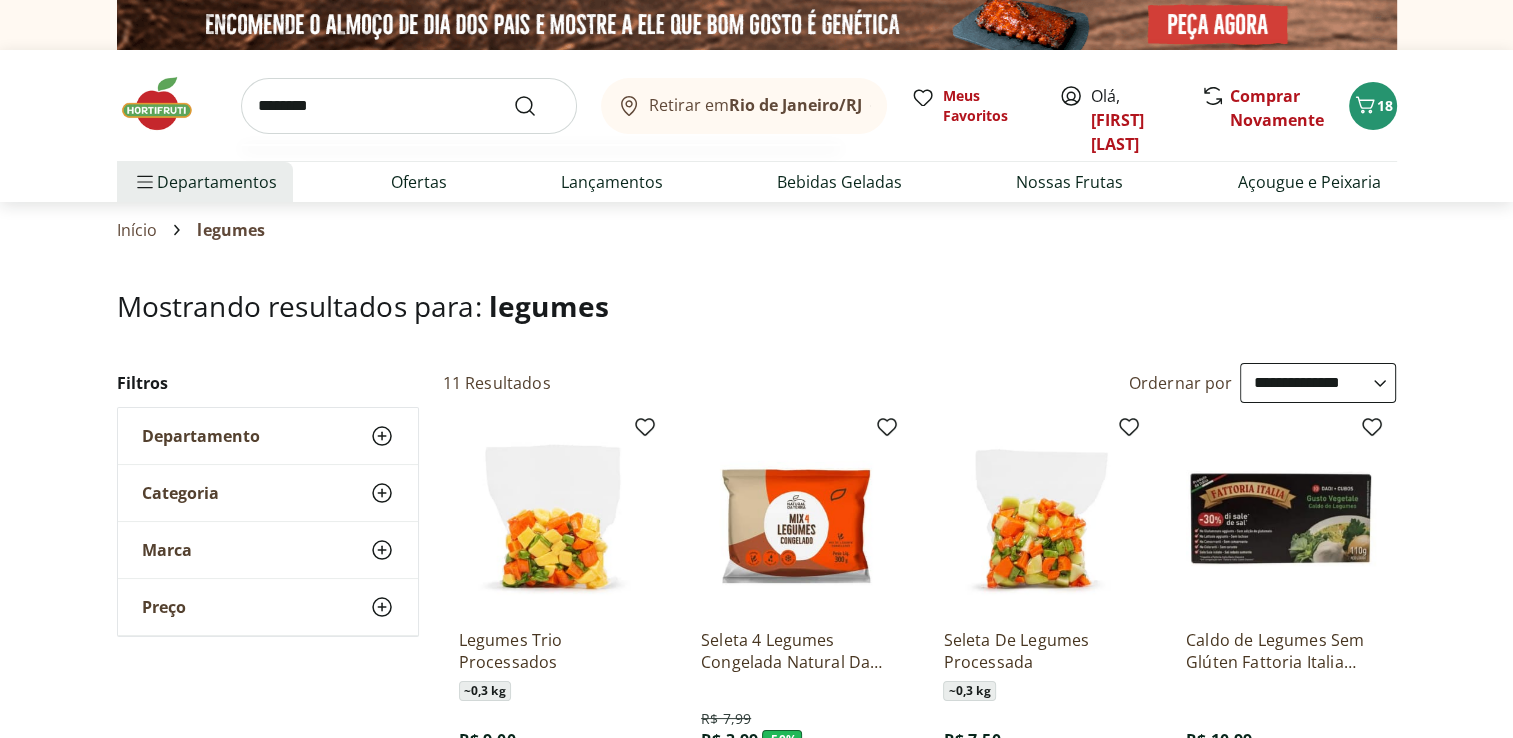 type on "*********" 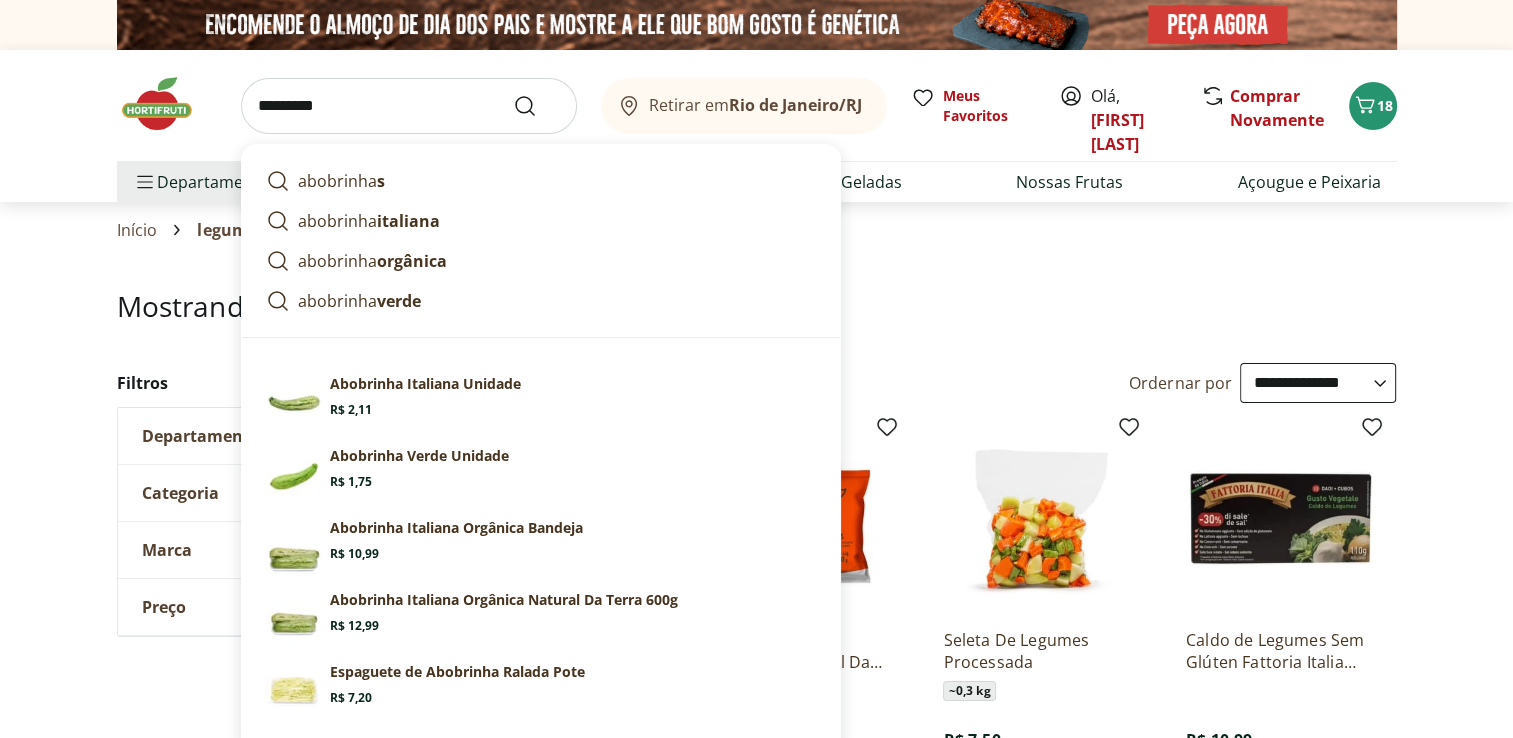 click at bounding box center [537, 106] 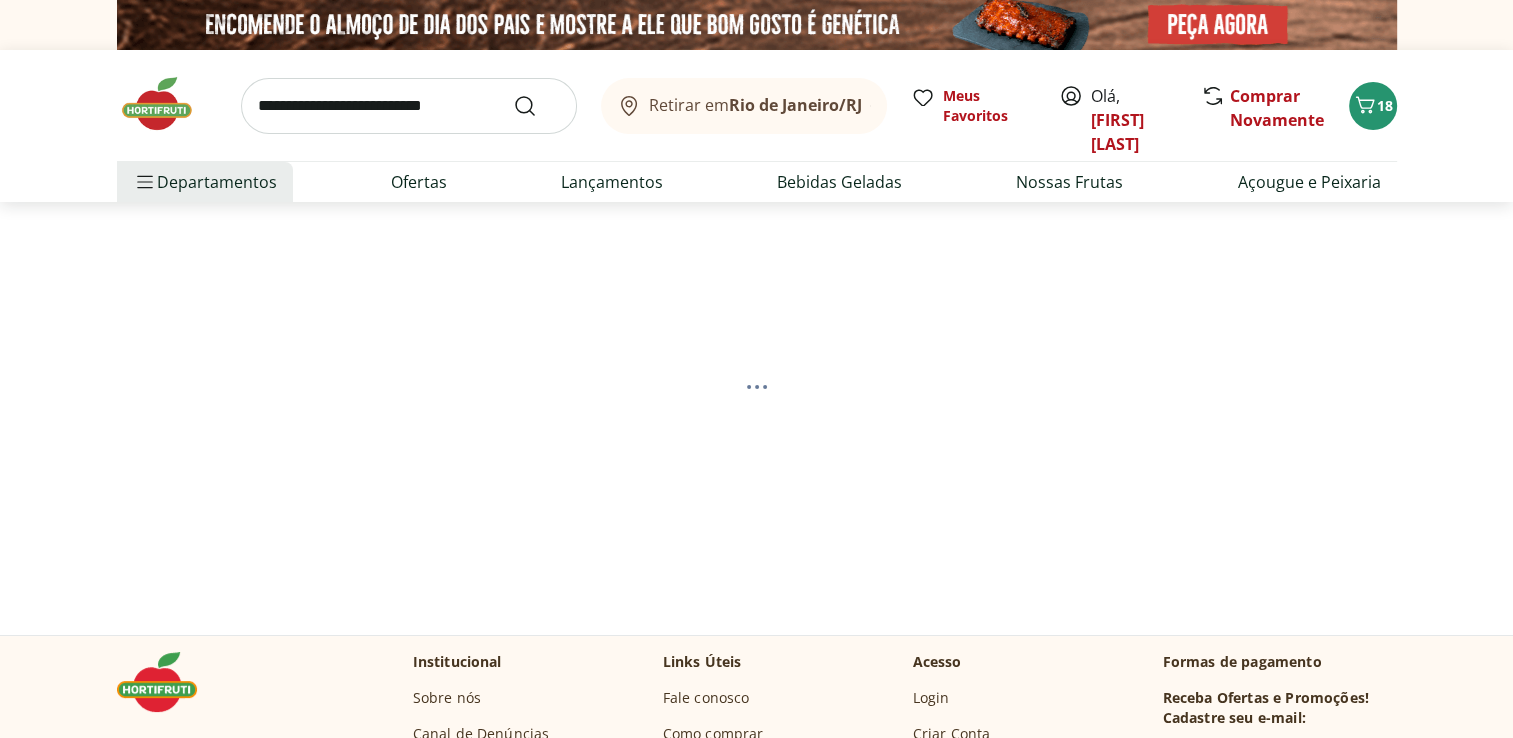 select on "**********" 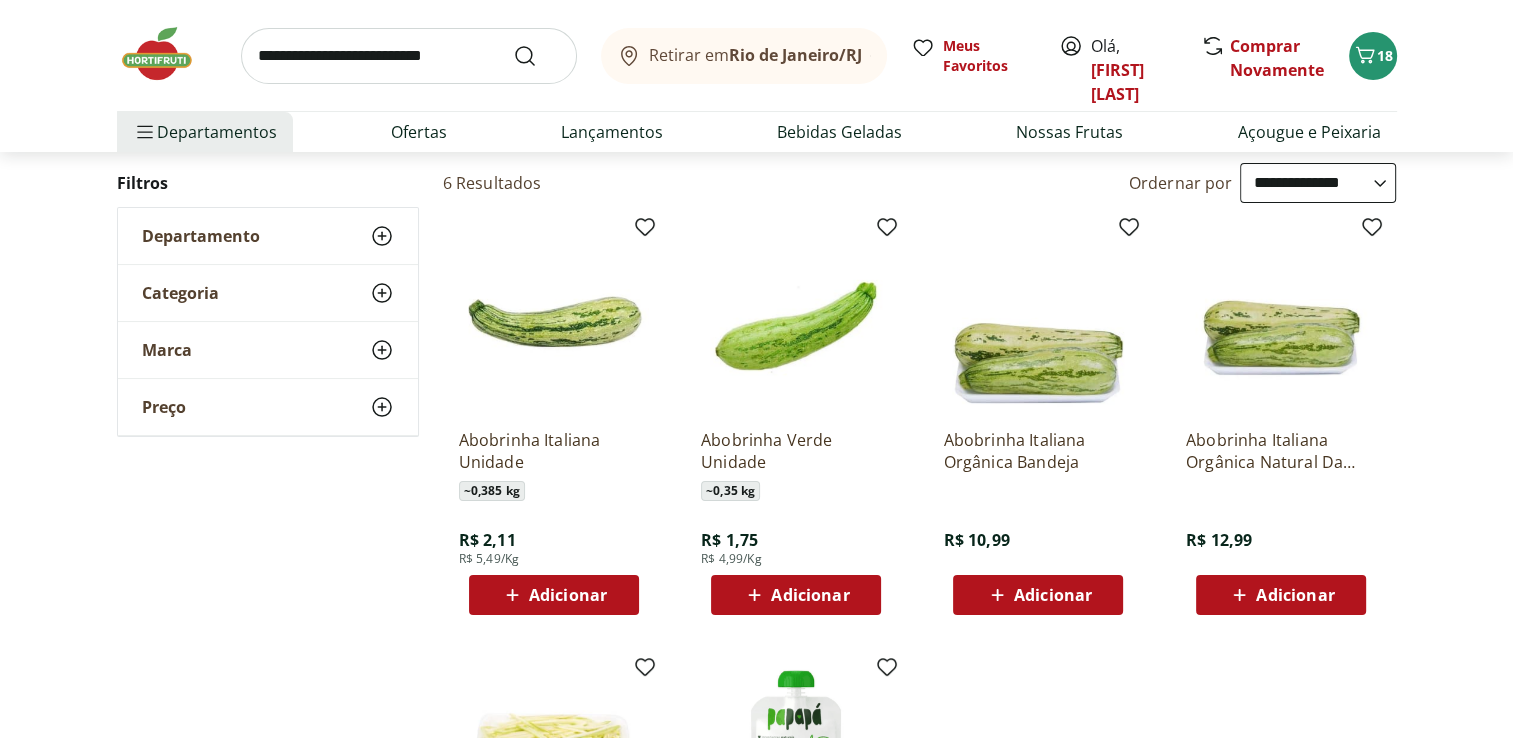 scroll, scrollTop: 240, scrollLeft: 0, axis: vertical 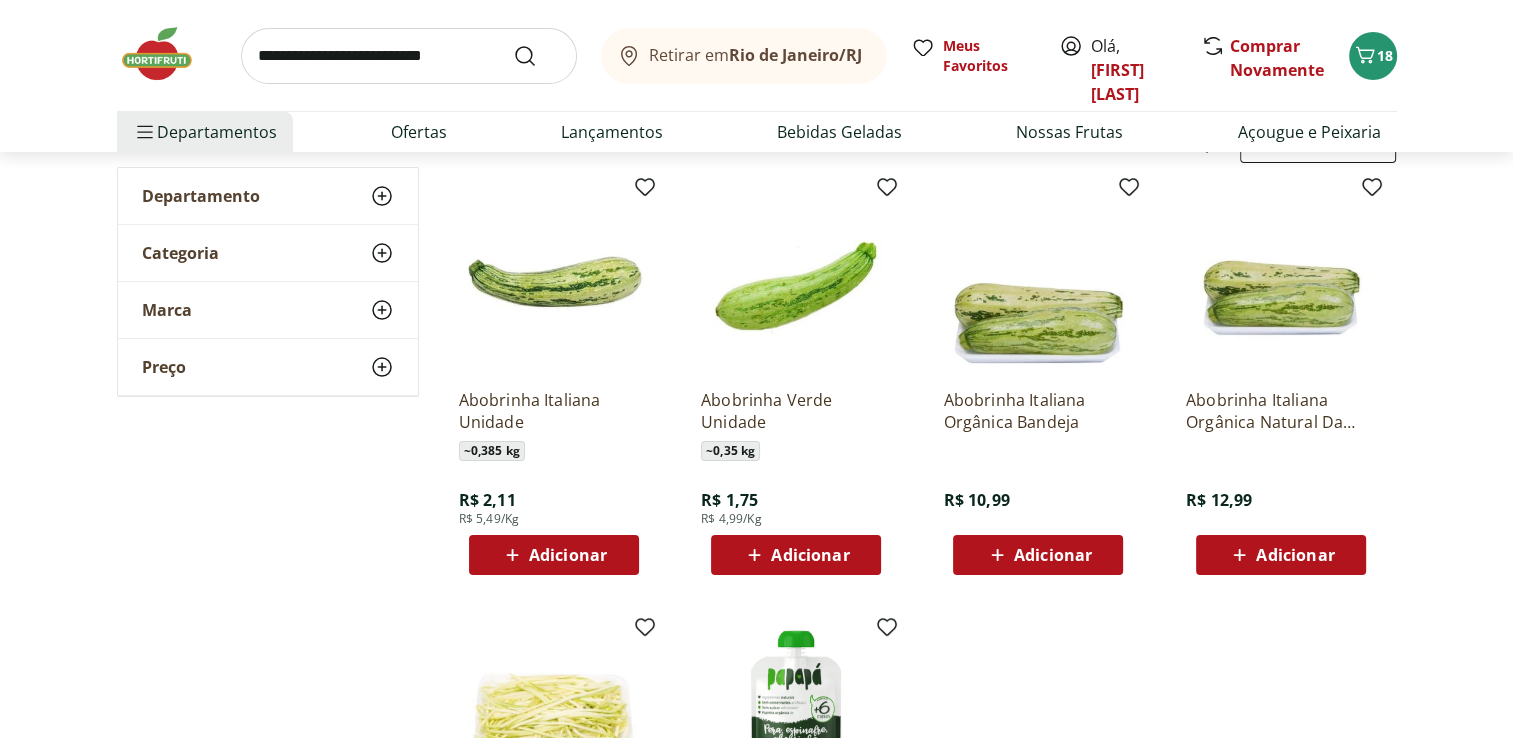 click on "Adicionar" at bounding box center (810, 555) 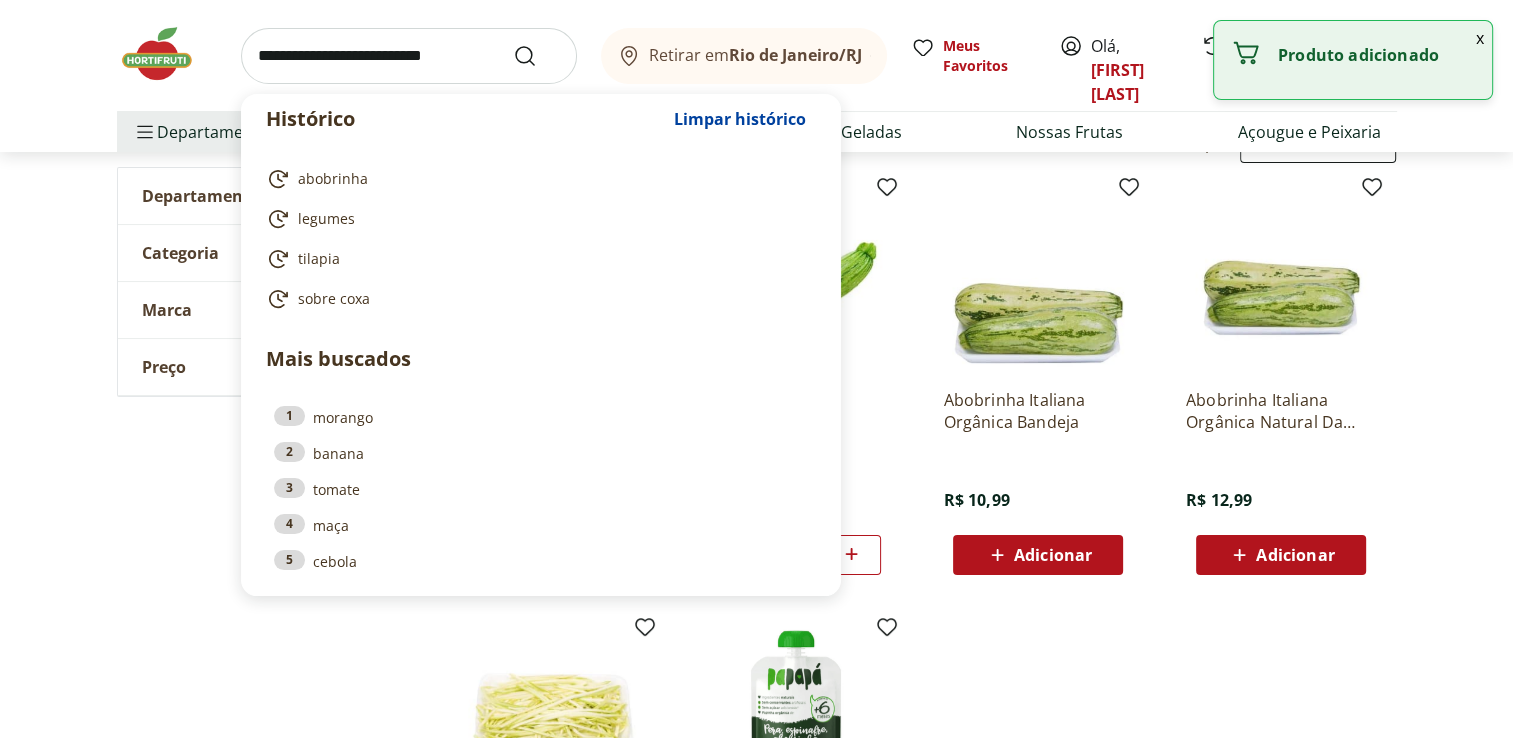 click at bounding box center (409, 56) 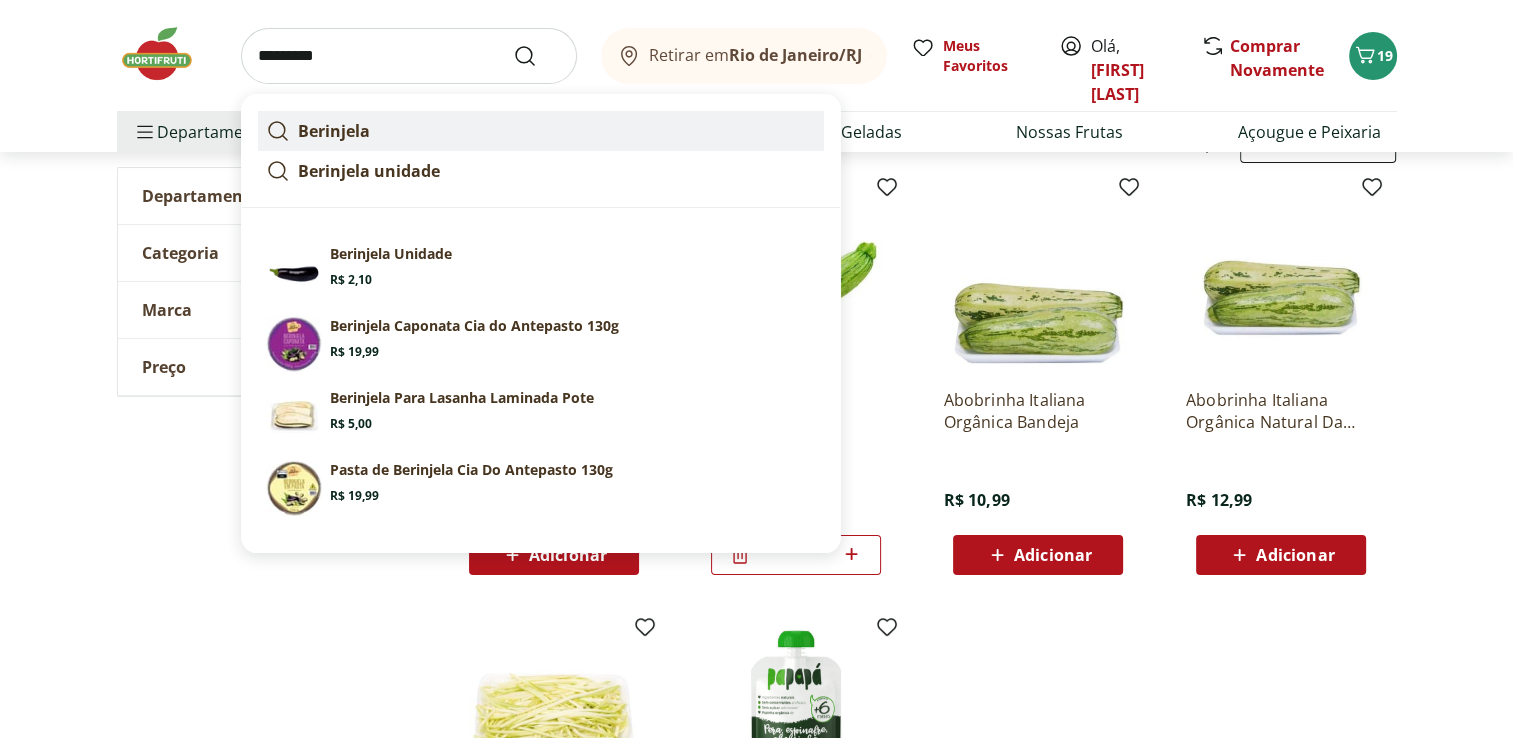 click on "Berinjela" at bounding box center (541, 131) 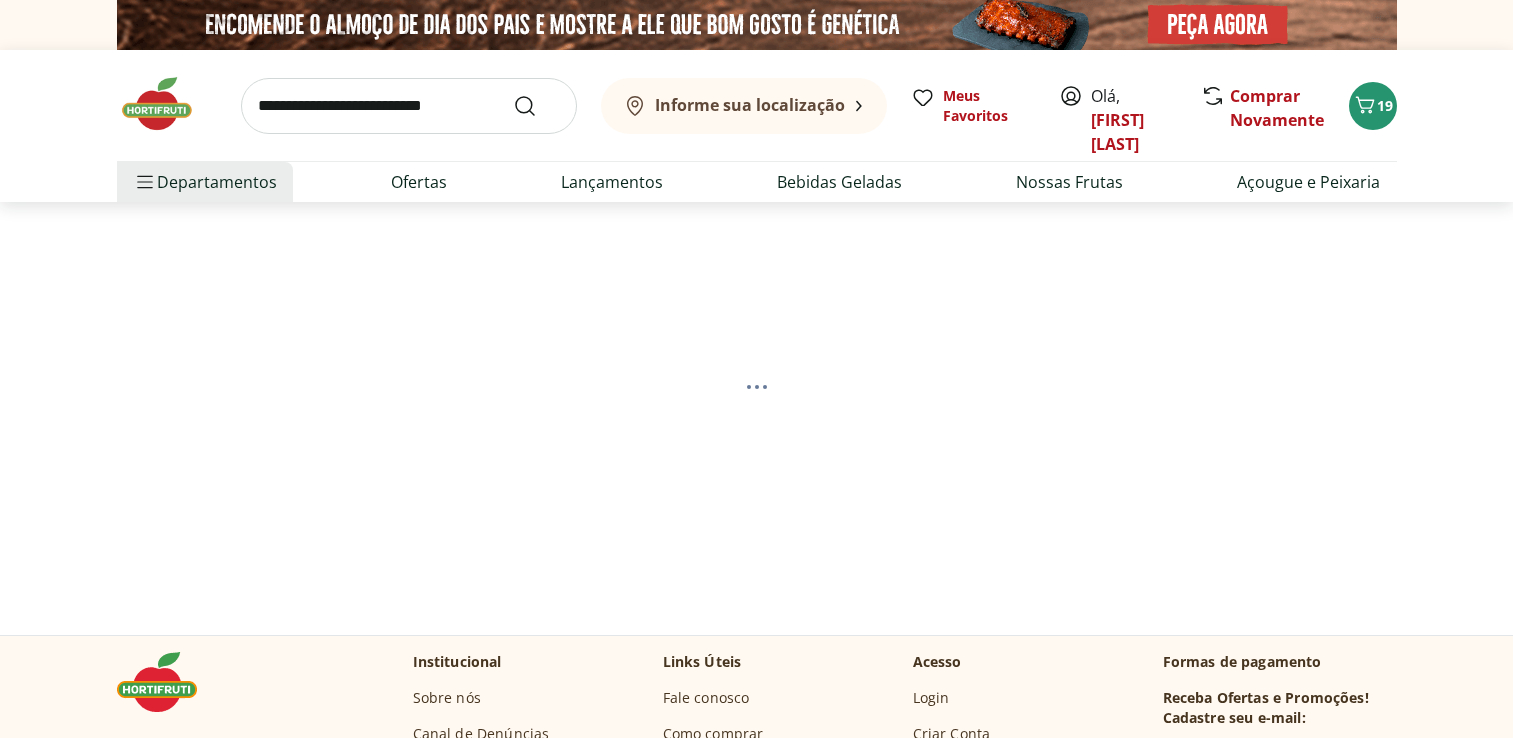 scroll, scrollTop: 0, scrollLeft: 0, axis: both 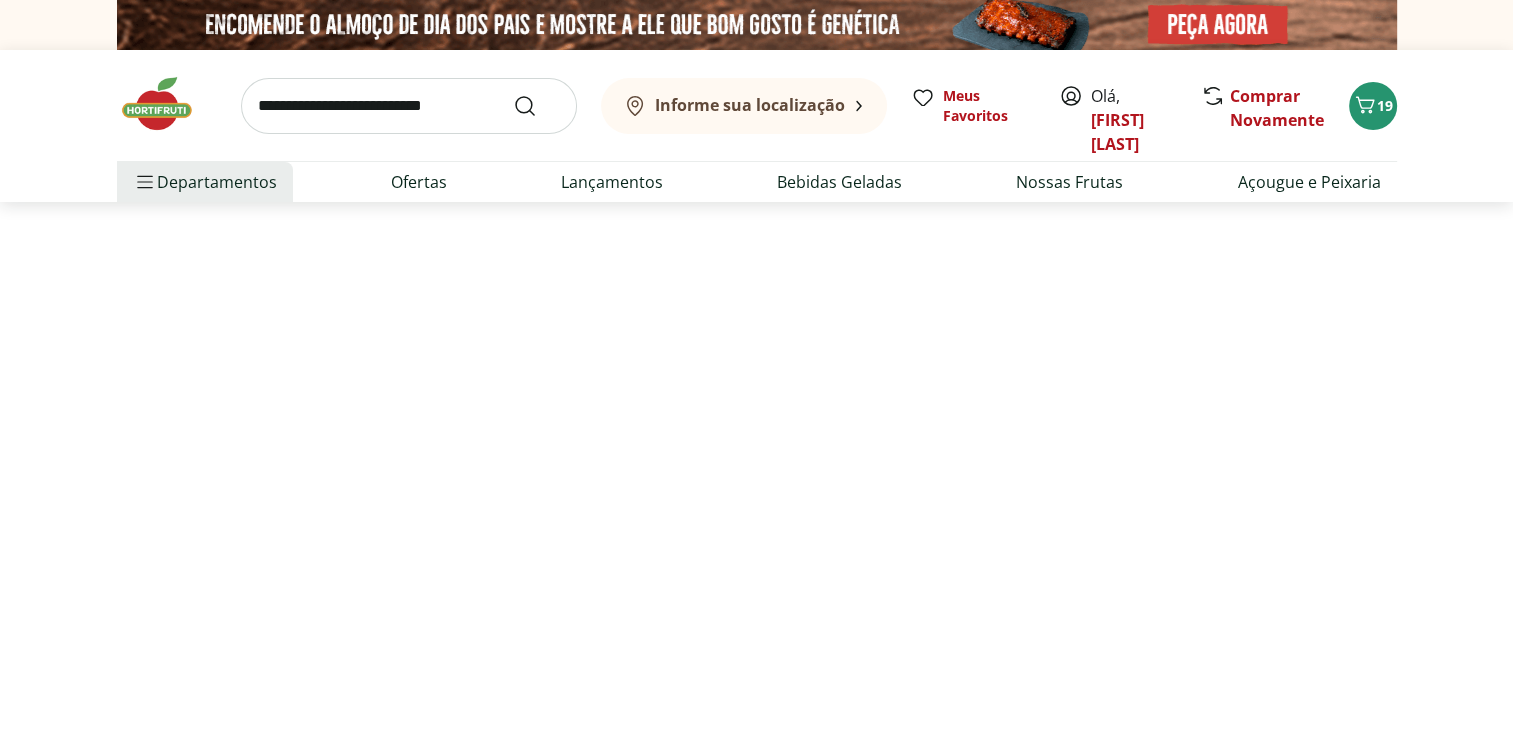 select on "**********" 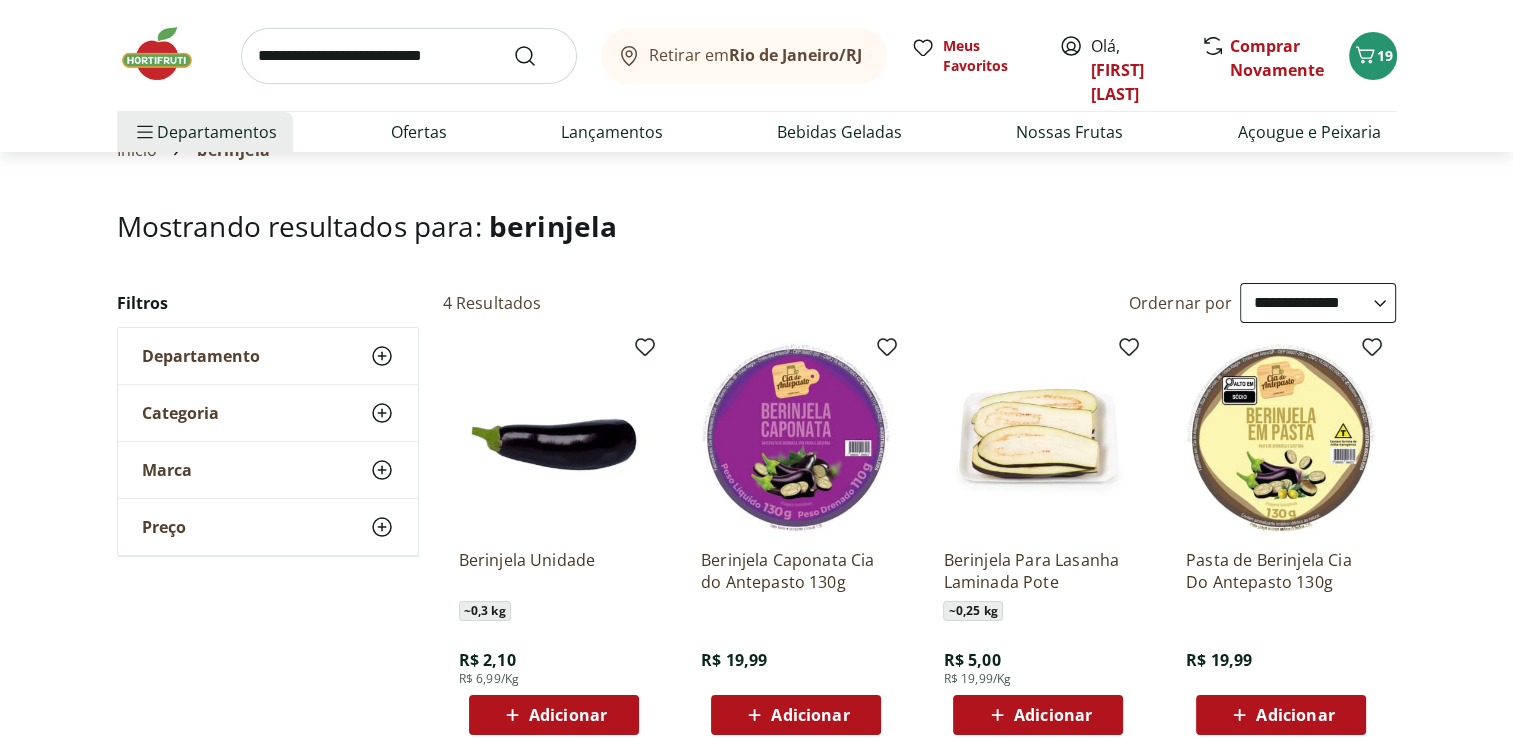 scroll, scrollTop: 120, scrollLeft: 0, axis: vertical 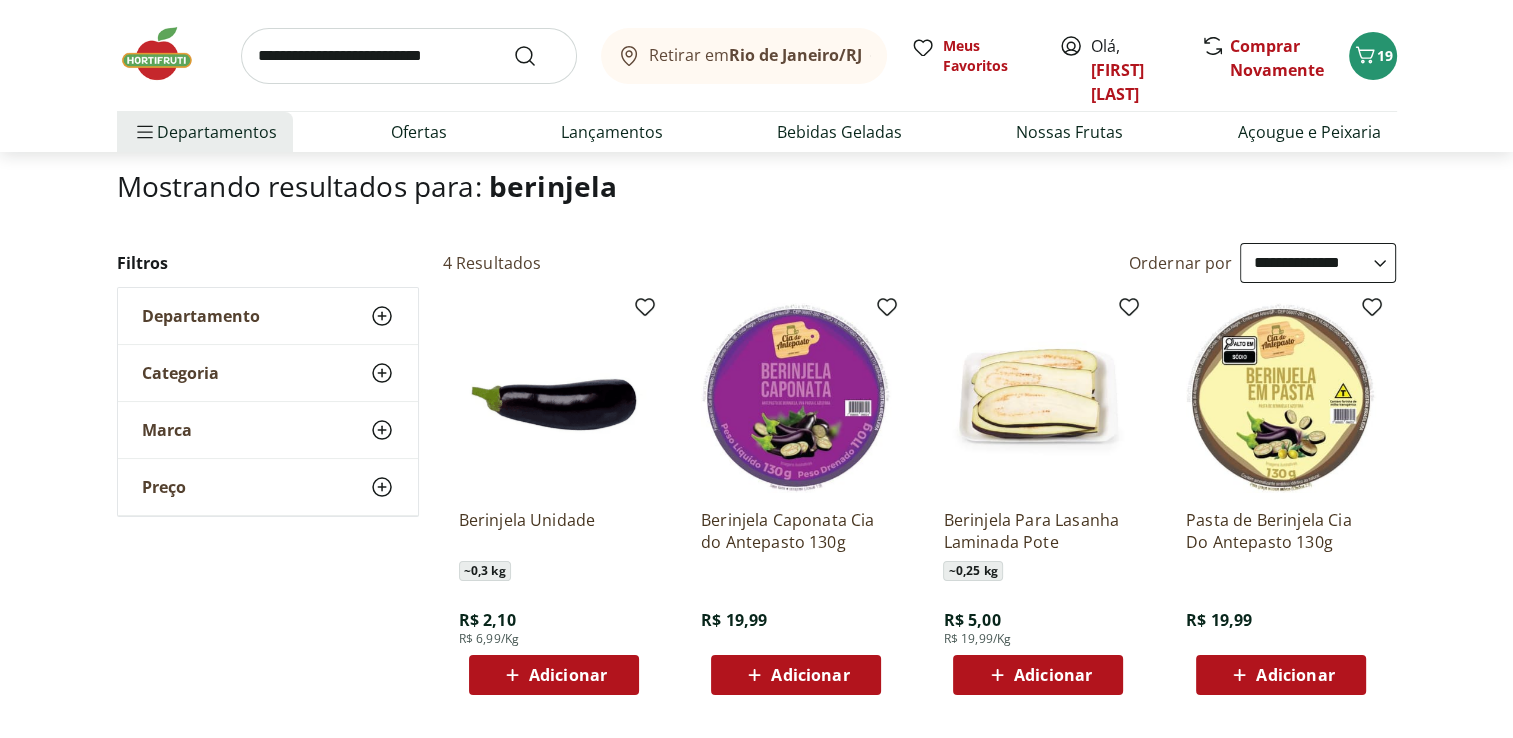 click on "Adicionar" at bounding box center (568, 675) 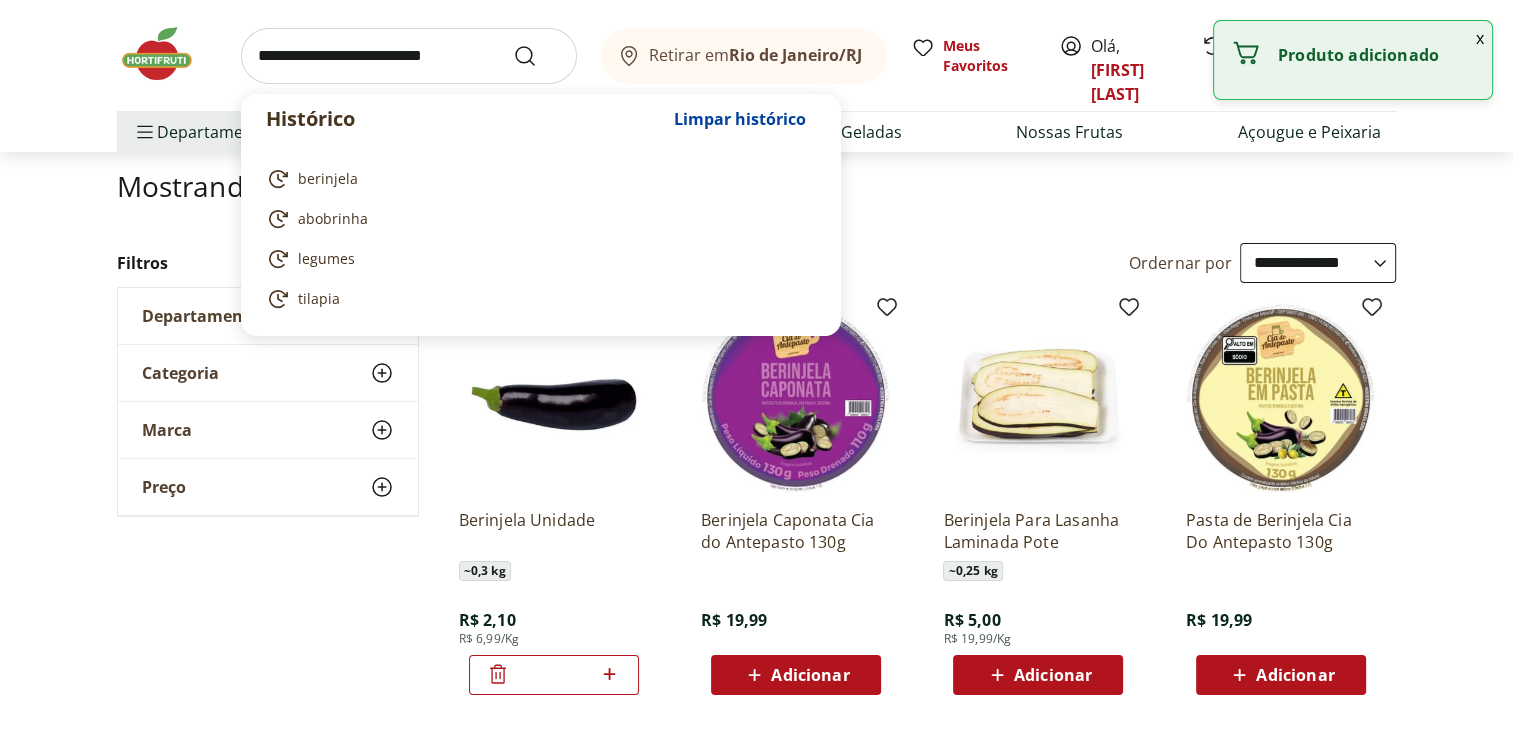 click at bounding box center (409, 56) 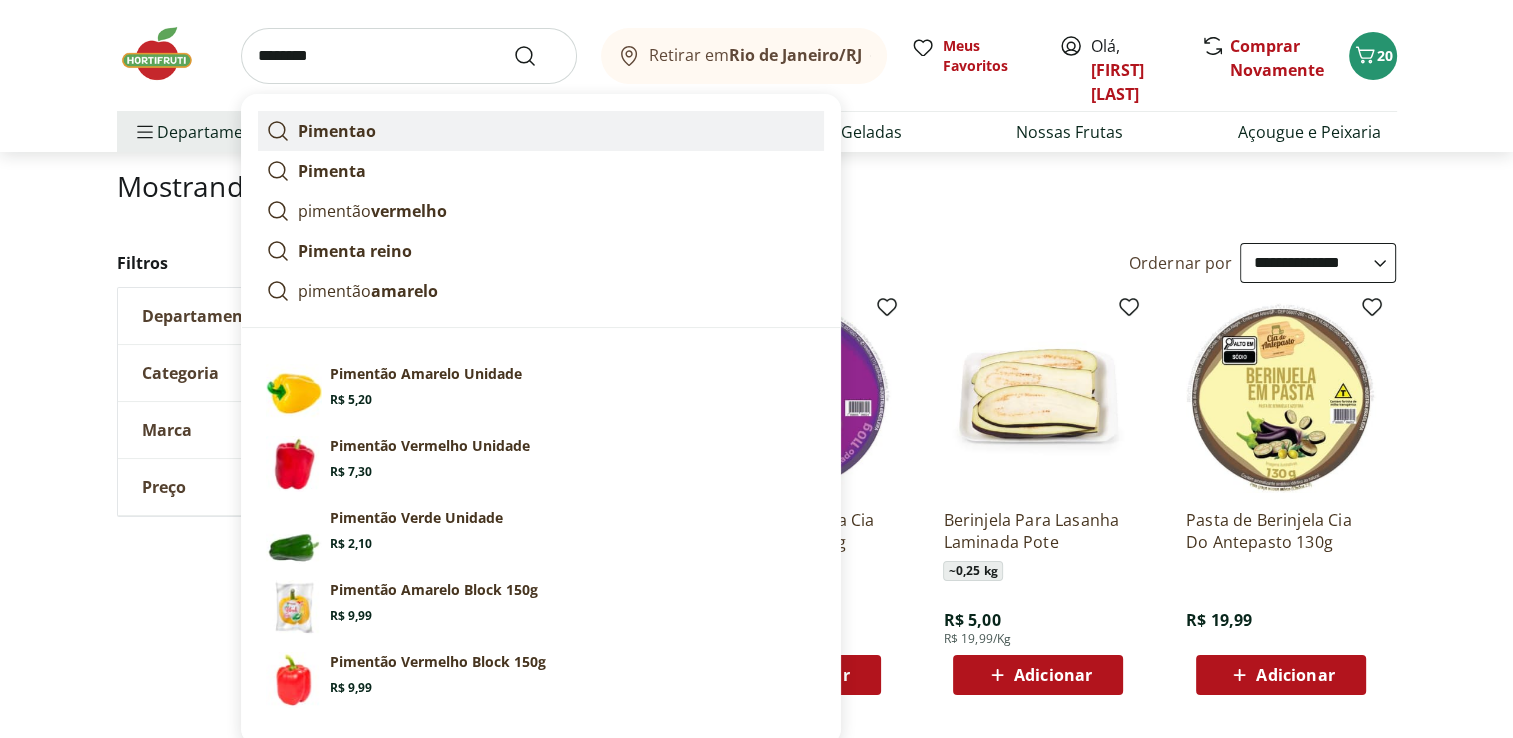 click on "Pimentao" at bounding box center [337, 131] 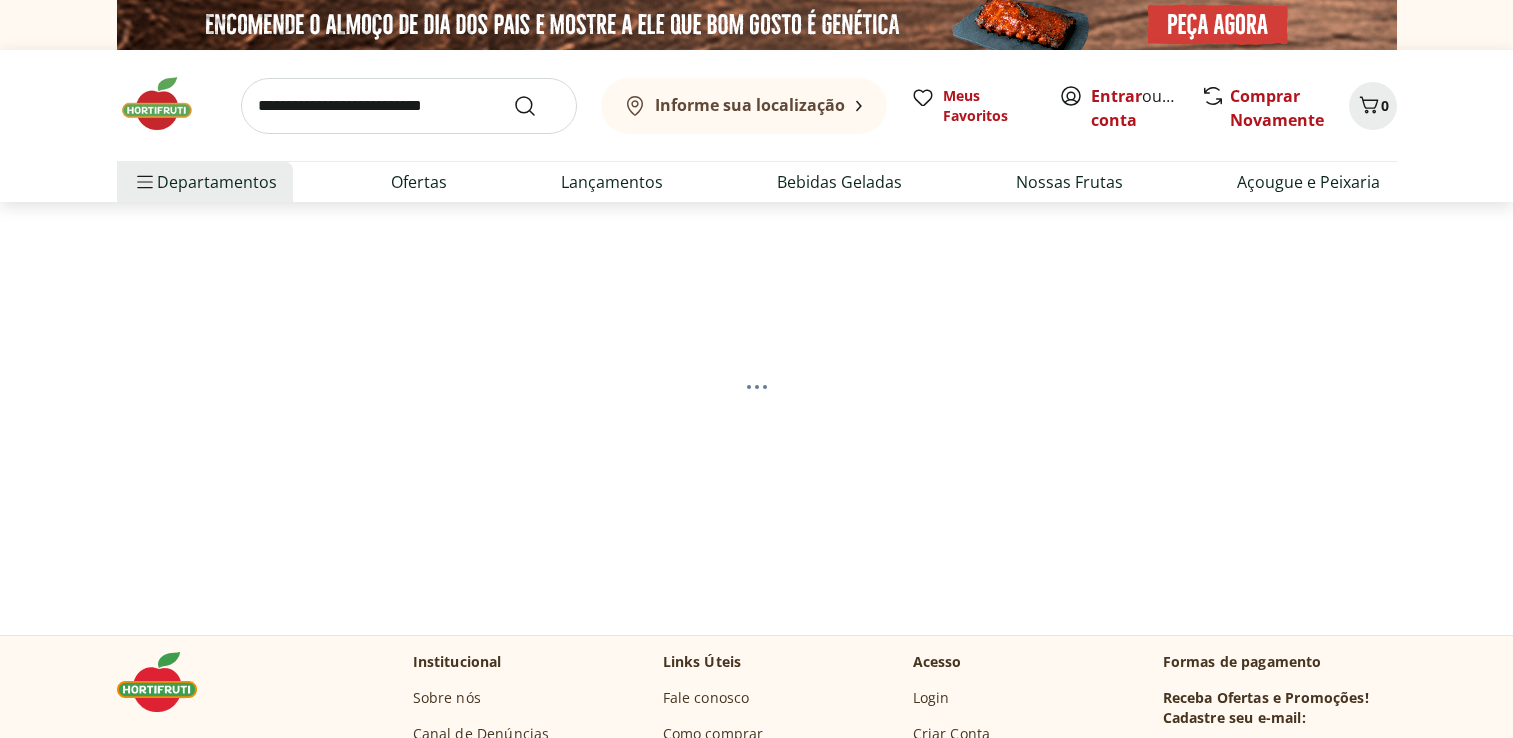 scroll, scrollTop: 0, scrollLeft: 0, axis: both 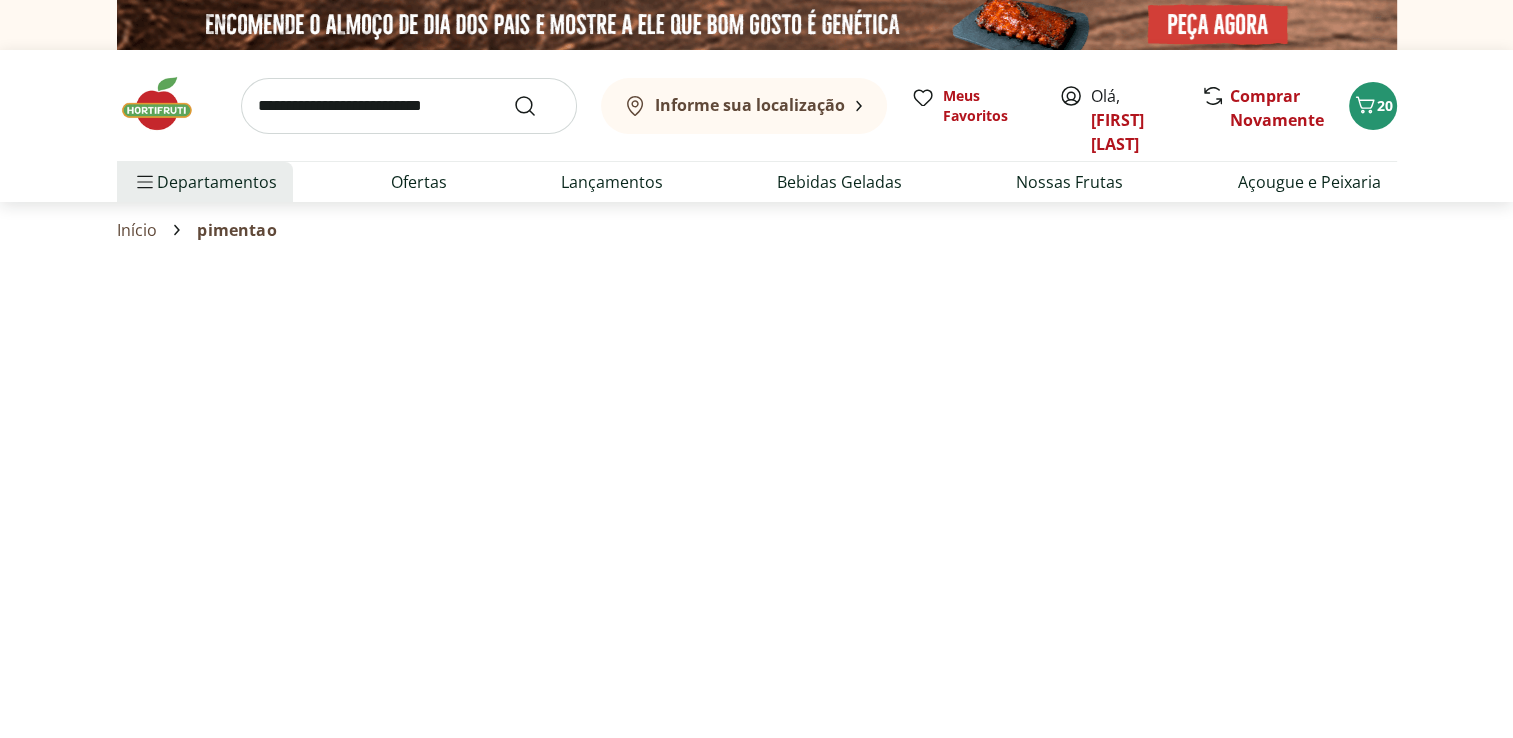 select on "**********" 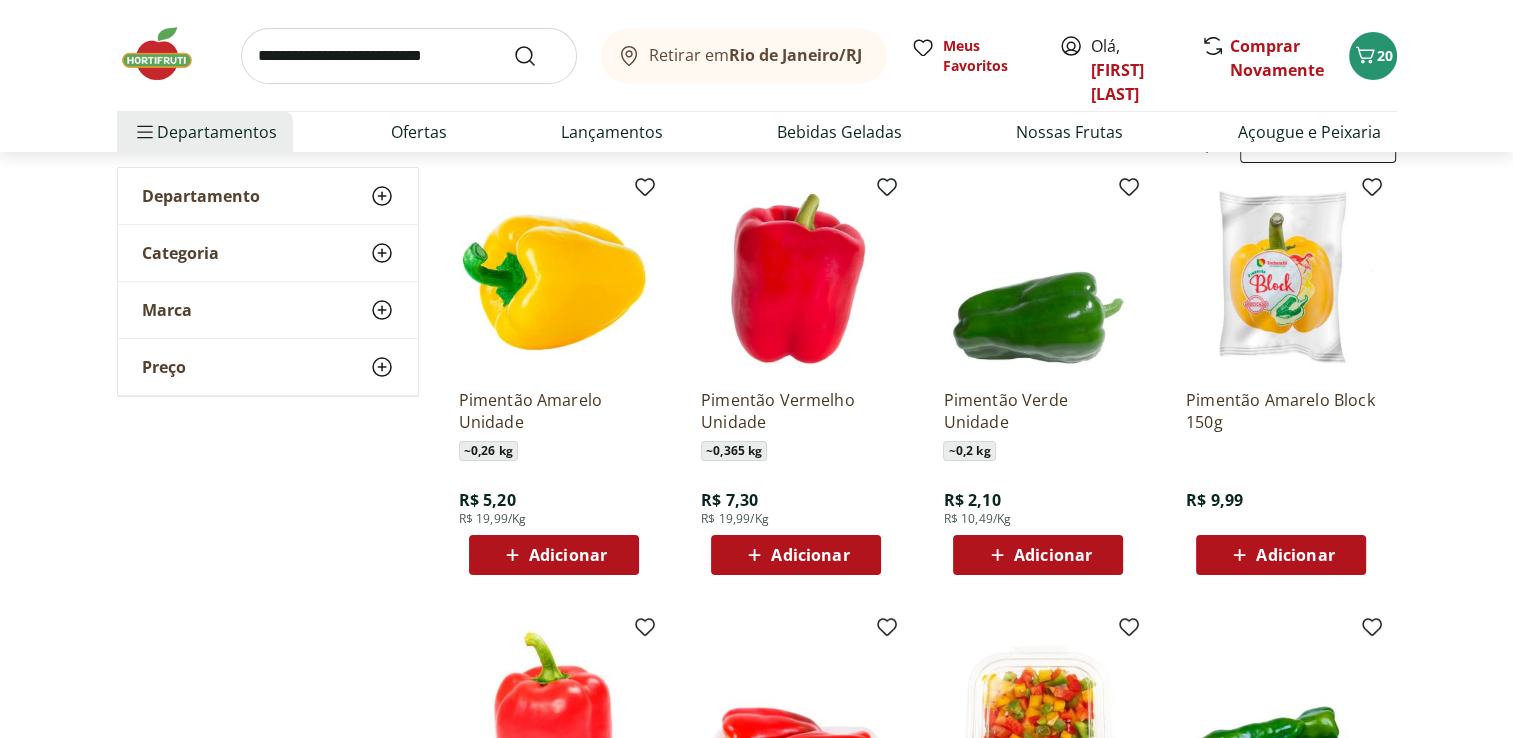 scroll, scrollTop: 280, scrollLeft: 0, axis: vertical 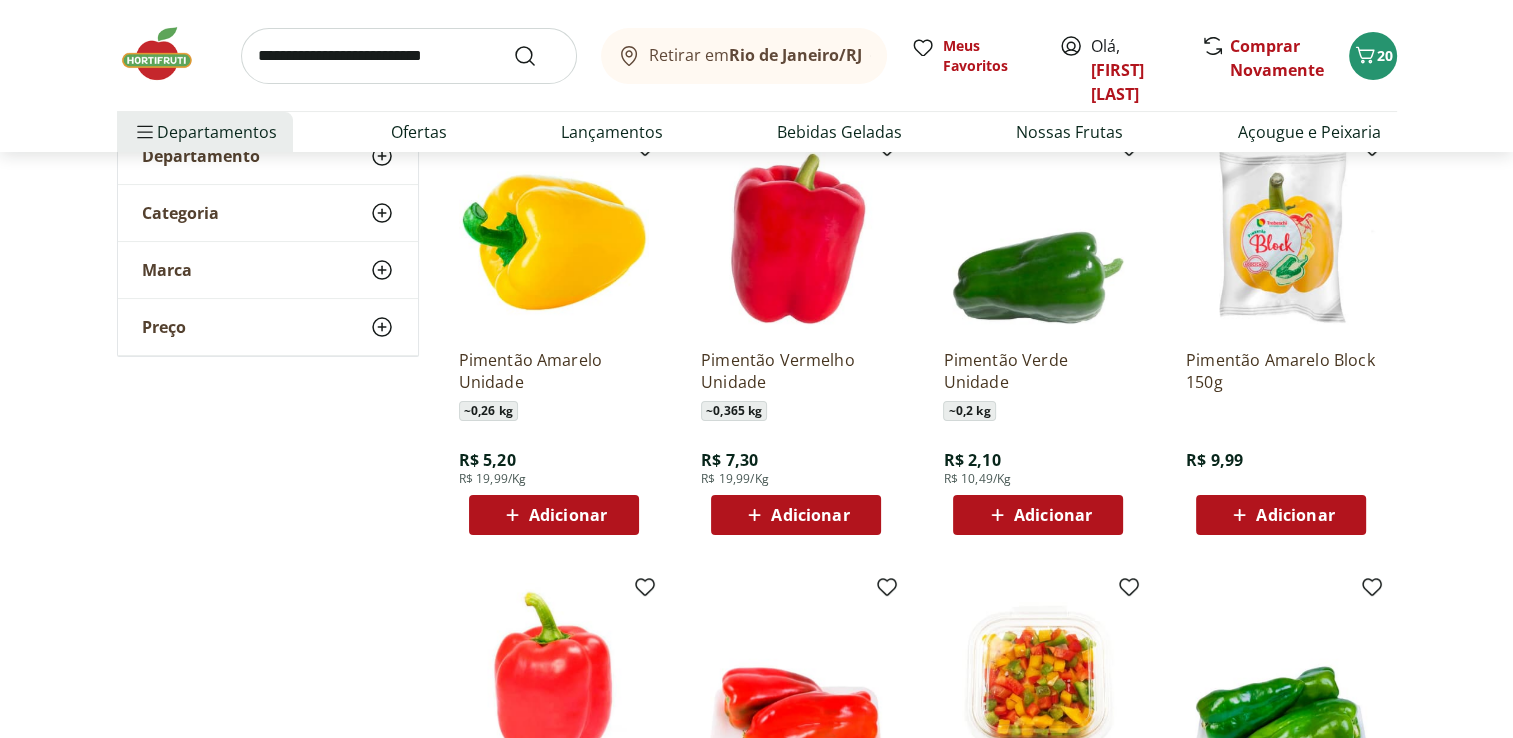 click on "Adicionar" at bounding box center (568, 515) 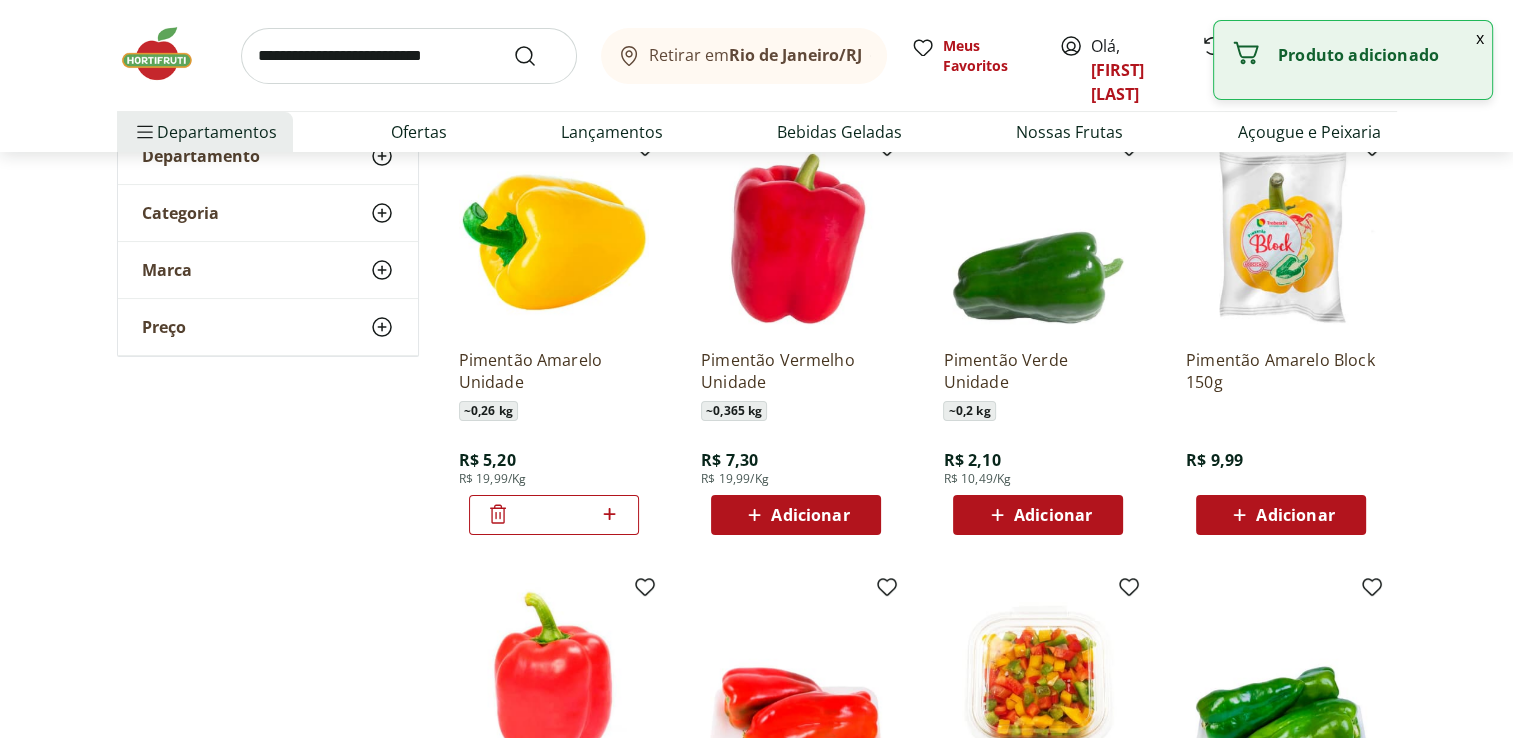 click on "Adicionar" at bounding box center [810, 515] 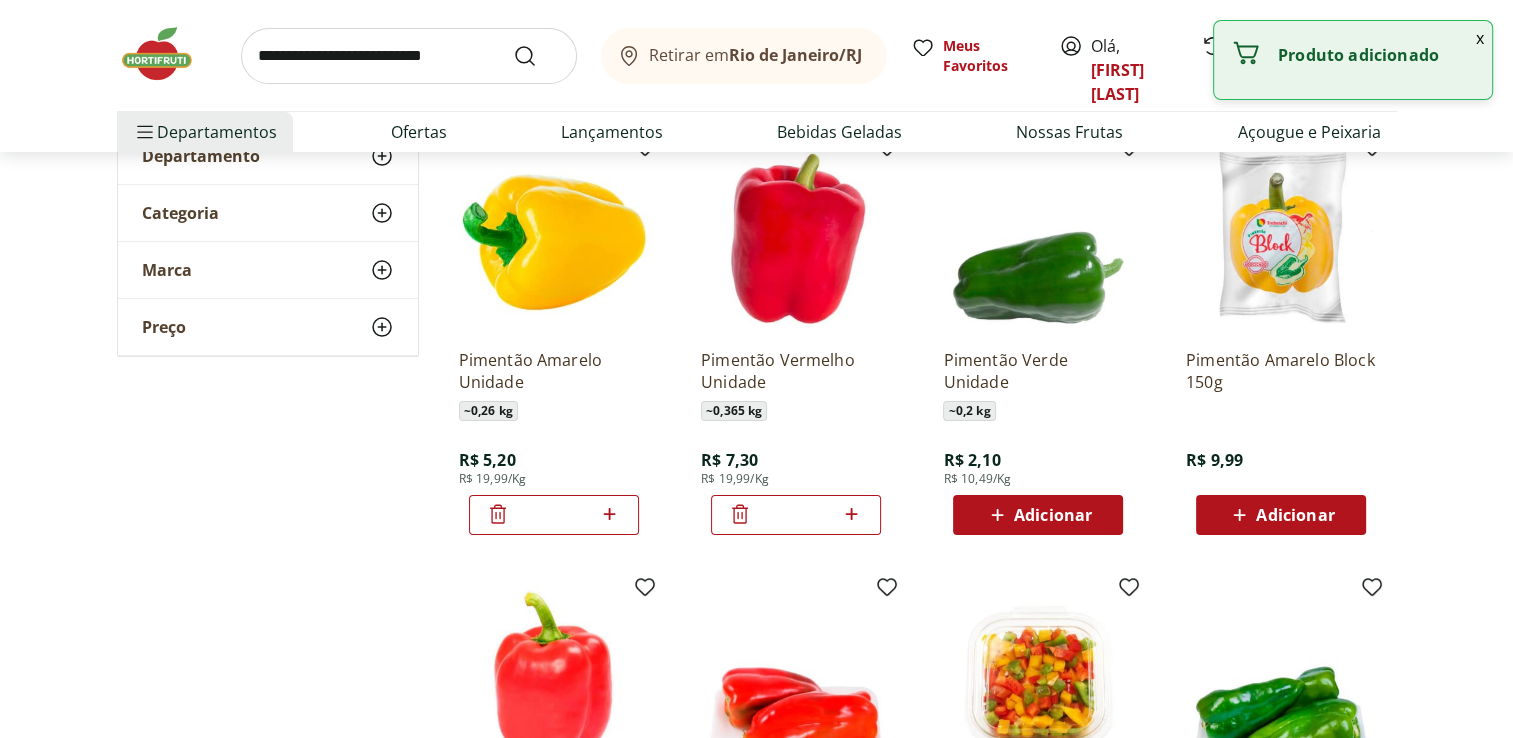 click on "Adicionar" at bounding box center [1053, 515] 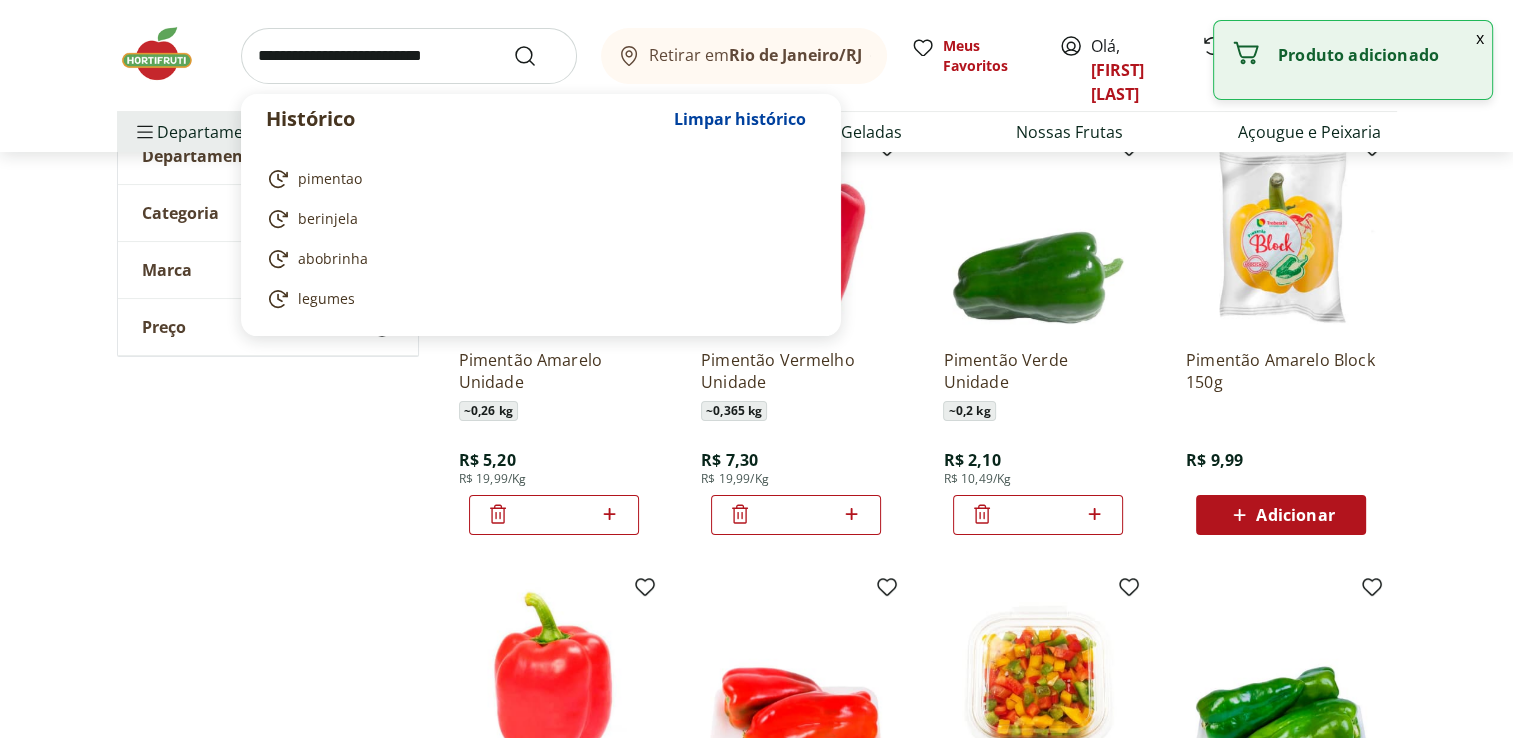 click at bounding box center [409, 56] 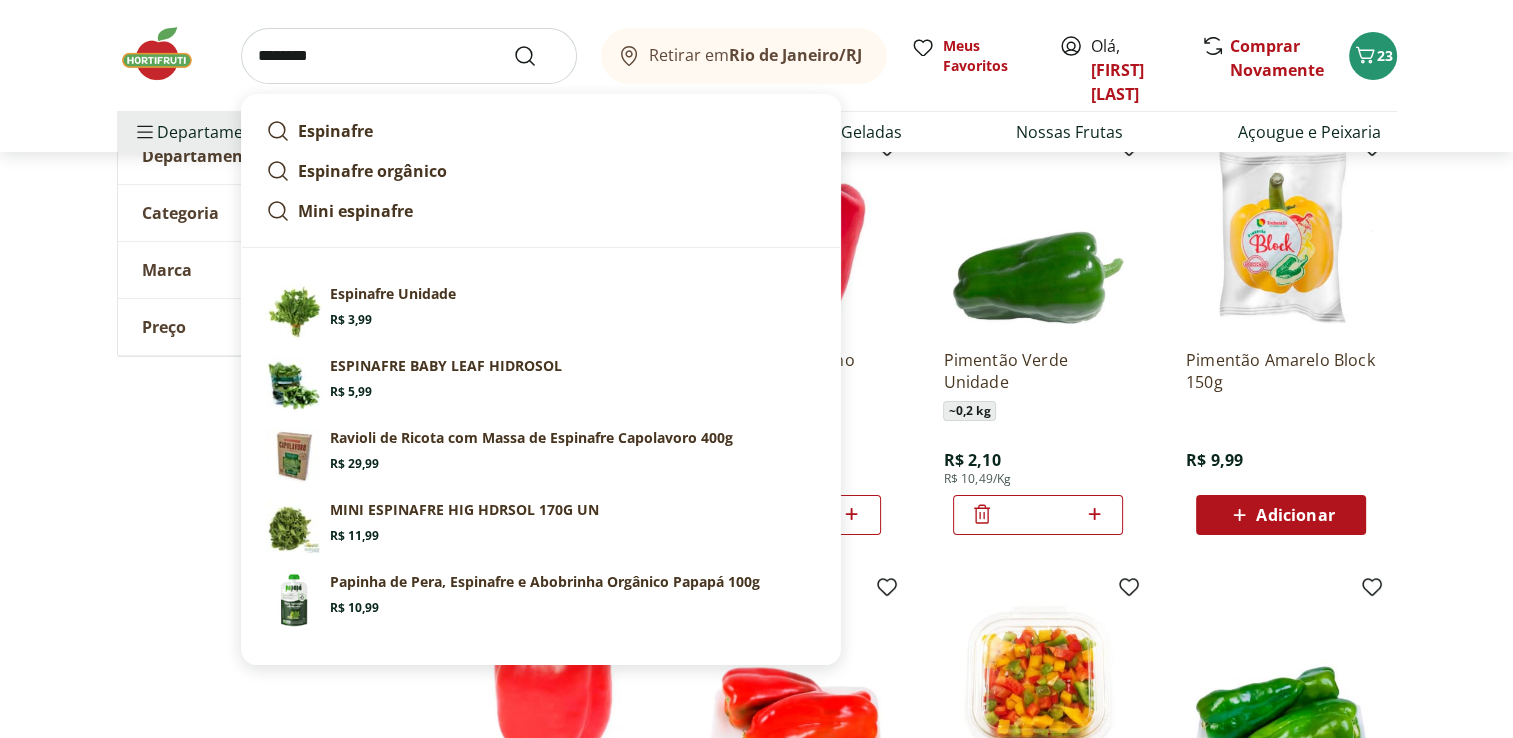 type on "********" 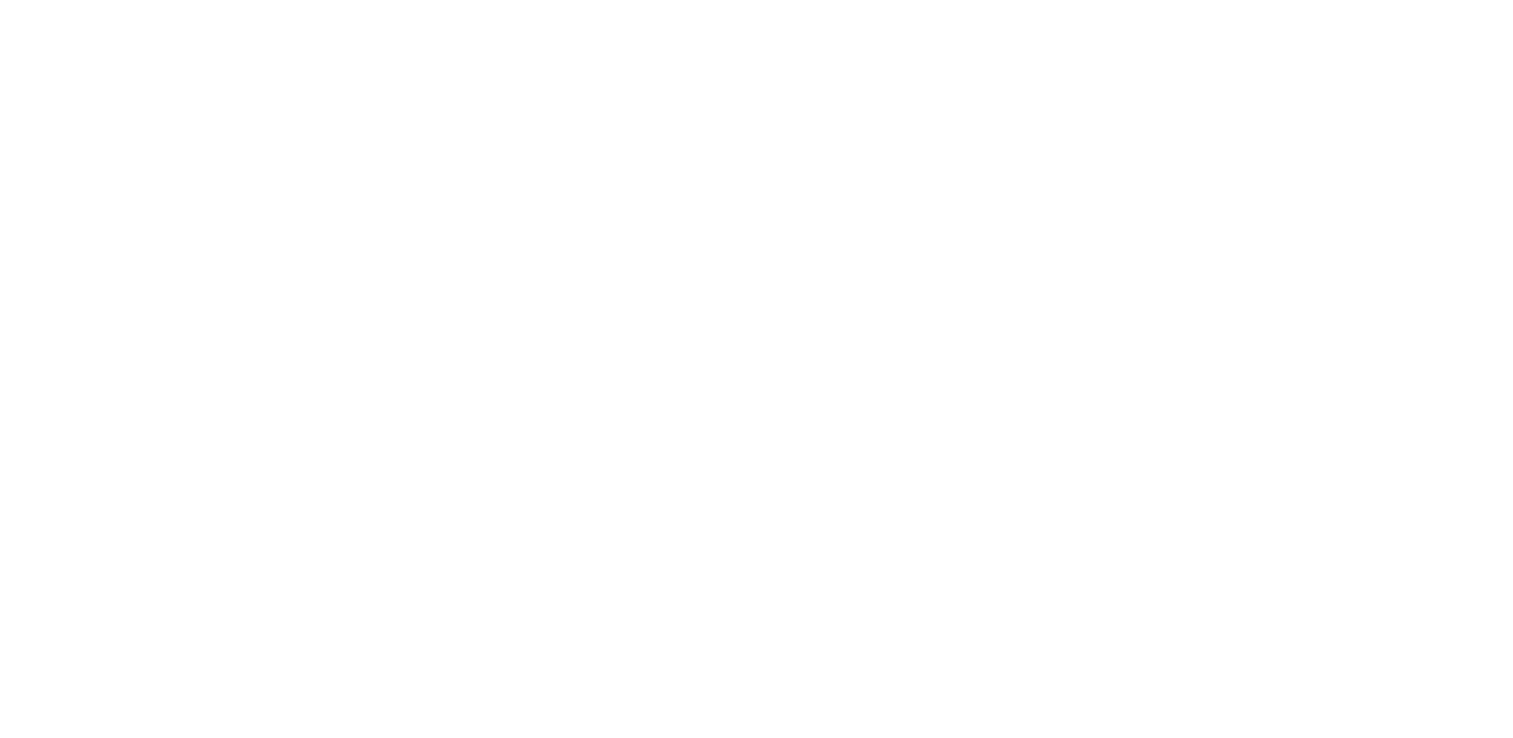 scroll, scrollTop: 0, scrollLeft: 0, axis: both 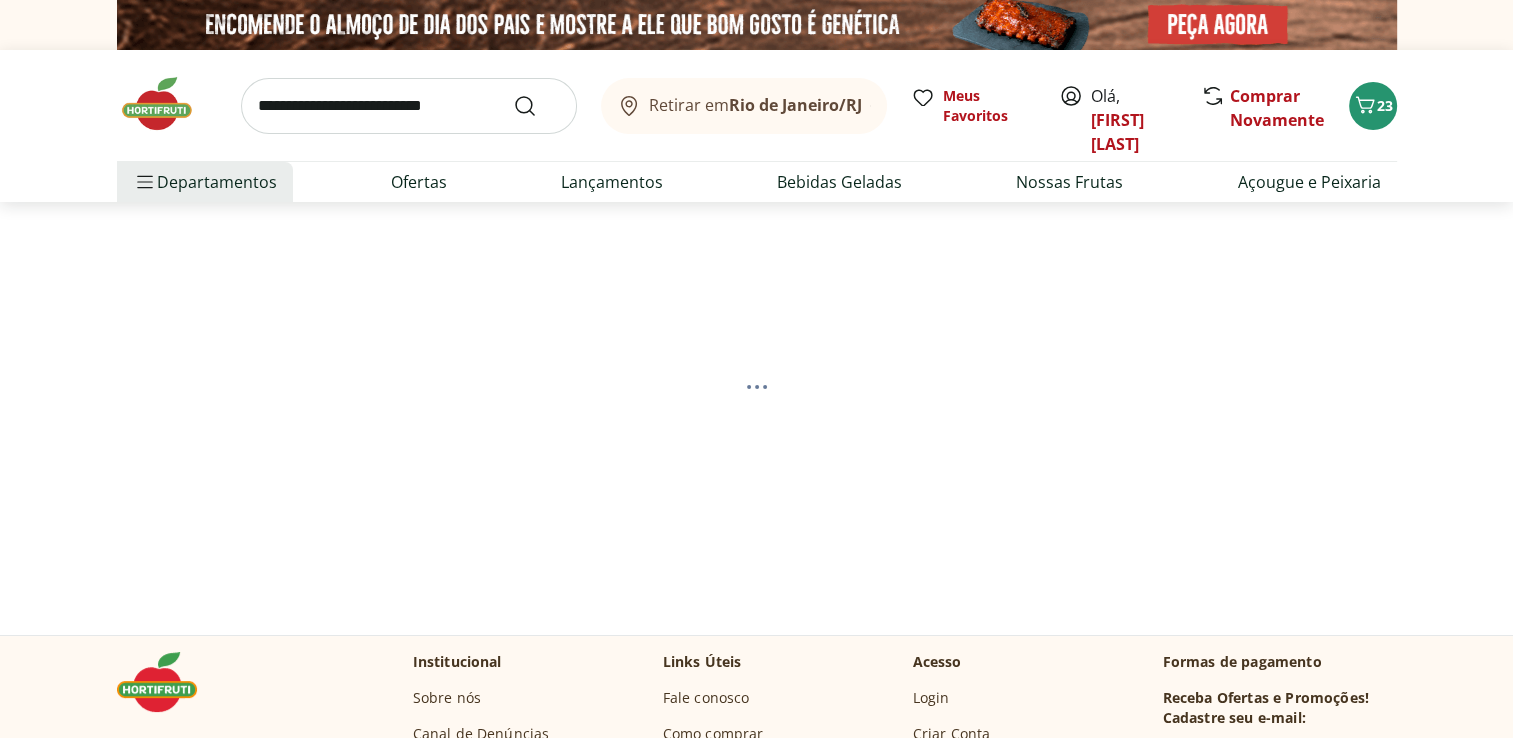 select on "**********" 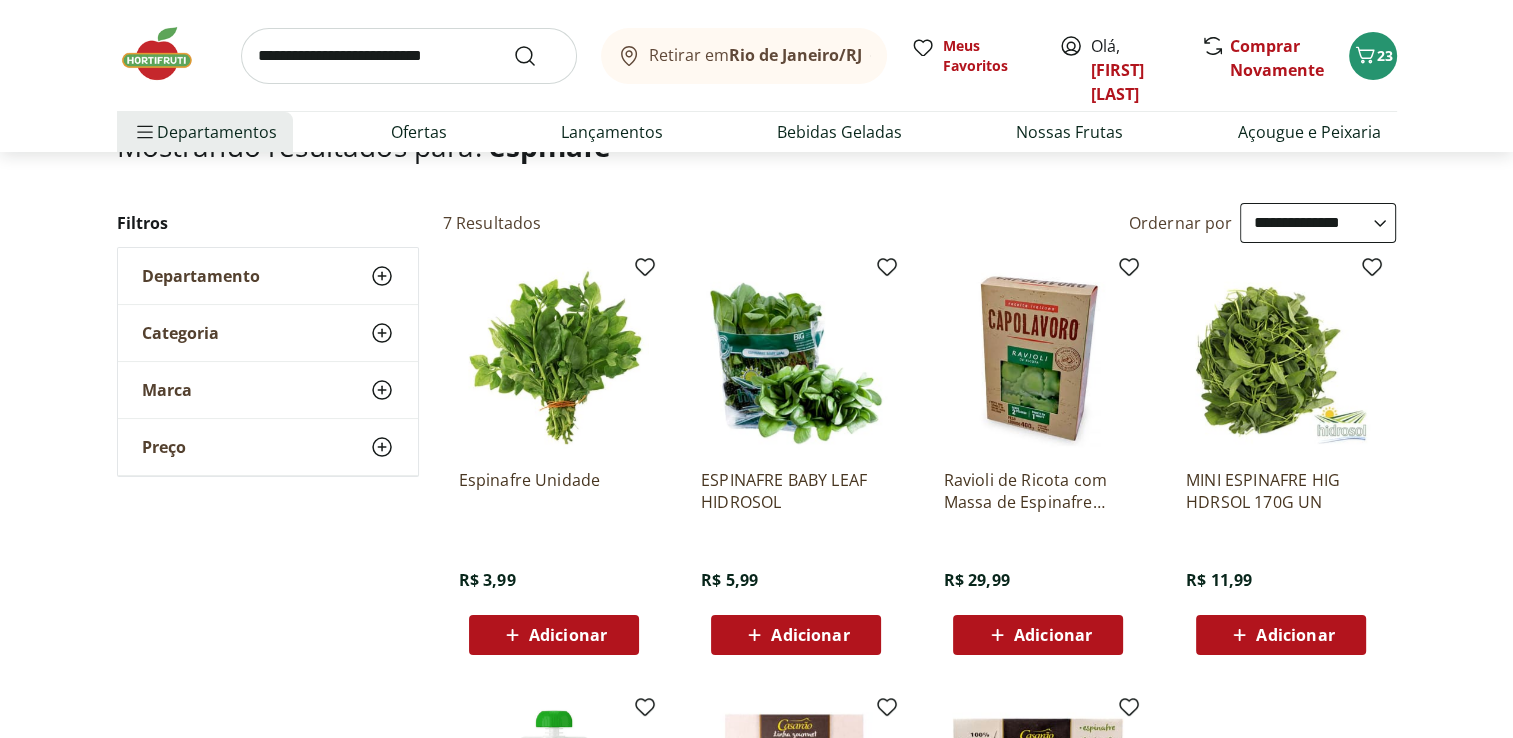 scroll, scrollTop: 200, scrollLeft: 0, axis: vertical 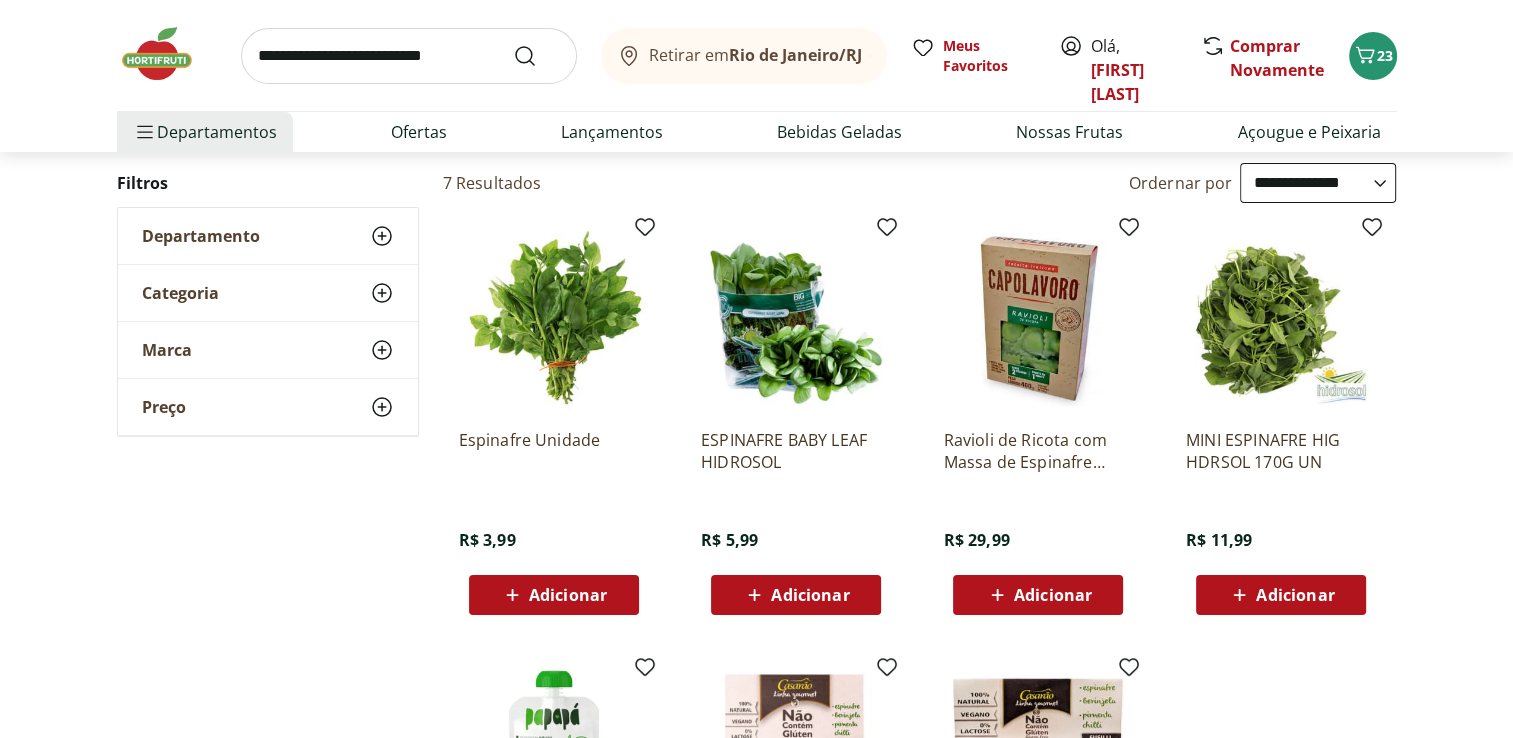 click on "Adicionar" at bounding box center (568, 595) 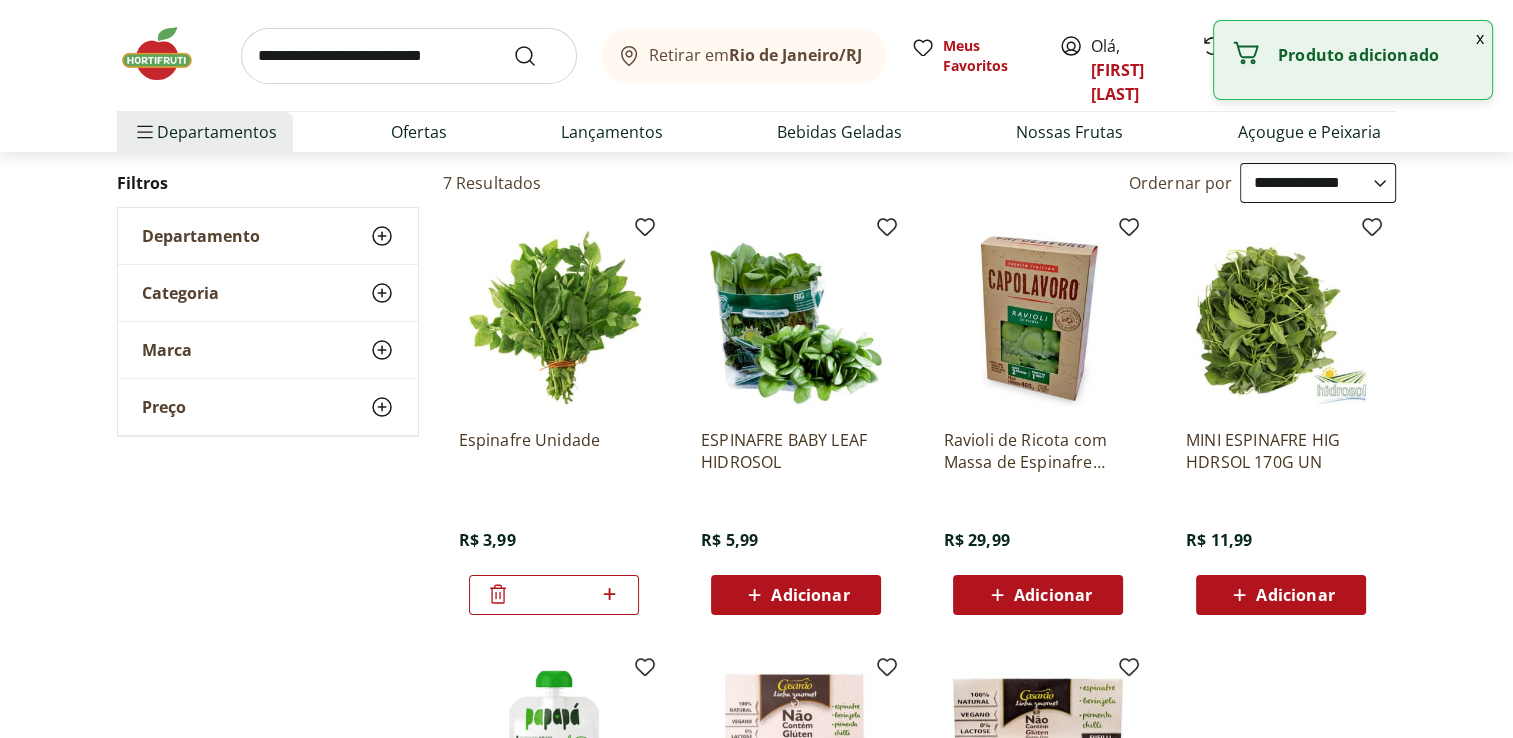 click 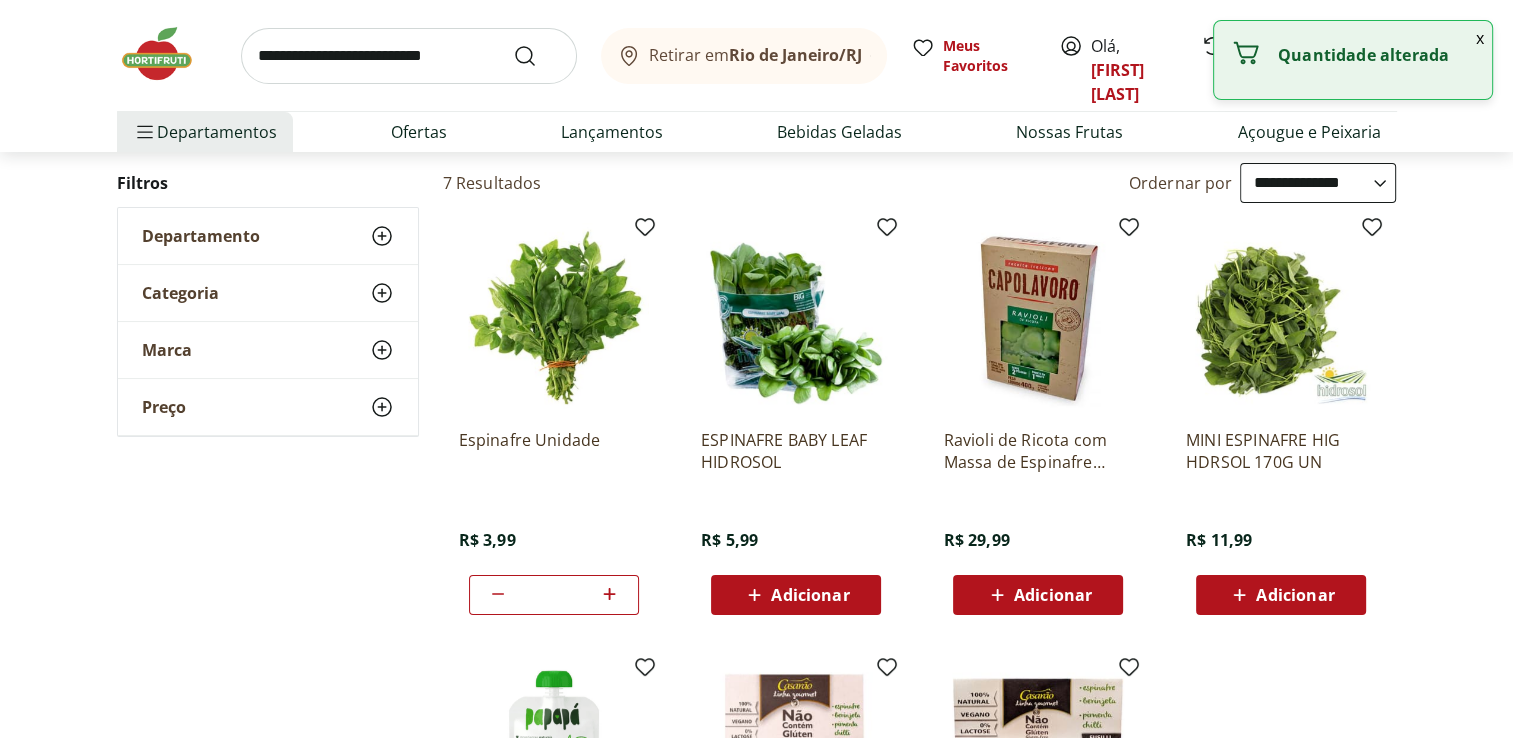click 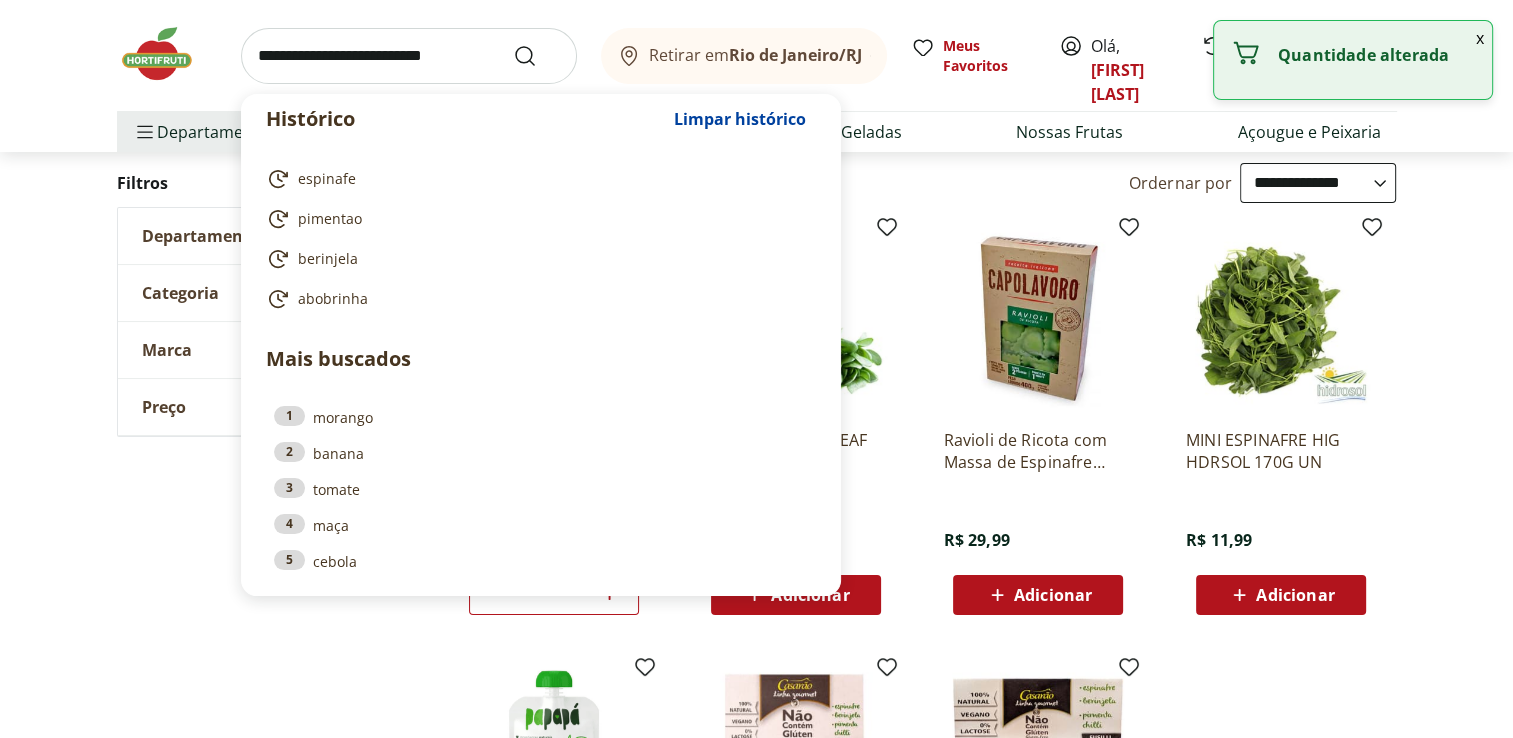 click at bounding box center [409, 56] 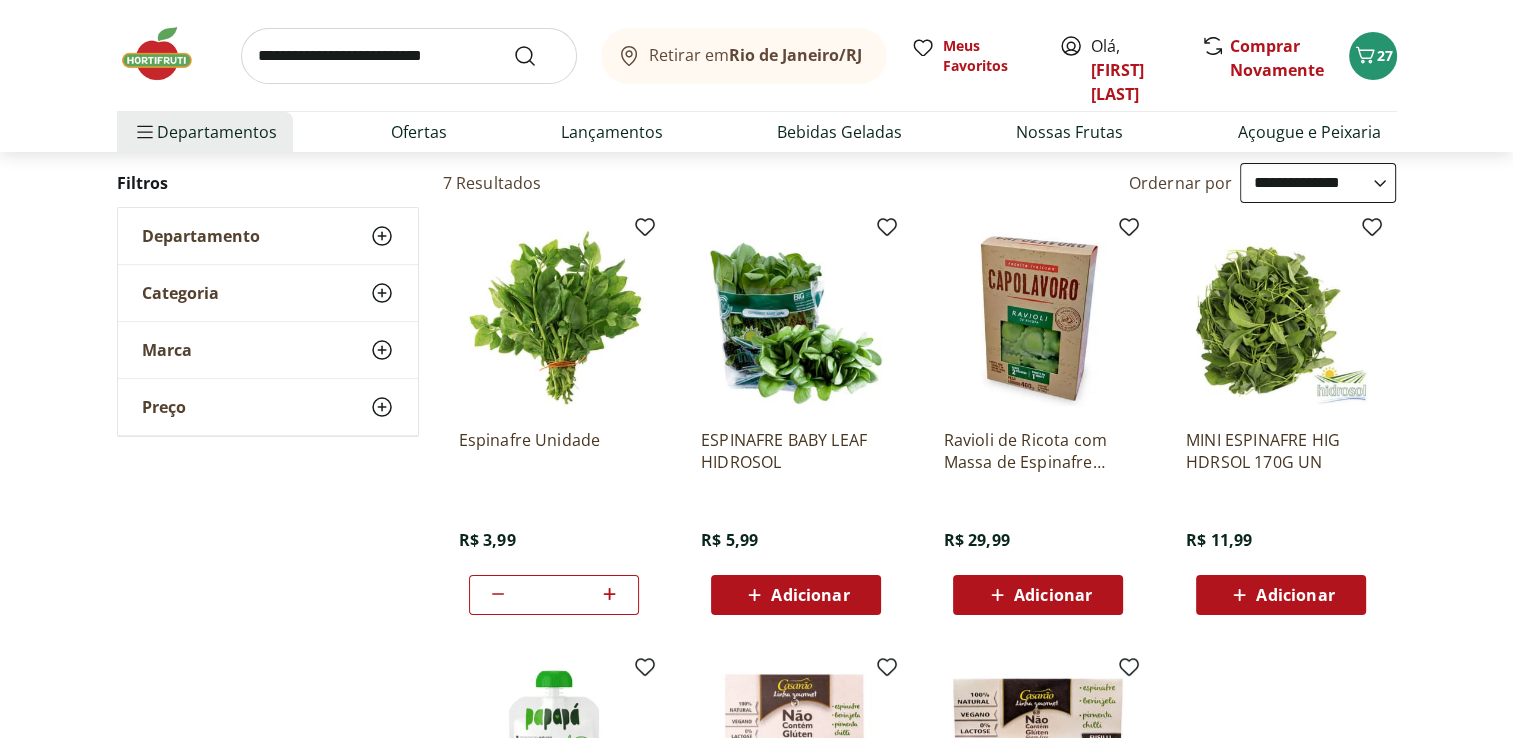 click on "**********" at bounding box center (756, 580) 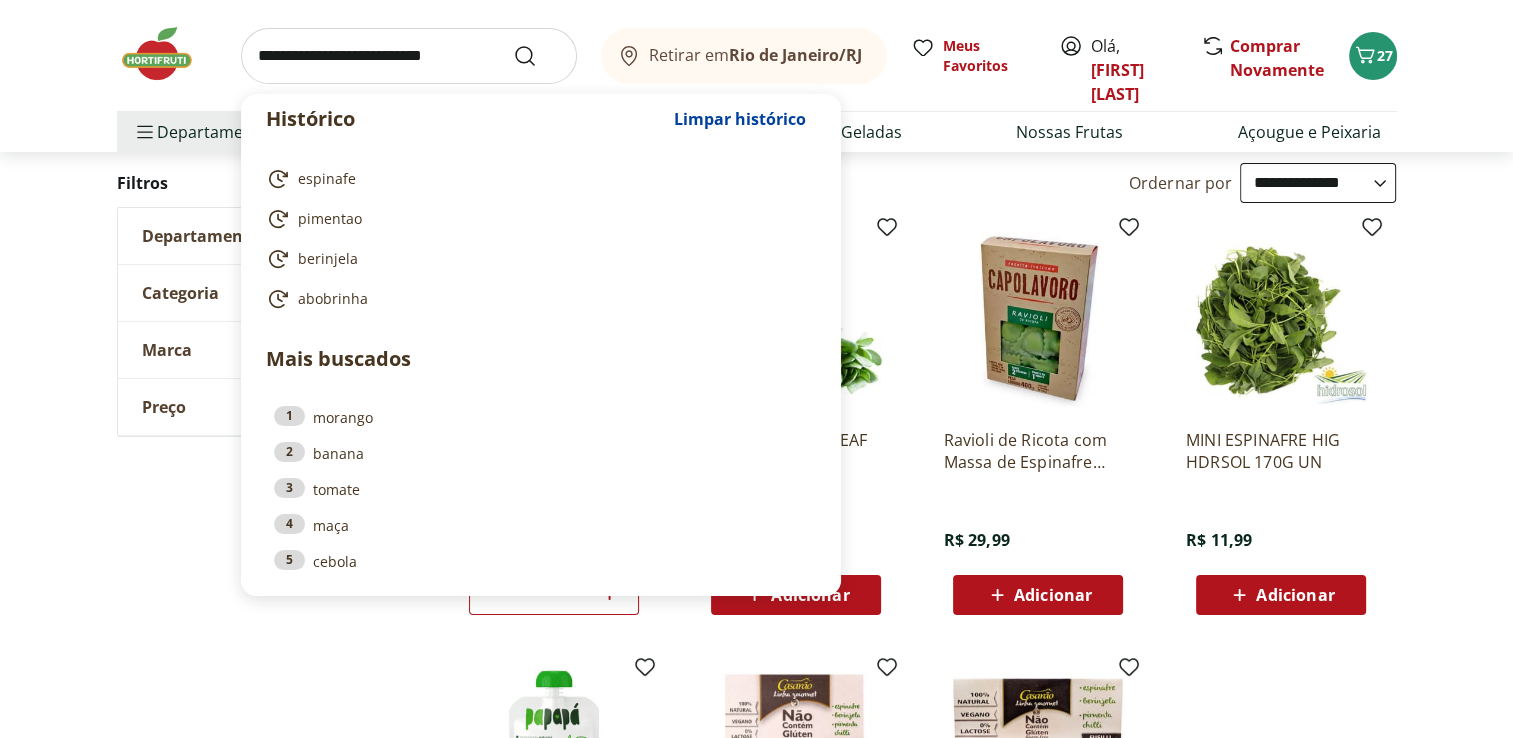 click at bounding box center [409, 56] 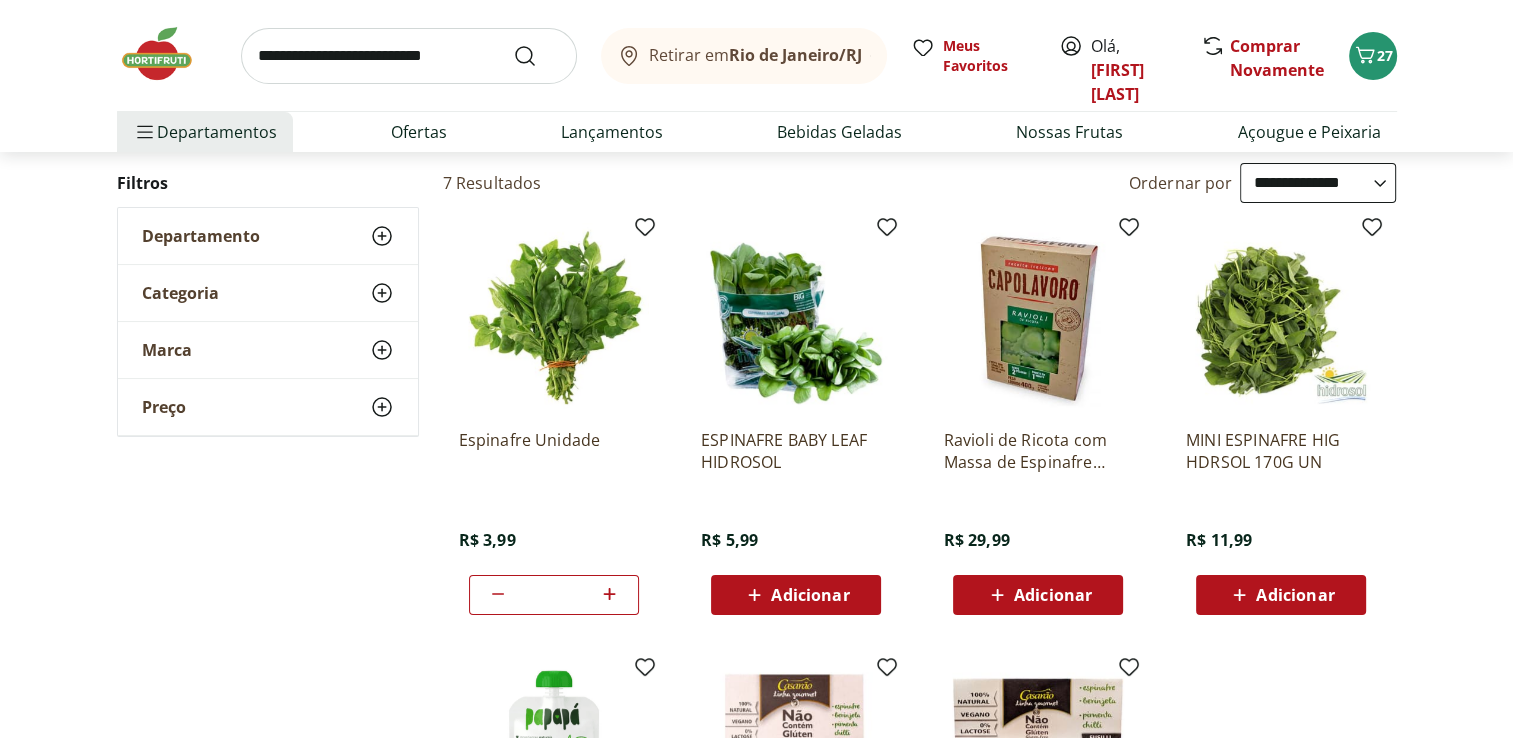 click on "**********" at bounding box center [757, 617] 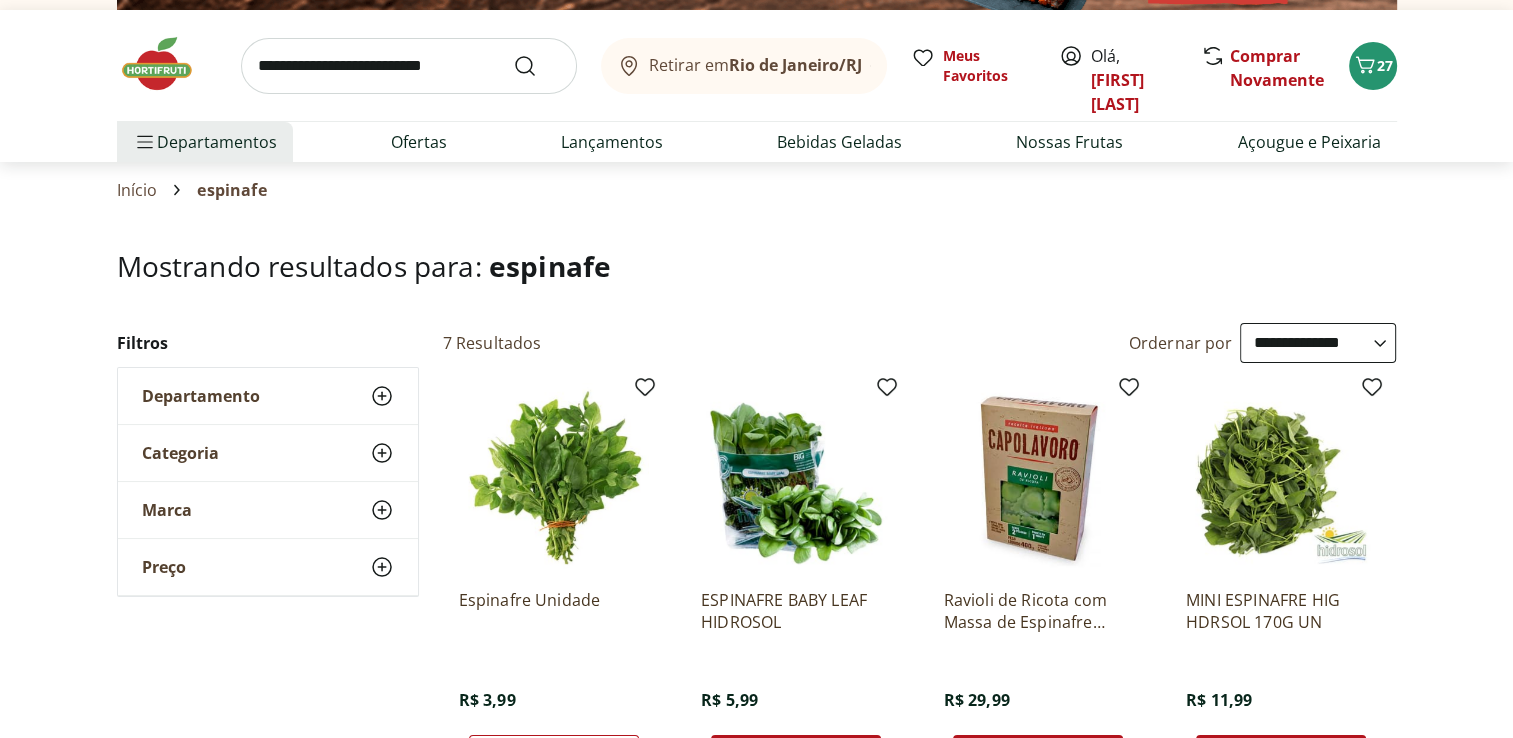 scroll, scrollTop: 0, scrollLeft: 0, axis: both 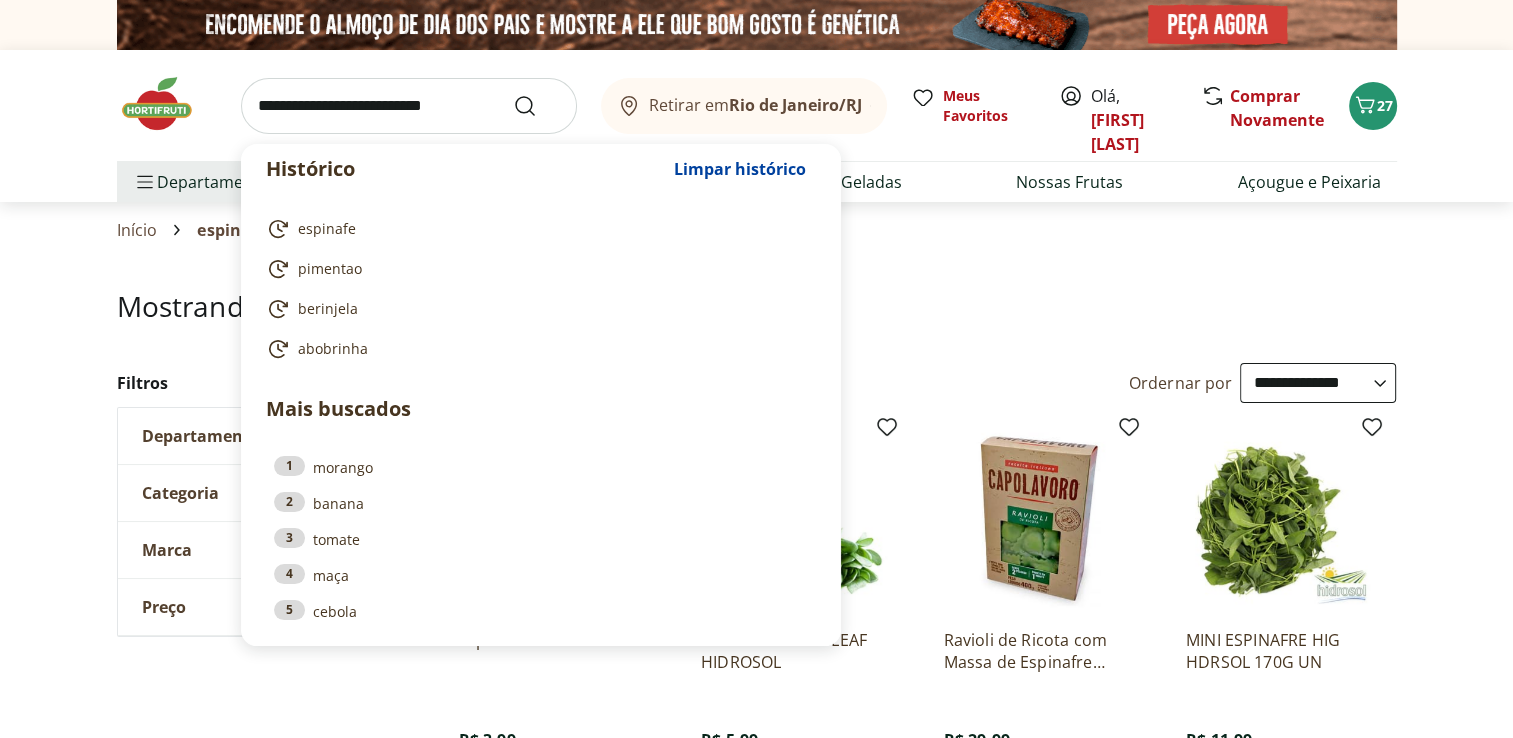 click at bounding box center [409, 106] 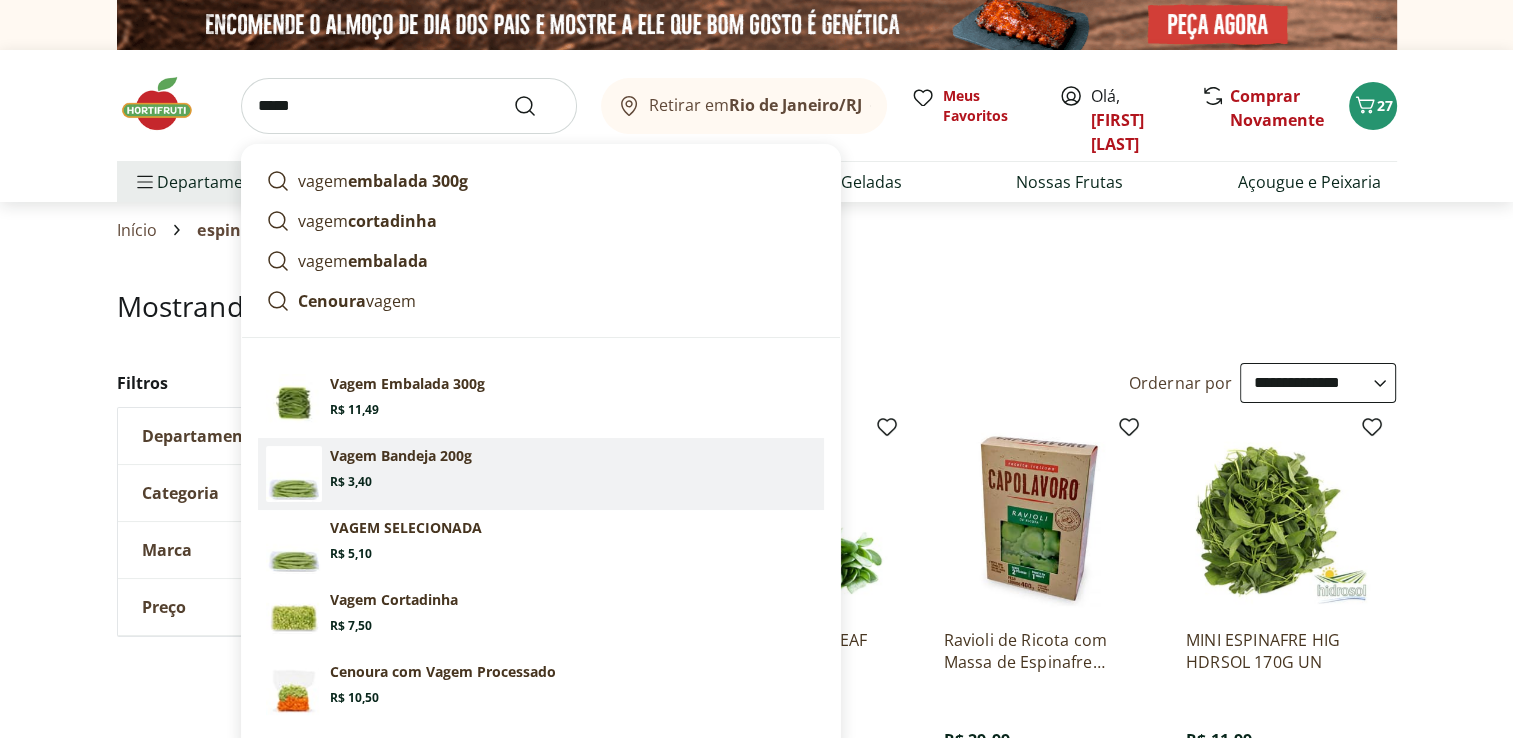 click on "Vagem Bandeja 200g Price: R$ 3,40" at bounding box center [573, 468] 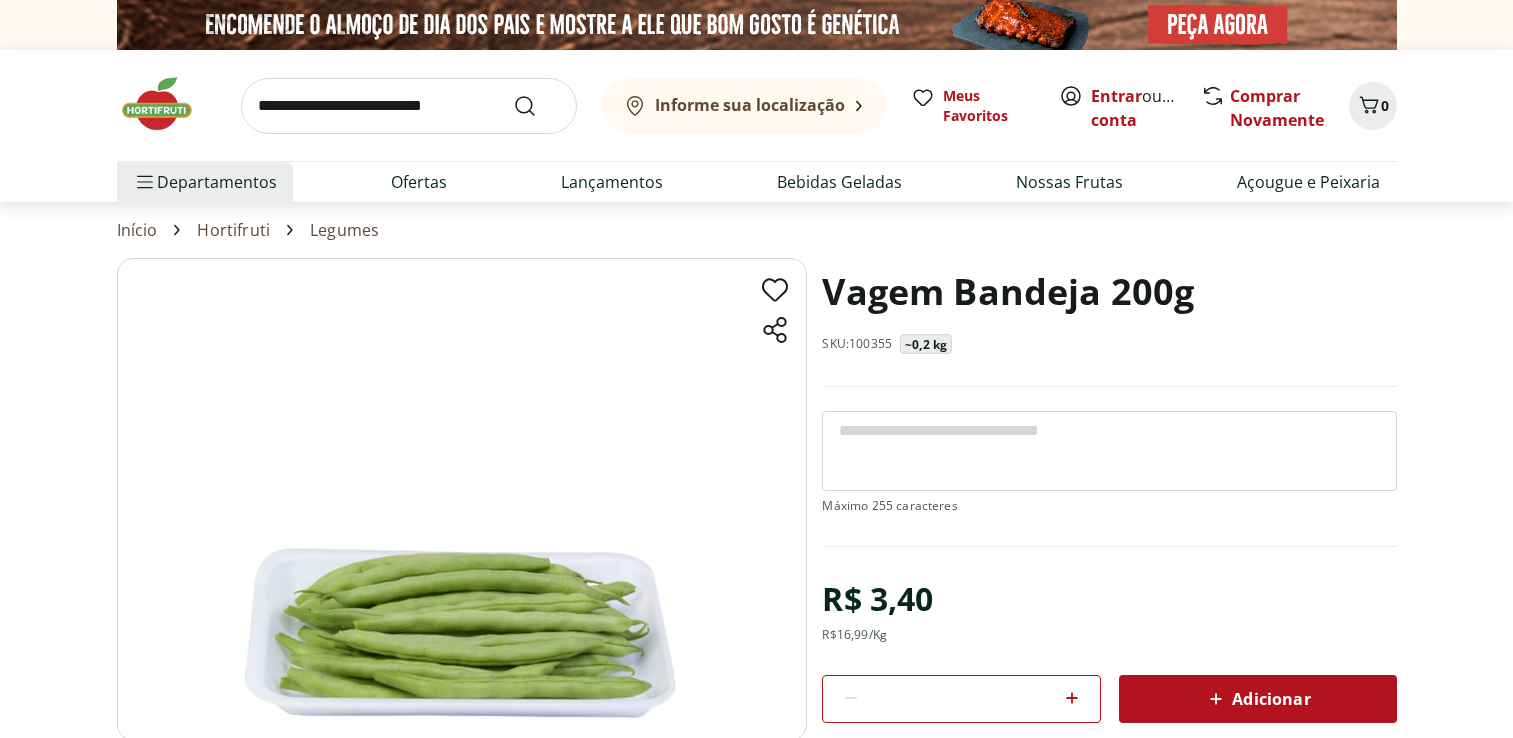 scroll, scrollTop: 0, scrollLeft: 0, axis: both 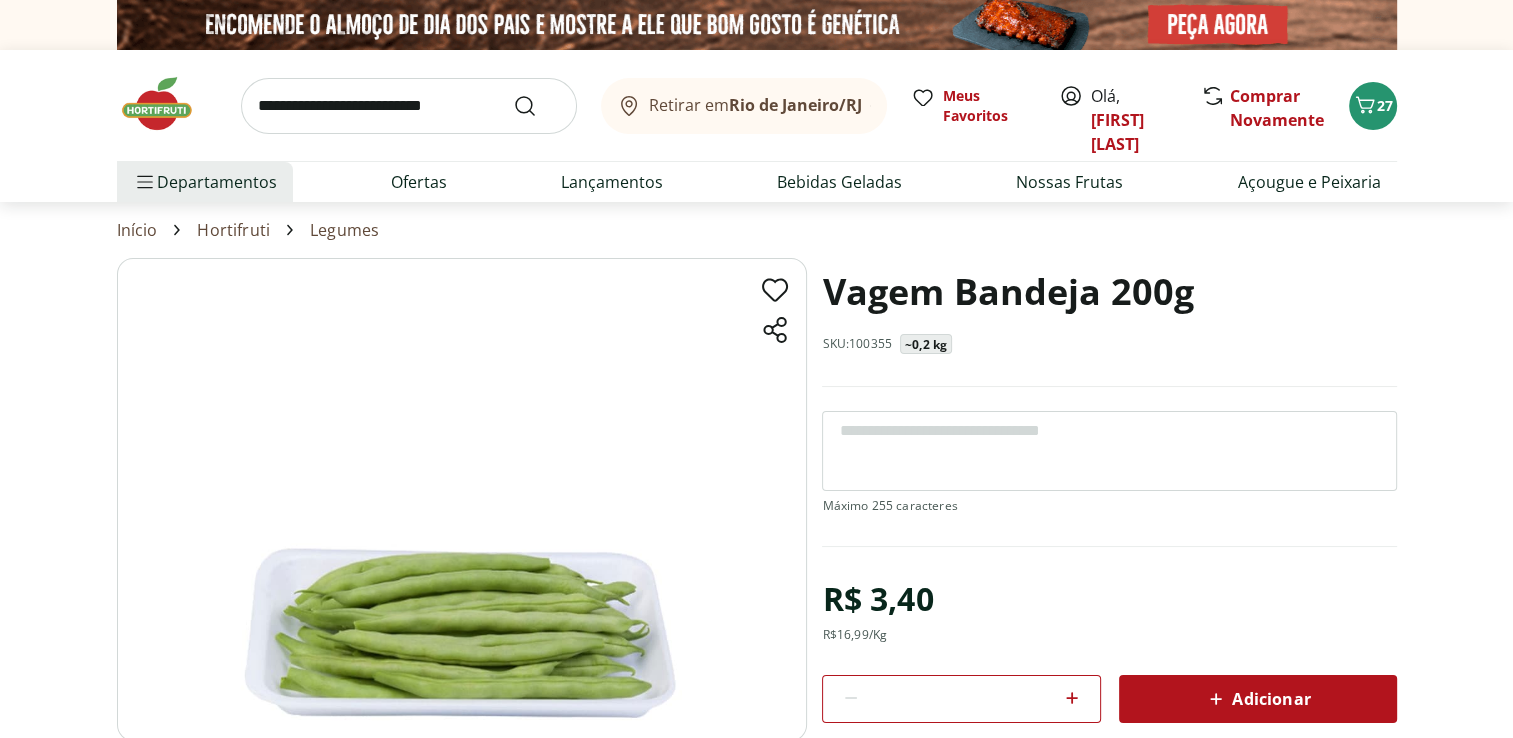 click on "R$ 3,40 R$ 16,99 /Kg * Adicionar PRODUTO COM PESO VARIÁVEL O preço e a quantidade deste produto podem variar de acordo com o peso médio. O valor indicado é uma estimativa, e a quantidade final pode ser ajustada conforme o peso exato do produto no momento da pesagem." at bounding box center [1109, 715] 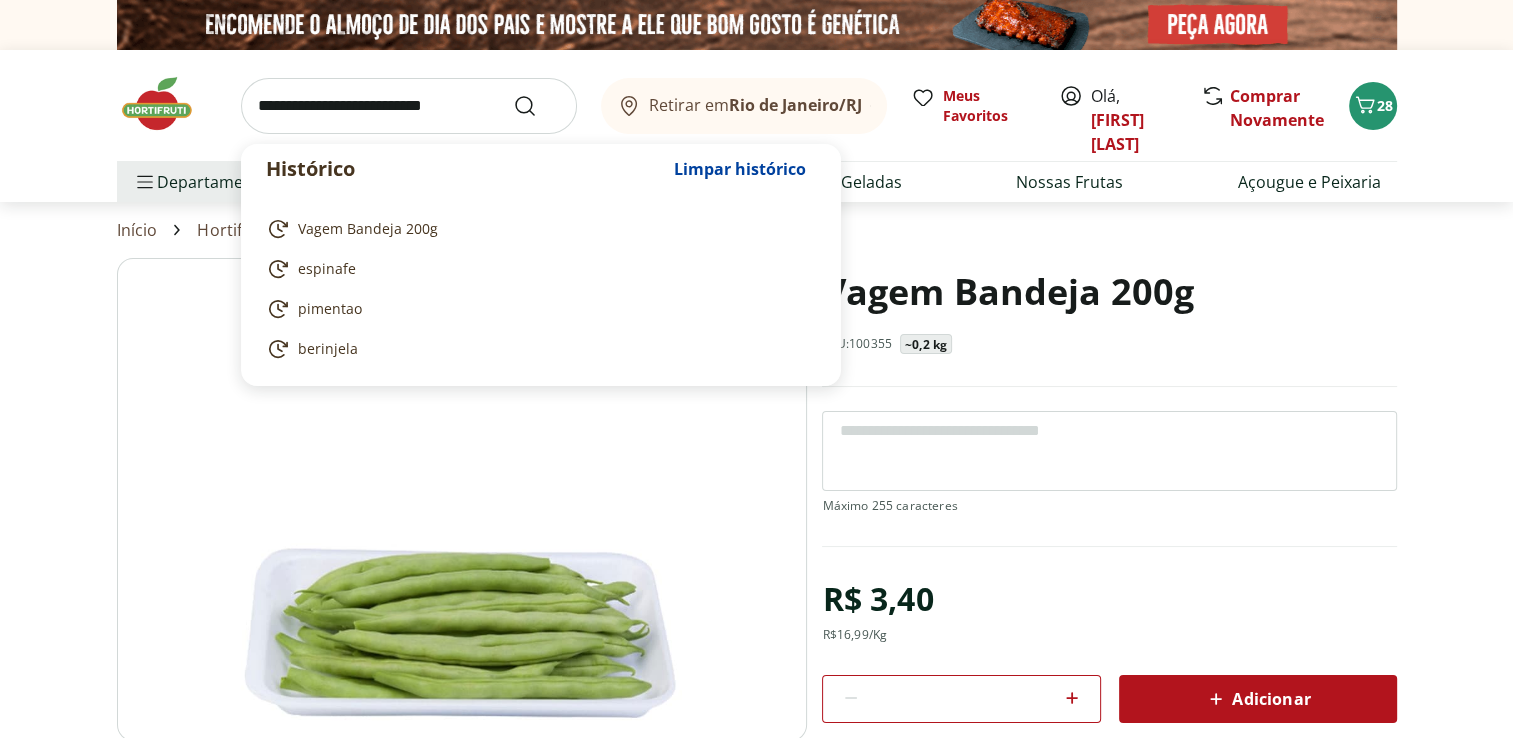 click at bounding box center [409, 106] 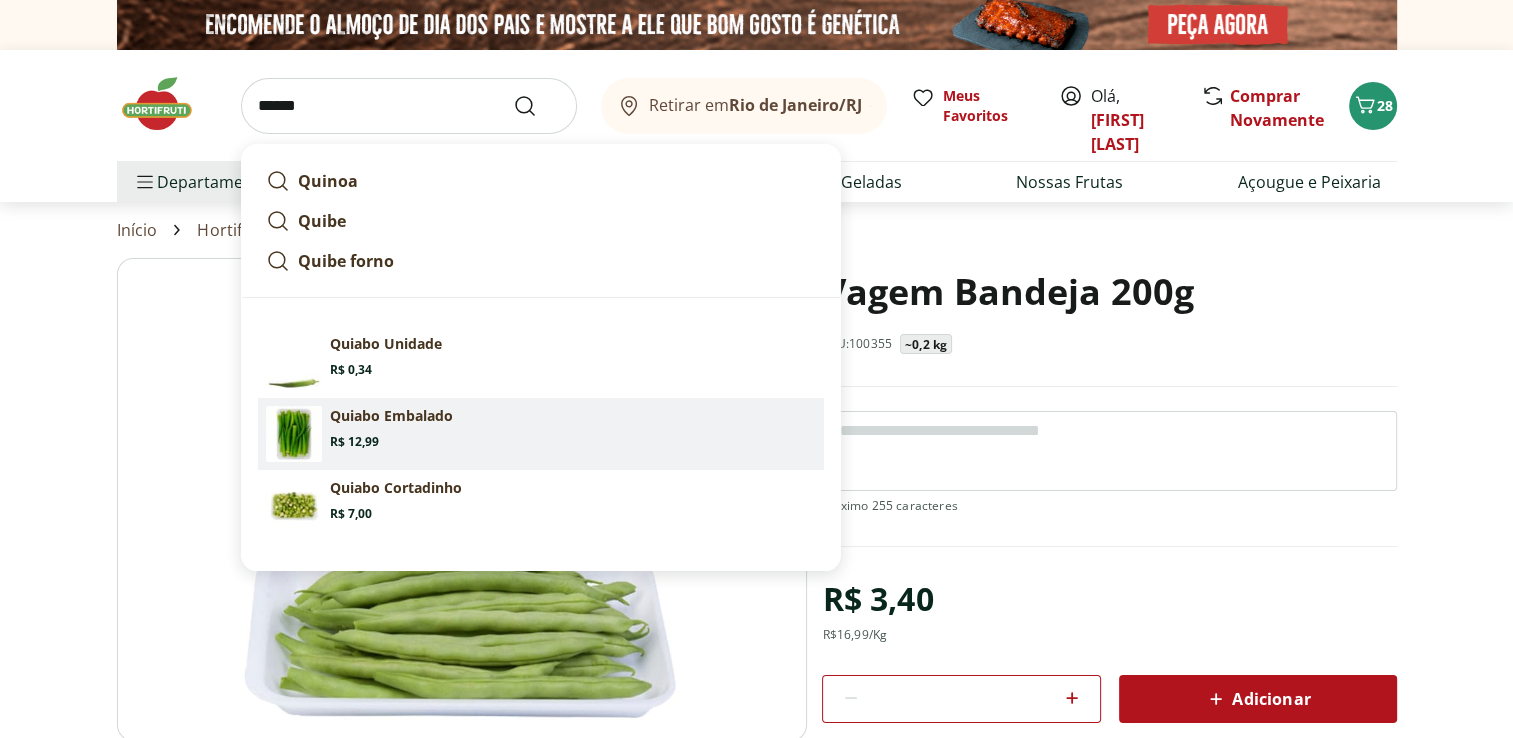 click on "Quiabo Embalado Price: R$ 12,99" at bounding box center (573, 428) 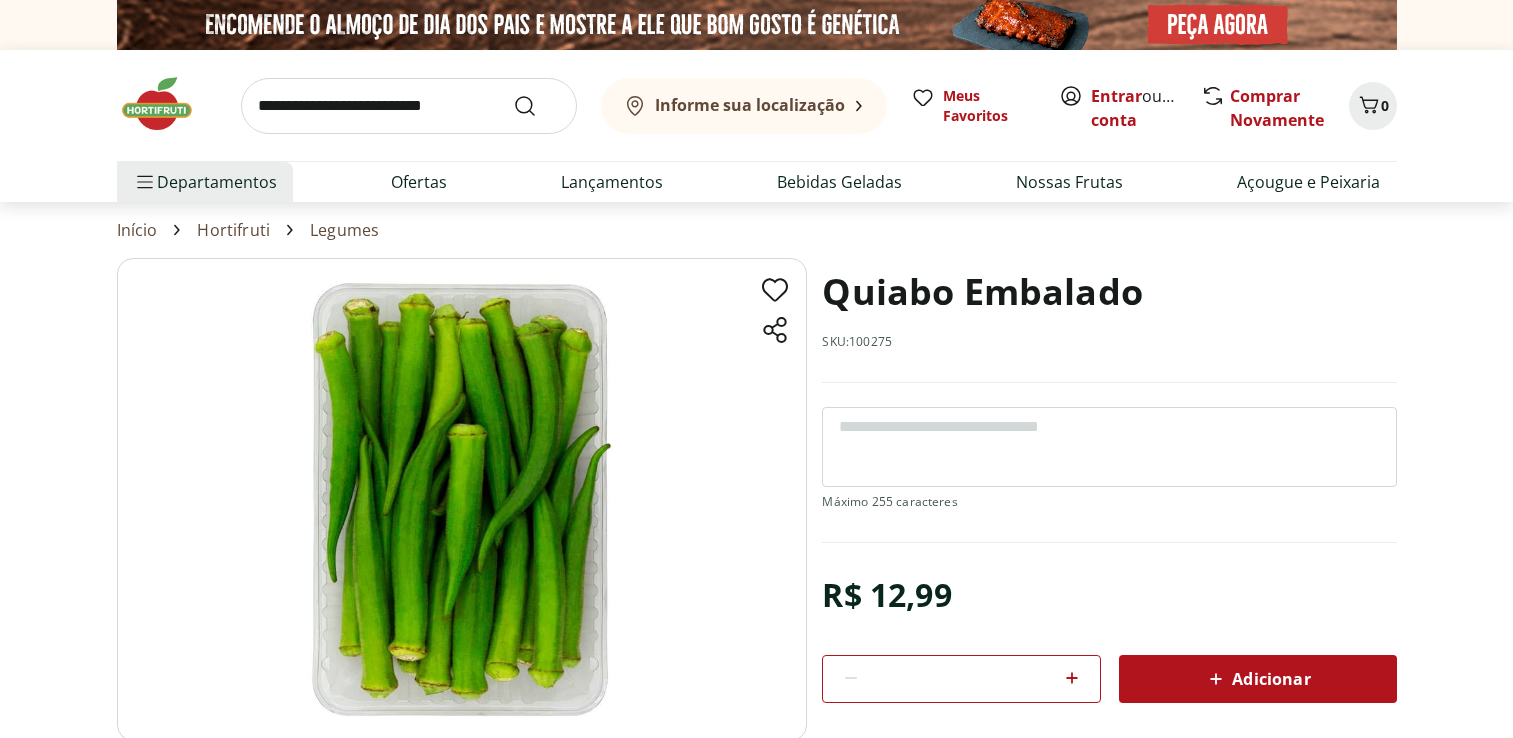 scroll, scrollTop: 0, scrollLeft: 0, axis: both 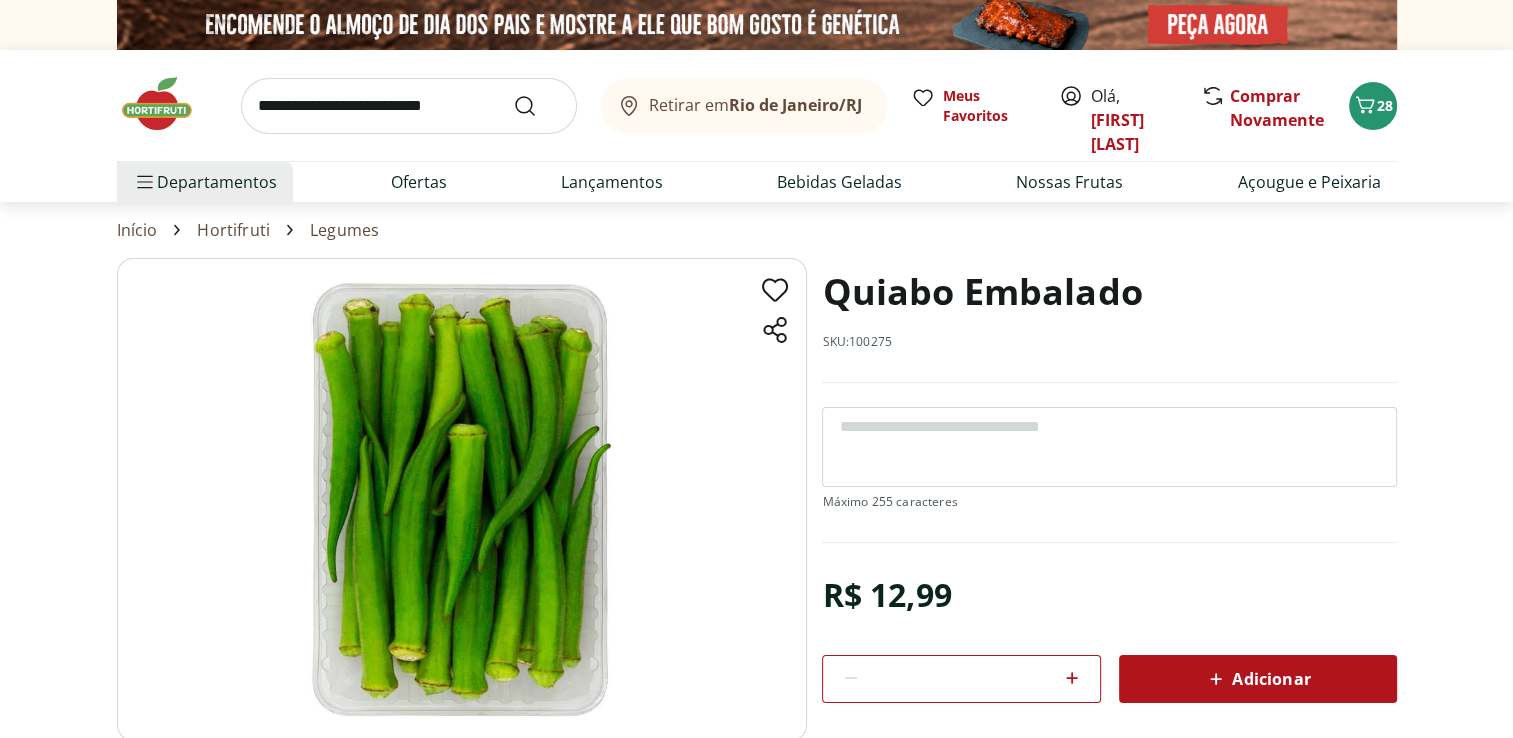 click on "Adicionar" at bounding box center [1257, 679] 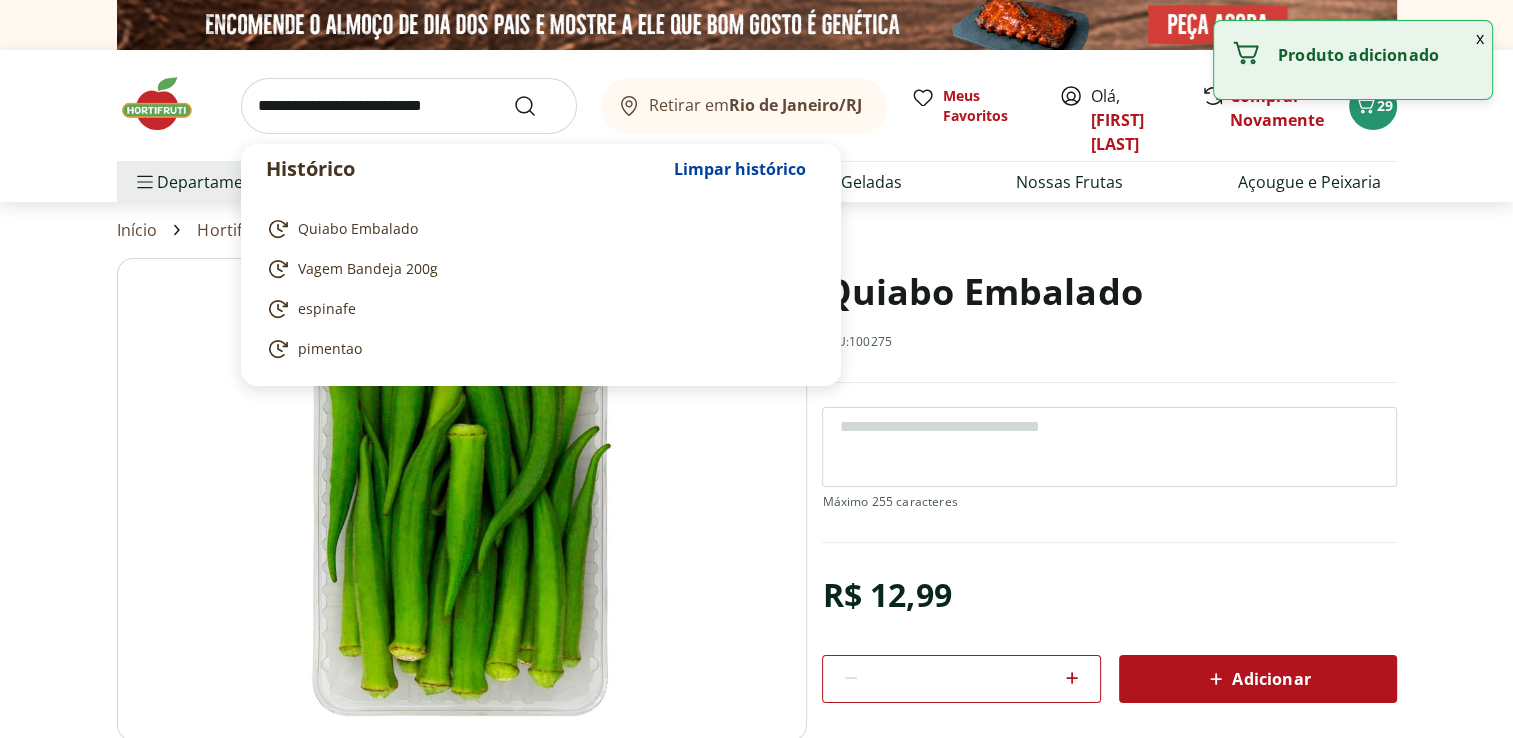 click at bounding box center [409, 106] 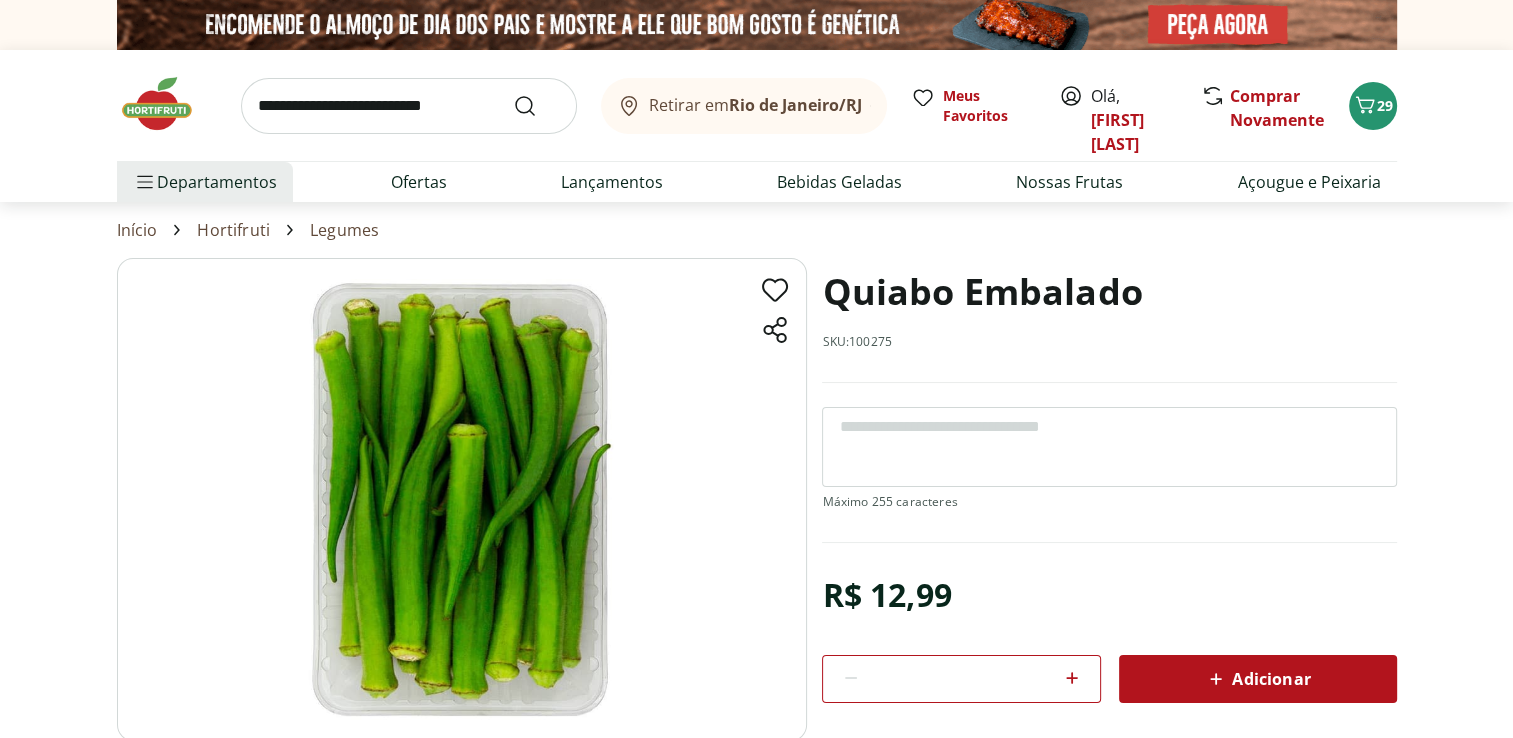 click on "Quiabo Embalado SKU:  100275 R$ 12,99 * Adicionar Quiabo Embalado R$ 12,99 * Descrição" at bounding box center (756, 559) 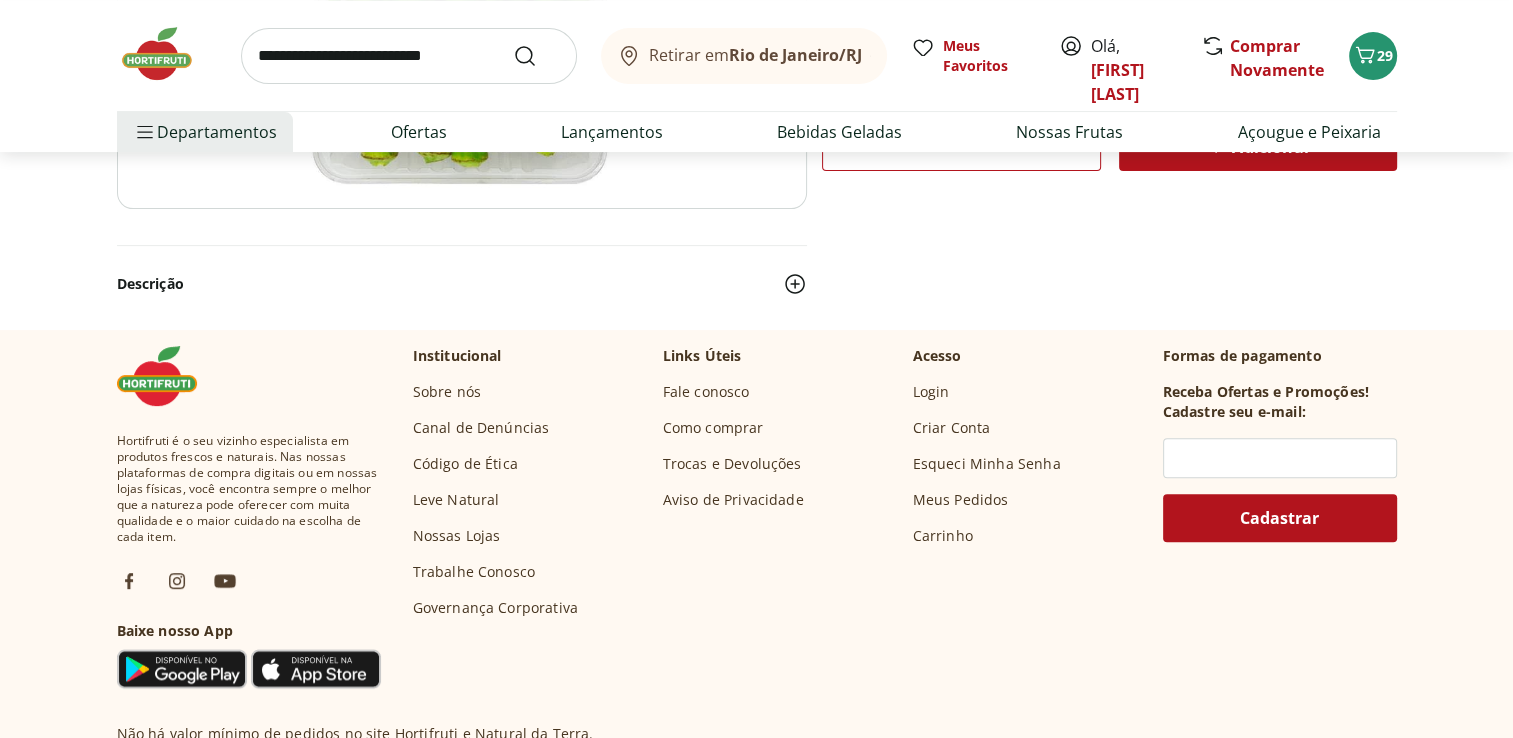 scroll, scrollTop: 572, scrollLeft: 0, axis: vertical 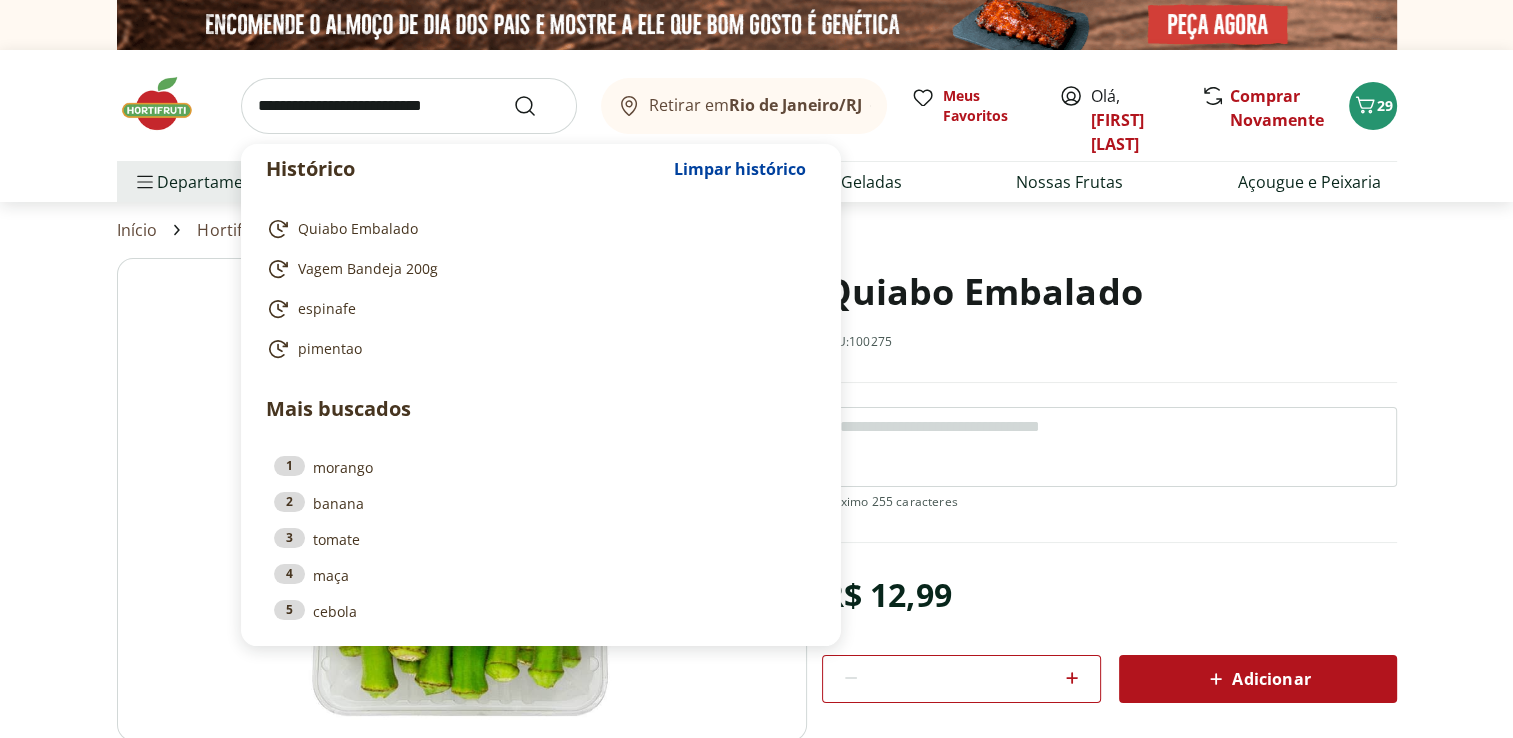 click at bounding box center (409, 106) 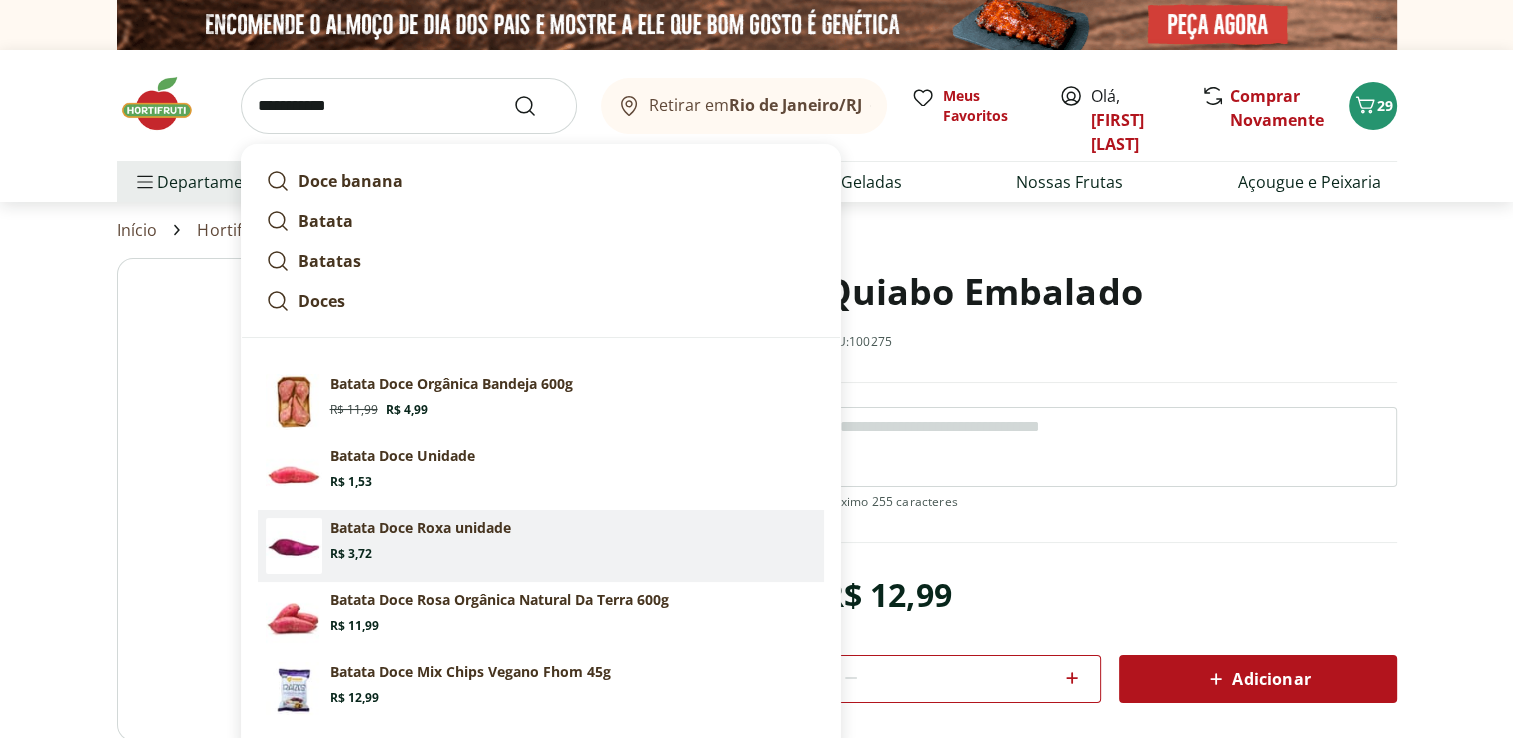 click on "Batata Doce Roxa unidade Price: R$ 3,72" at bounding box center [573, 540] 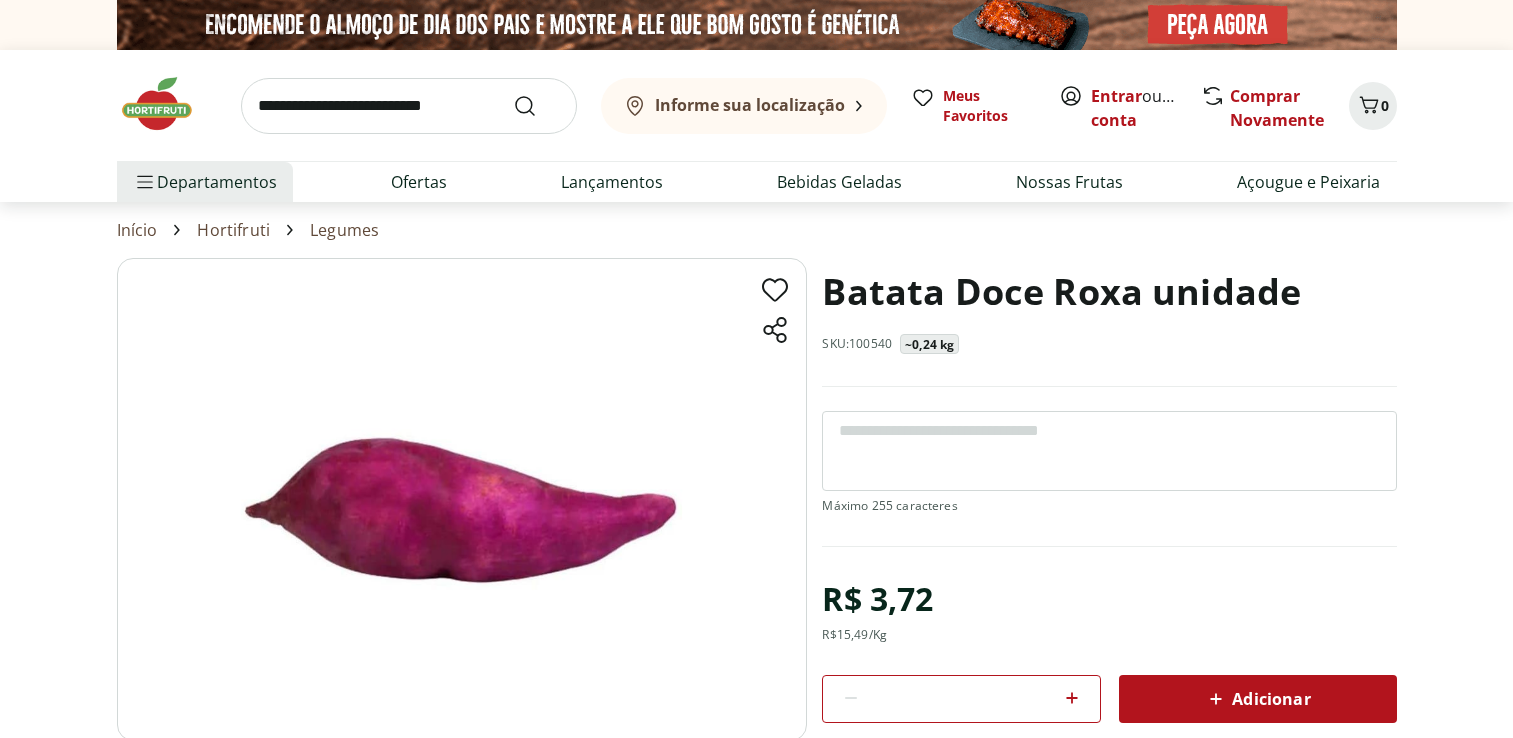 scroll, scrollTop: 0, scrollLeft: 0, axis: both 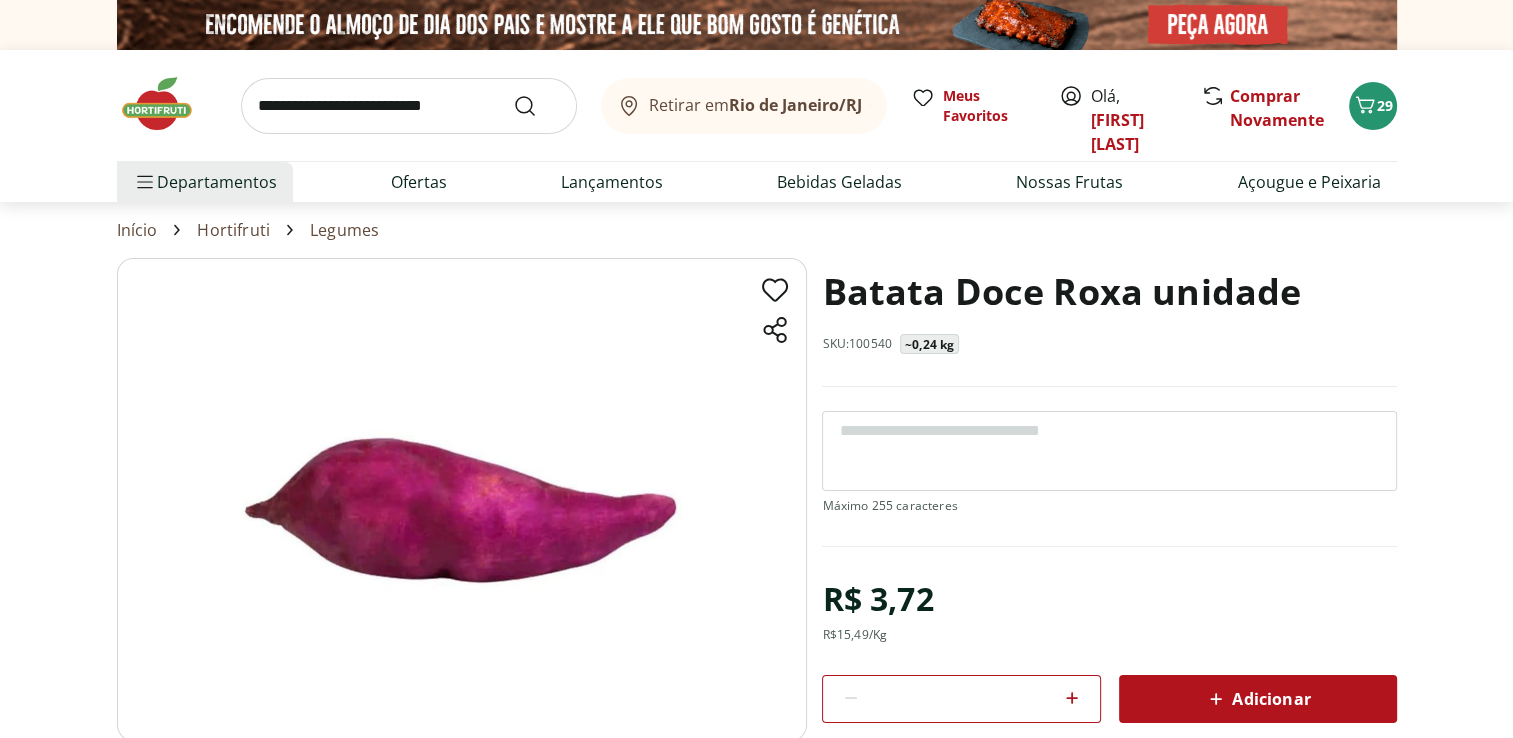 click on "Adicionar" at bounding box center (1257, 699) 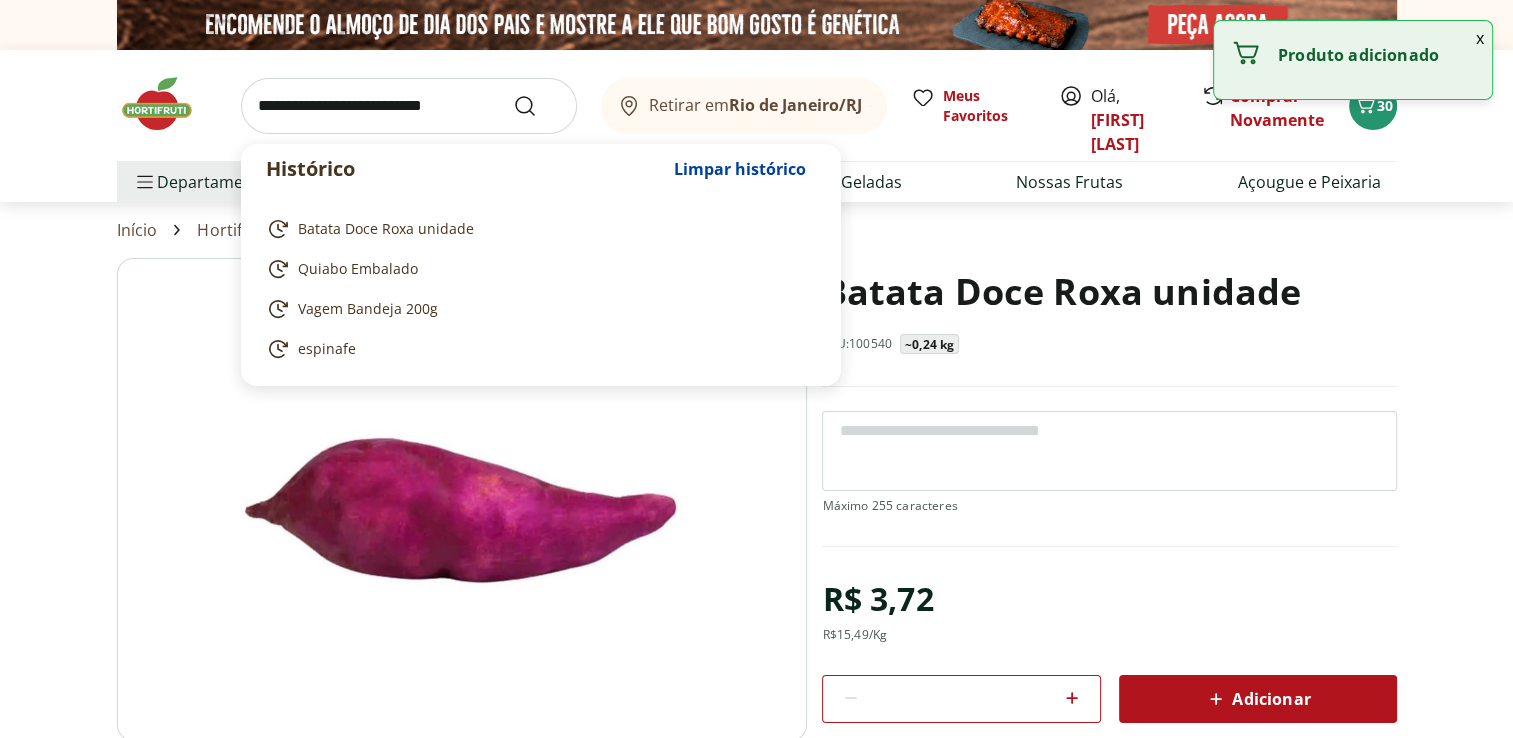click at bounding box center [409, 106] 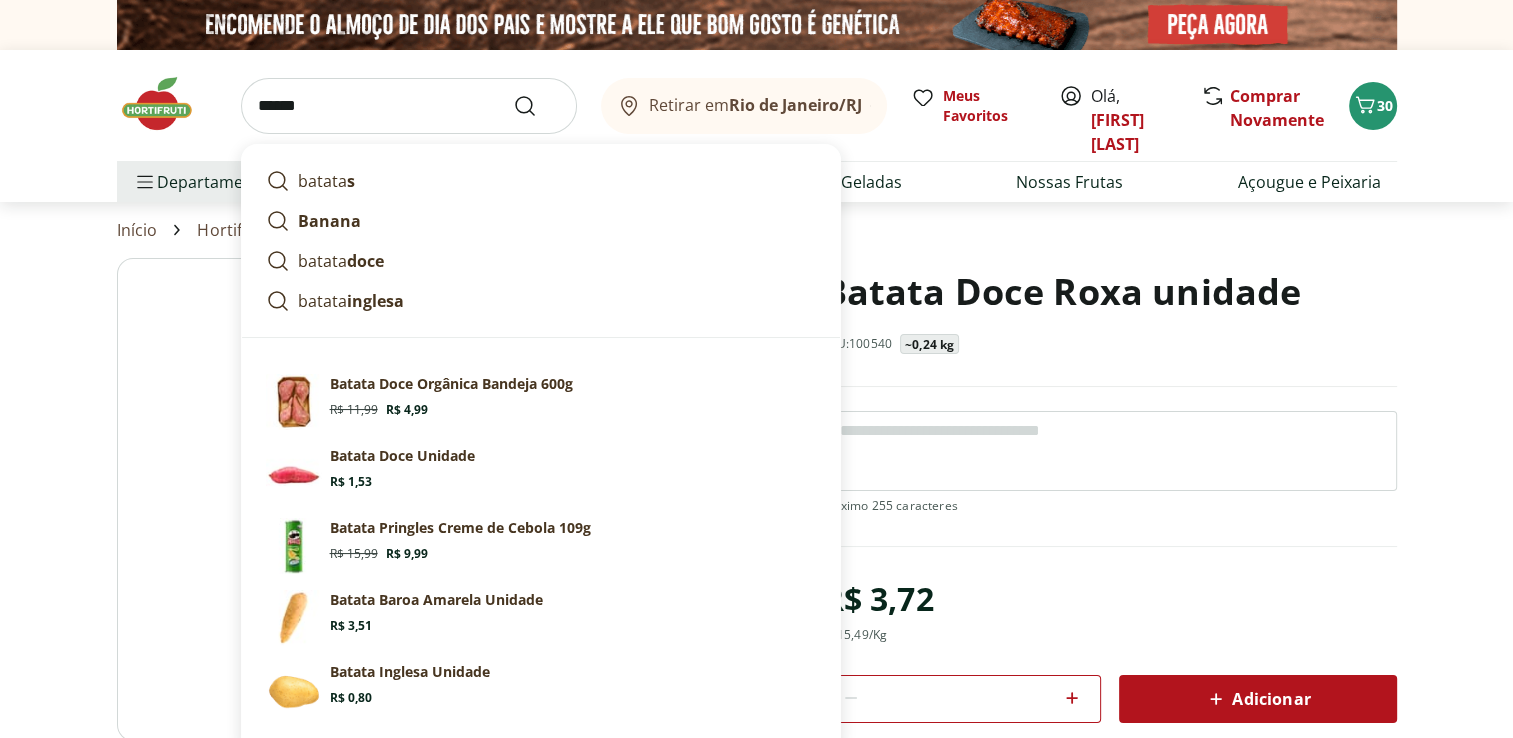 type on "******" 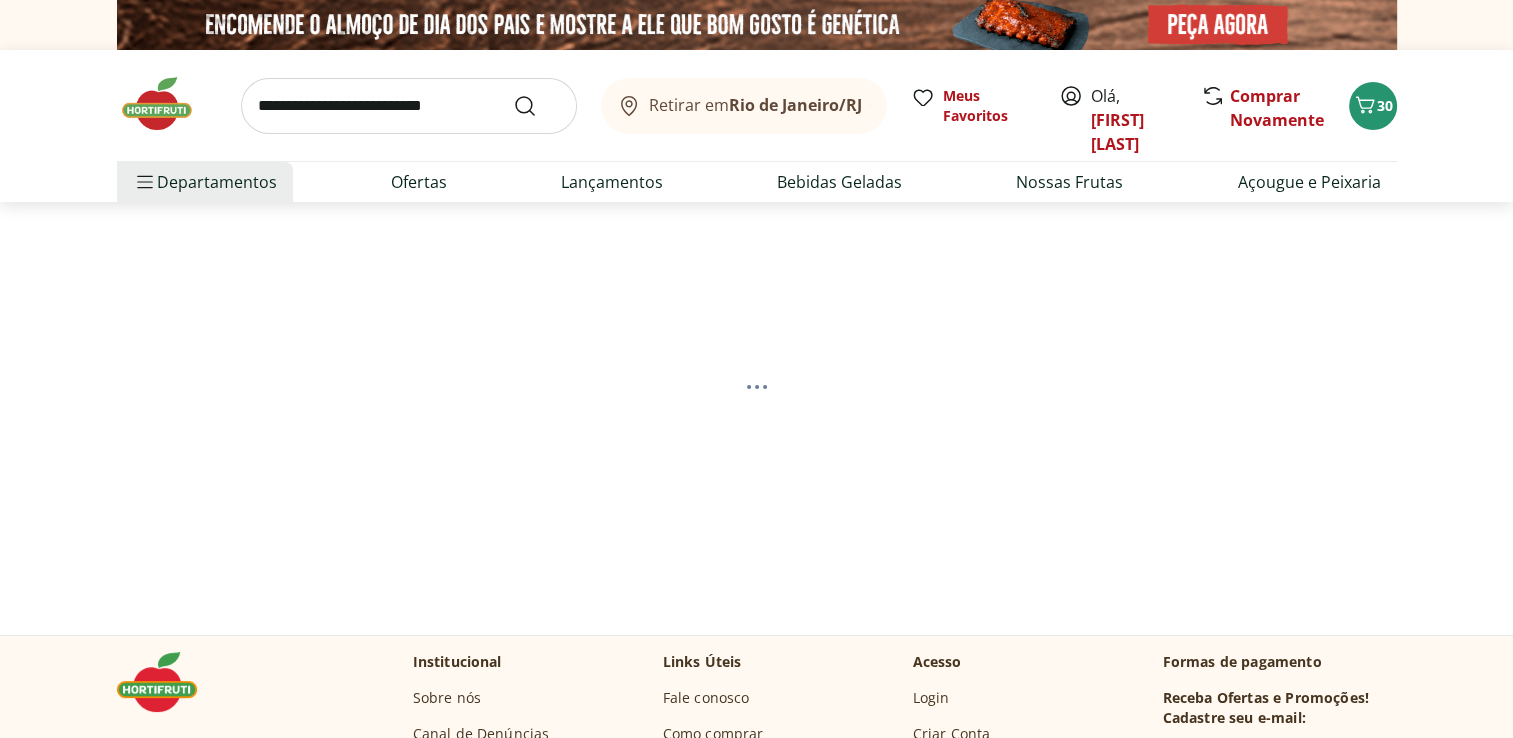 select on "**********" 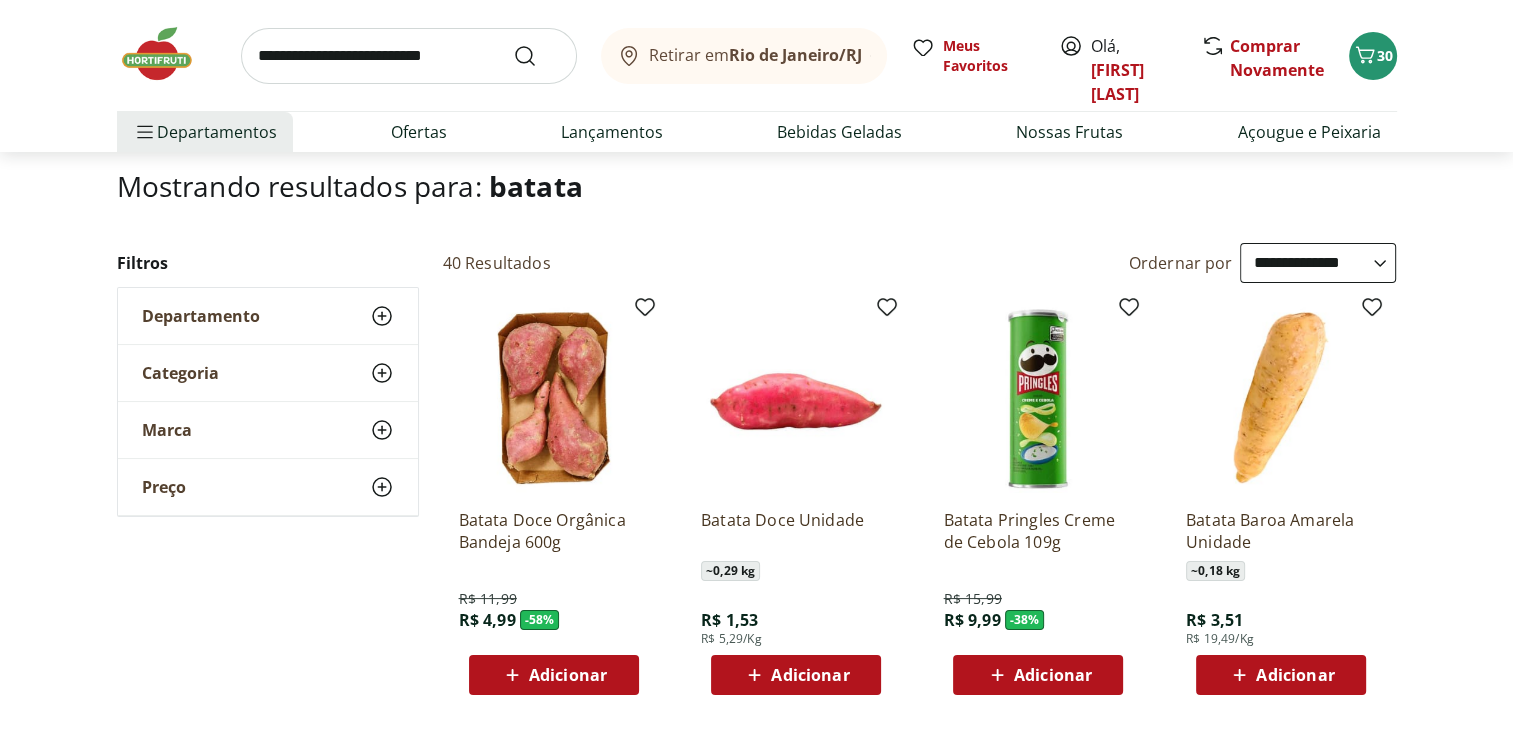 scroll, scrollTop: 160, scrollLeft: 0, axis: vertical 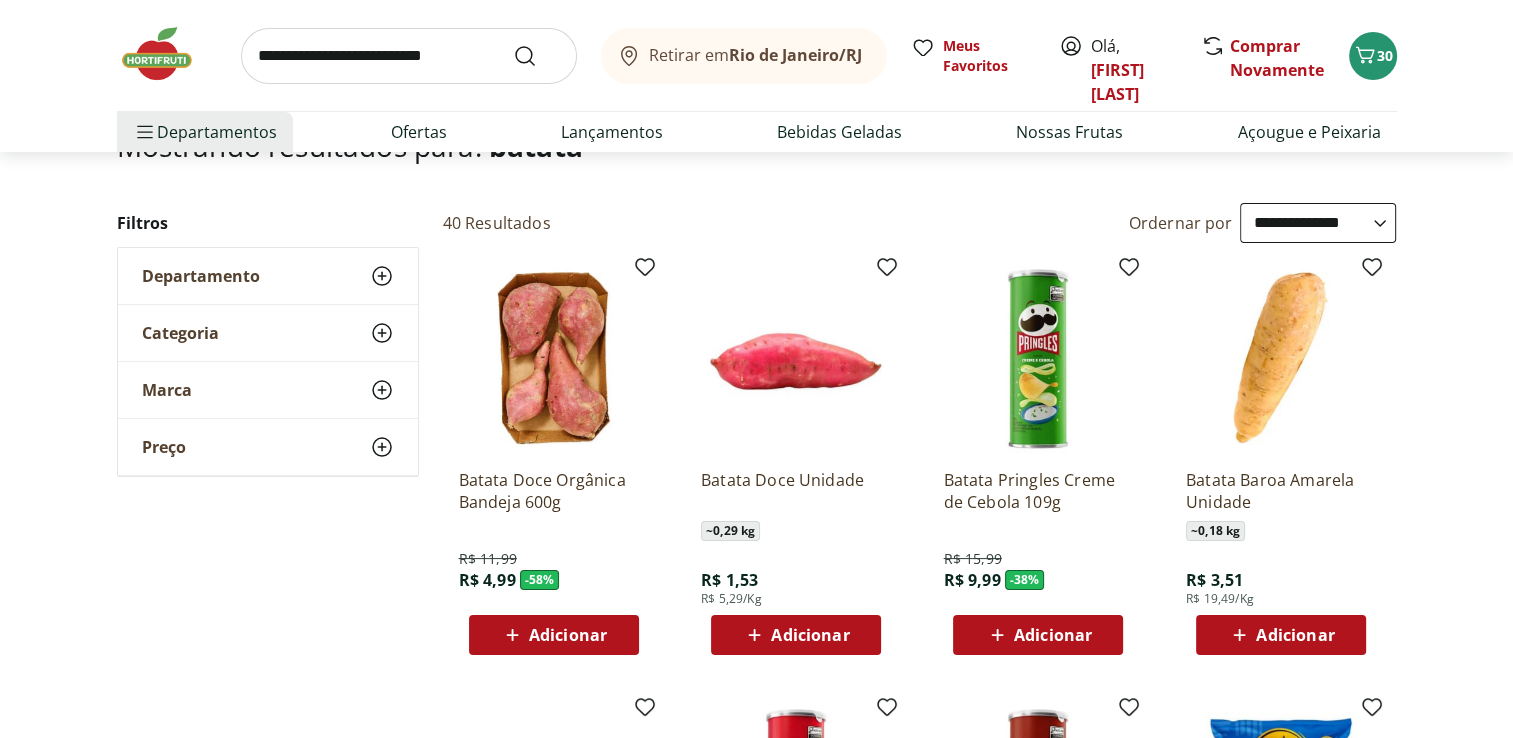 click on "Adicionar" at bounding box center [1295, 635] 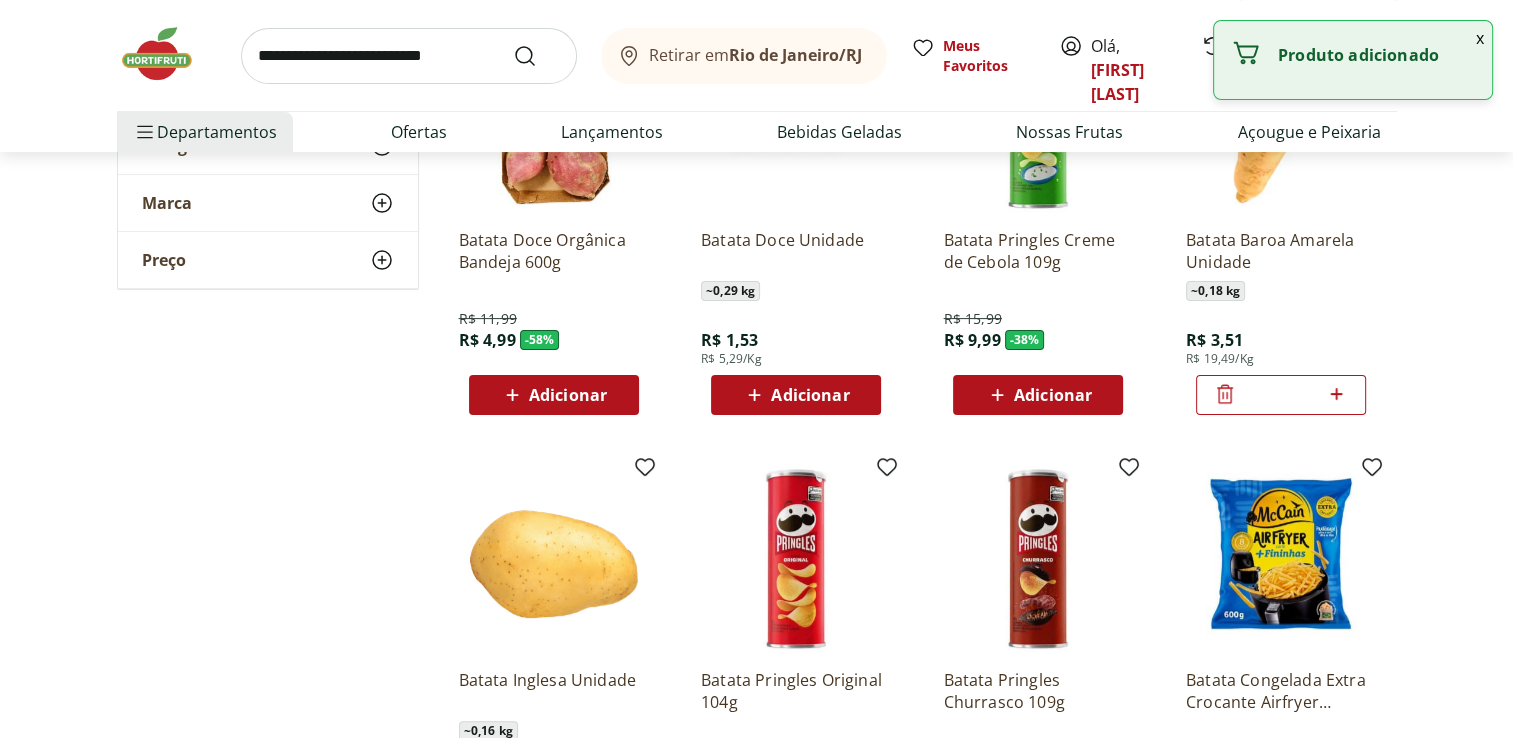 scroll, scrollTop: 440, scrollLeft: 0, axis: vertical 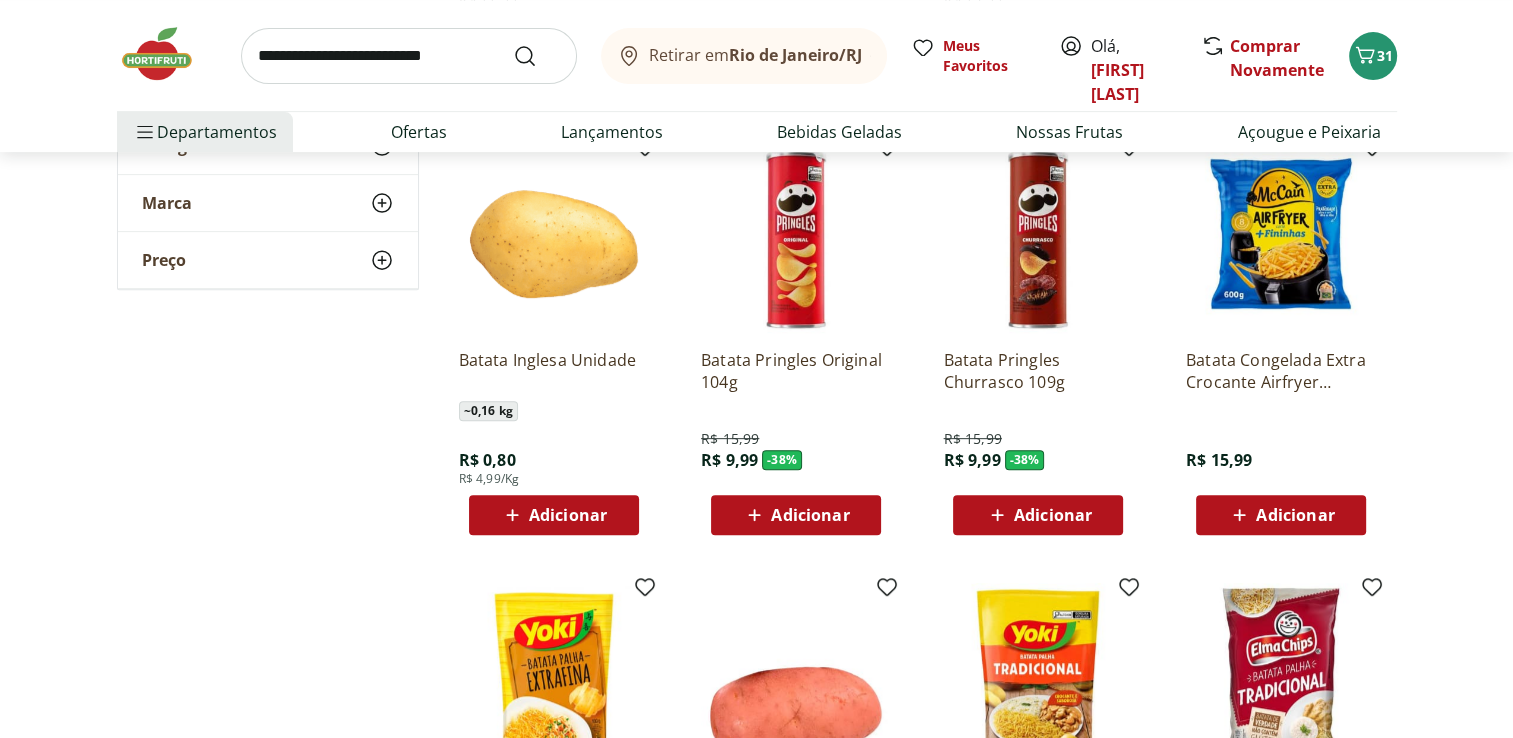 click on "Adicionar" at bounding box center (568, 515) 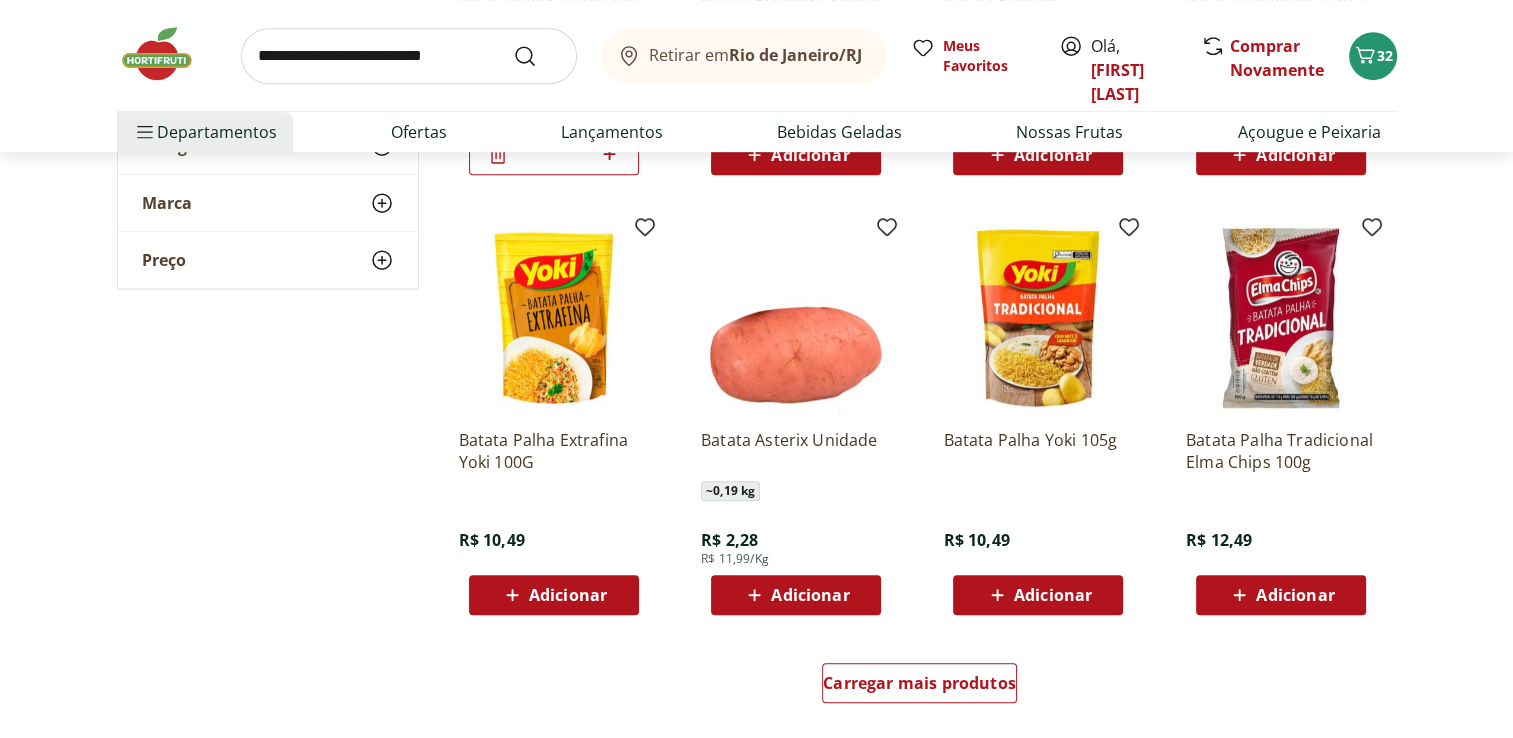 scroll, scrollTop: 1120, scrollLeft: 0, axis: vertical 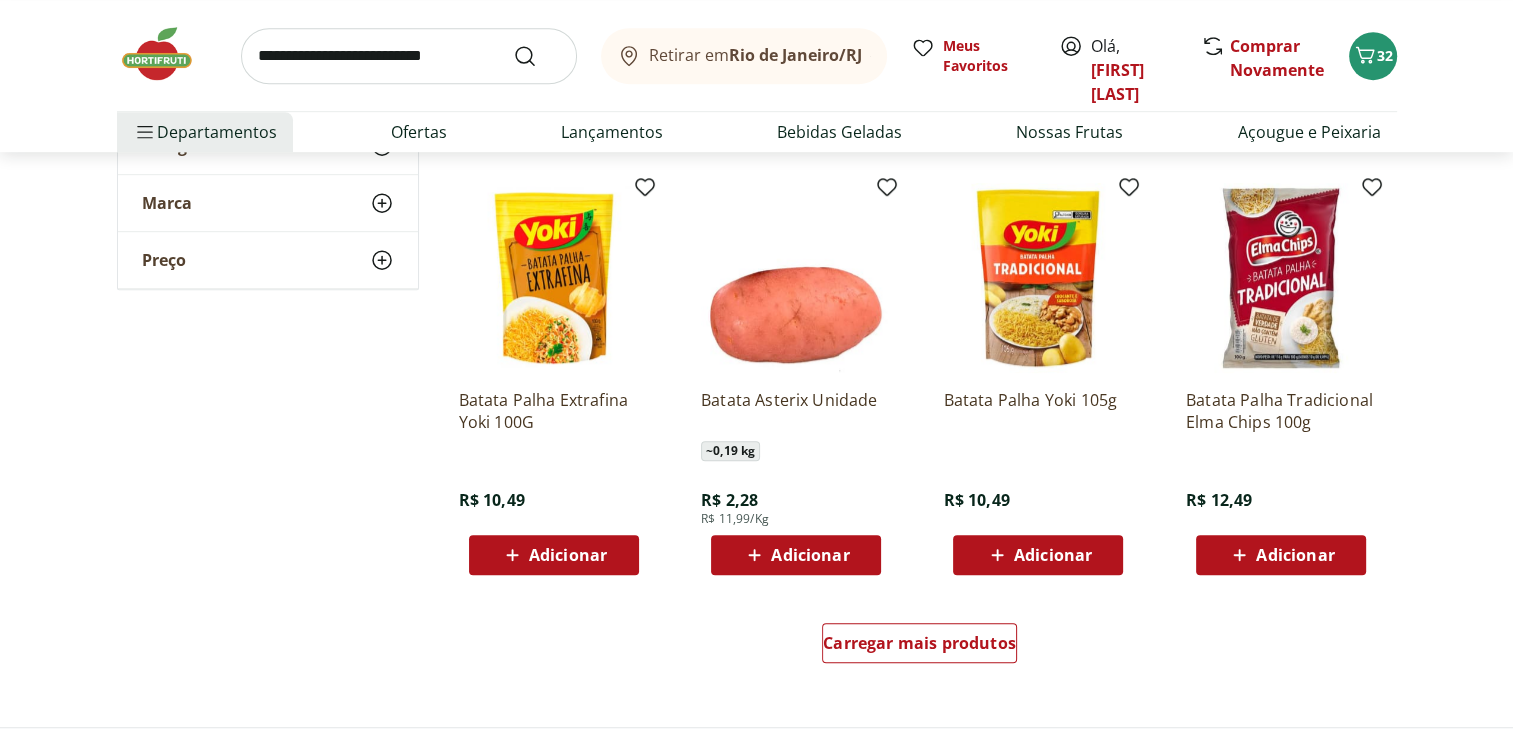 click on "Adicionar" at bounding box center [568, 555] 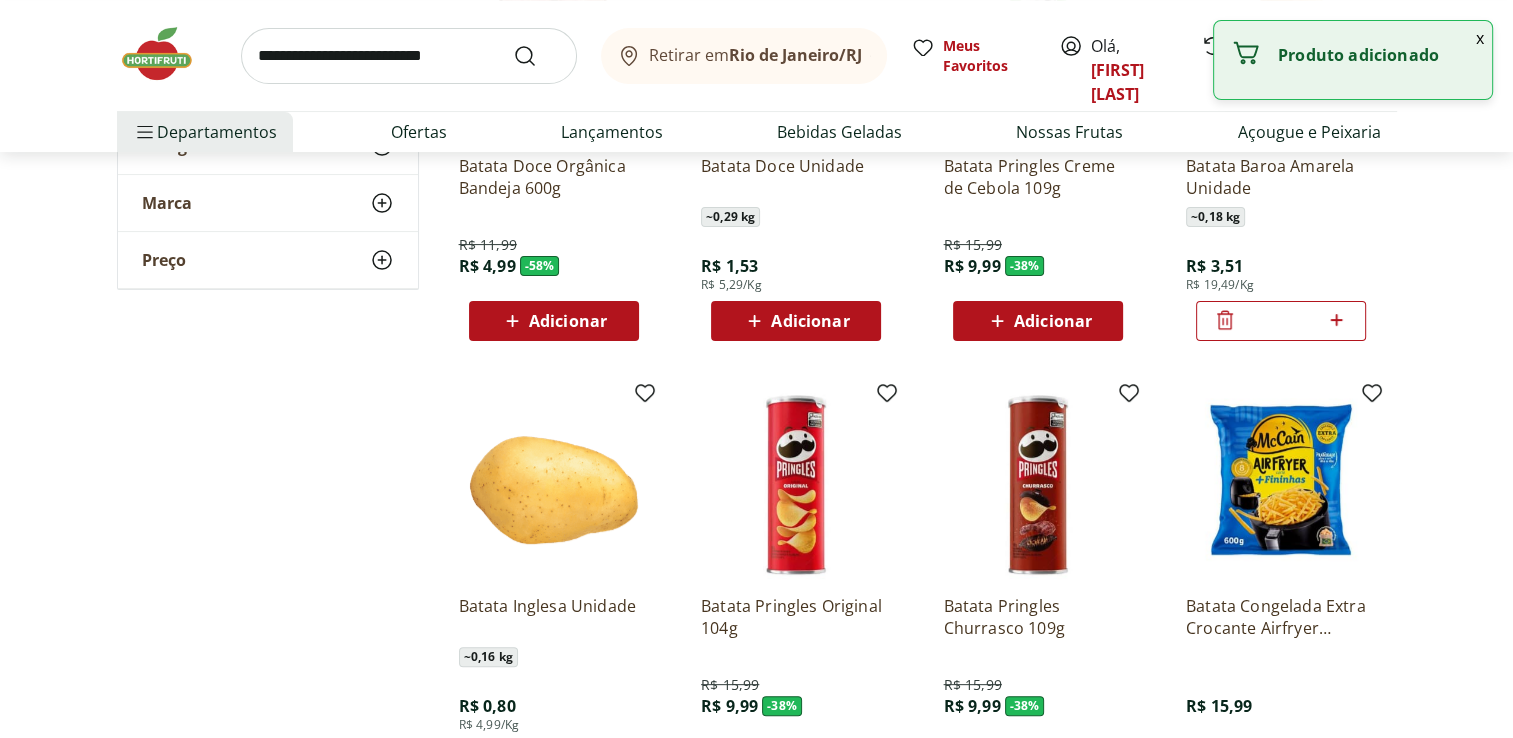 scroll, scrollTop: 0, scrollLeft: 0, axis: both 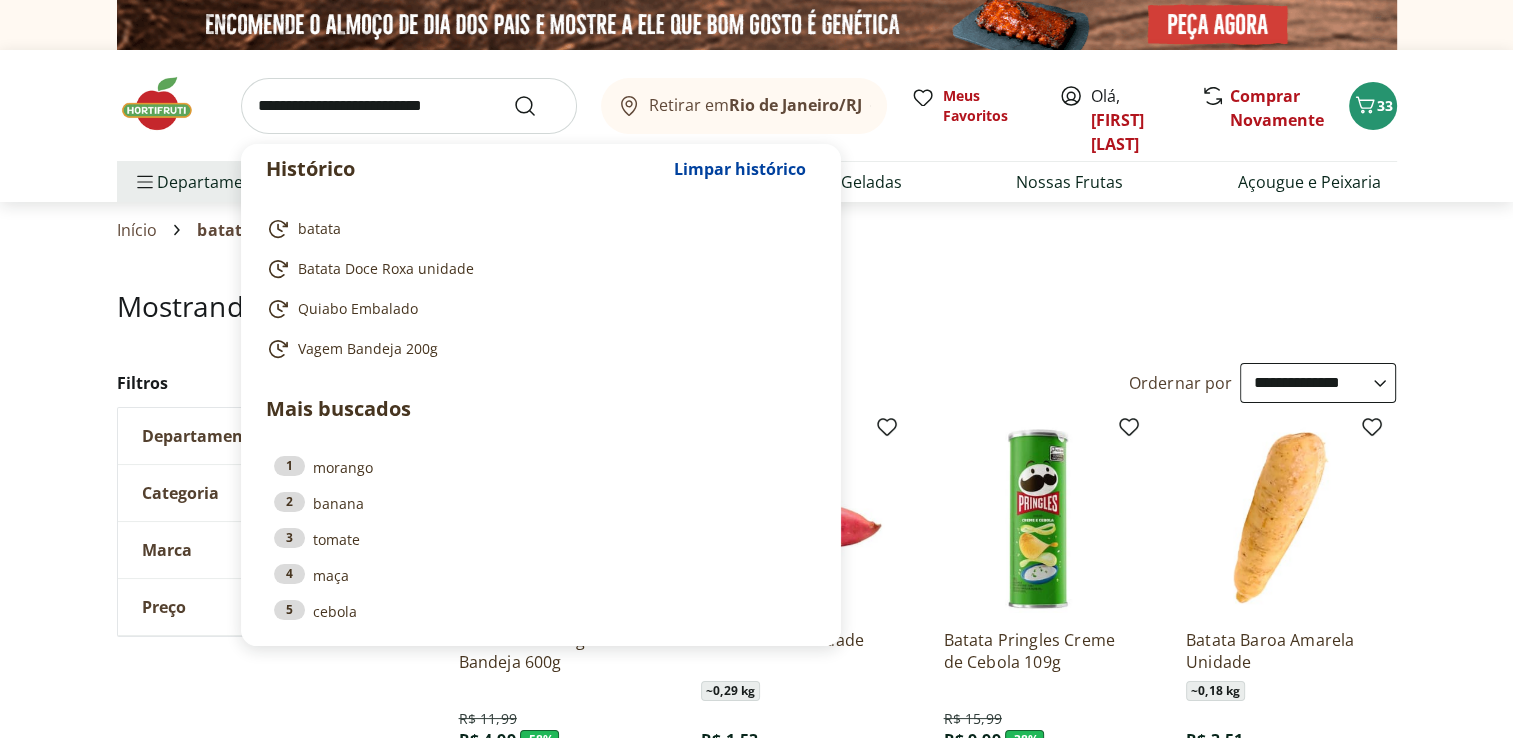 click at bounding box center [409, 106] 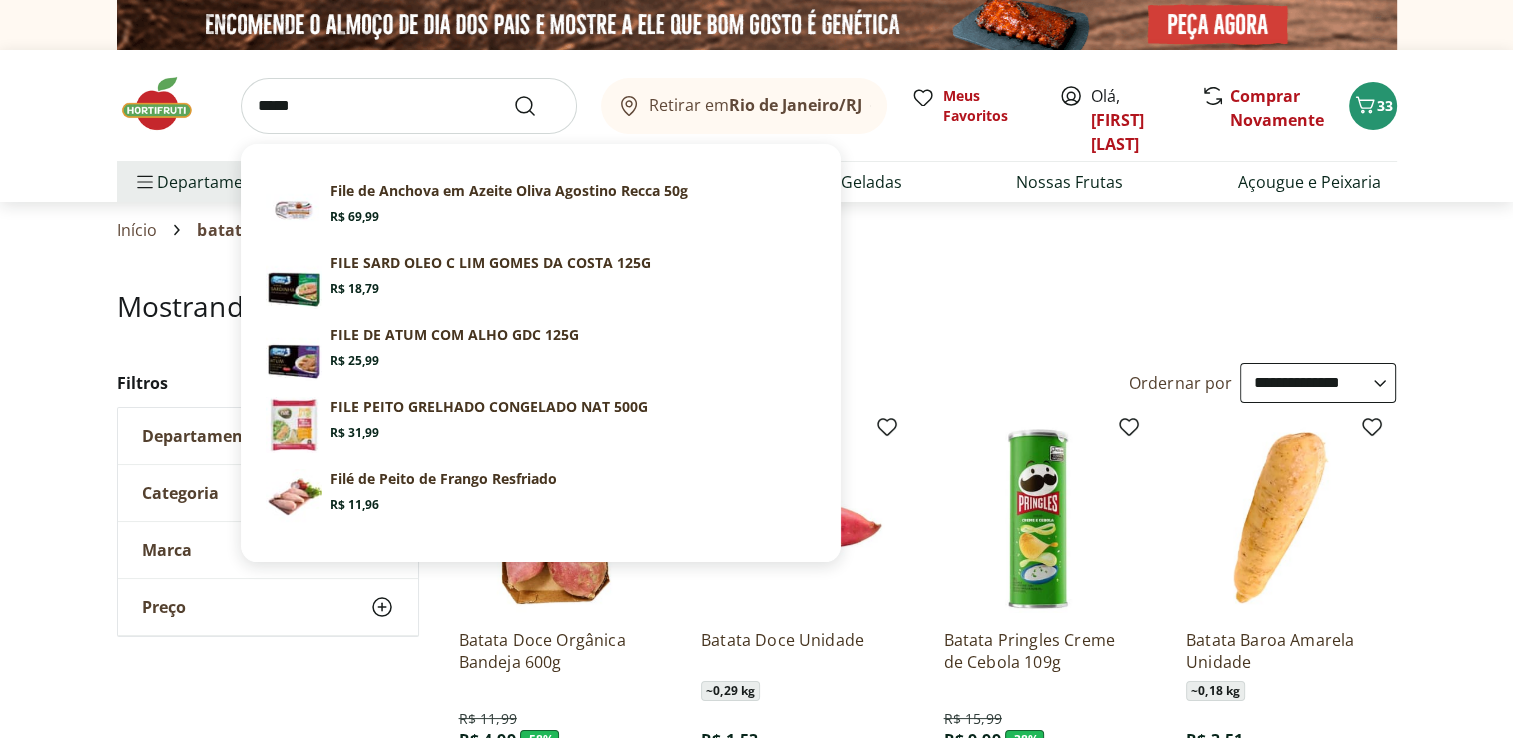 type on "*****" 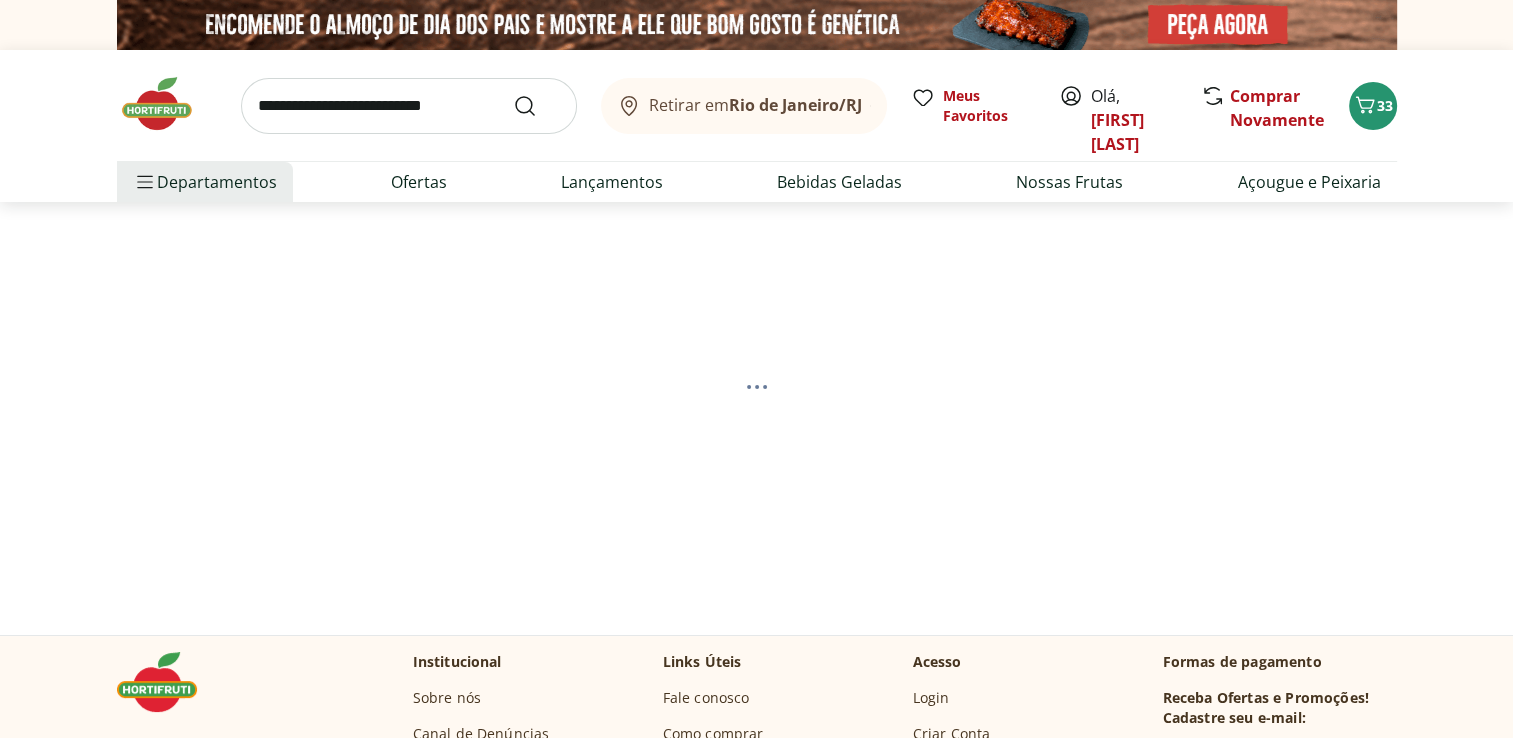select on "**********" 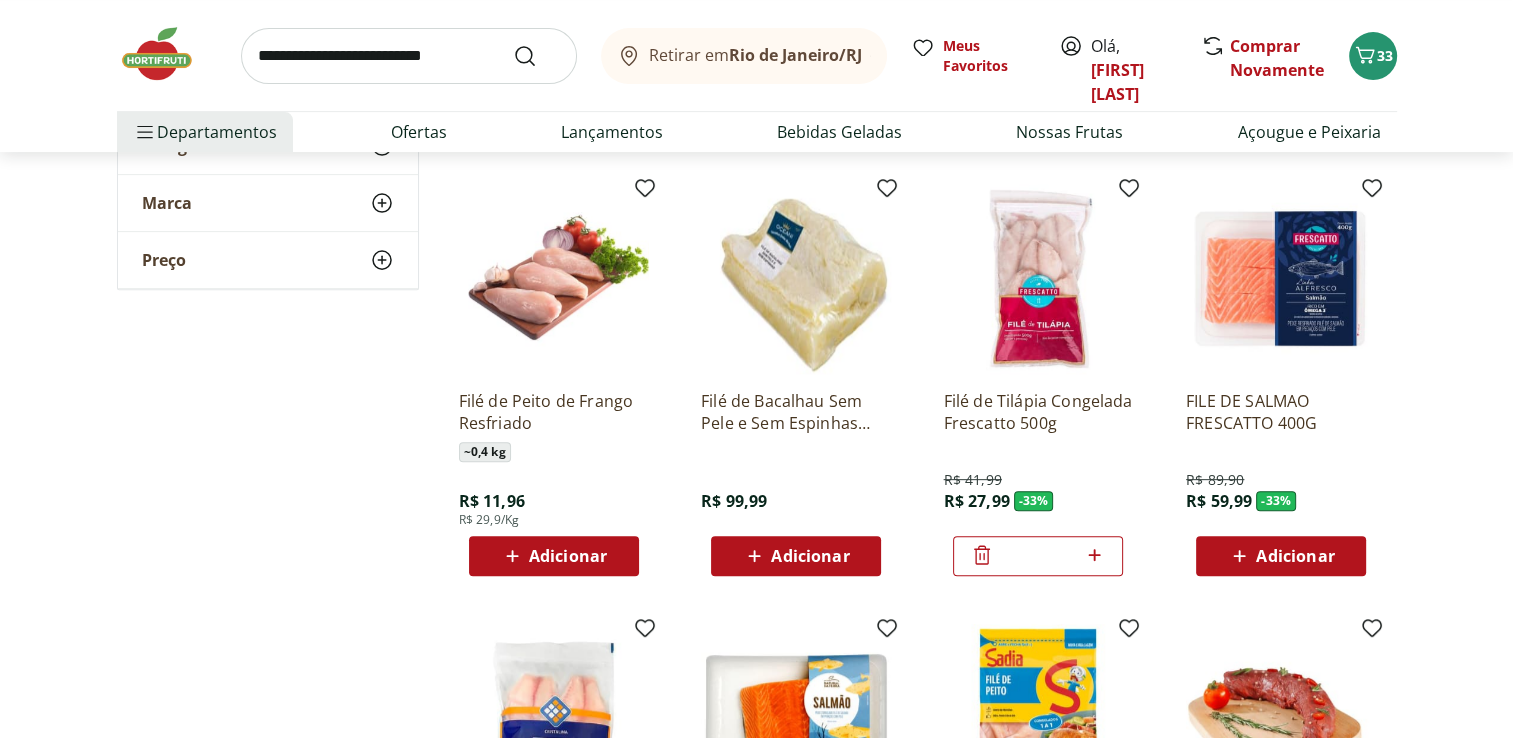 scroll, scrollTop: 719, scrollLeft: 0, axis: vertical 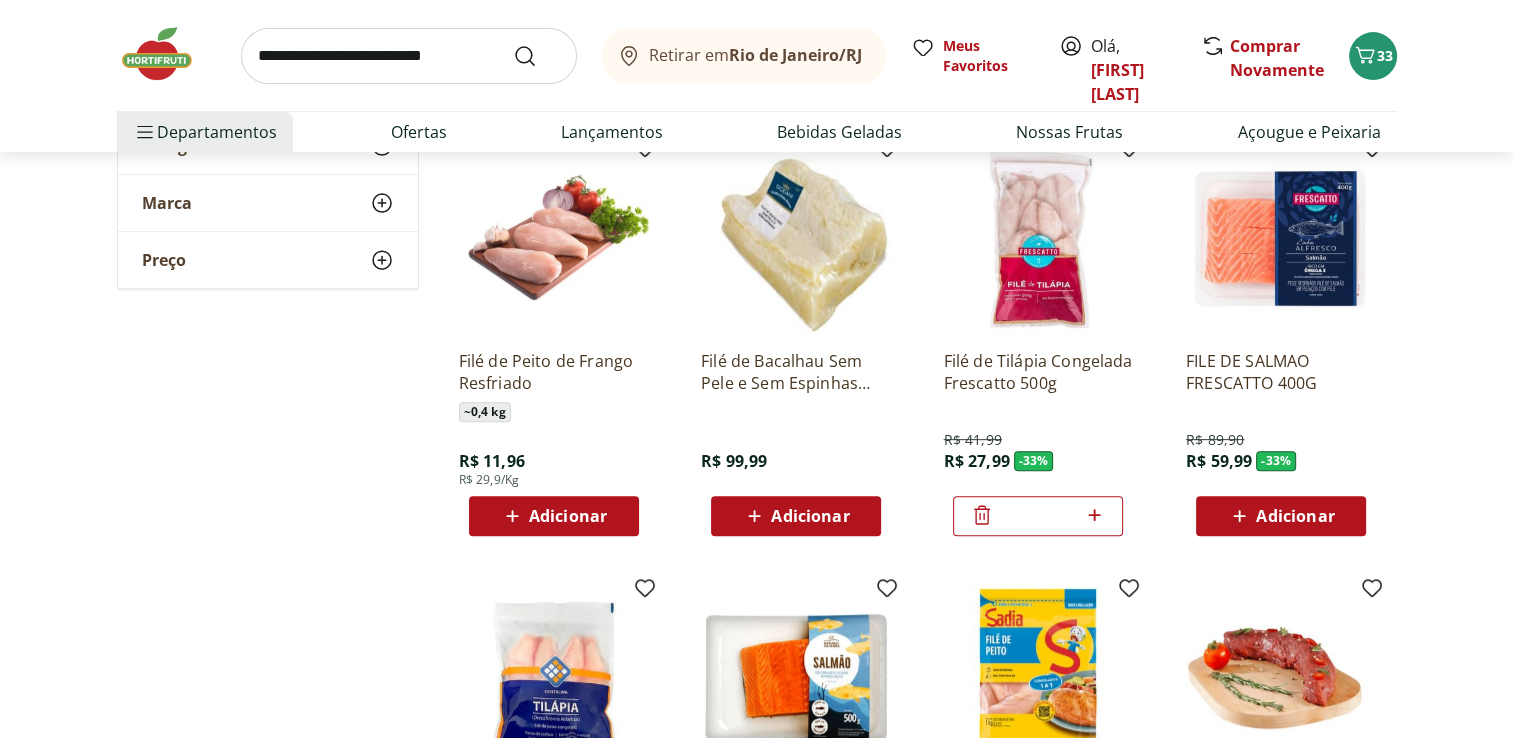drag, startPoint x: 1299, startPoint y: 512, endPoint x: 1531, endPoint y: 752, distance: 333.80234 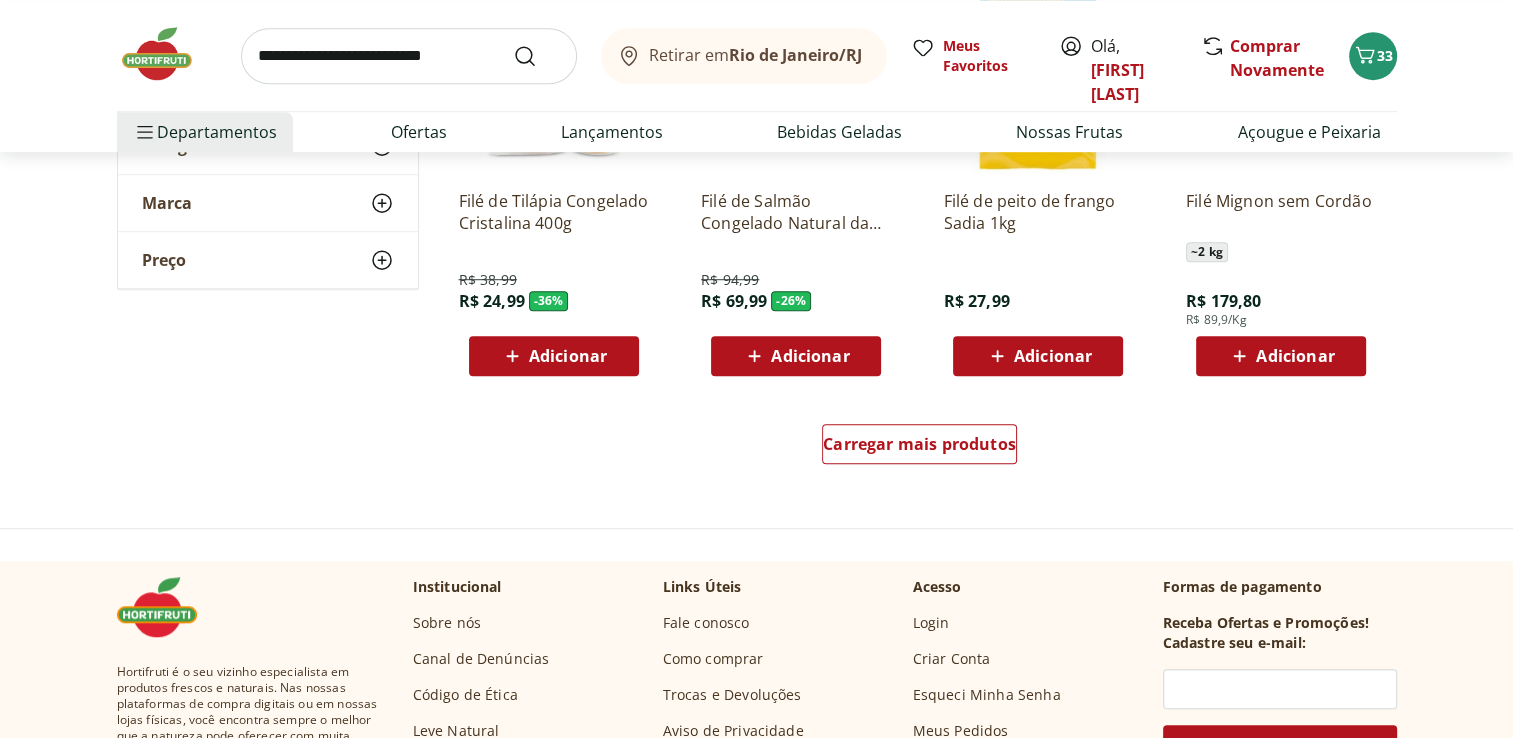 scroll, scrollTop: 1359, scrollLeft: 0, axis: vertical 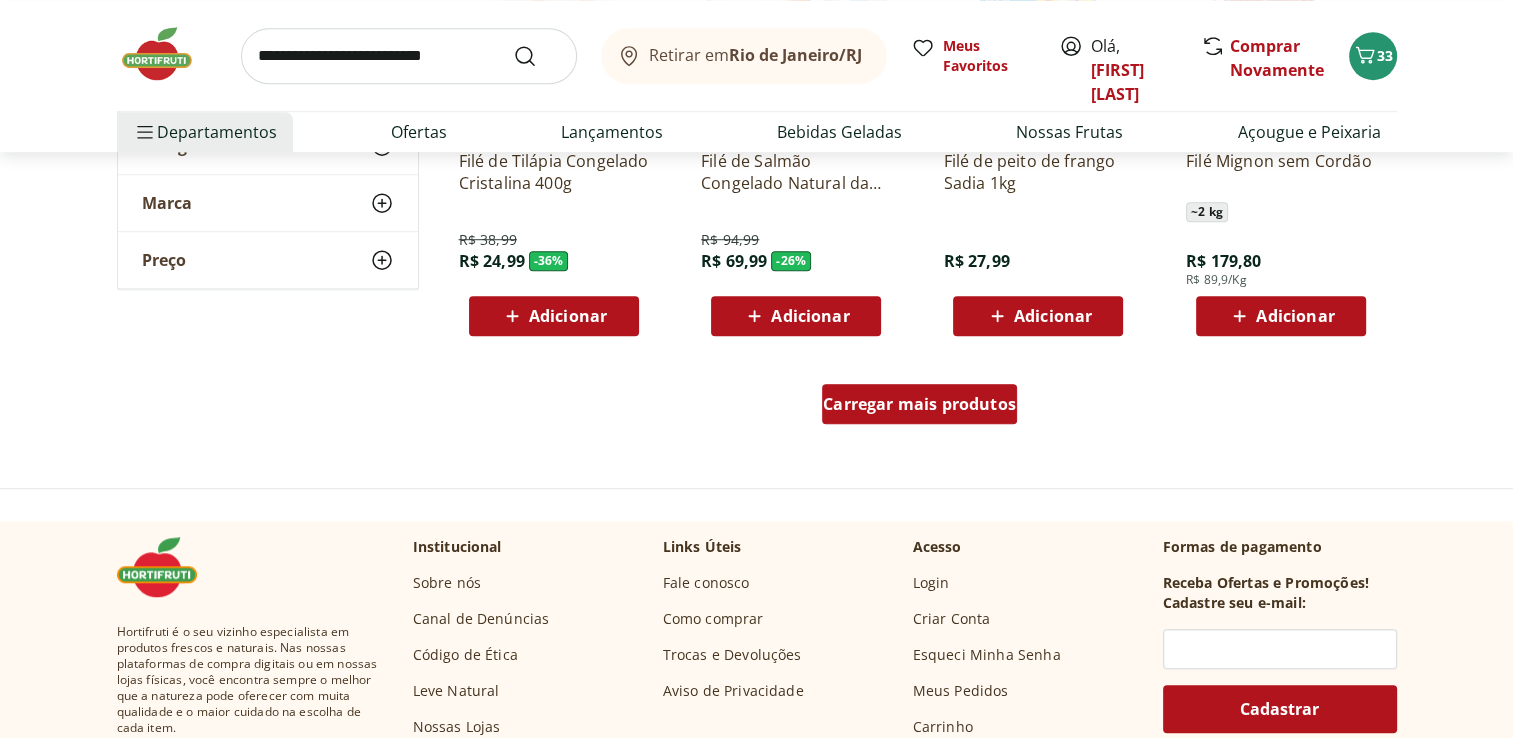 click on "Carregar mais produtos" at bounding box center (919, 404) 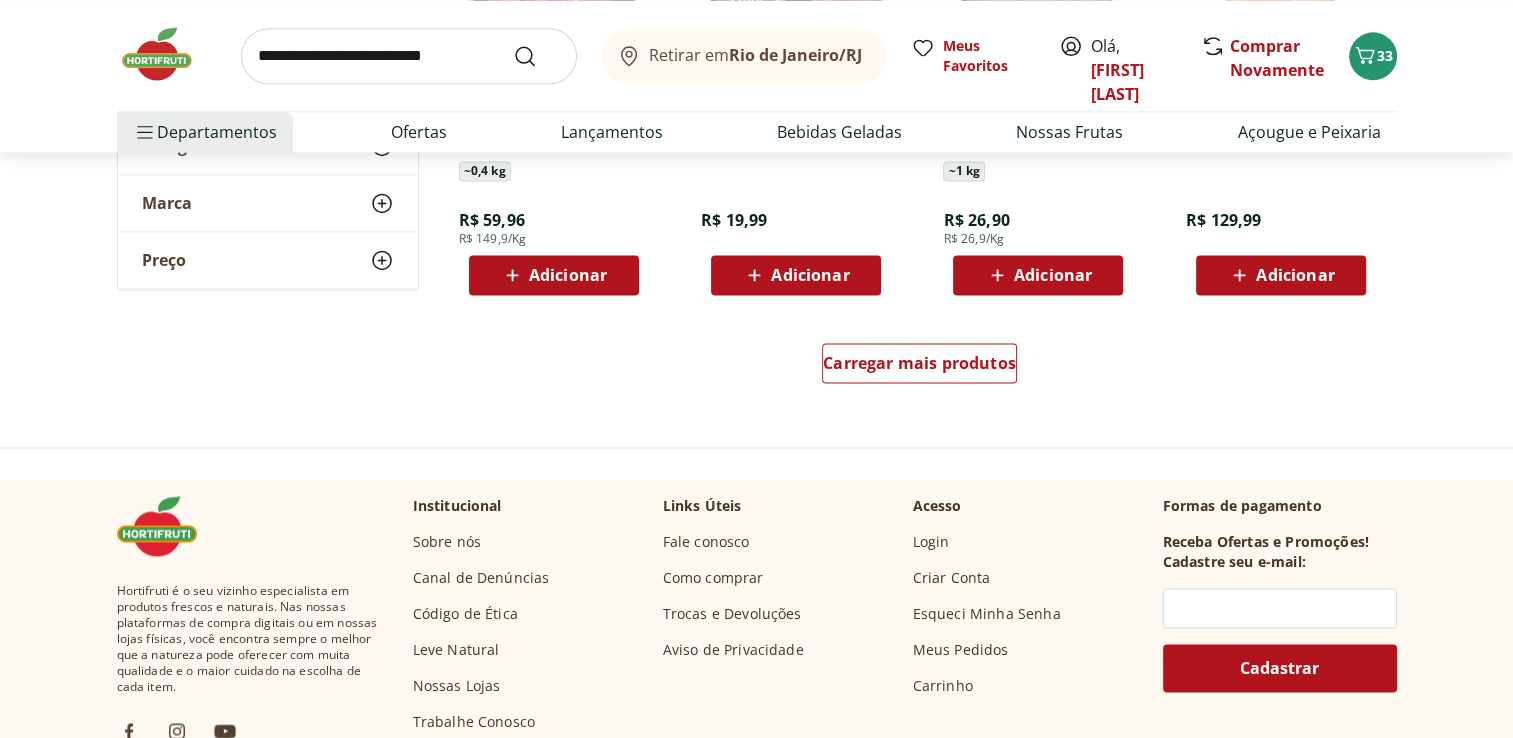 scroll, scrollTop: 2744, scrollLeft: 0, axis: vertical 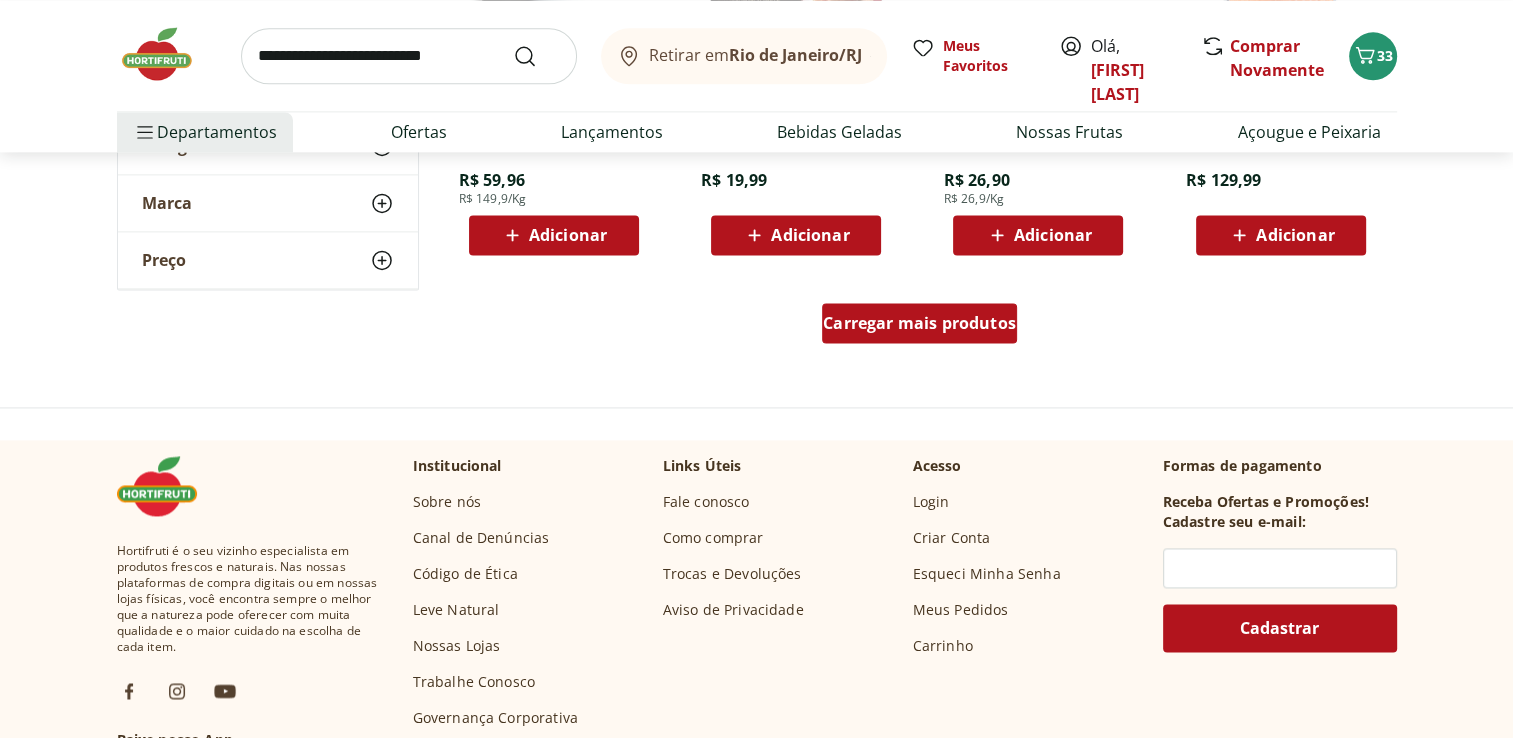 click on "Carregar mais produtos" at bounding box center [919, 323] 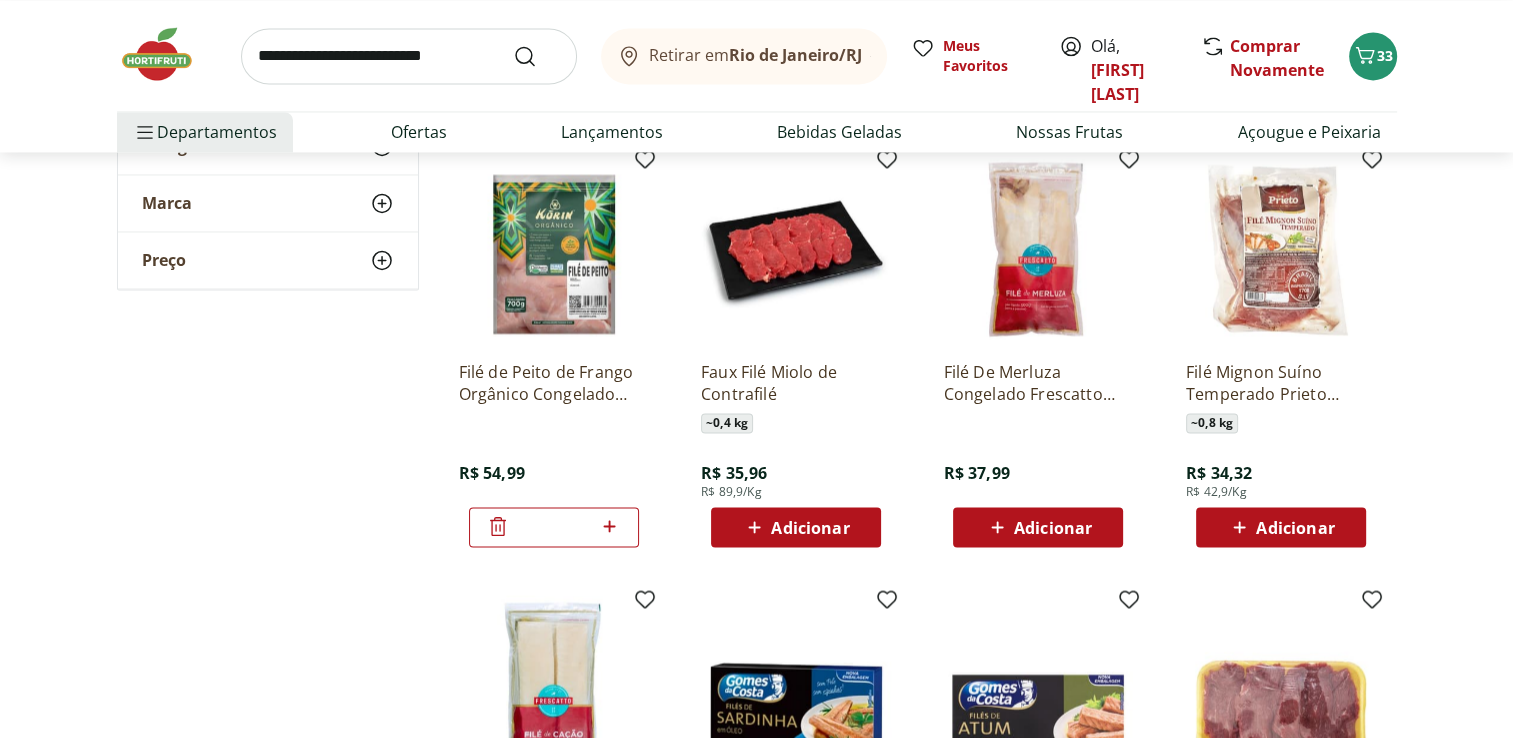 scroll, scrollTop: 3356, scrollLeft: 0, axis: vertical 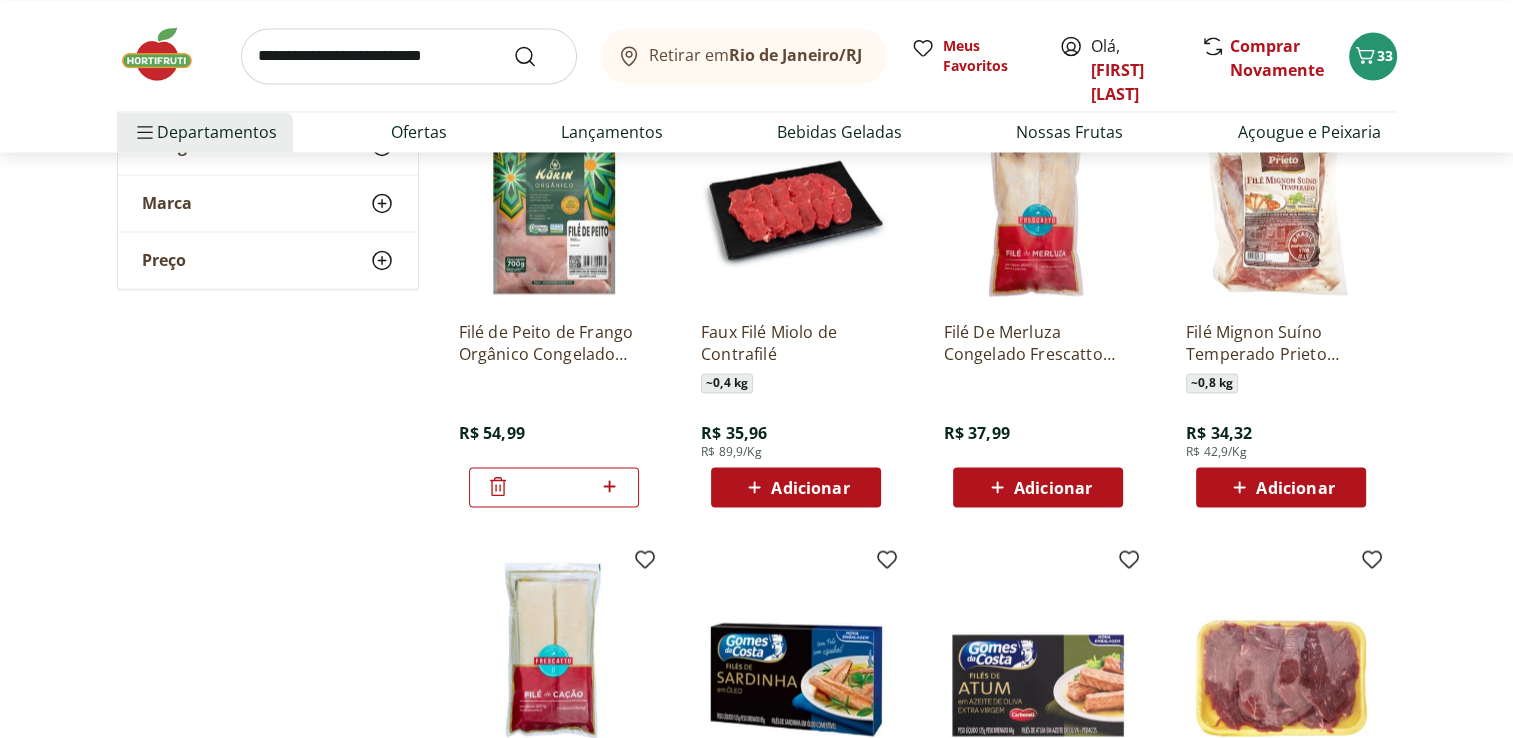 click on "Adicionar" at bounding box center [810, 487] 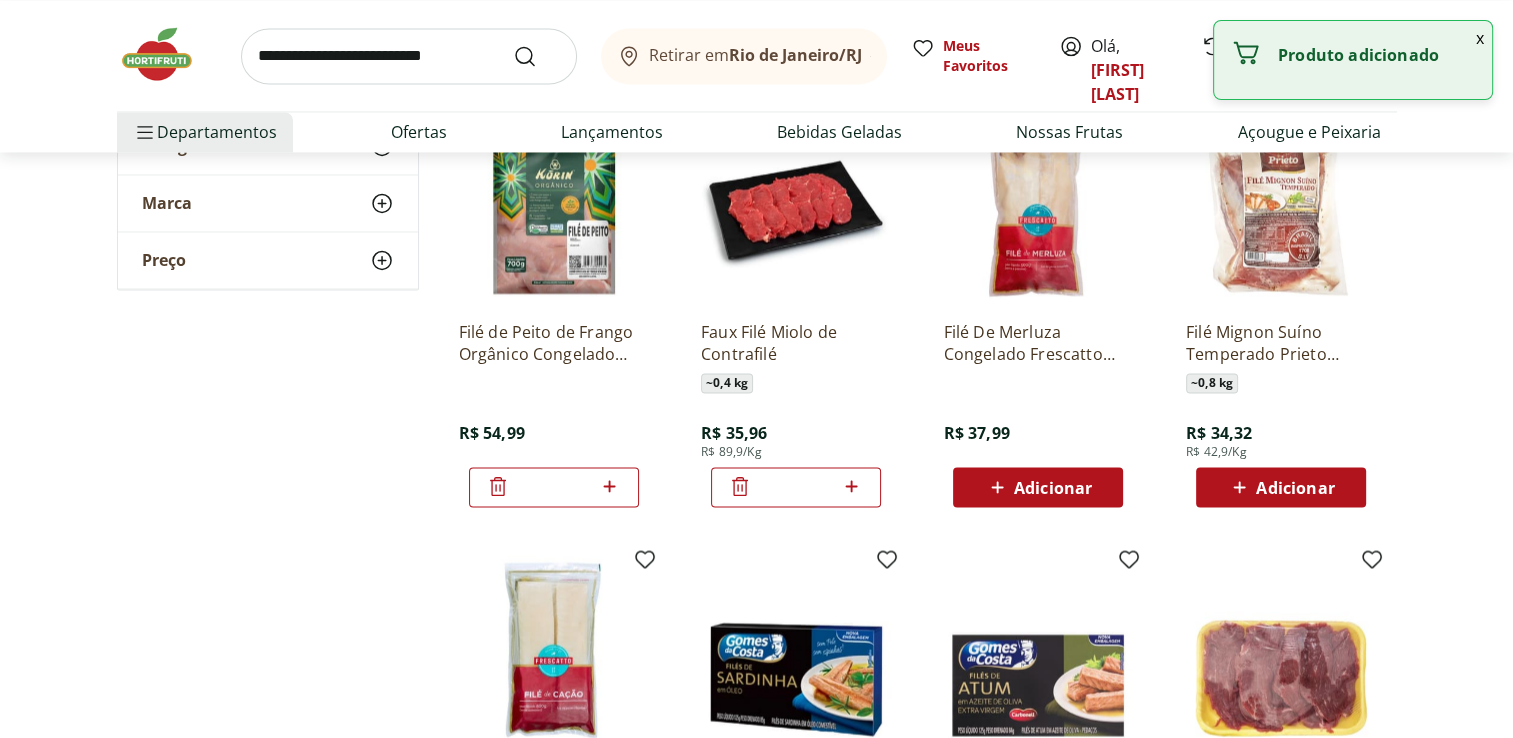 click 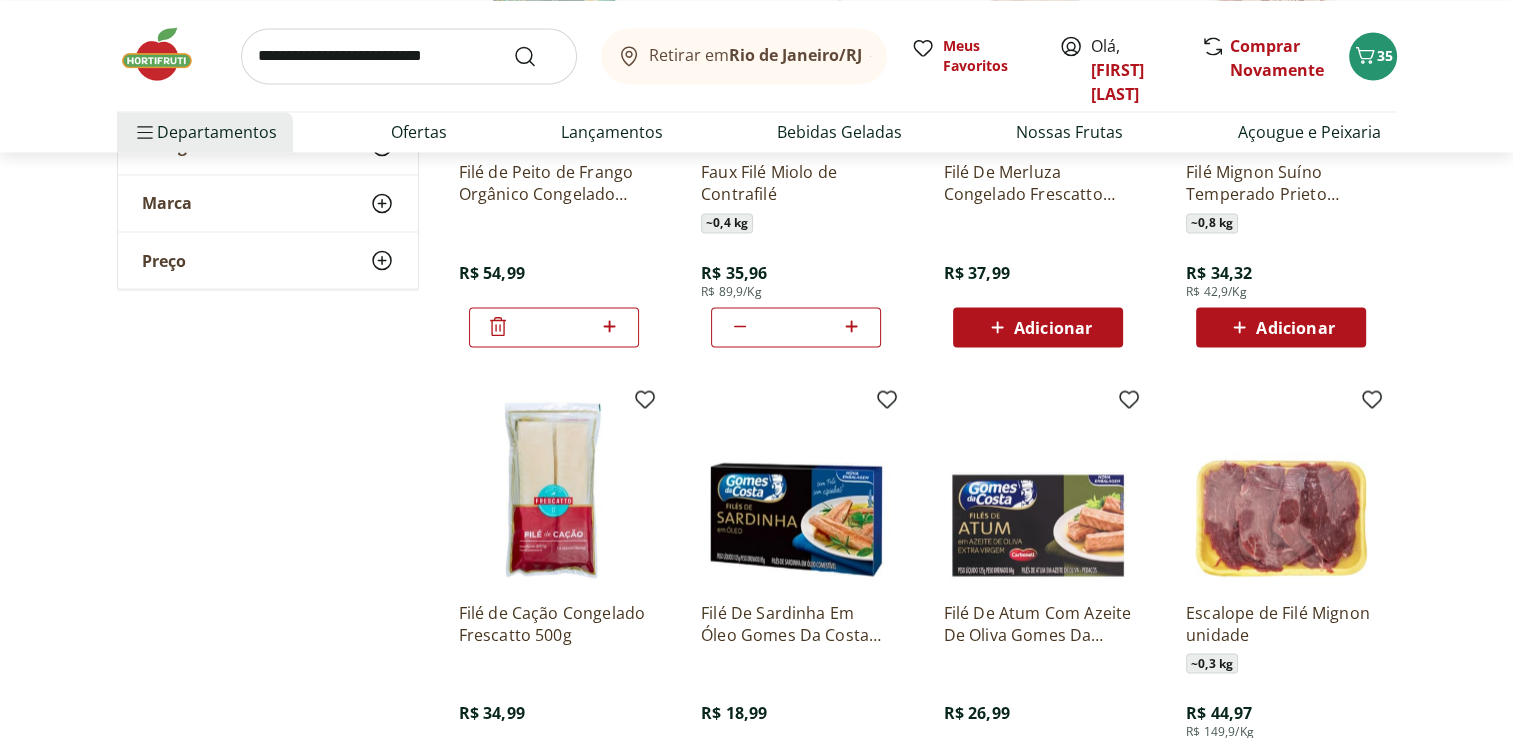 scroll, scrollTop: 3556, scrollLeft: 0, axis: vertical 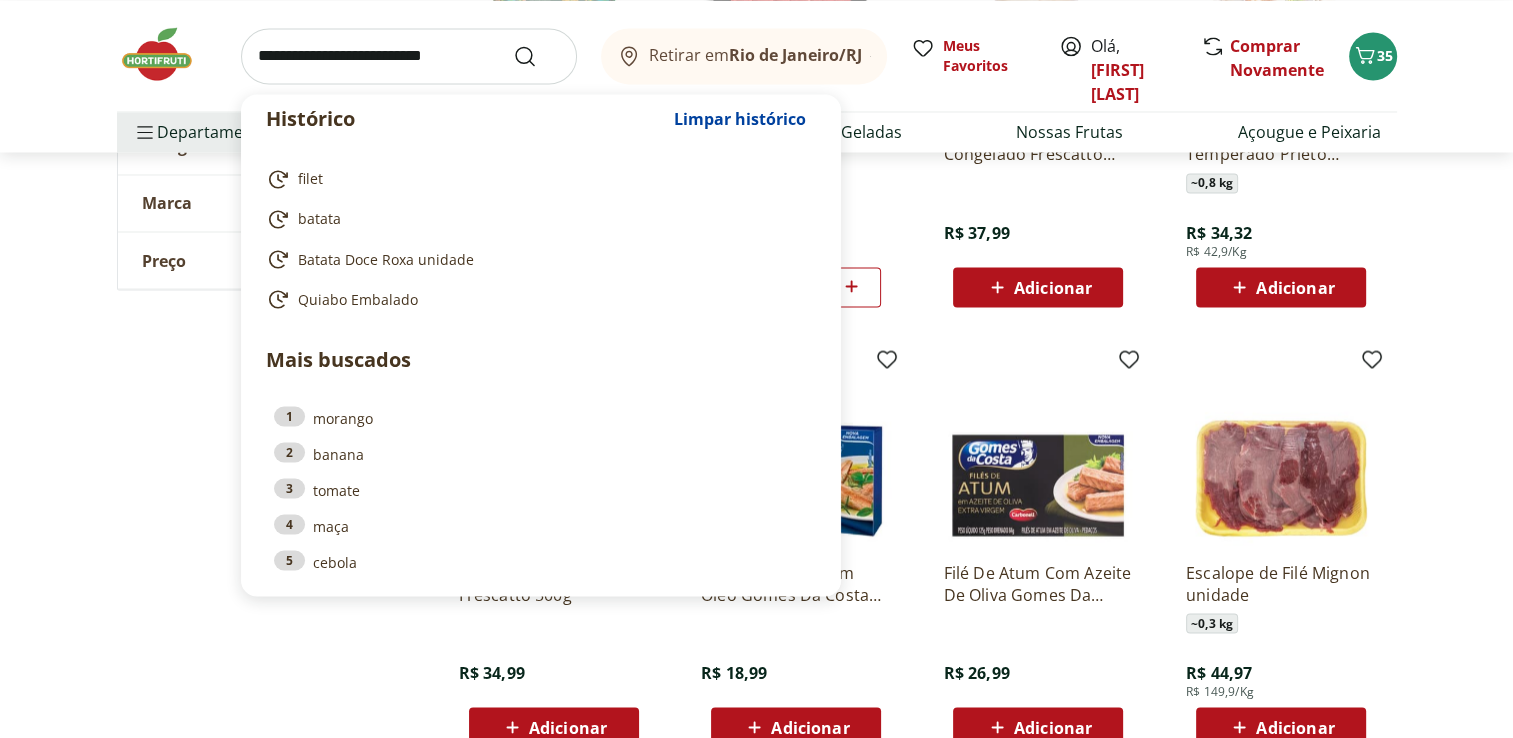 click at bounding box center [409, 56] 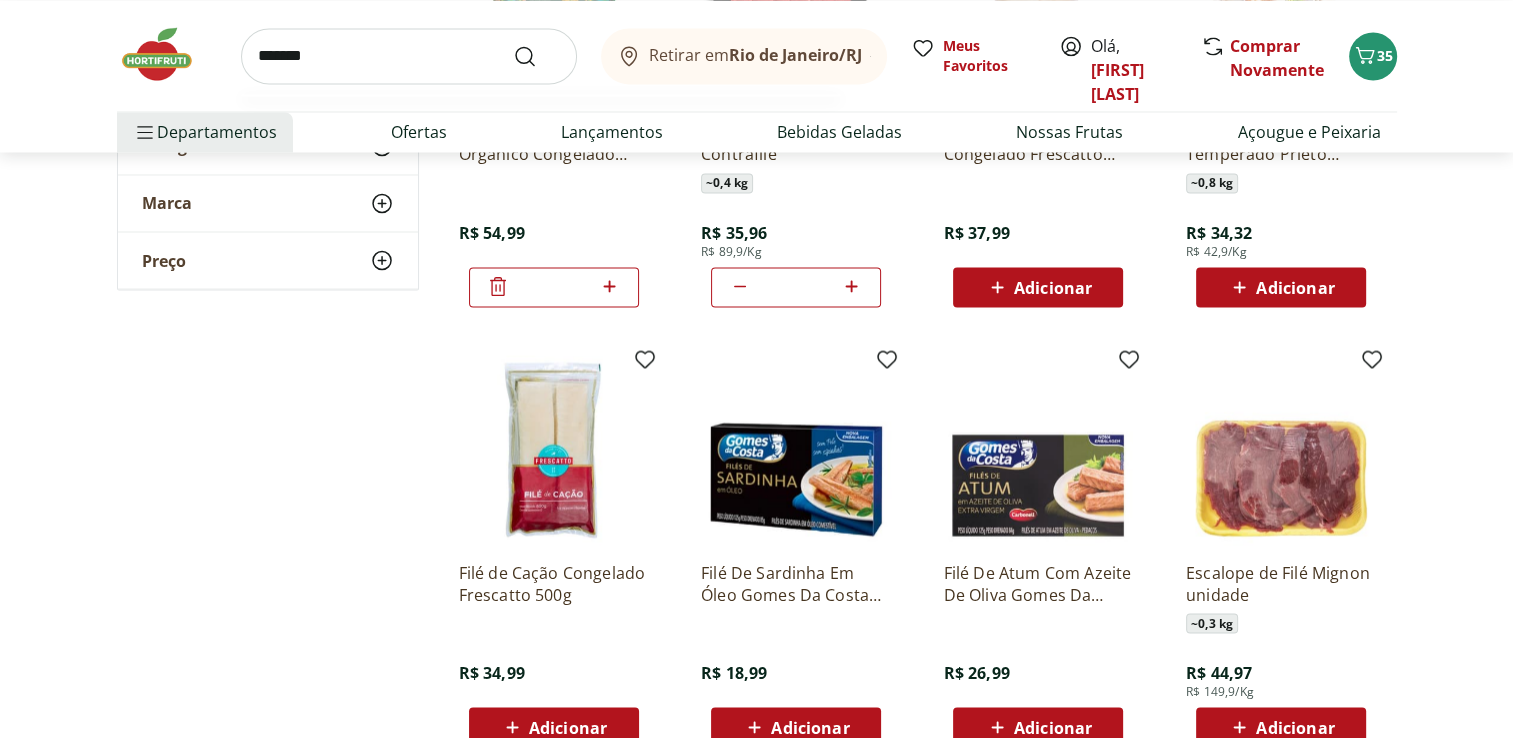 type on "*******" 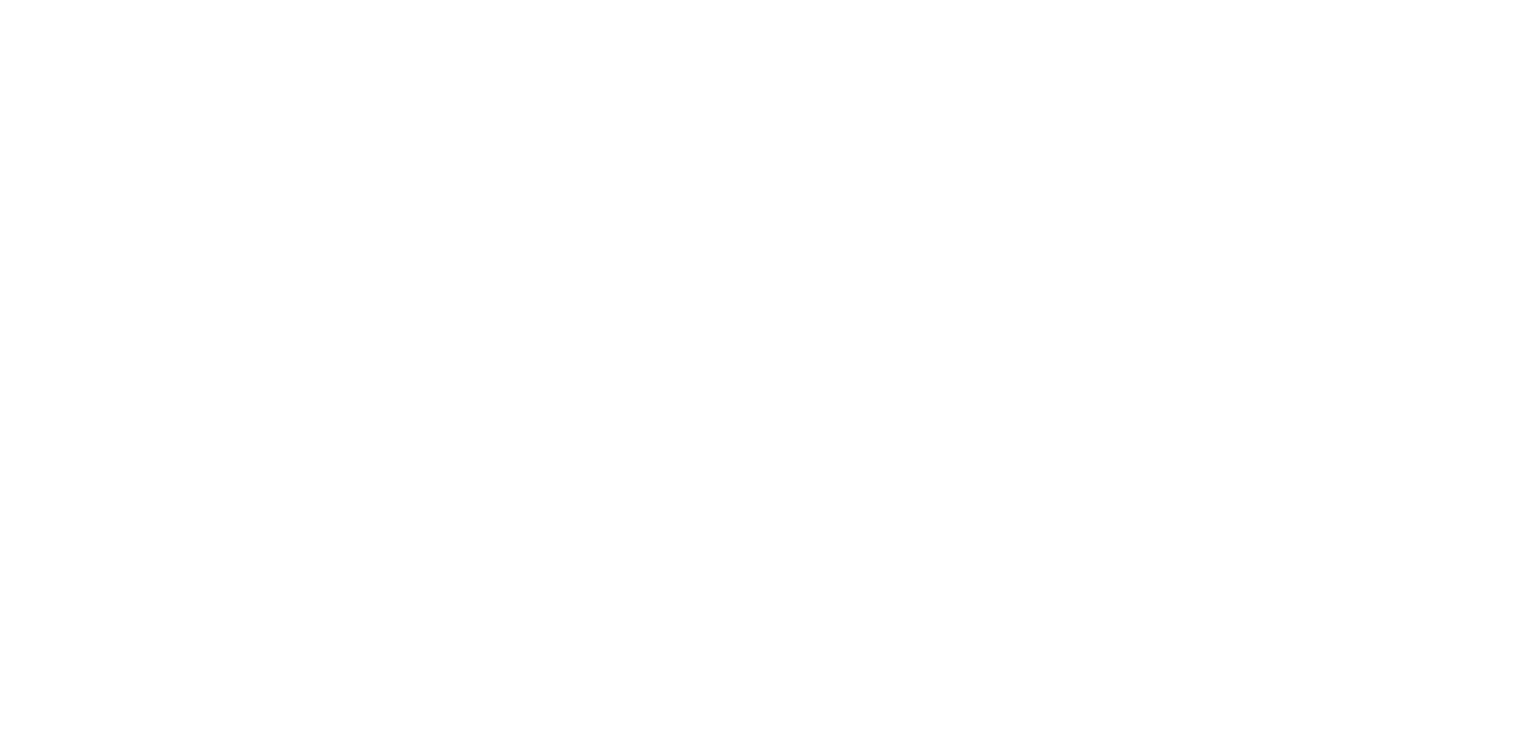 scroll, scrollTop: 0, scrollLeft: 0, axis: both 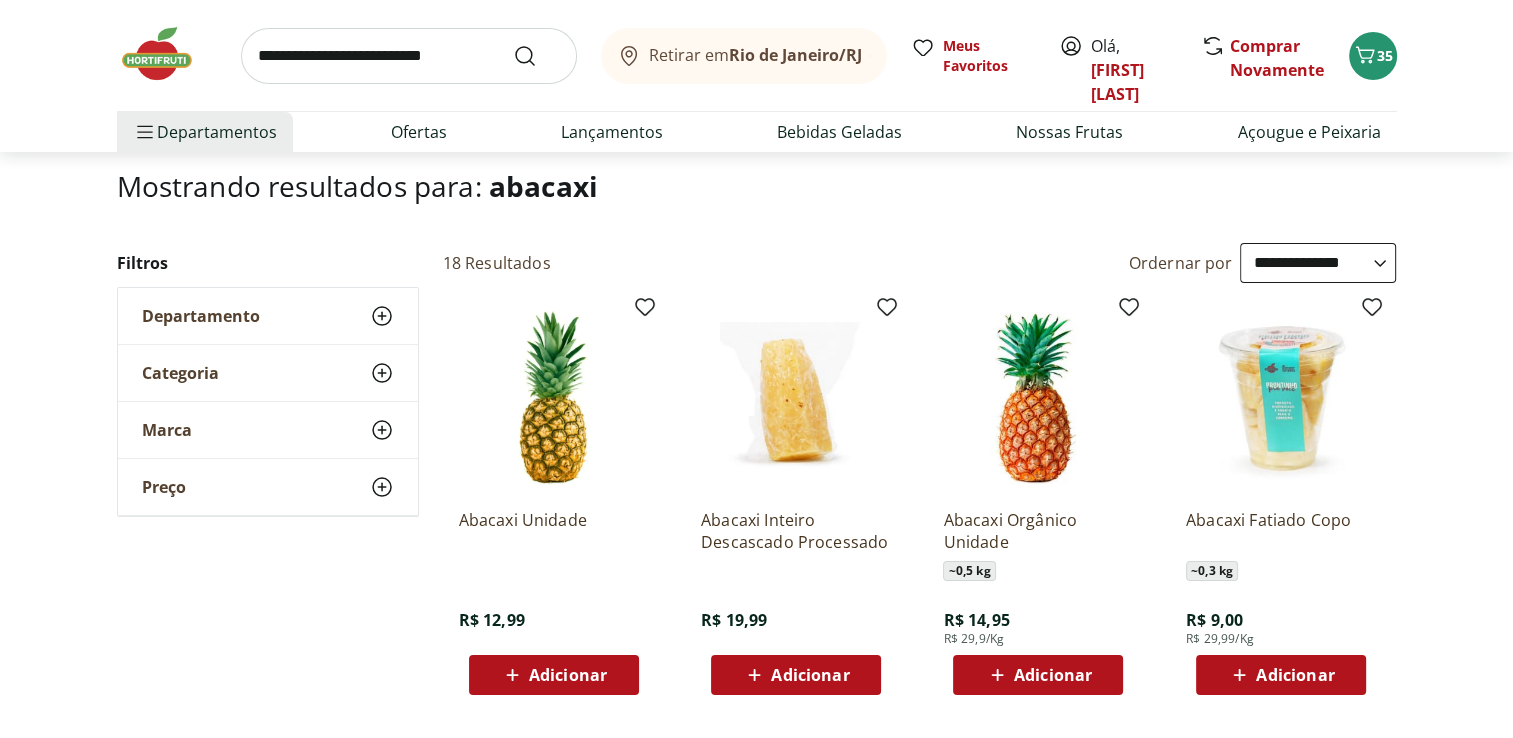 click on "Adicionar" at bounding box center [568, 675] 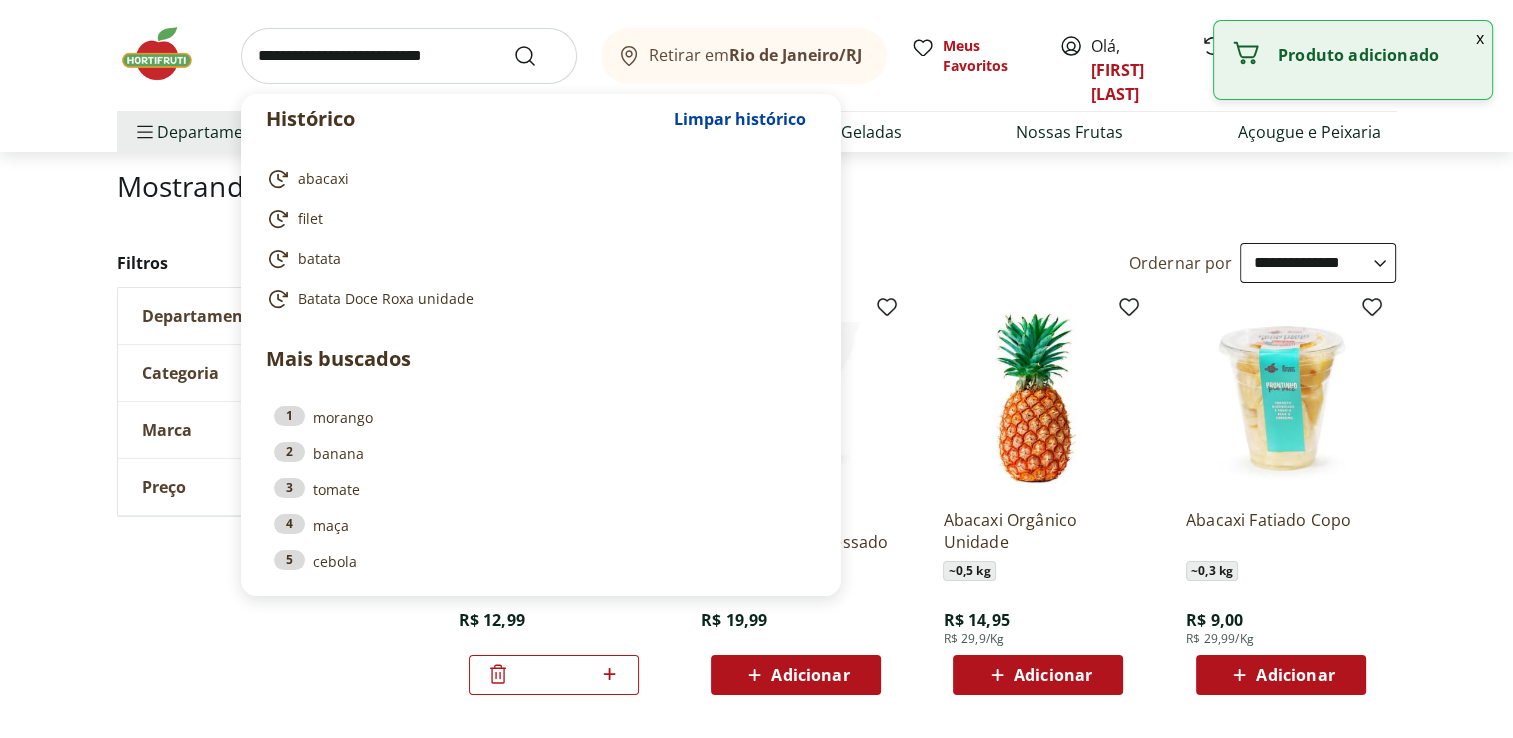 click at bounding box center [409, 56] 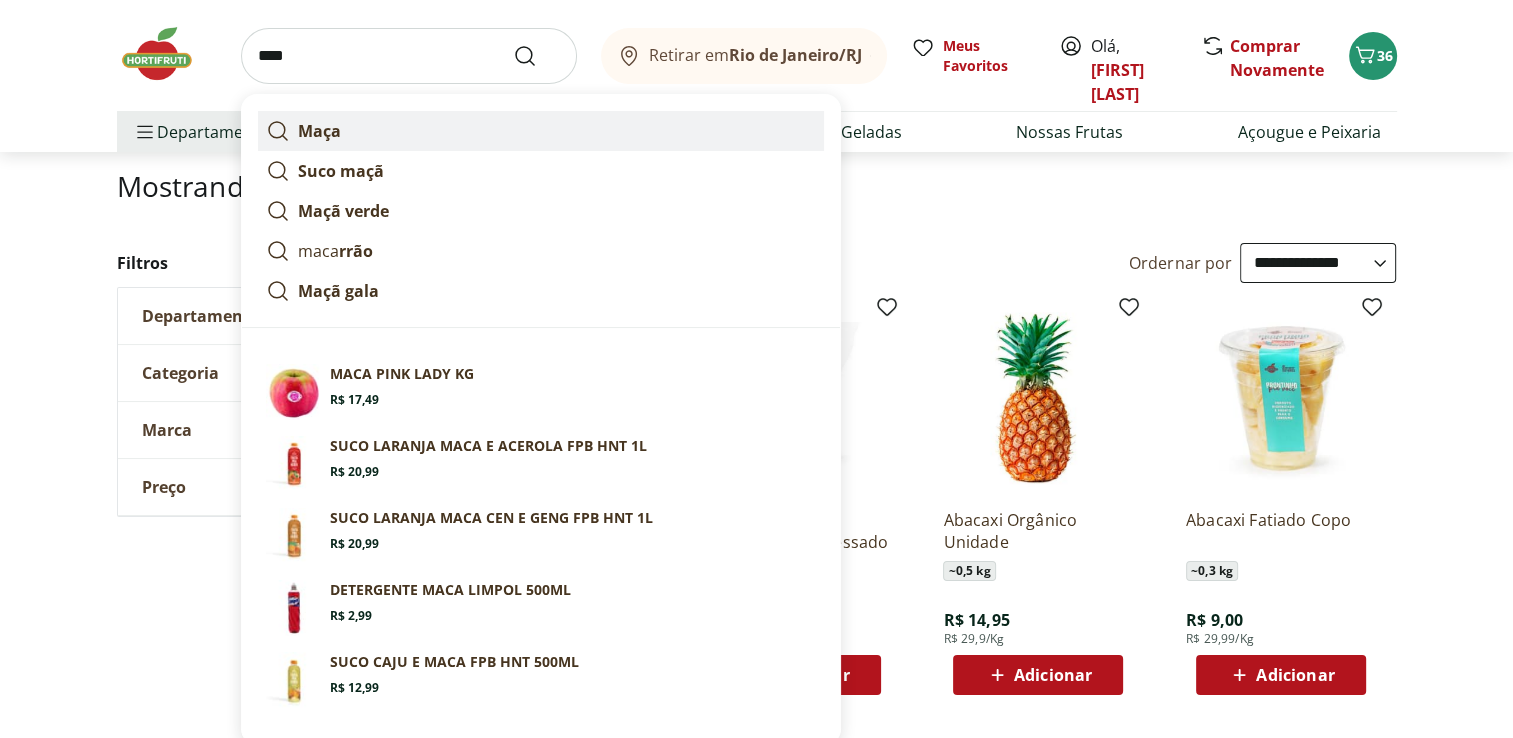 click on "Maça" at bounding box center (541, 131) 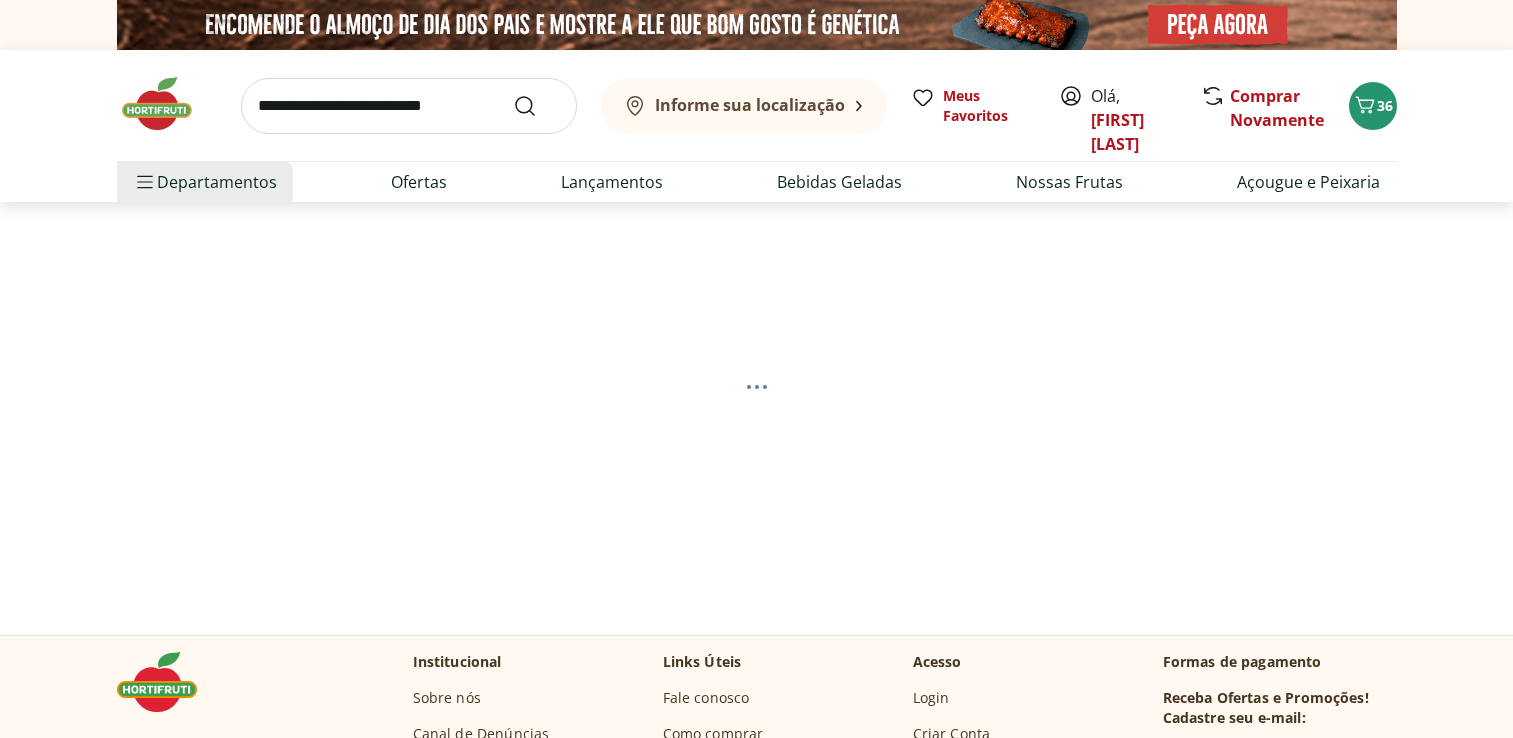 scroll, scrollTop: 0, scrollLeft: 0, axis: both 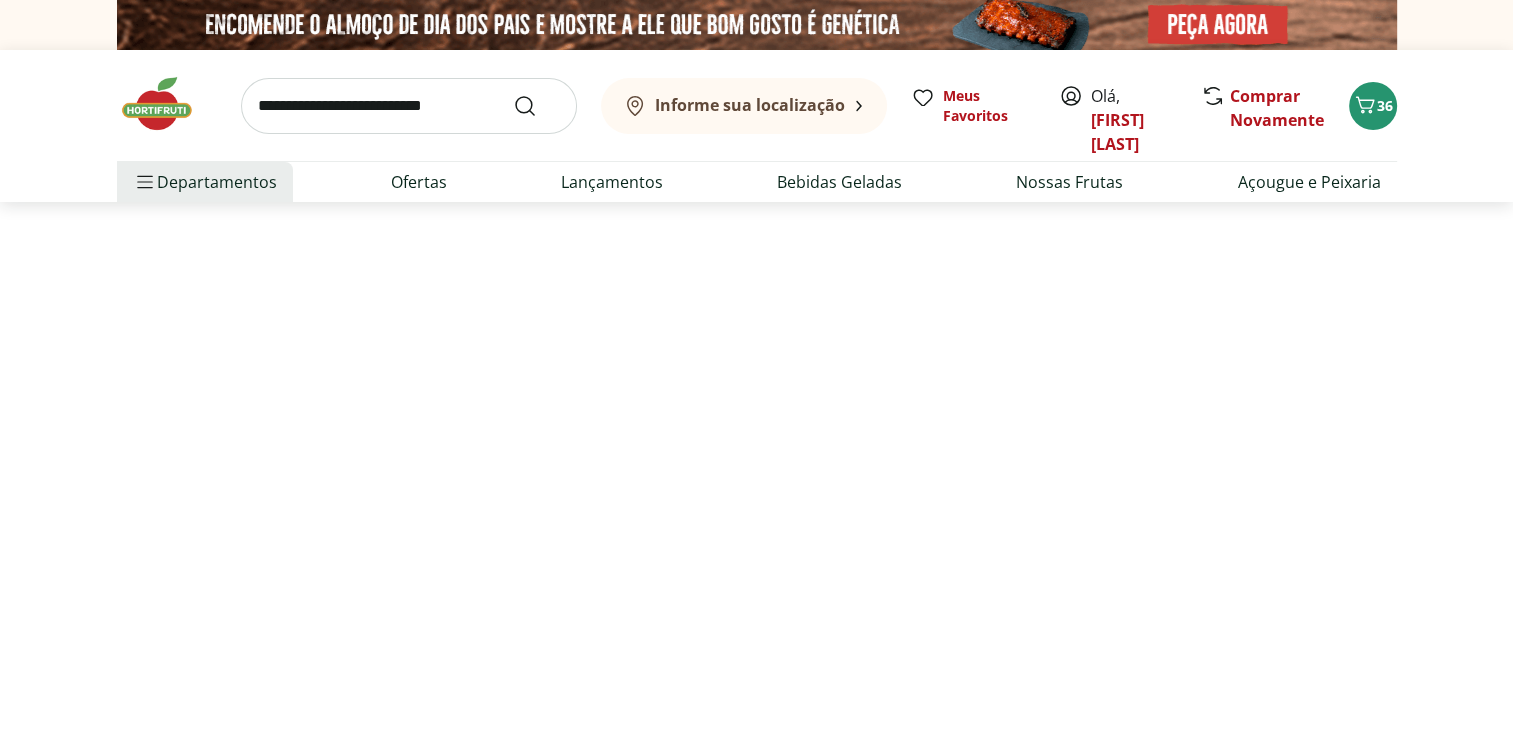 select on "**********" 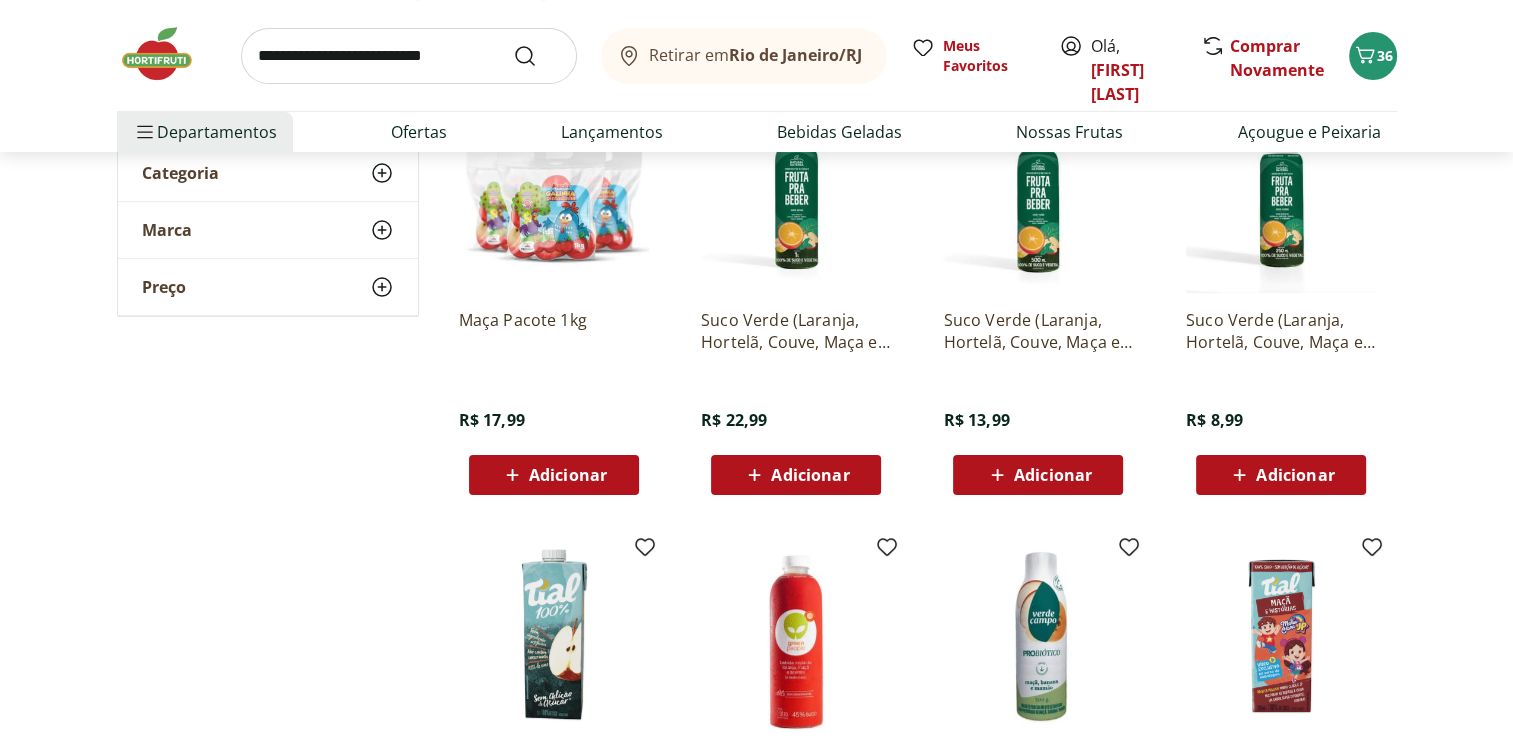 scroll, scrollTop: 360, scrollLeft: 0, axis: vertical 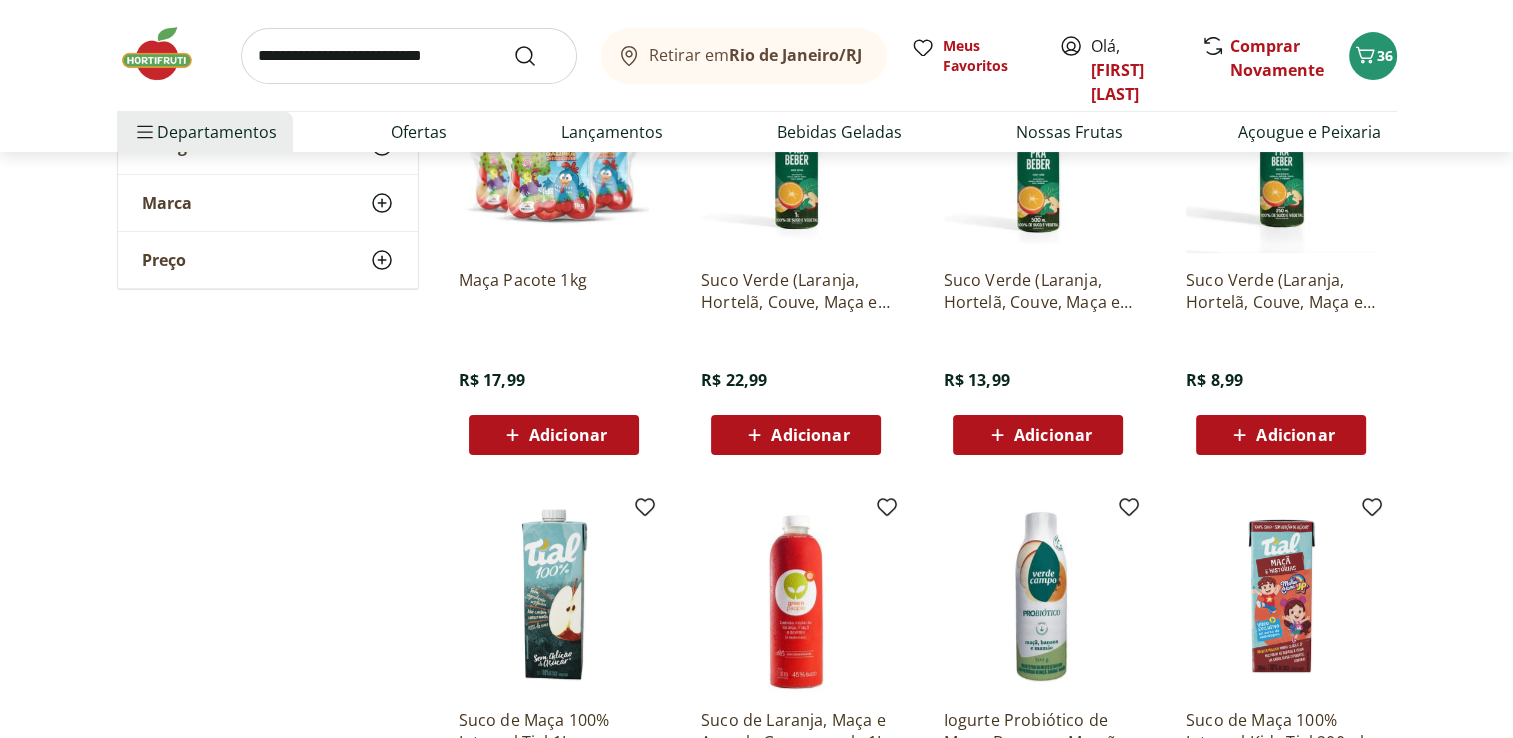 click on "Adicionar" at bounding box center [554, 435] 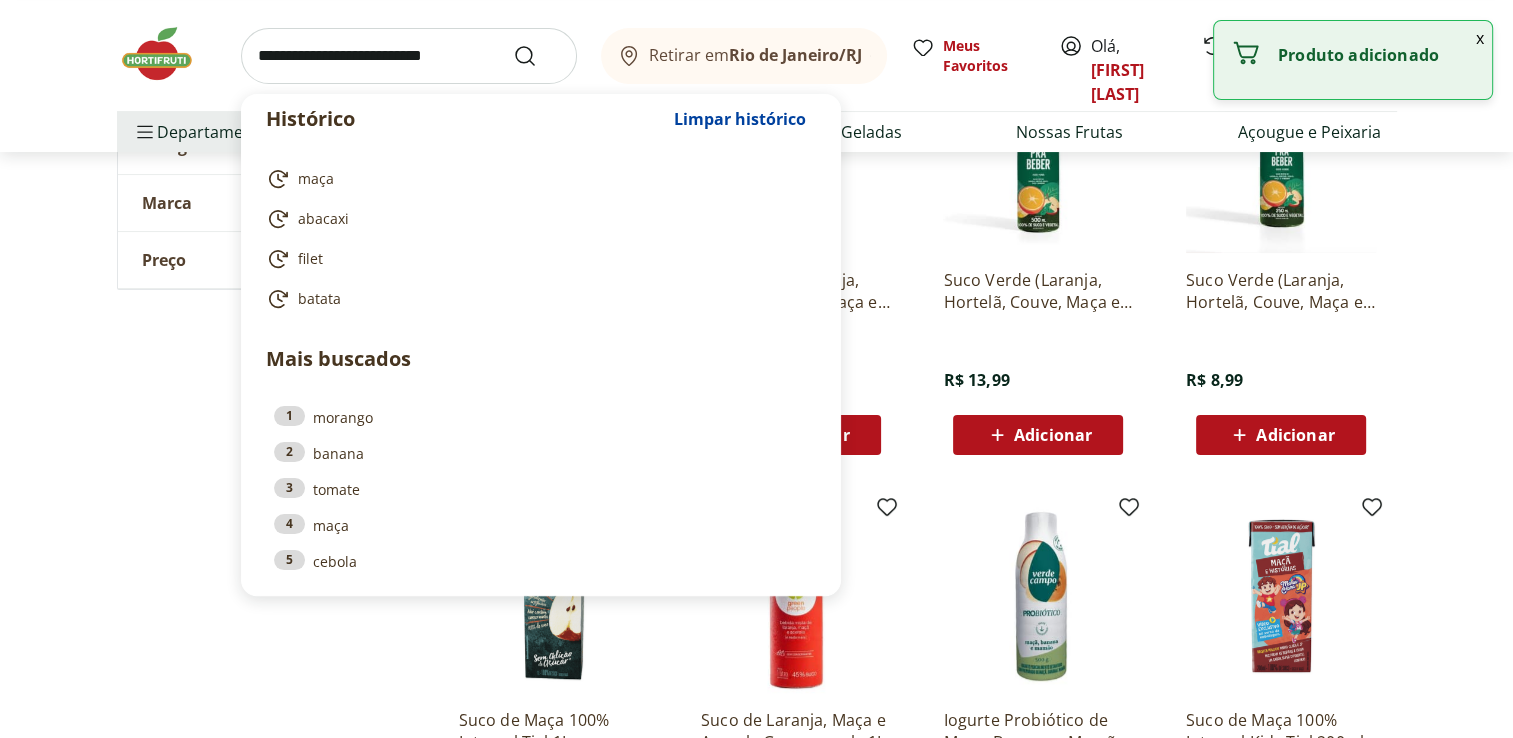 click at bounding box center [409, 56] 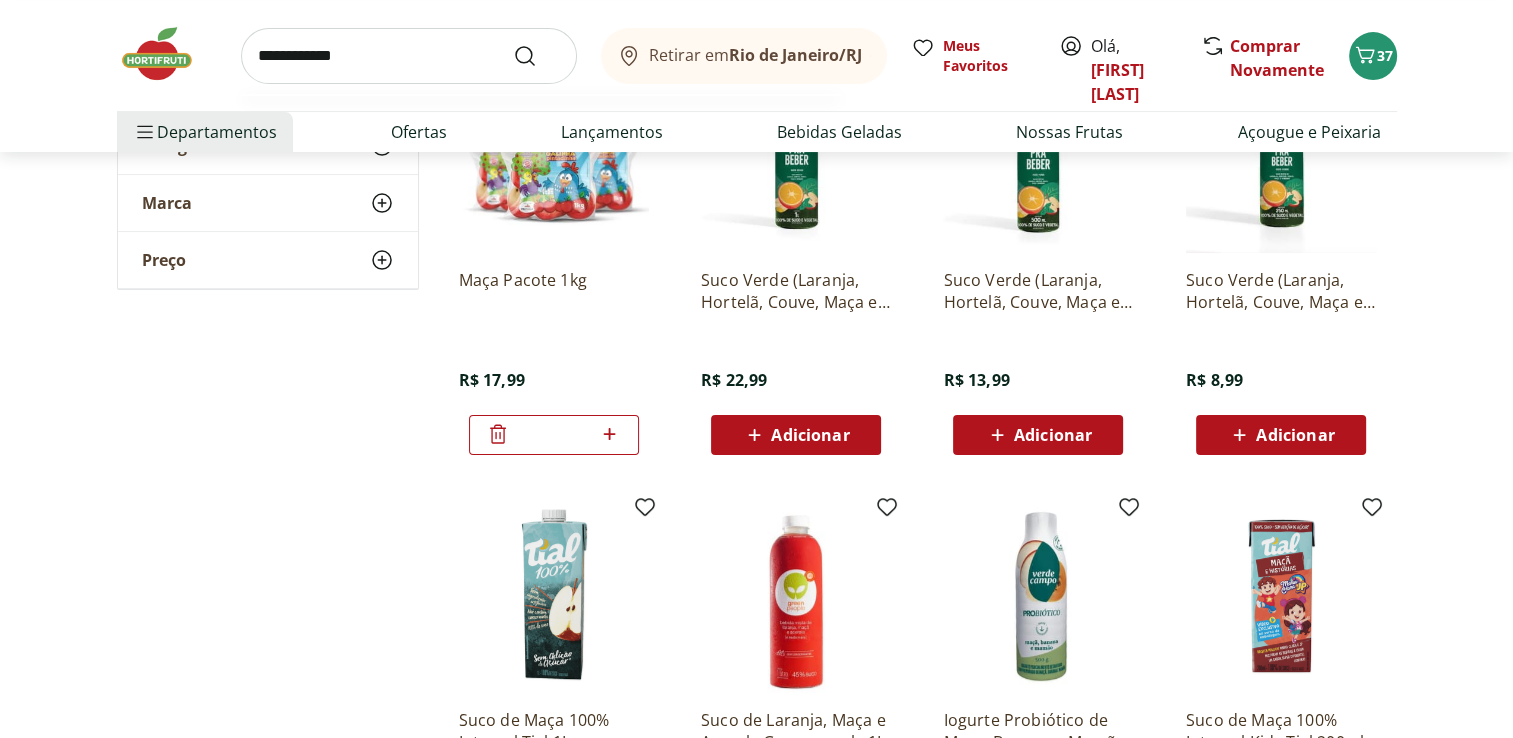 type on "**********" 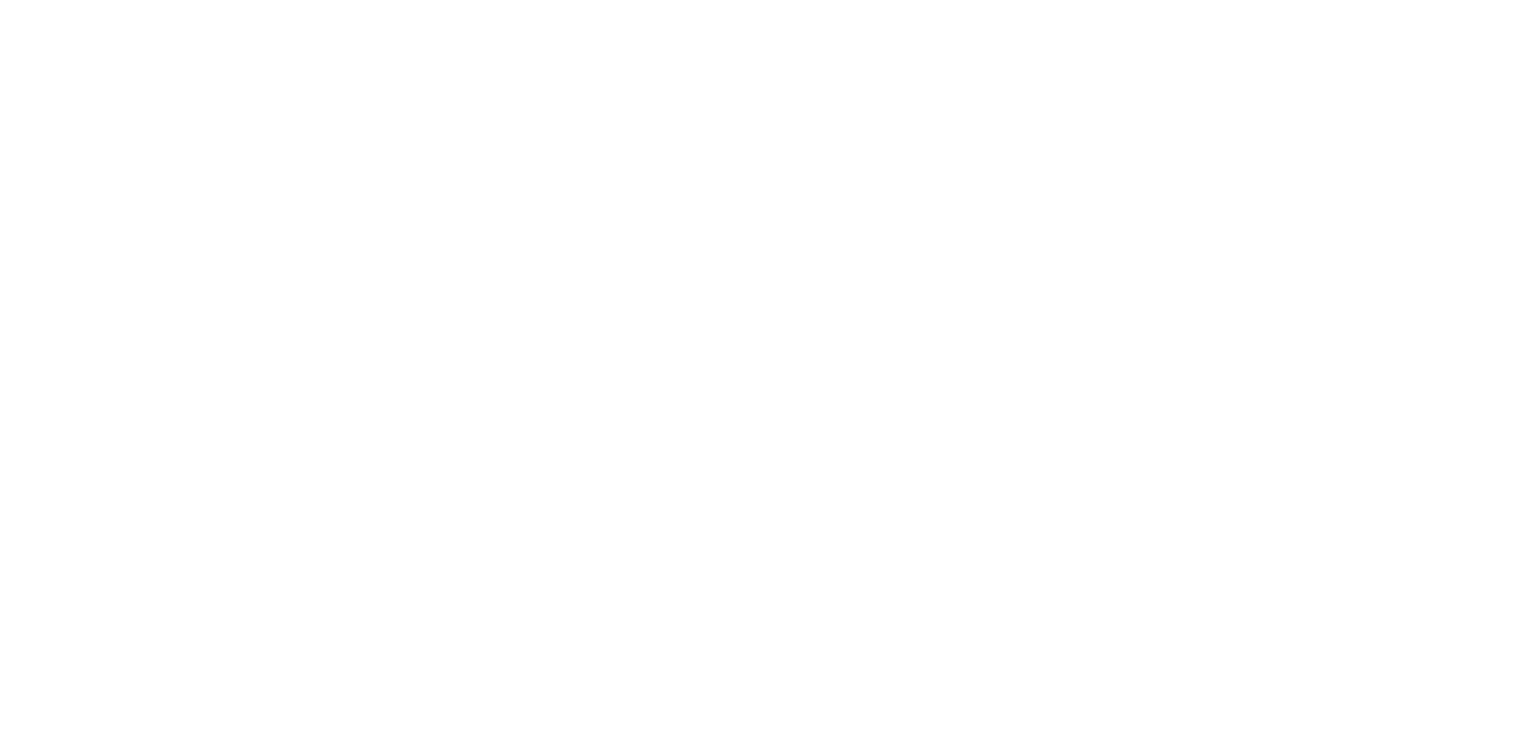 scroll, scrollTop: 0, scrollLeft: 0, axis: both 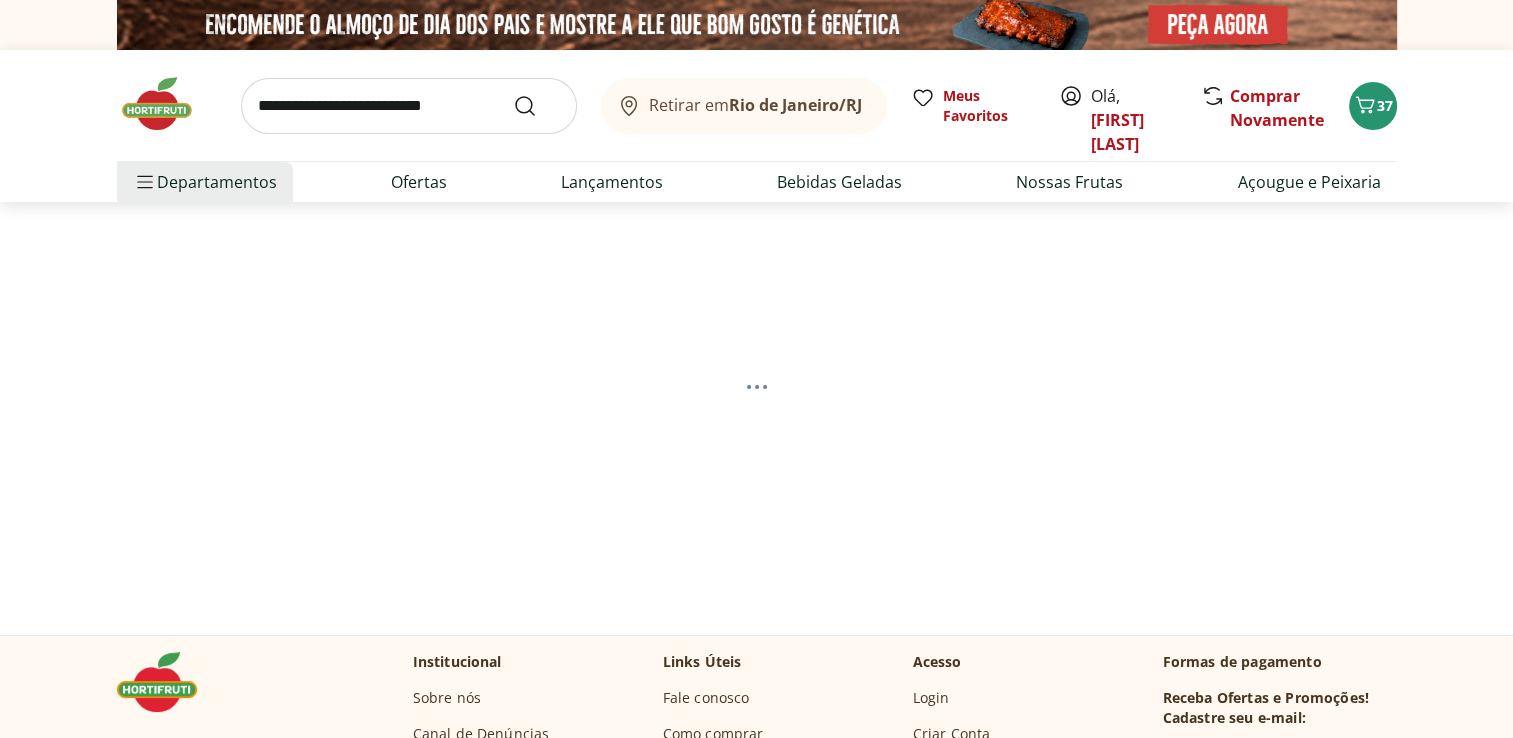 select on "**********" 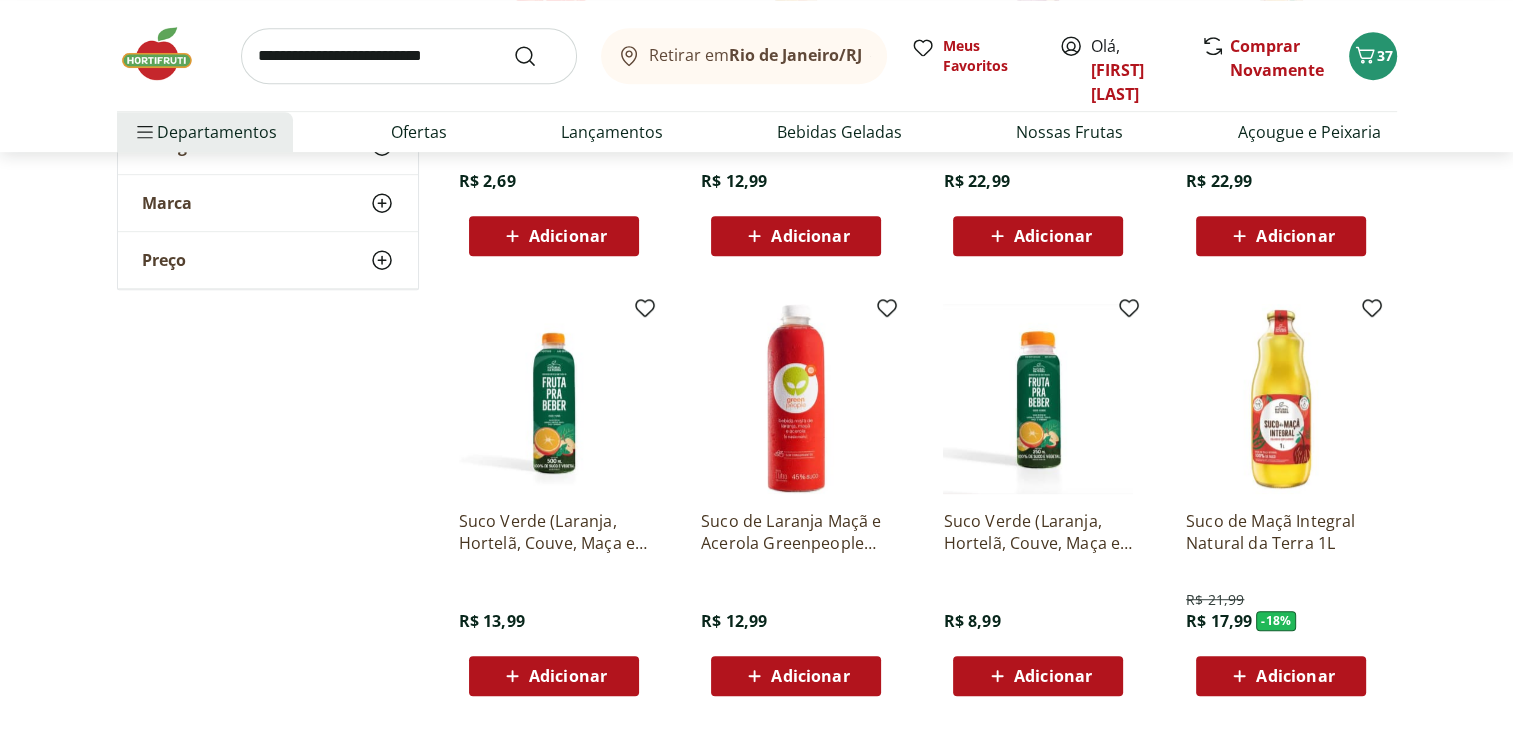scroll, scrollTop: 1039, scrollLeft: 0, axis: vertical 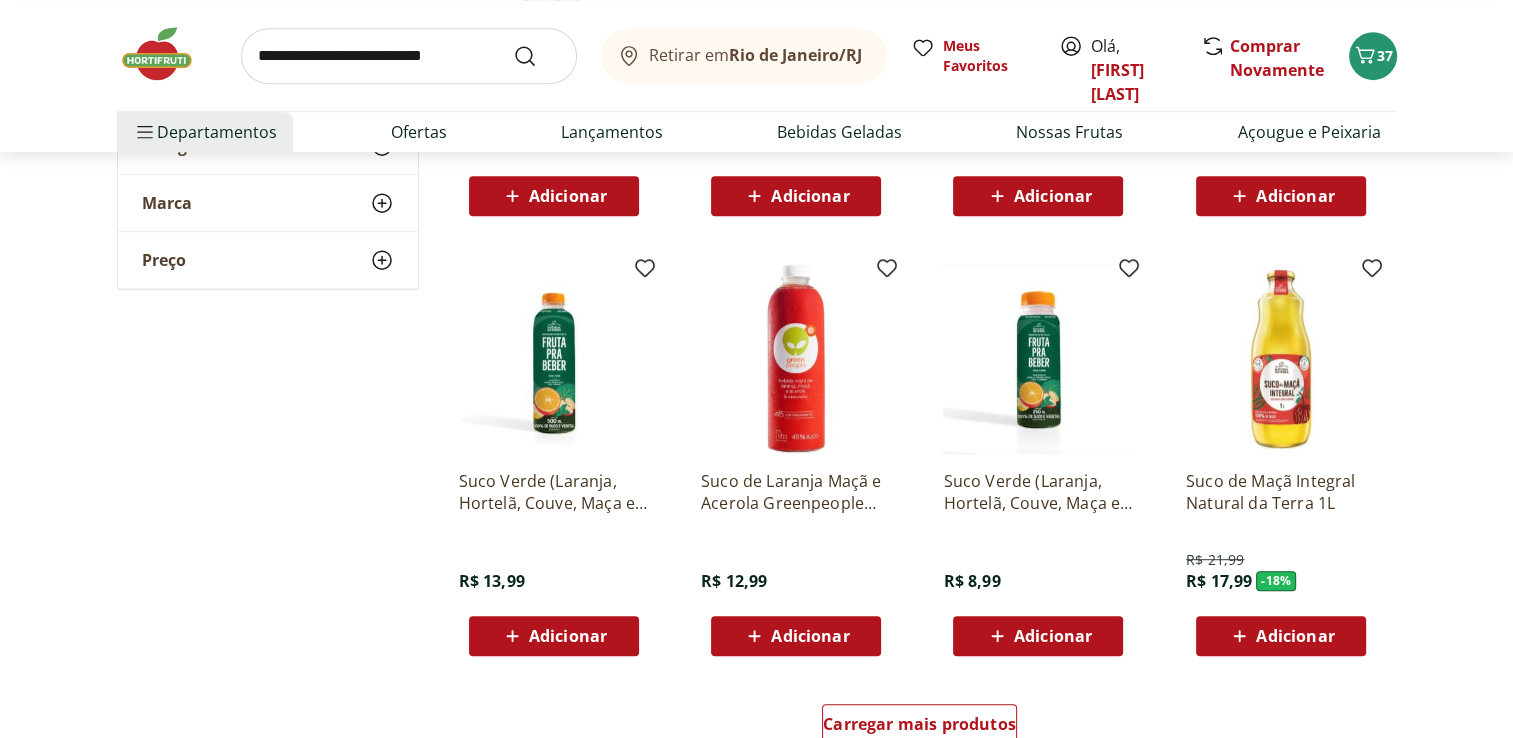 click on "Adicionar" at bounding box center (1295, 636) 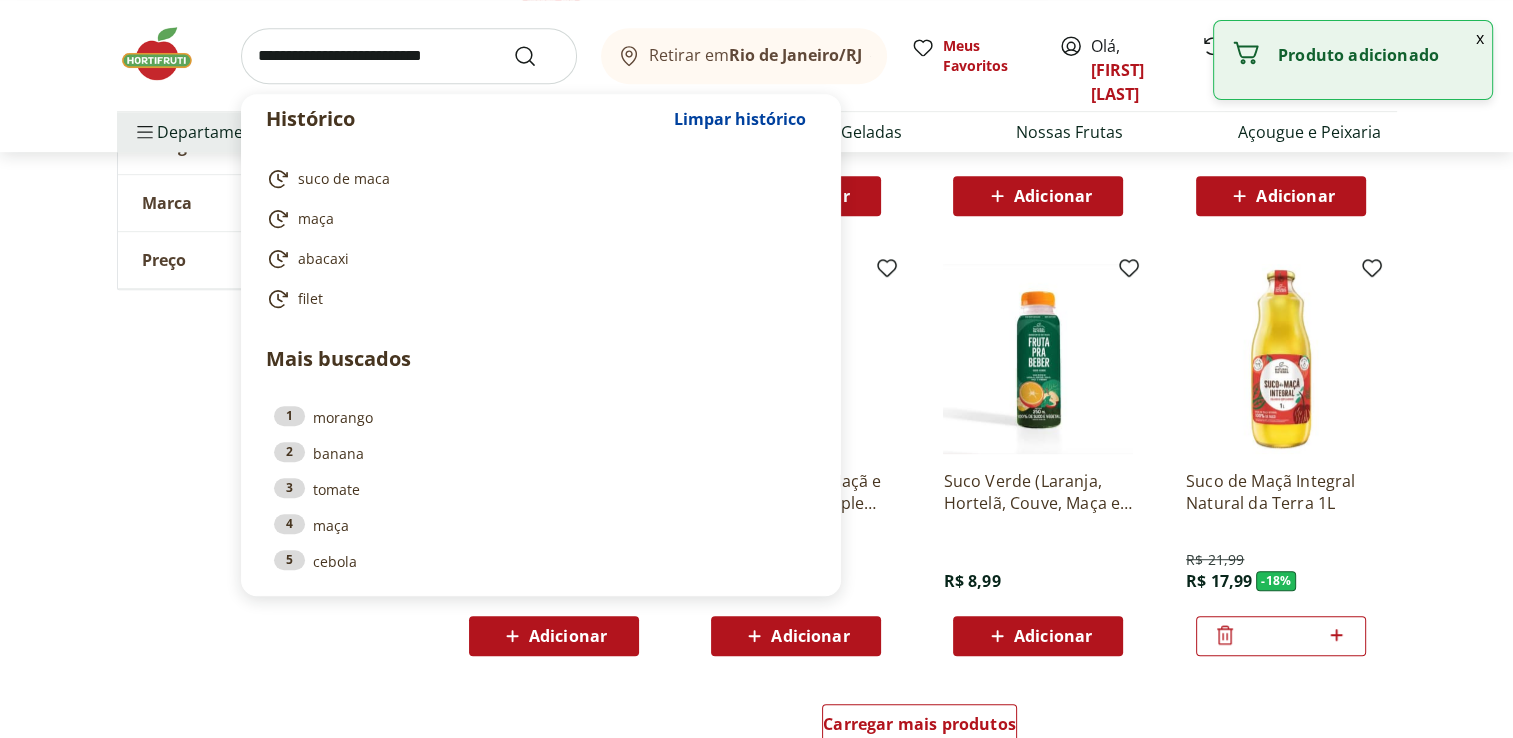 click at bounding box center (409, 56) 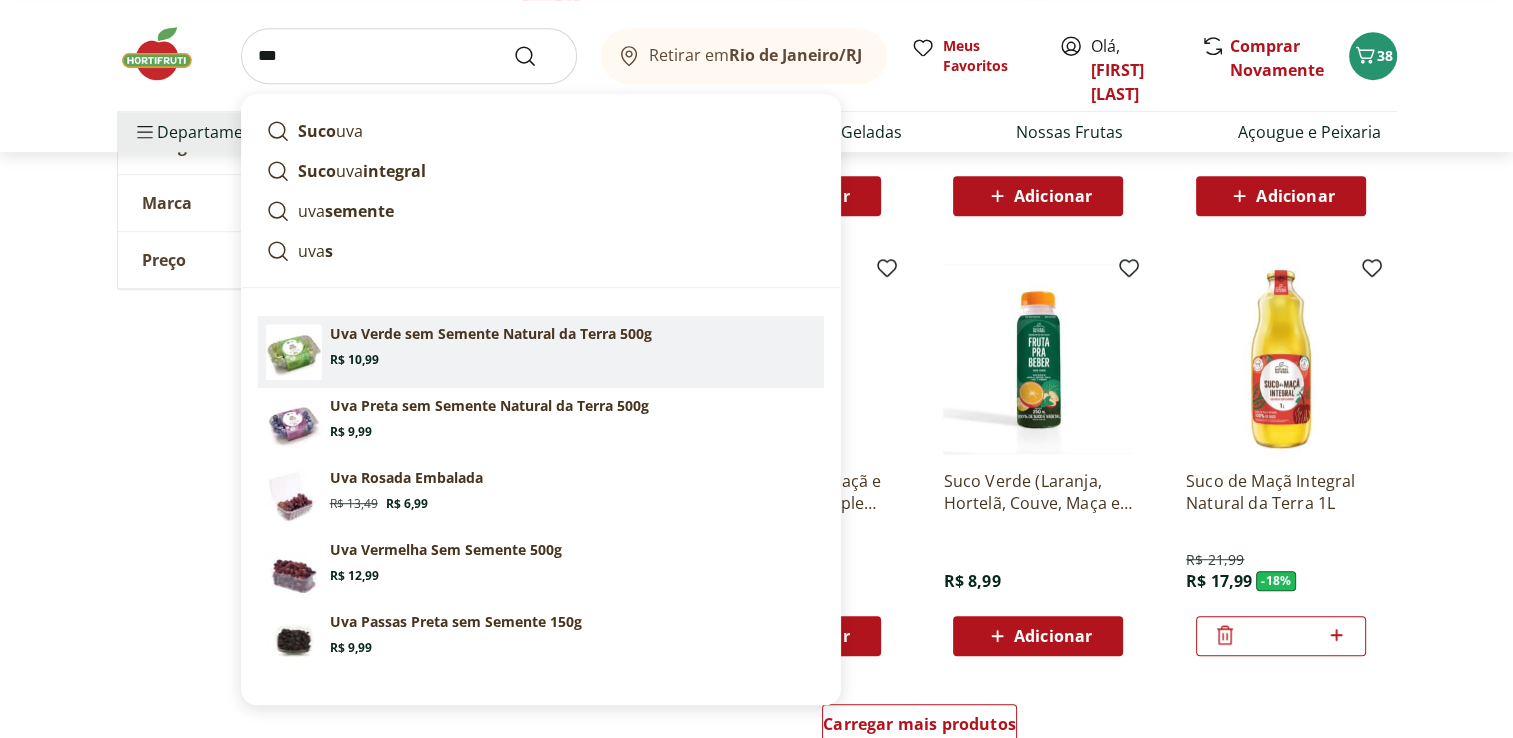 click on "Uva Verde sem Semente Natural da Terra 500g" at bounding box center (491, 334) 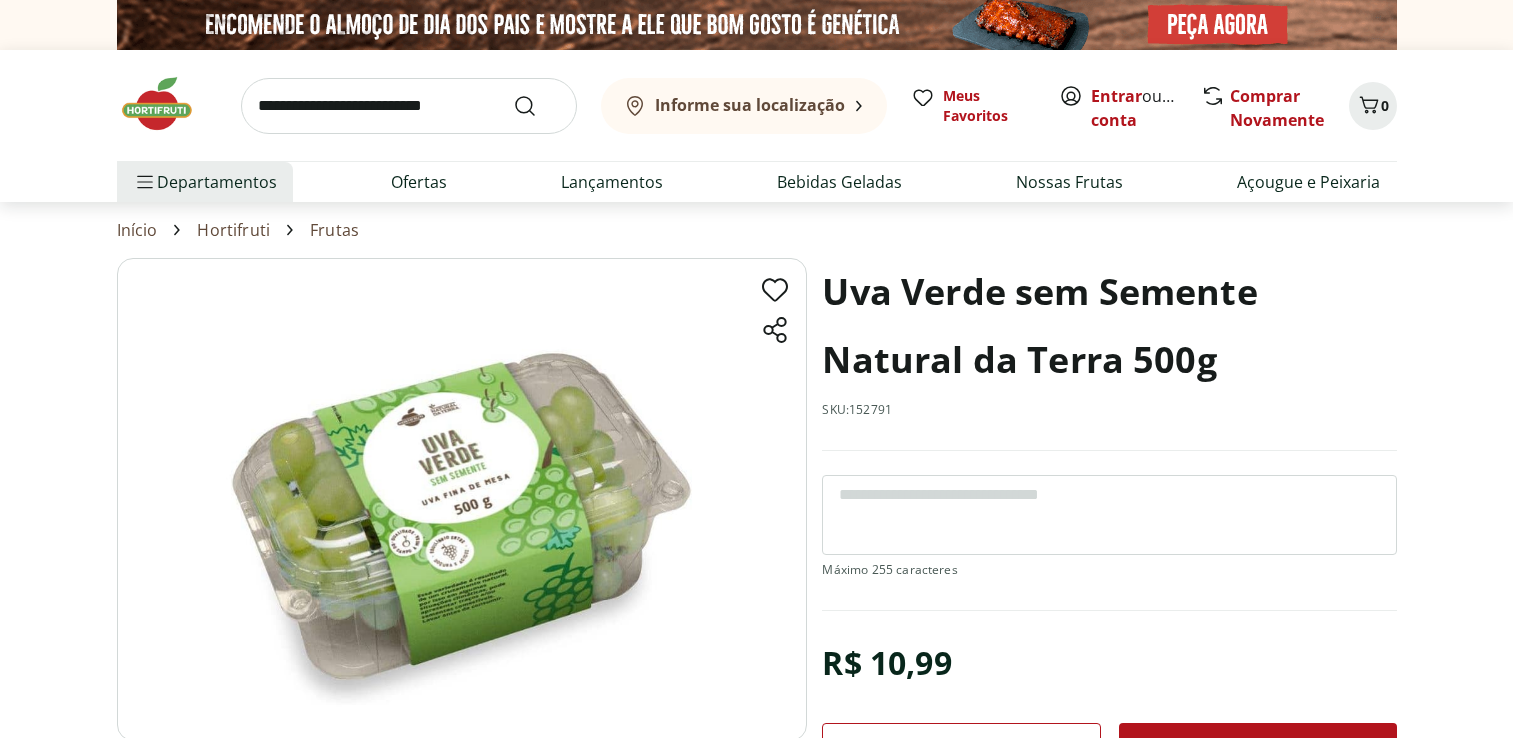 scroll, scrollTop: 0, scrollLeft: 0, axis: both 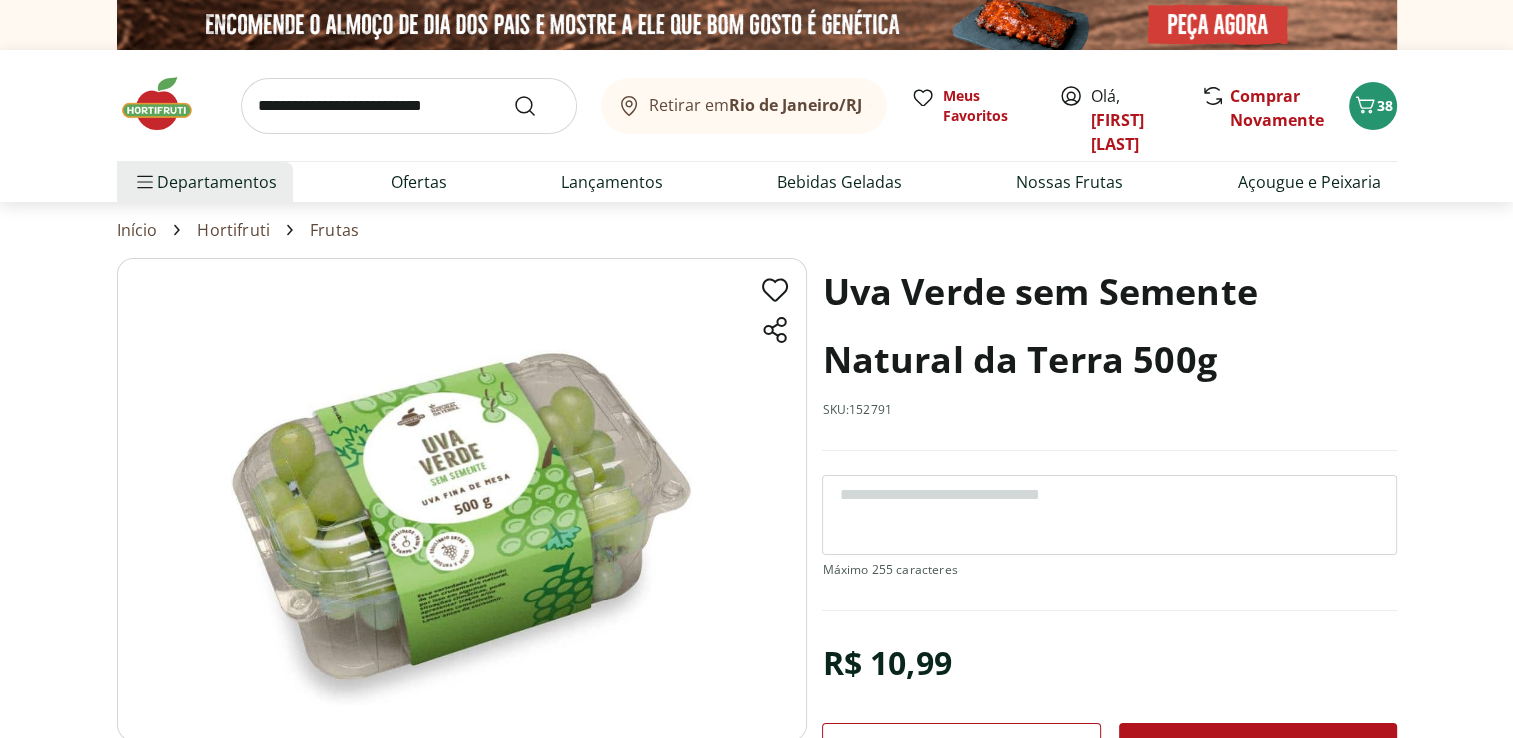 click on "Adicionar" at bounding box center [1258, 747] 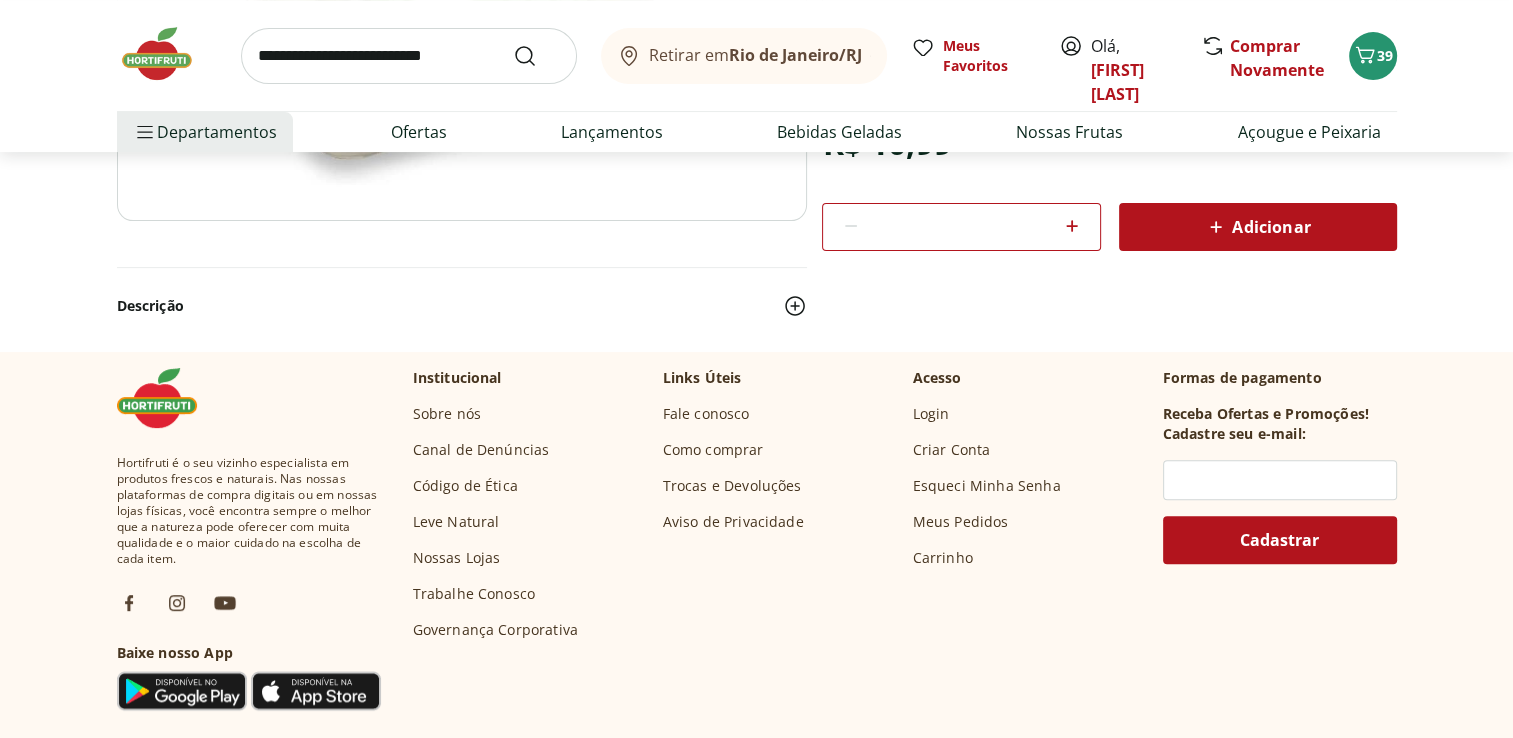 scroll, scrollTop: 532, scrollLeft: 0, axis: vertical 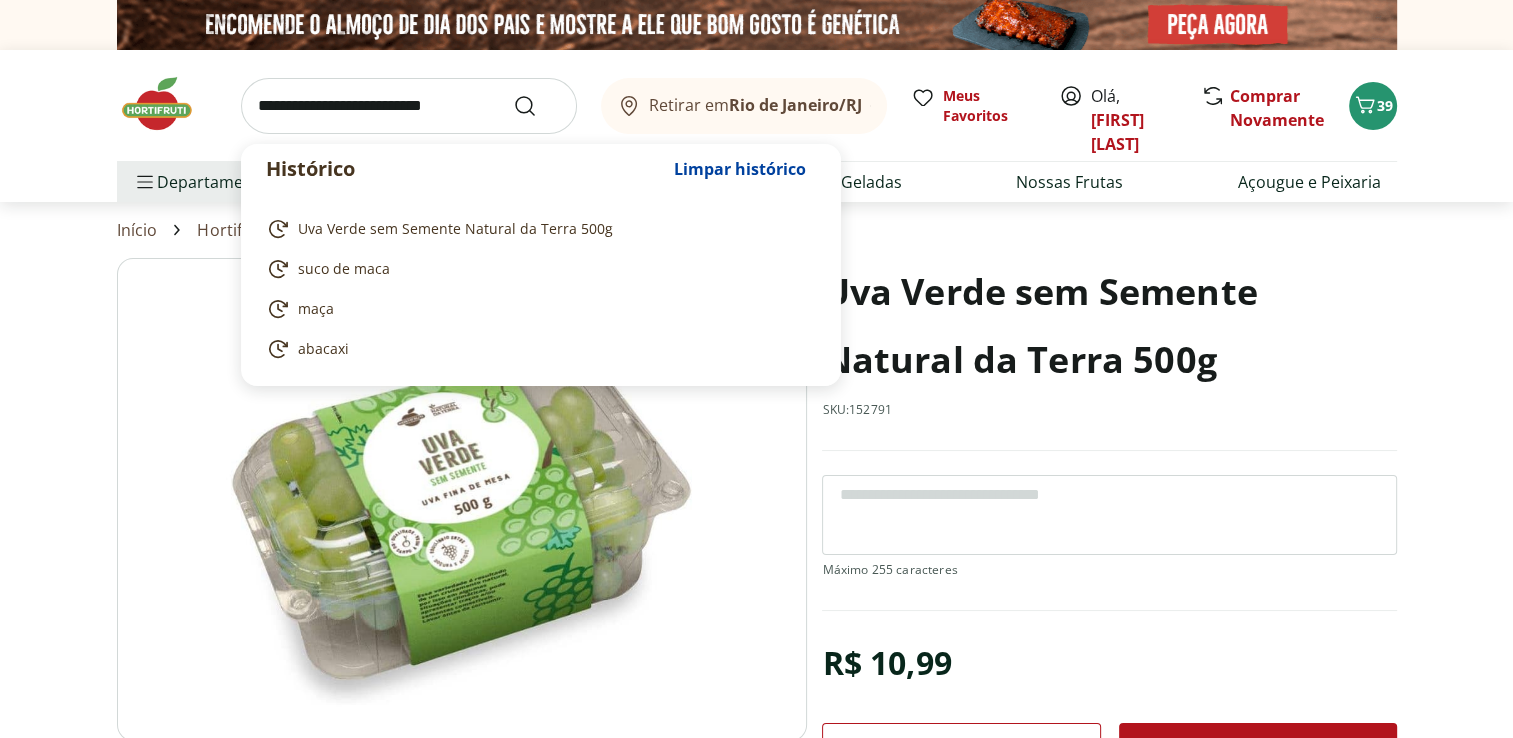 click at bounding box center [409, 106] 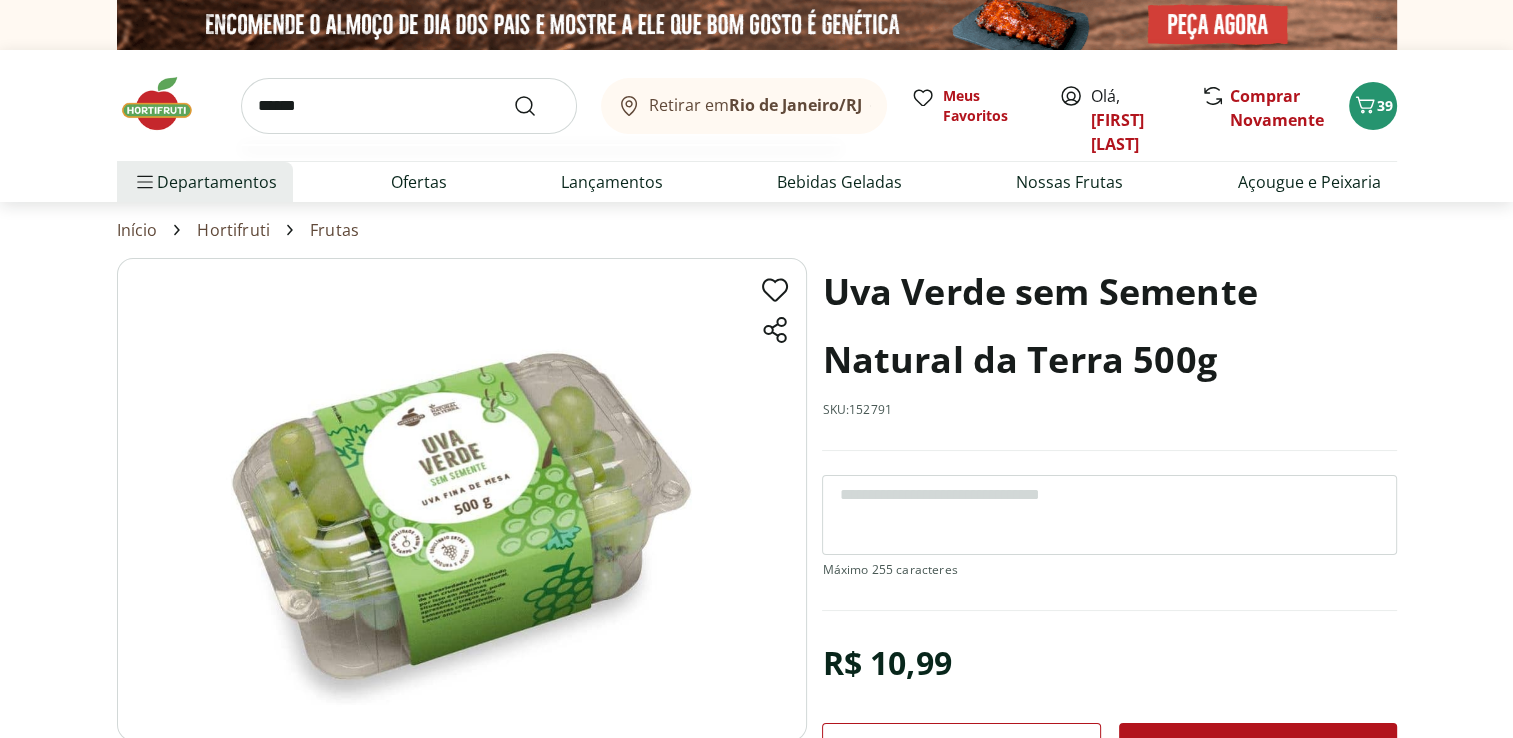 type on "******" 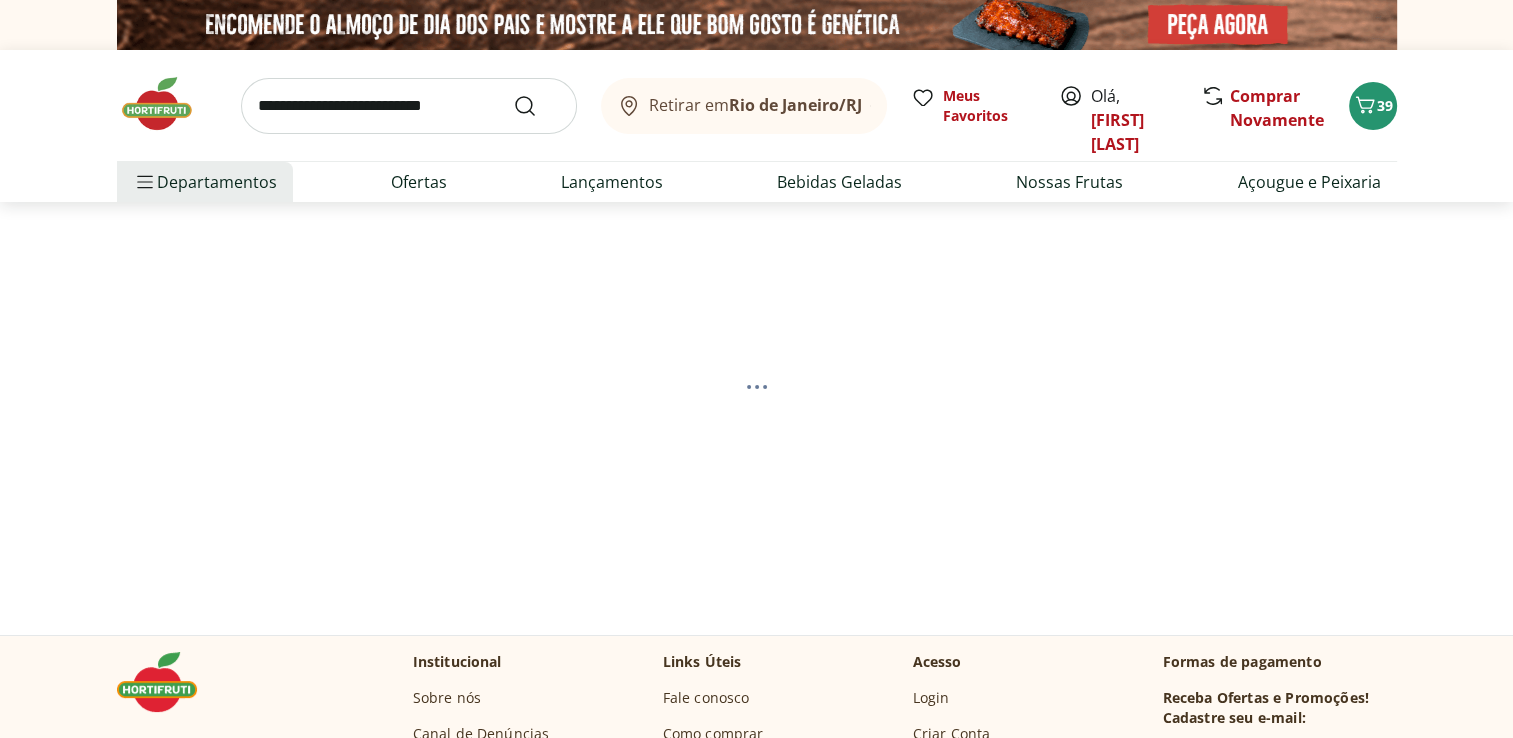 select on "**********" 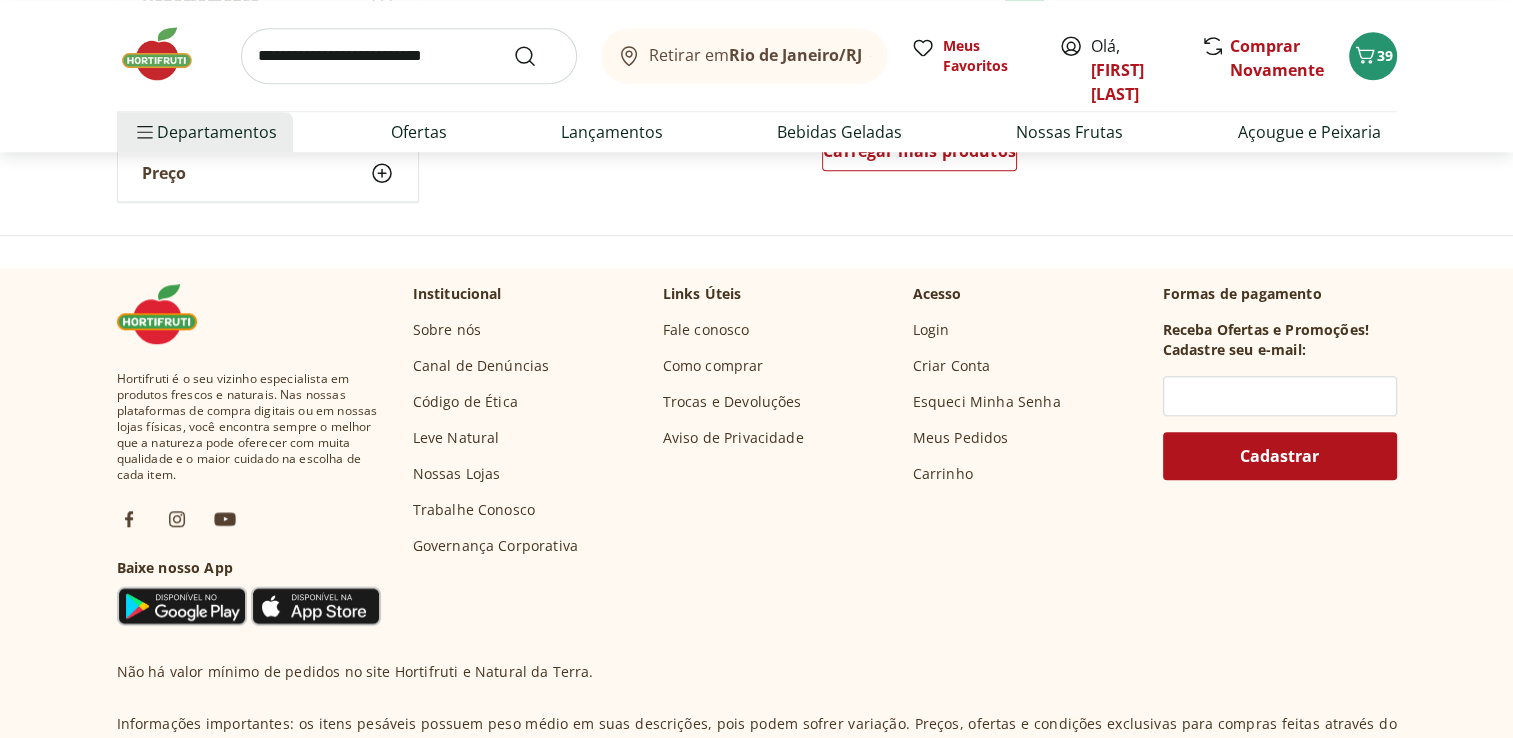 scroll, scrollTop: 1624, scrollLeft: 0, axis: vertical 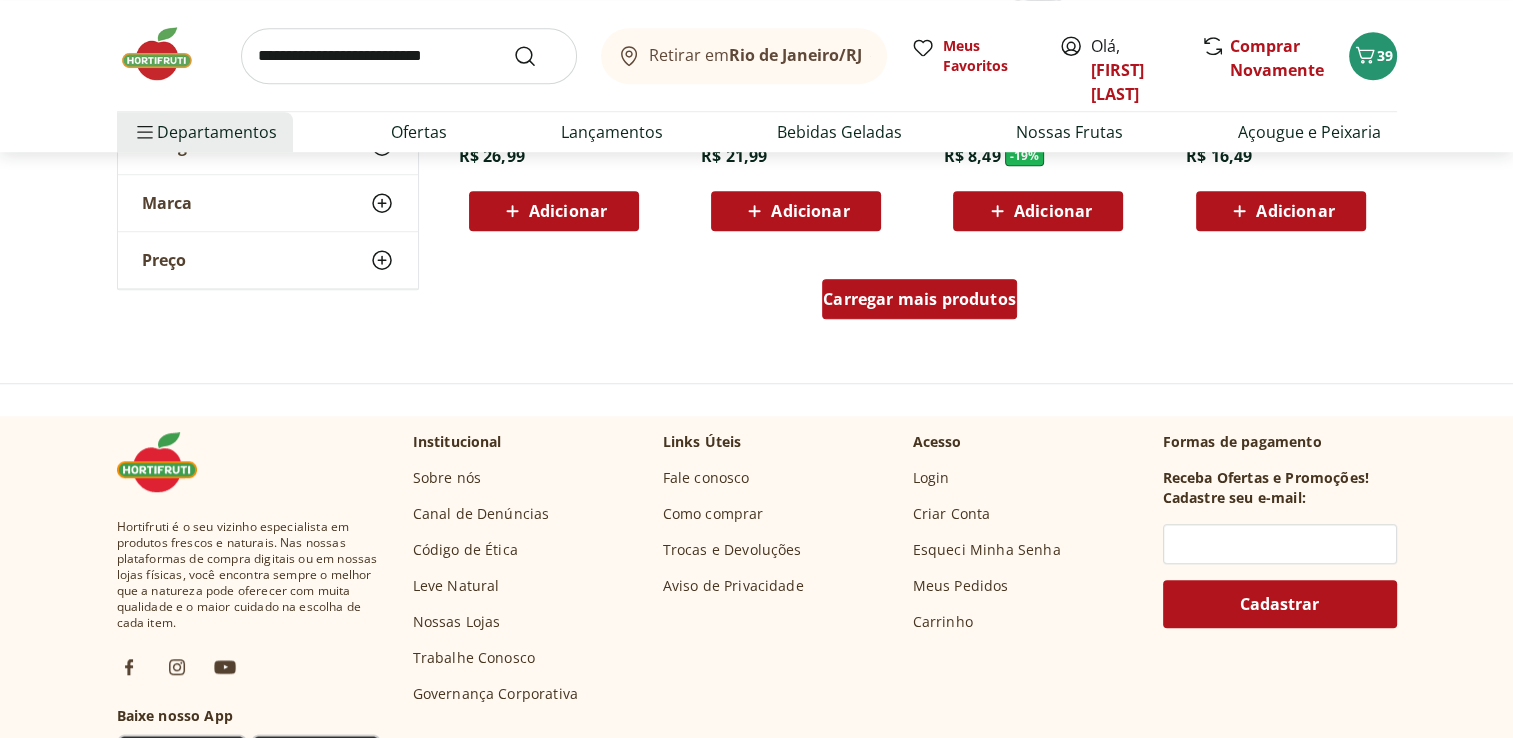 click on "Carregar mais produtos" at bounding box center [919, 299] 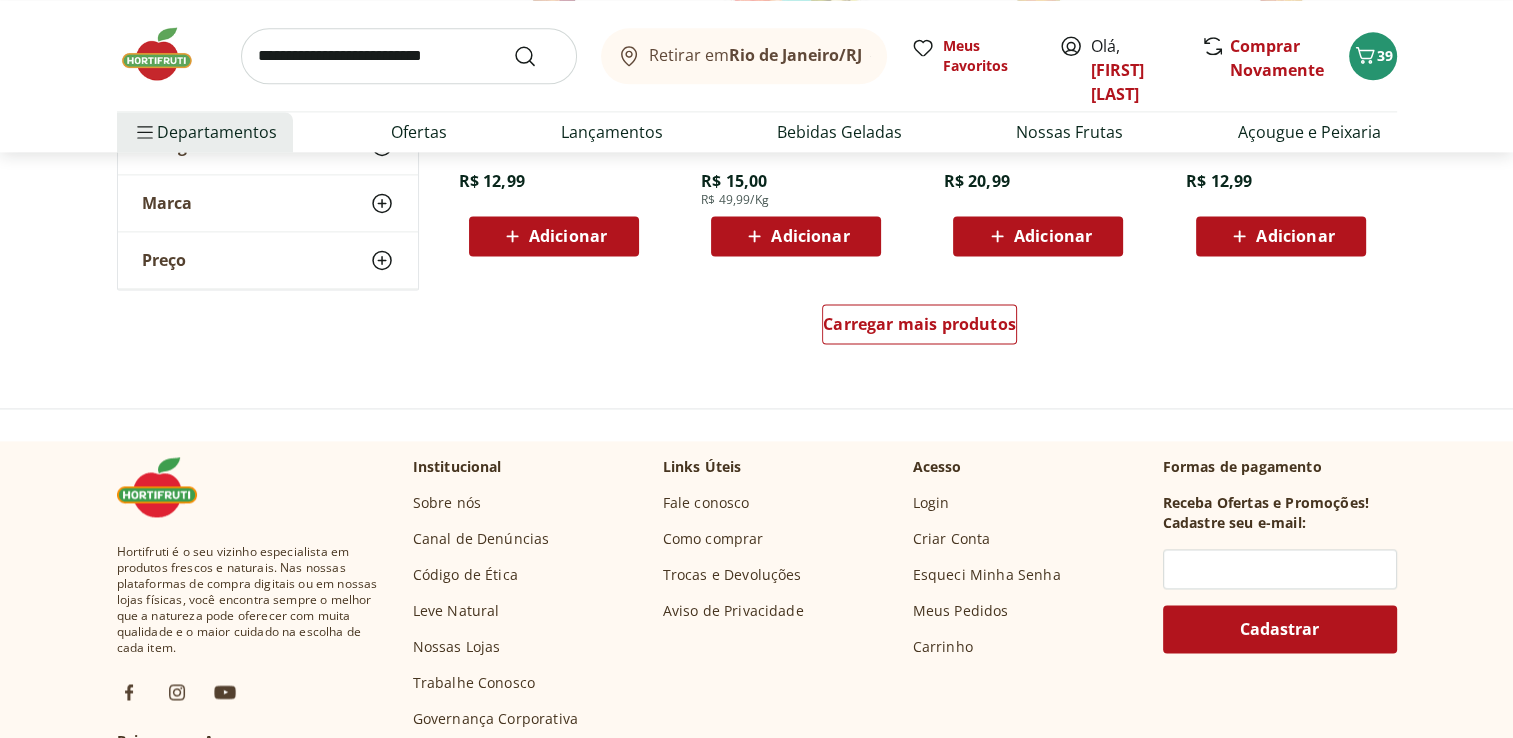 scroll, scrollTop: 2703, scrollLeft: 0, axis: vertical 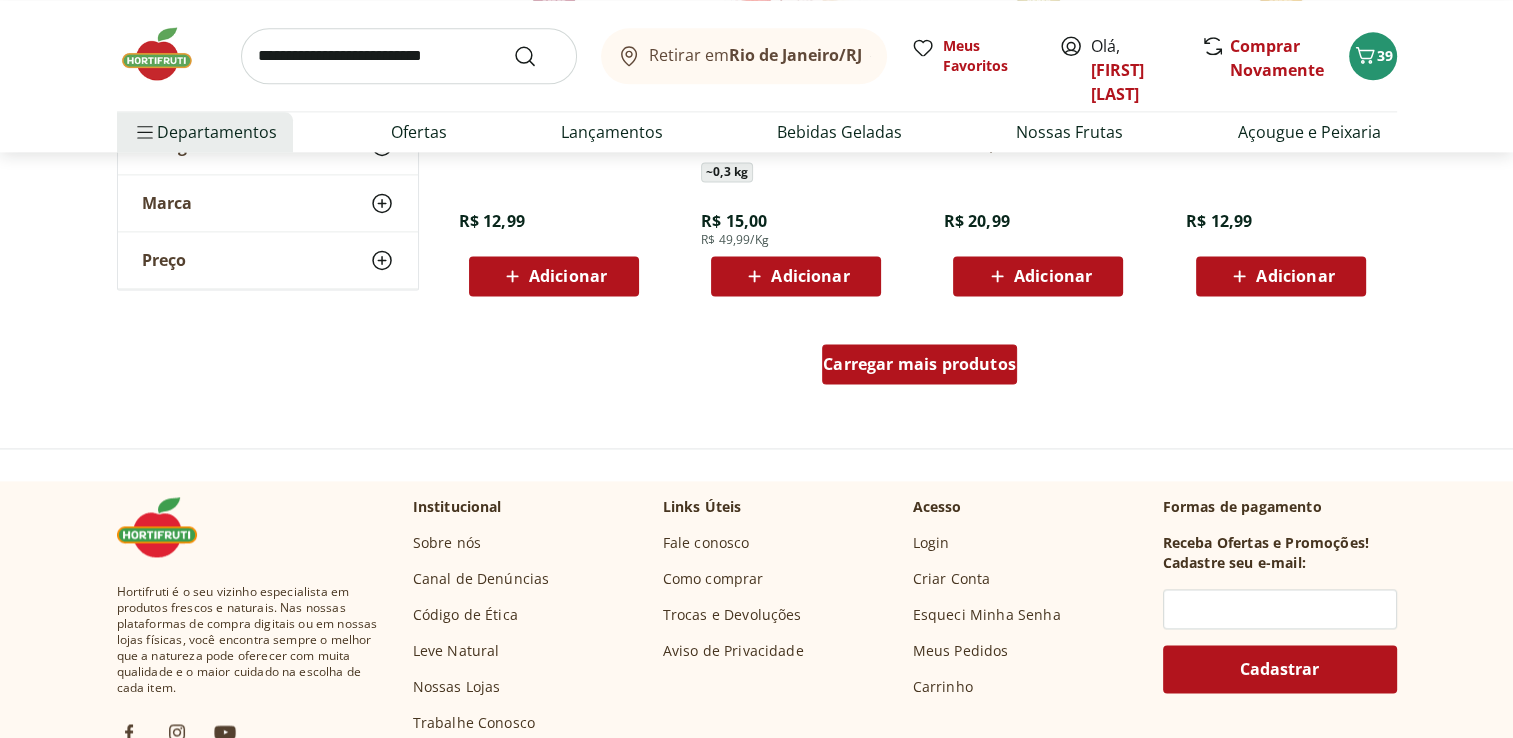 click on "Carregar mais produtos" at bounding box center [919, 364] 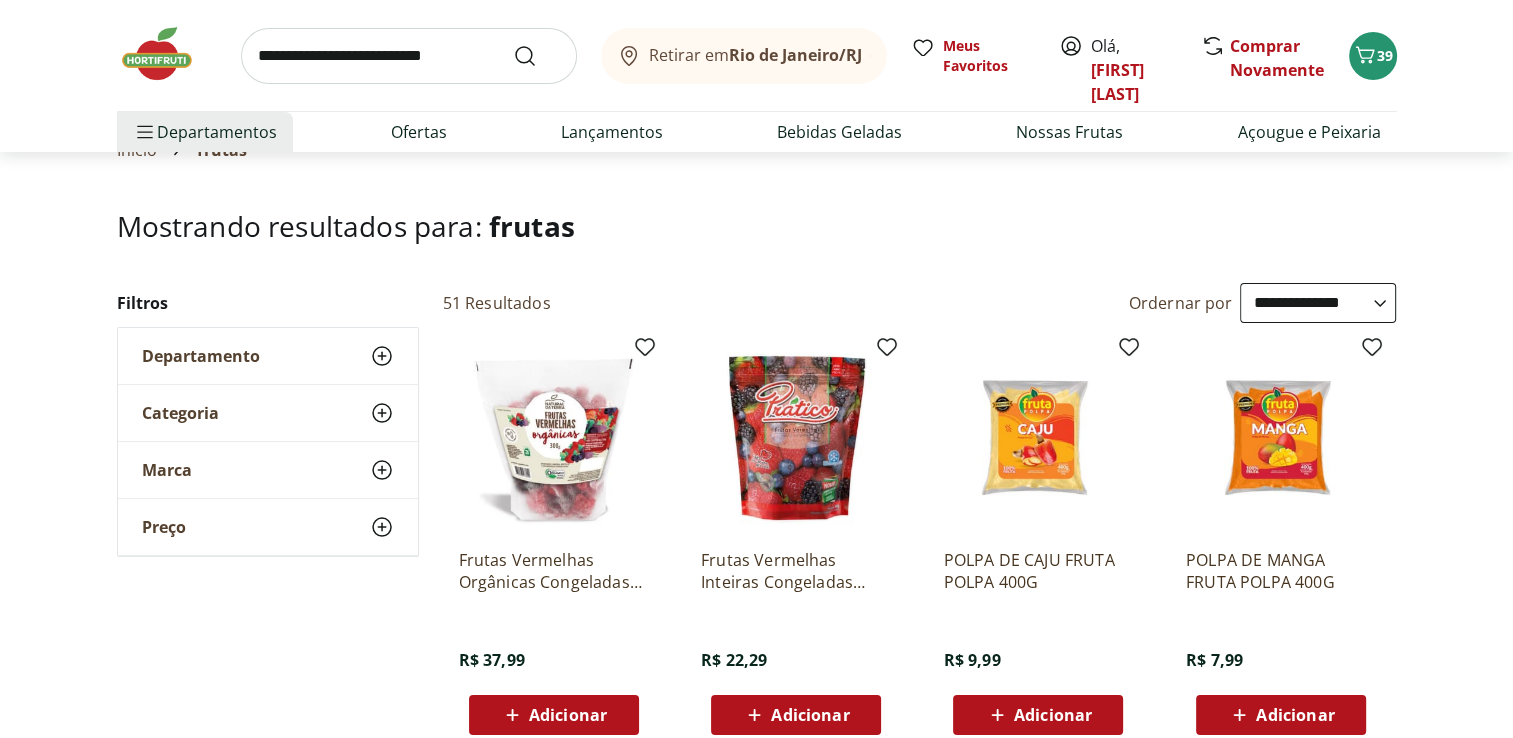 scroll, scrollTop: 0, scrollLeft: 0, axis: both 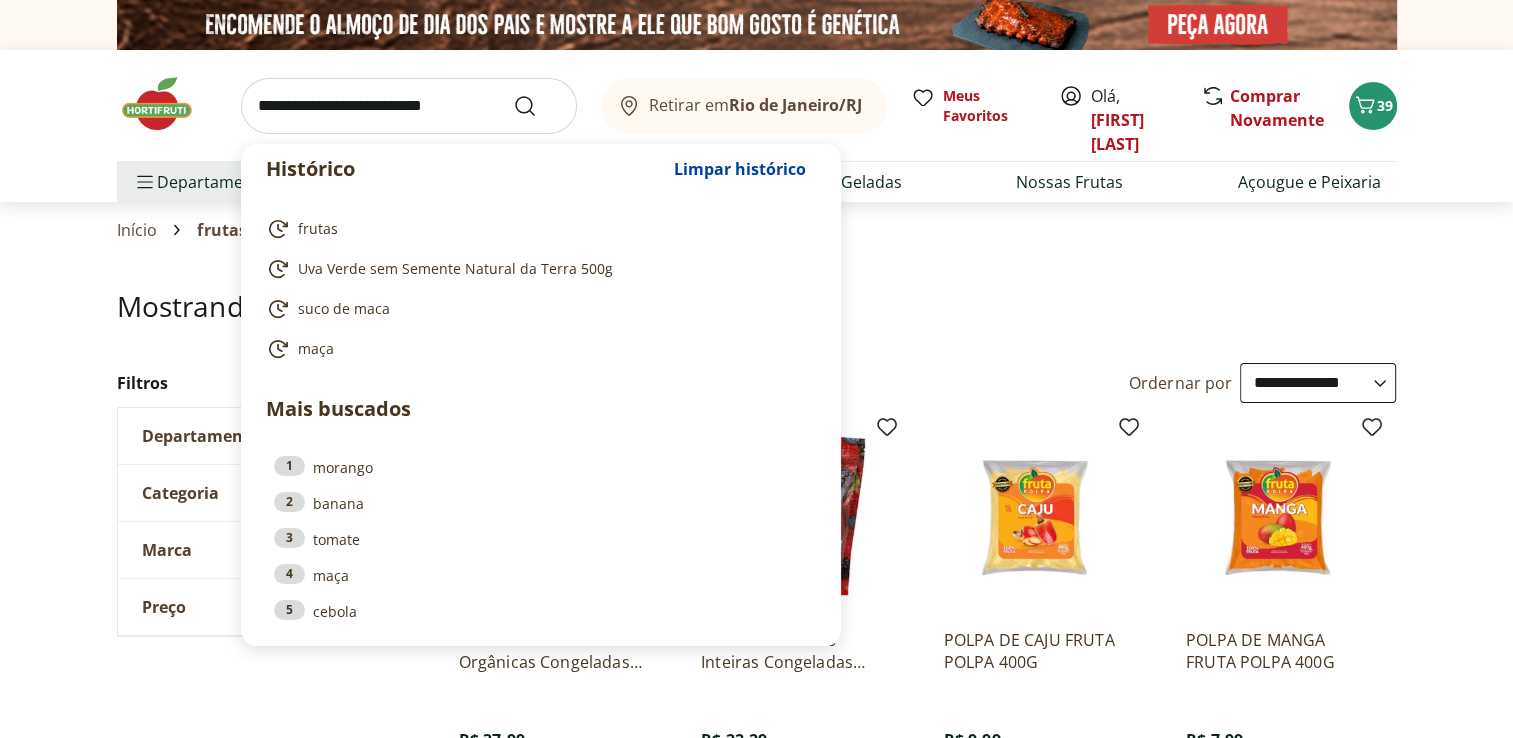 click at bounding box center (409, 106) 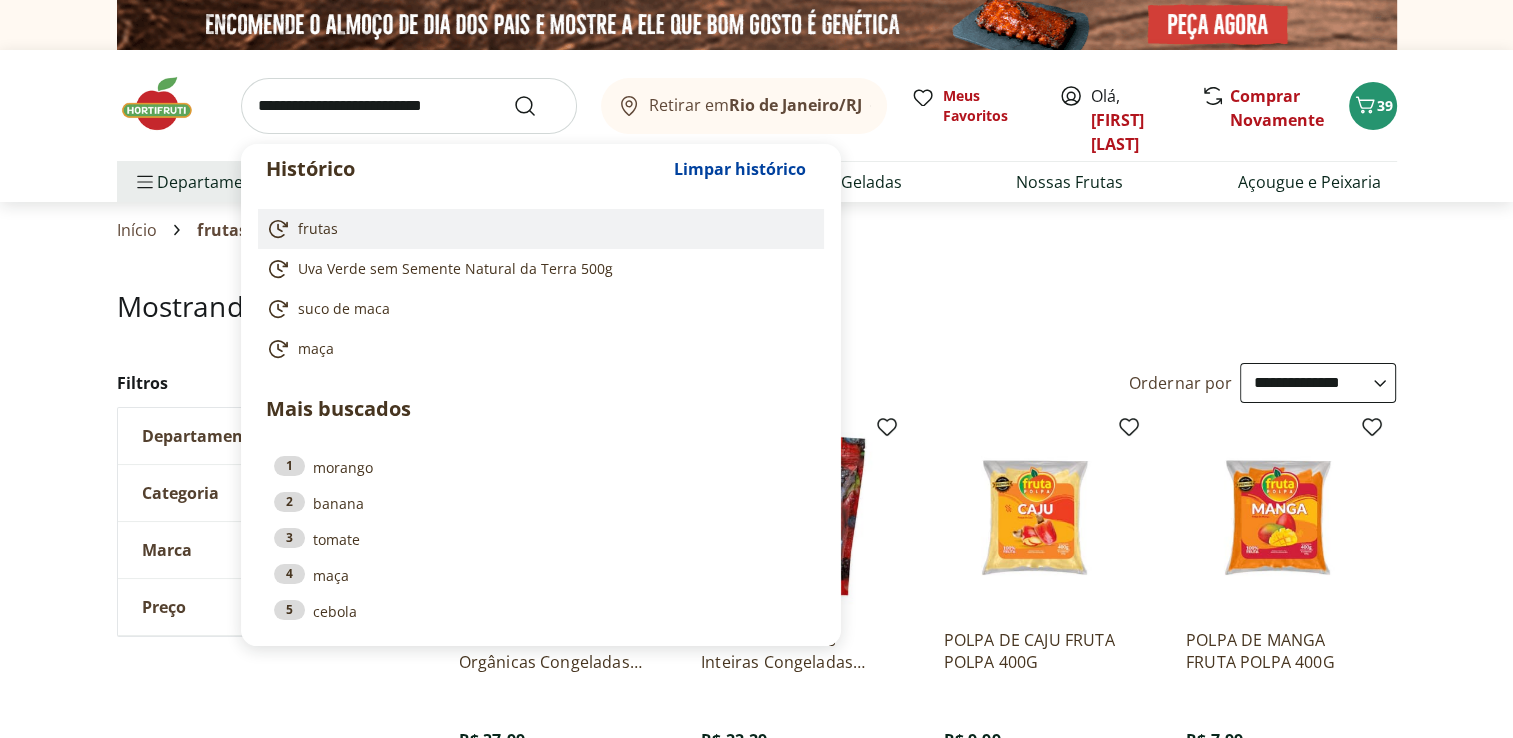 click on "frutas" at bounding box center (537, 229) 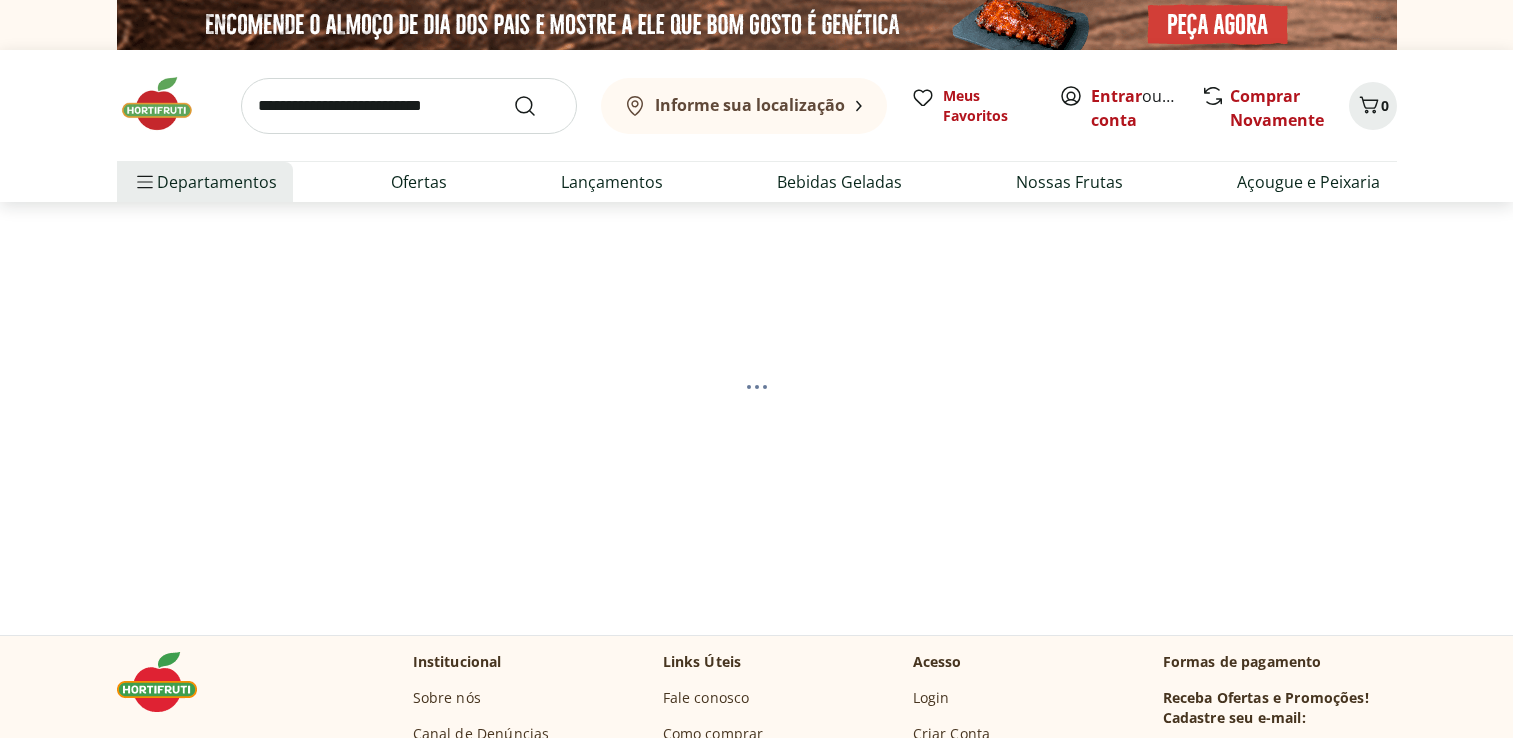 scroll, scrollTop: 0, scrollLeft: 0, axis: both 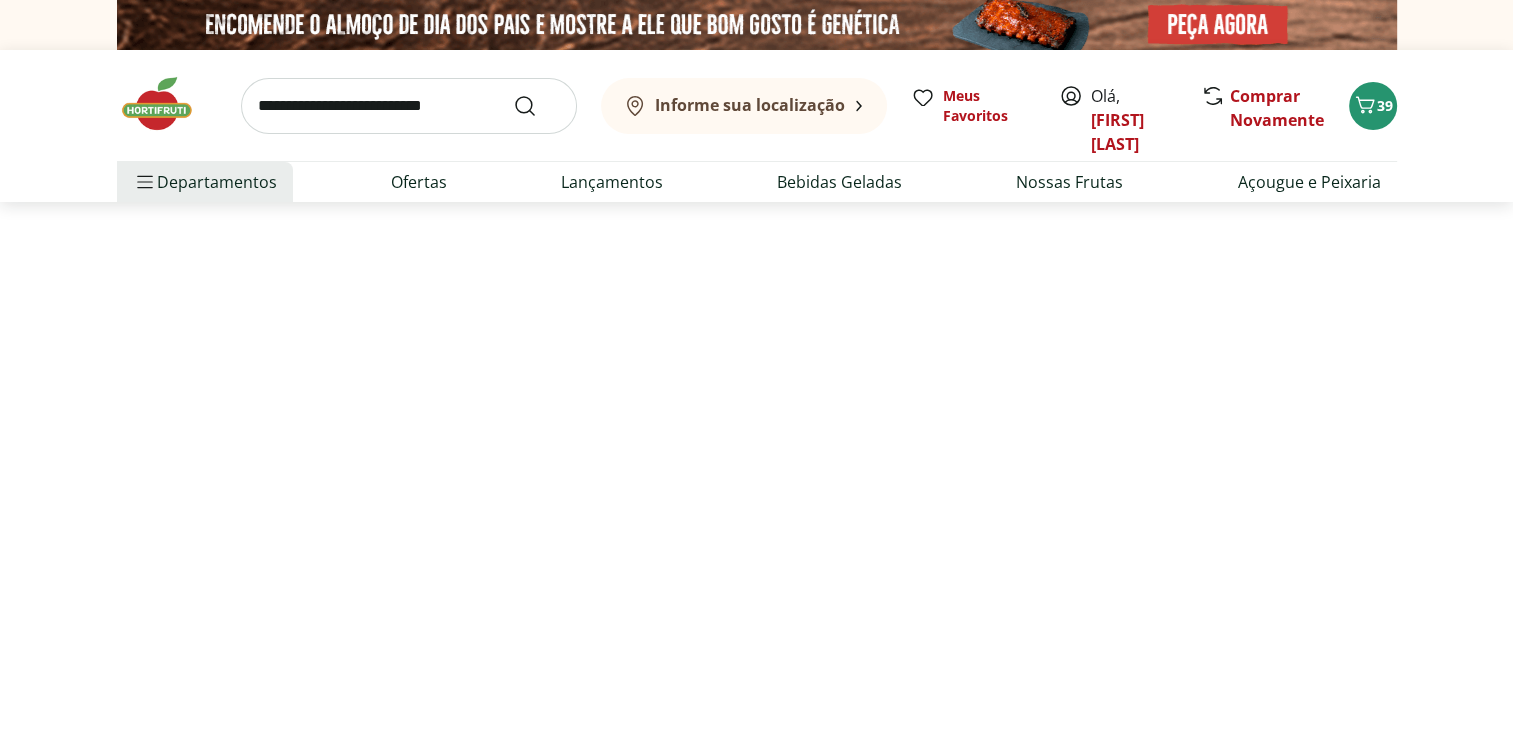 select on "**********" 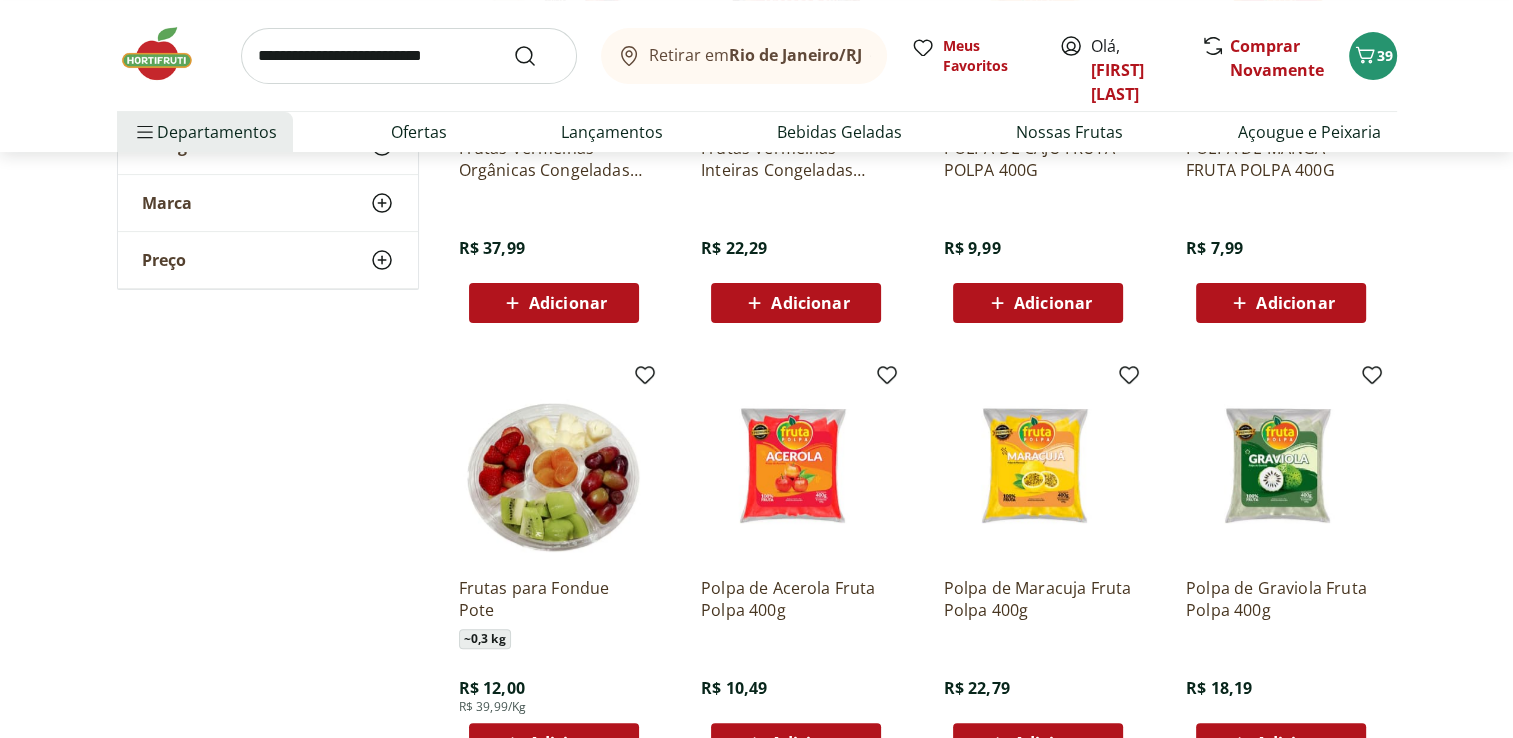 scroll, scrollTop: 586, scrollLeft: 0, axis: vertical 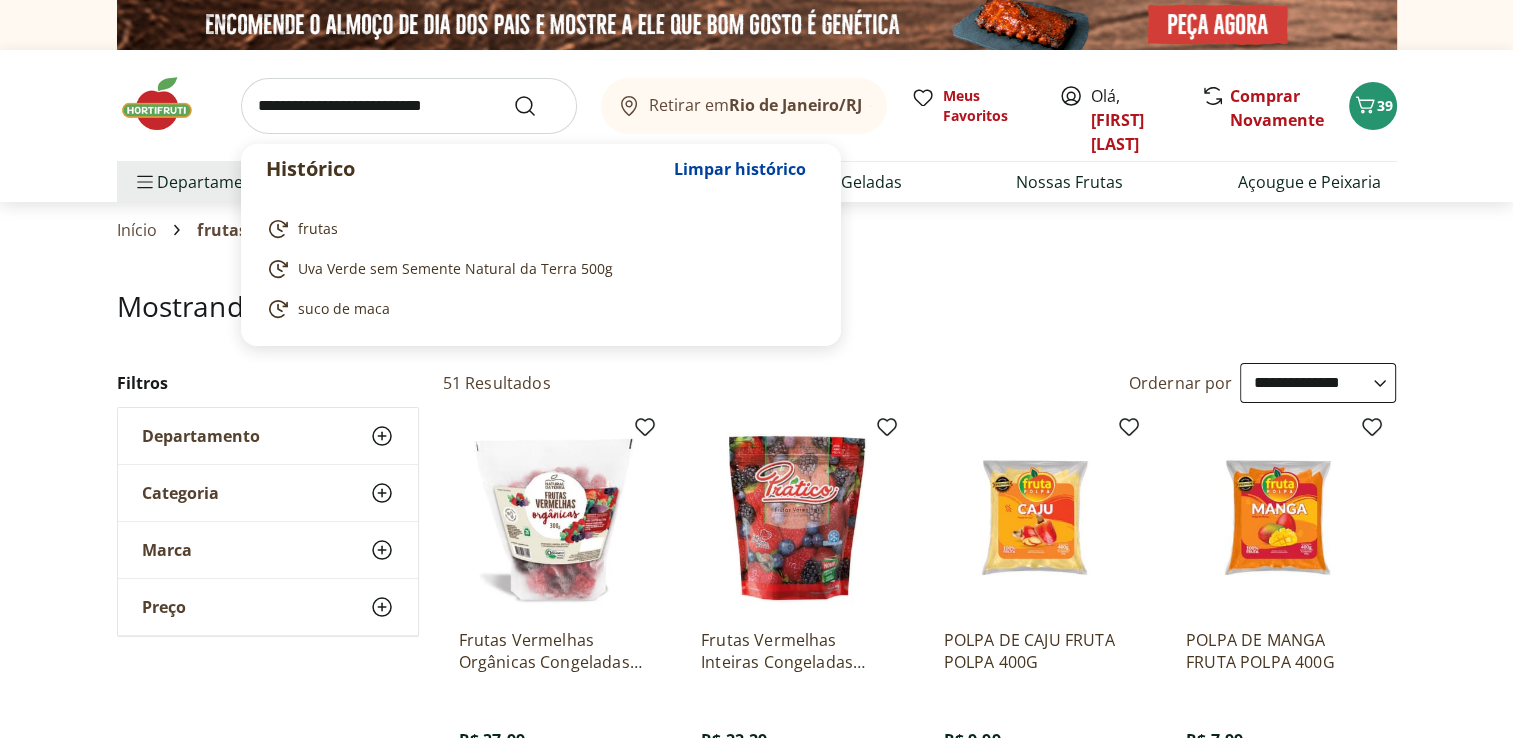 click at bounding box center [409, 106] 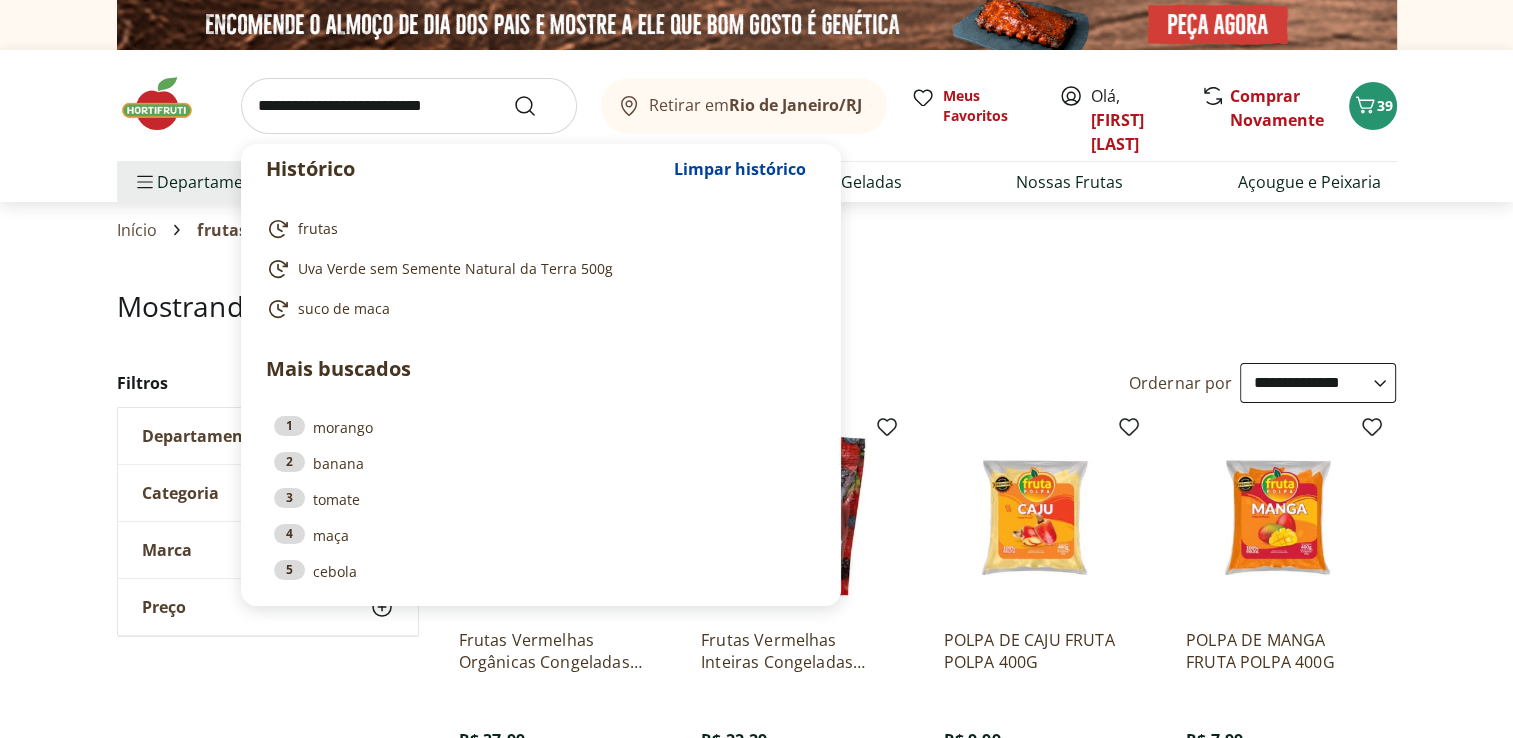 click at bounding box center [409, 106] 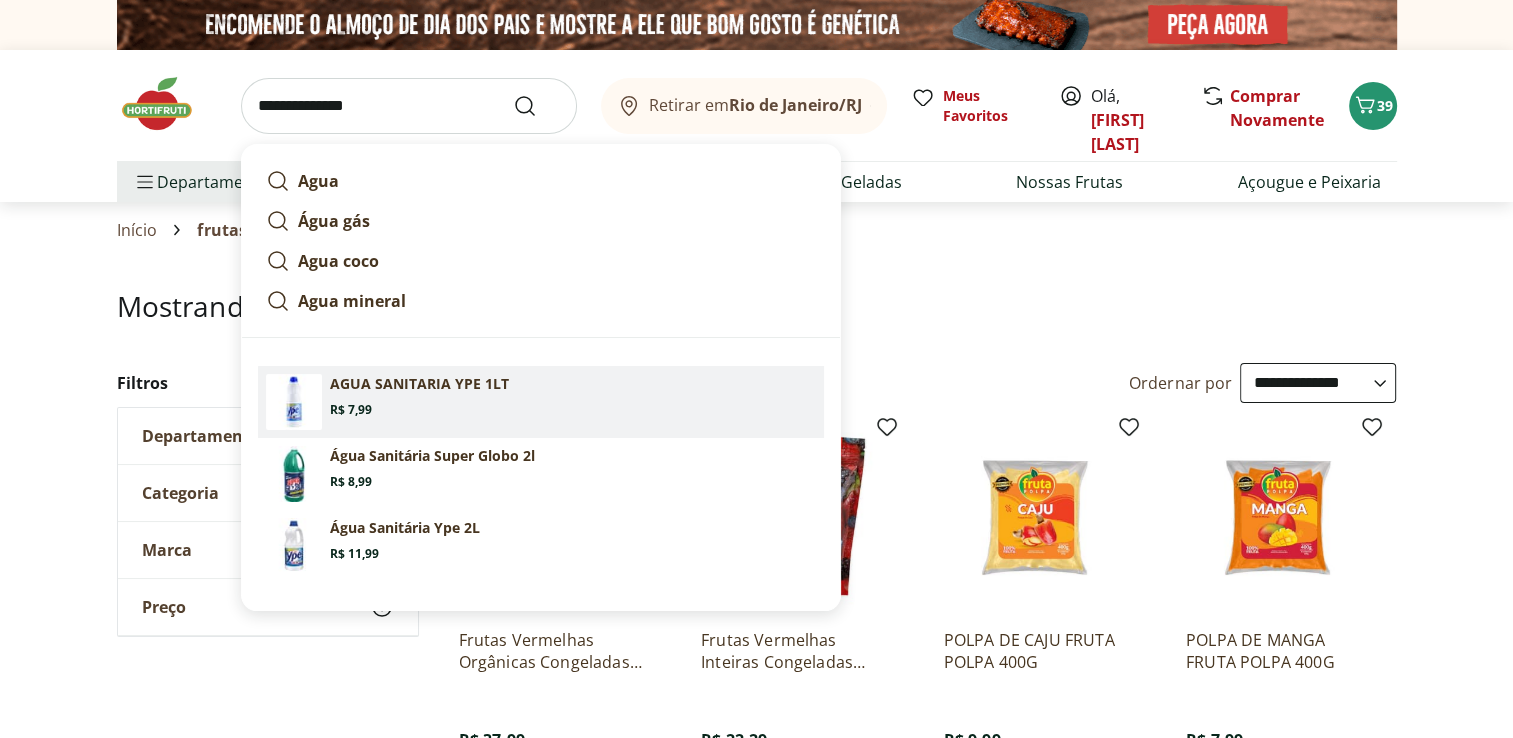 click on "AGUA SANITARIA YPE 1LT" at bounding box center (419, 384) 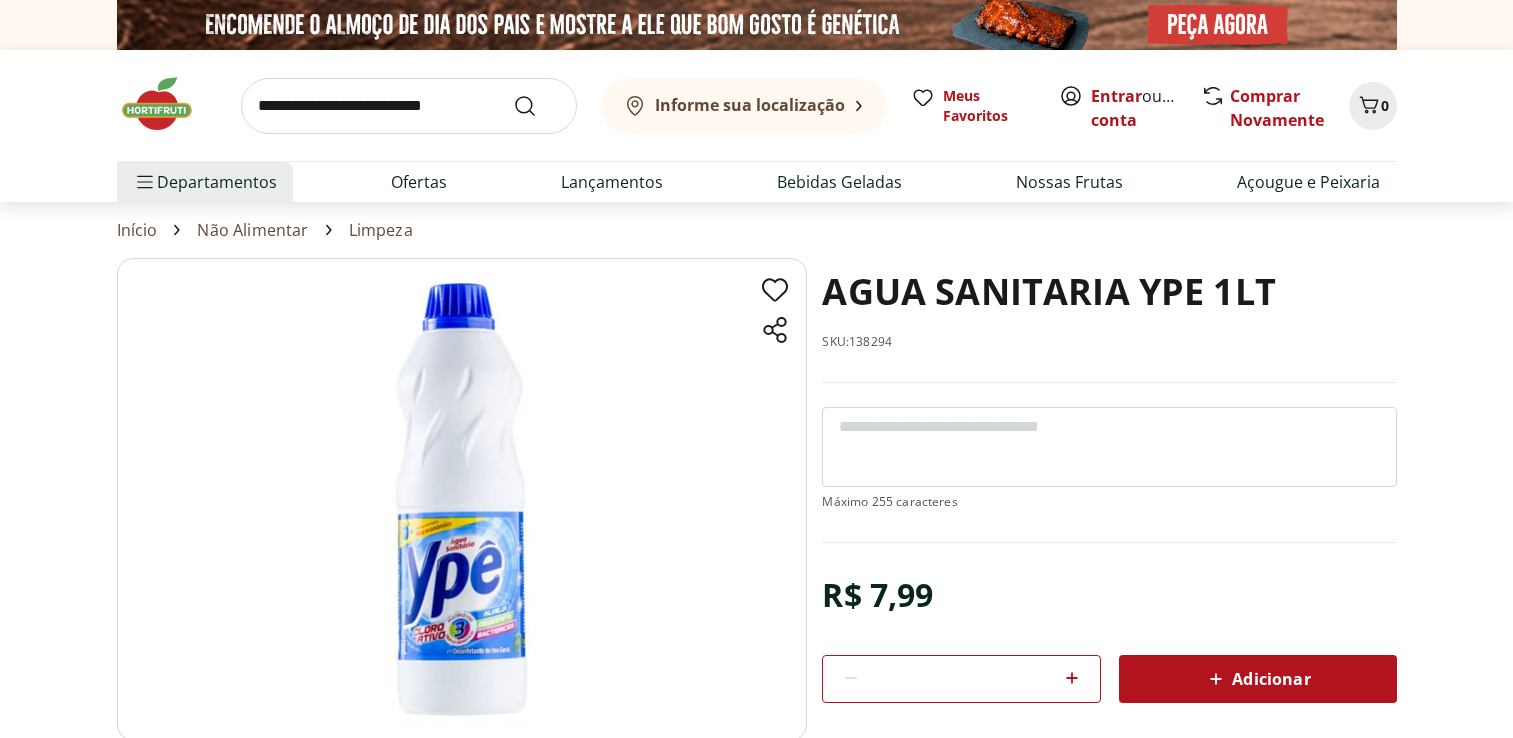 scroll, scrollTop: 0, scrollLeft: 0, axis: both 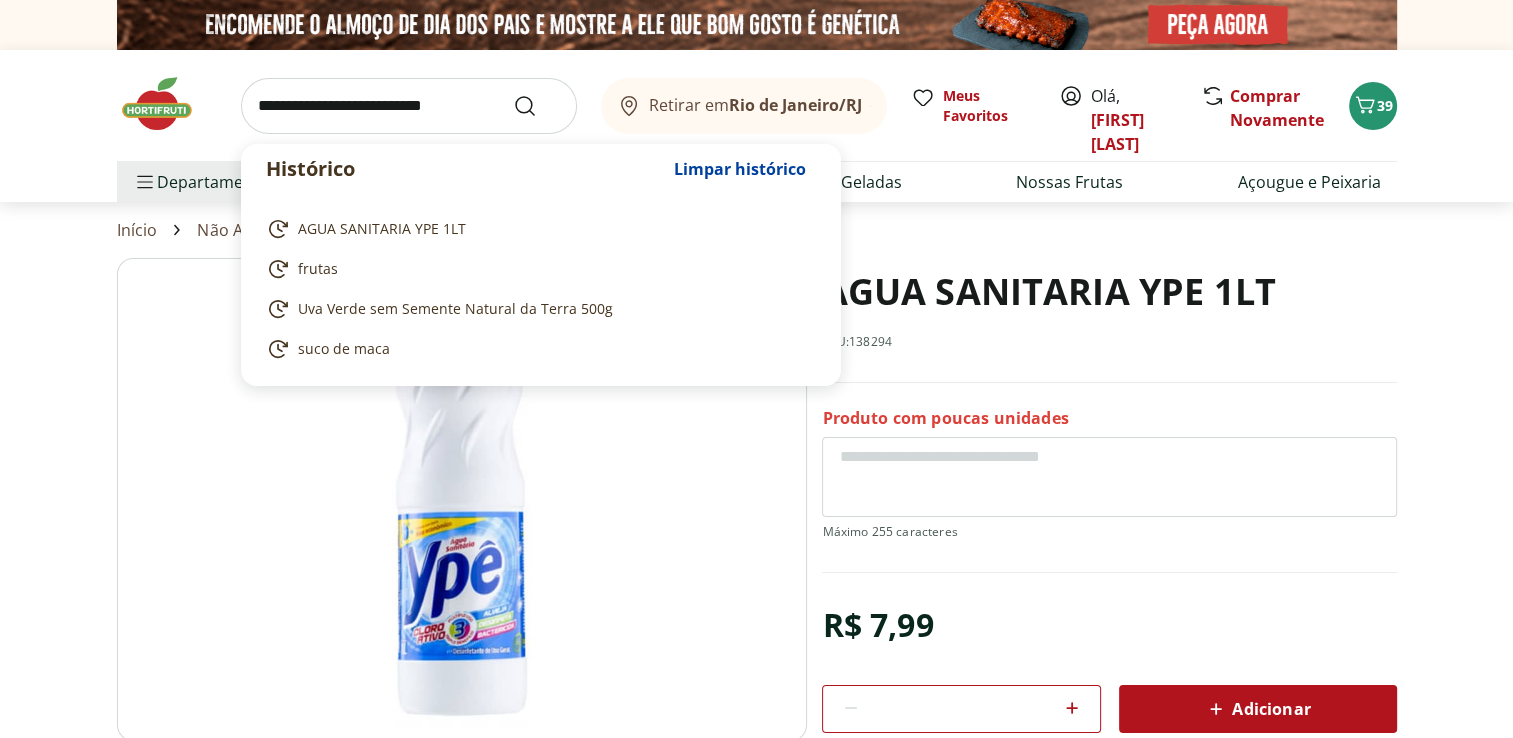 click at bounding box center (409, 106) 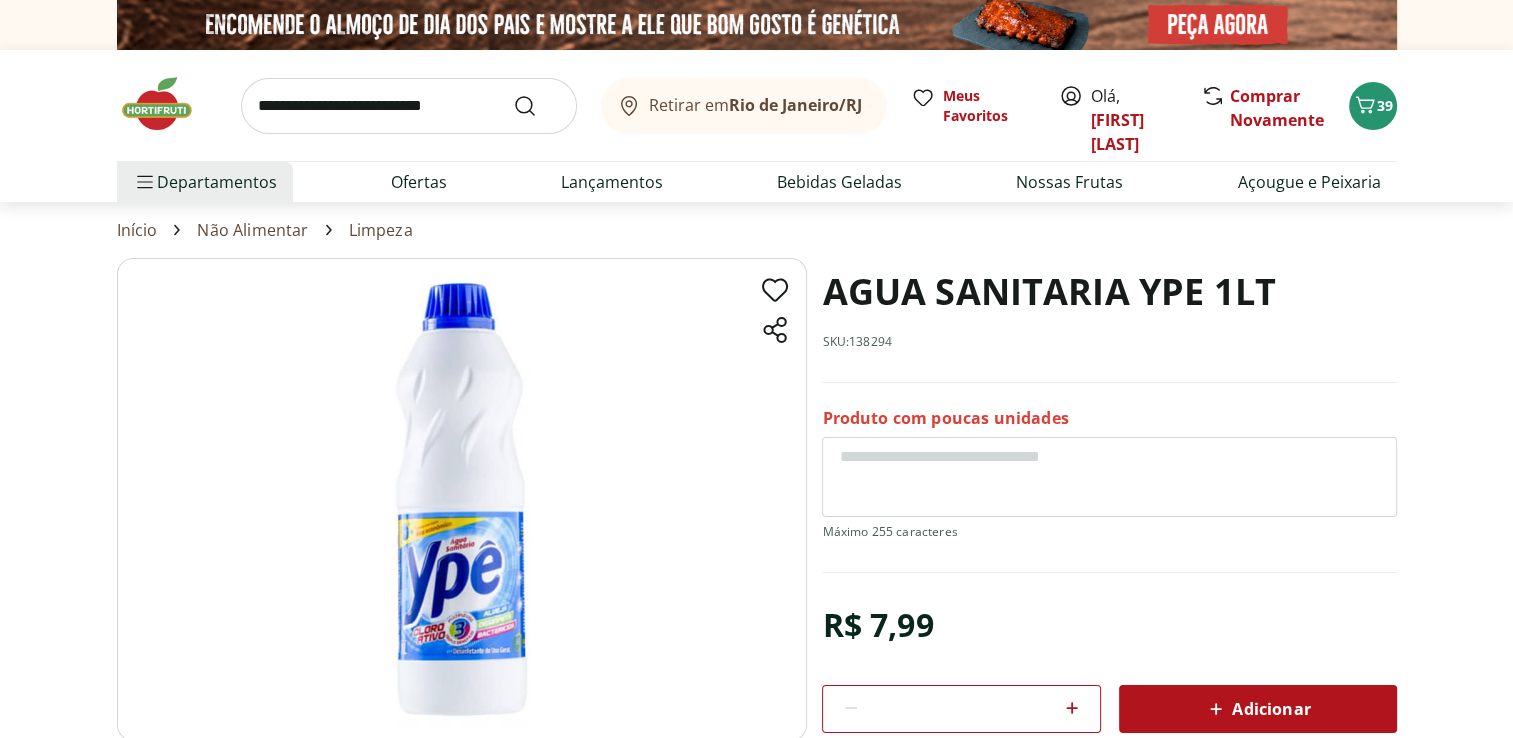 click on "Adicionar" at bounding box center [1257, 709] 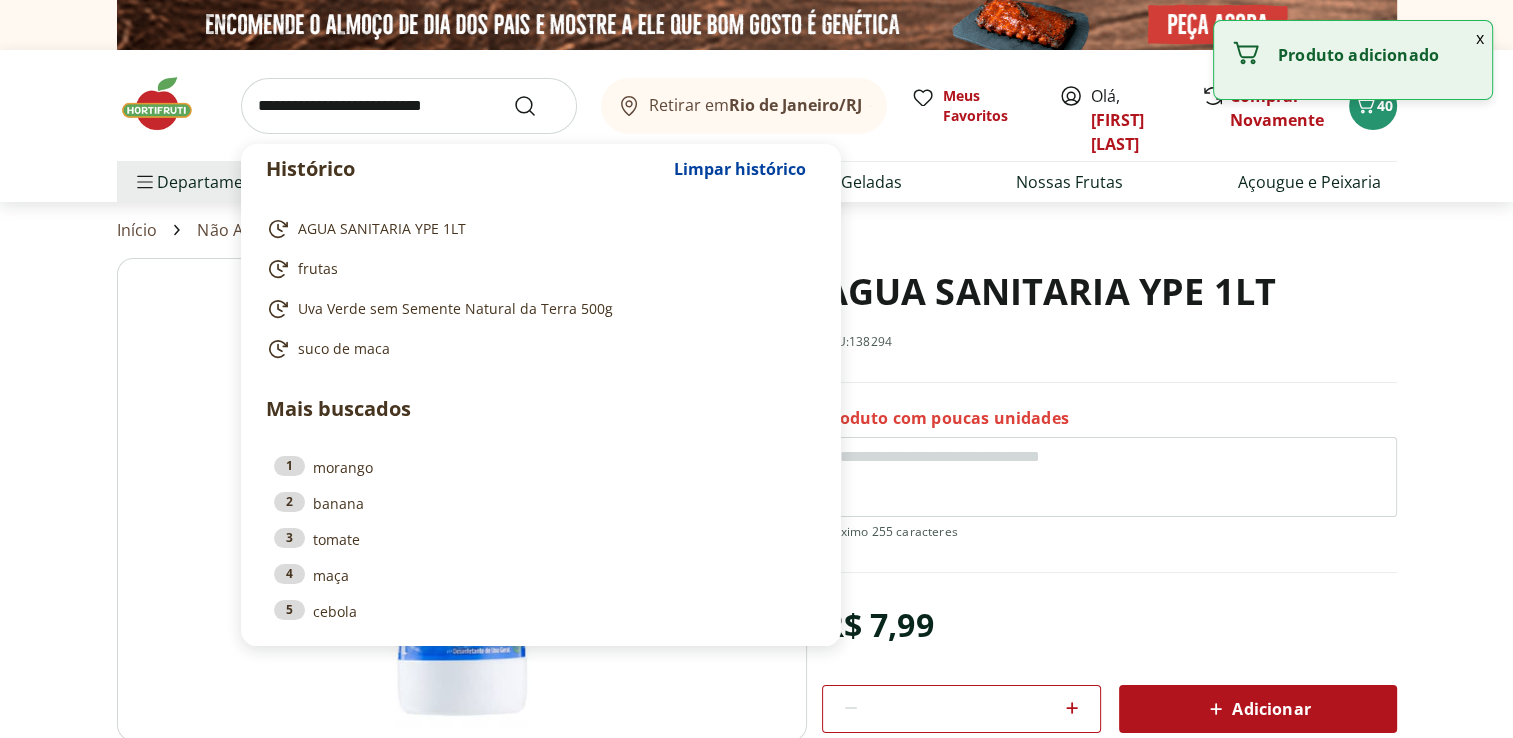 click at bounding box center (409, 106) 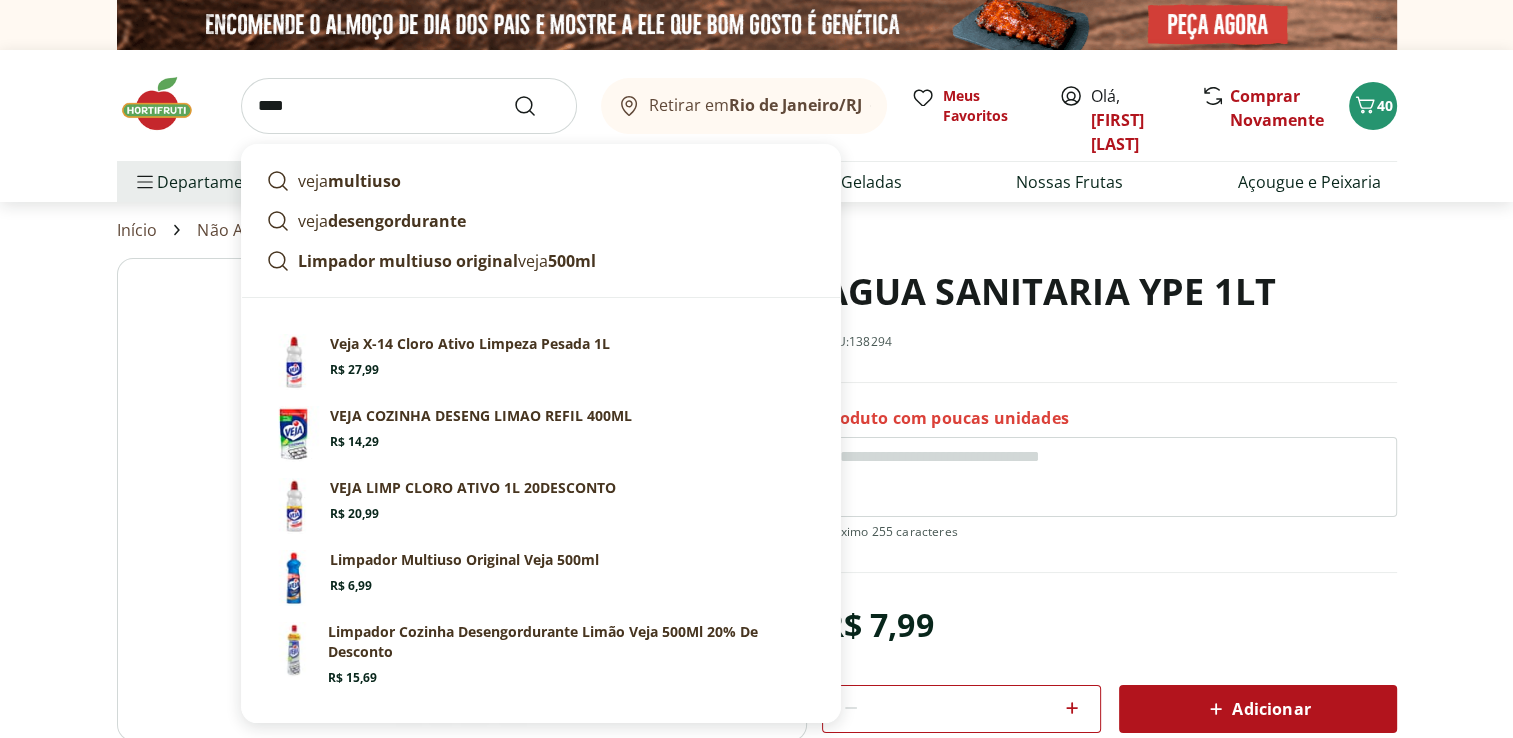 type on "****" 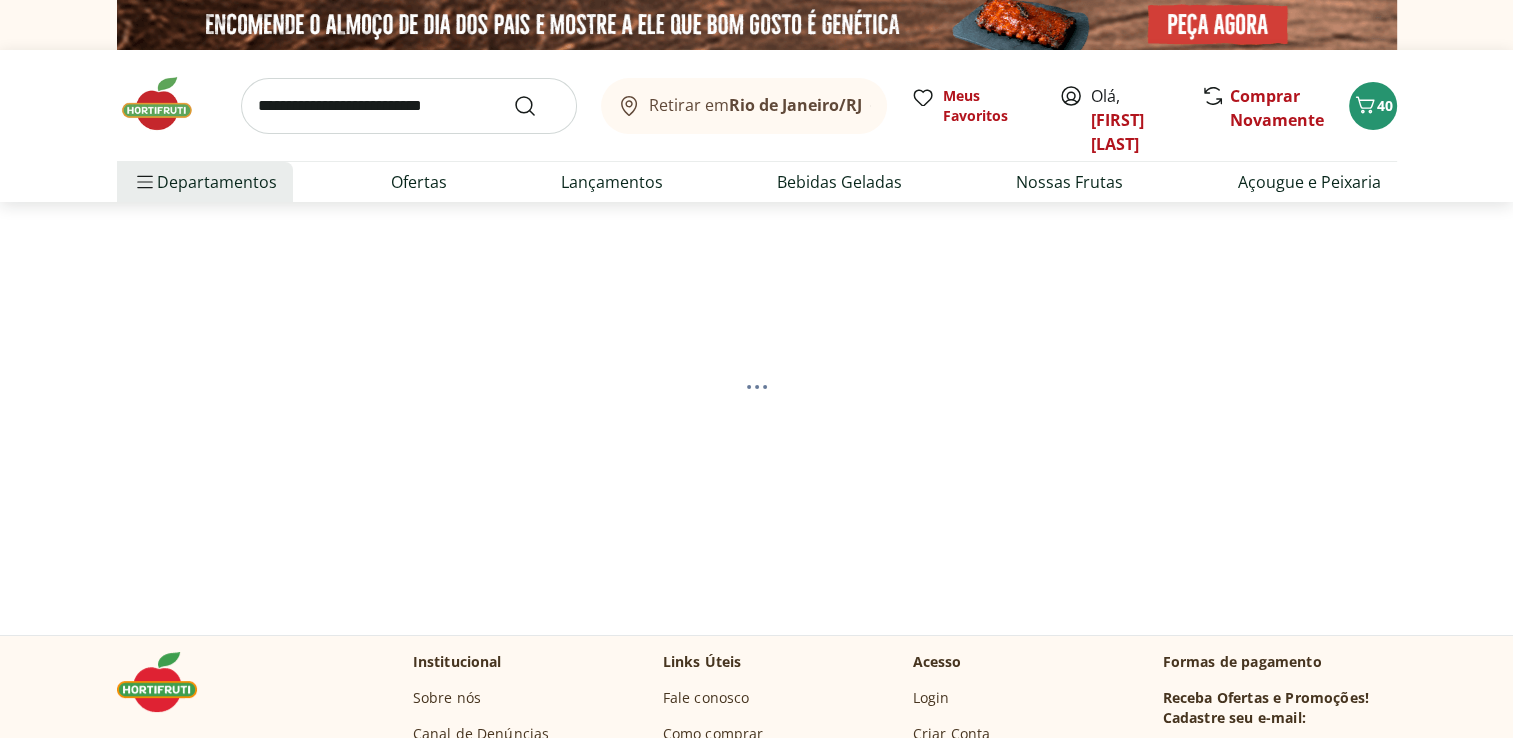 select on "**********" 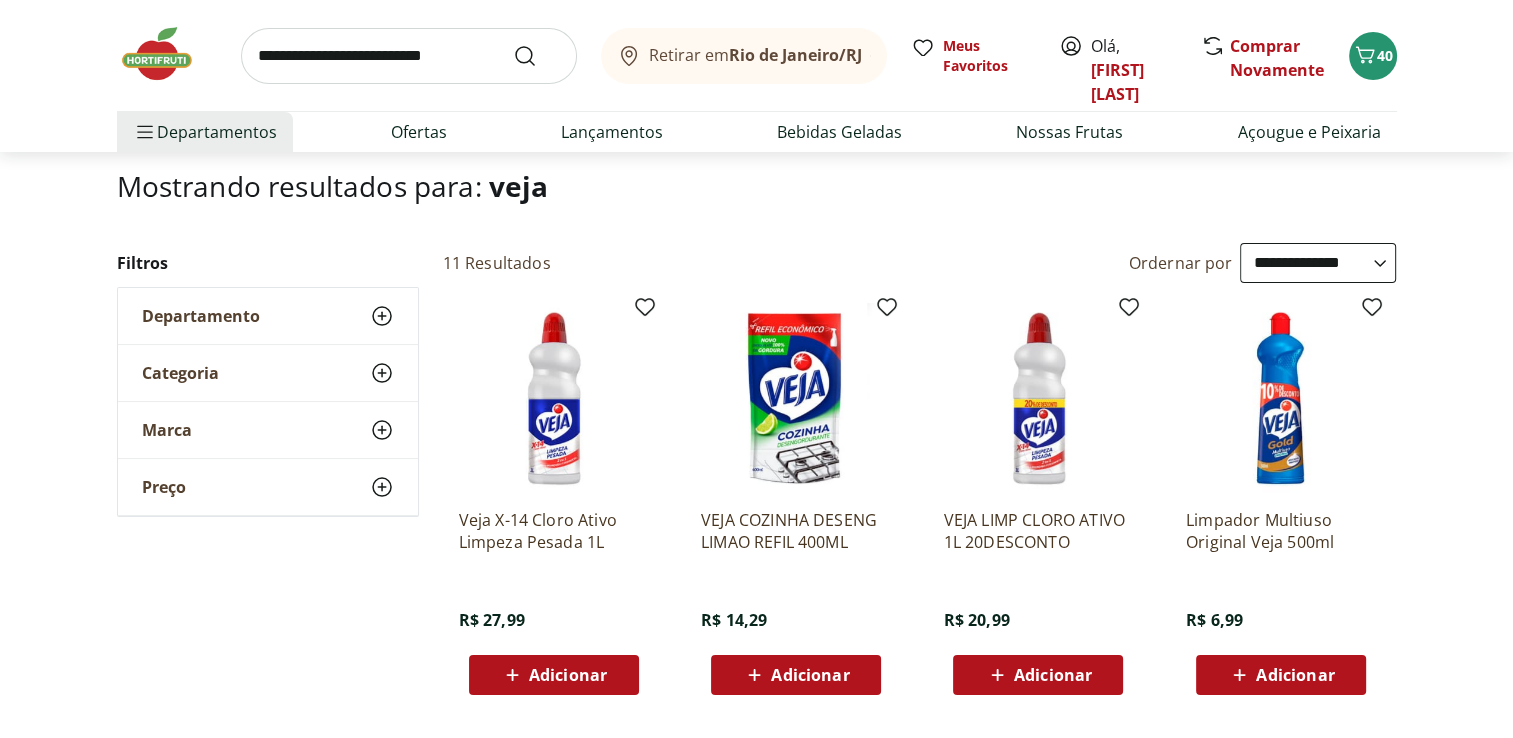 scroll, scrollTop: 160, scrollLeft: 0, axis: vertical 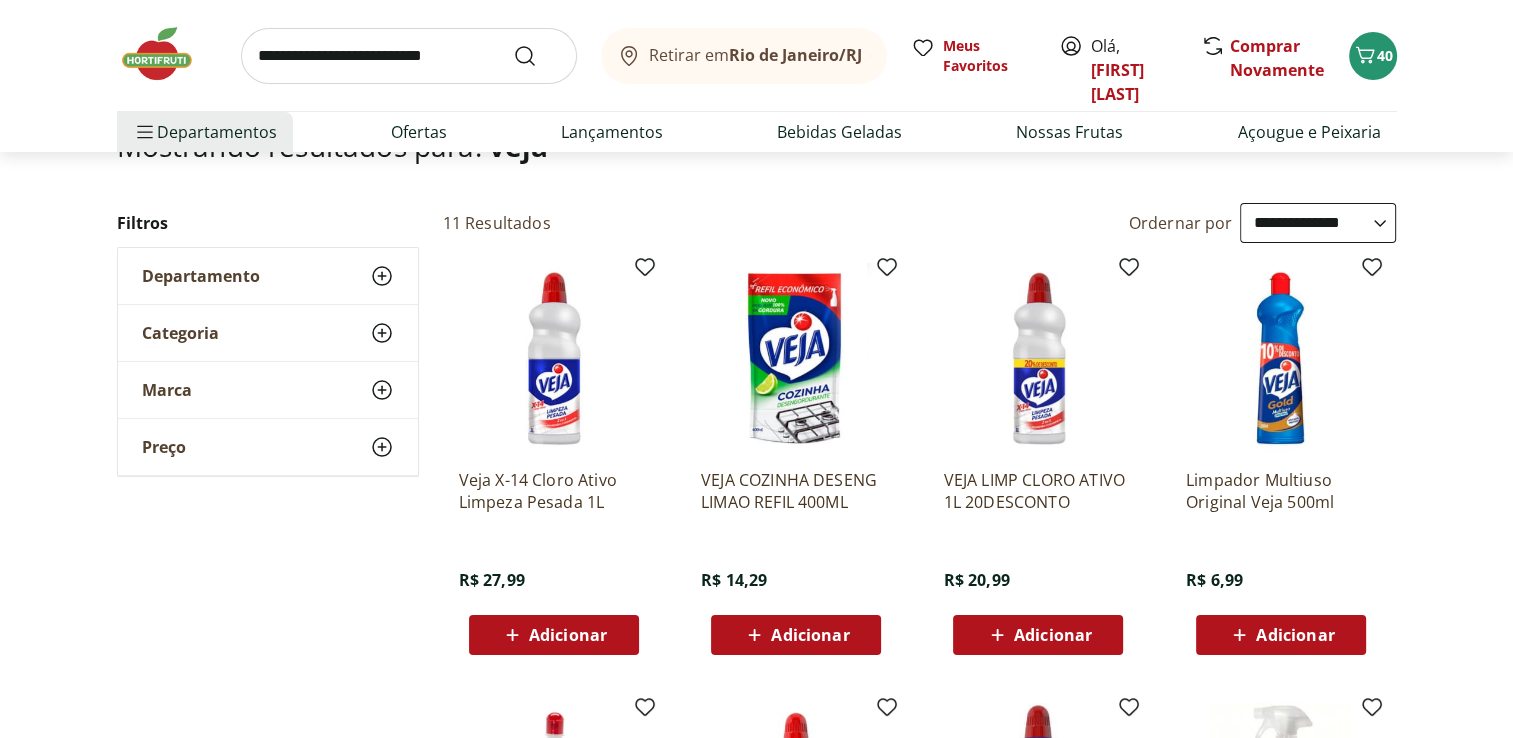 click on "Adicionar" at bounding box center (1295, 635) 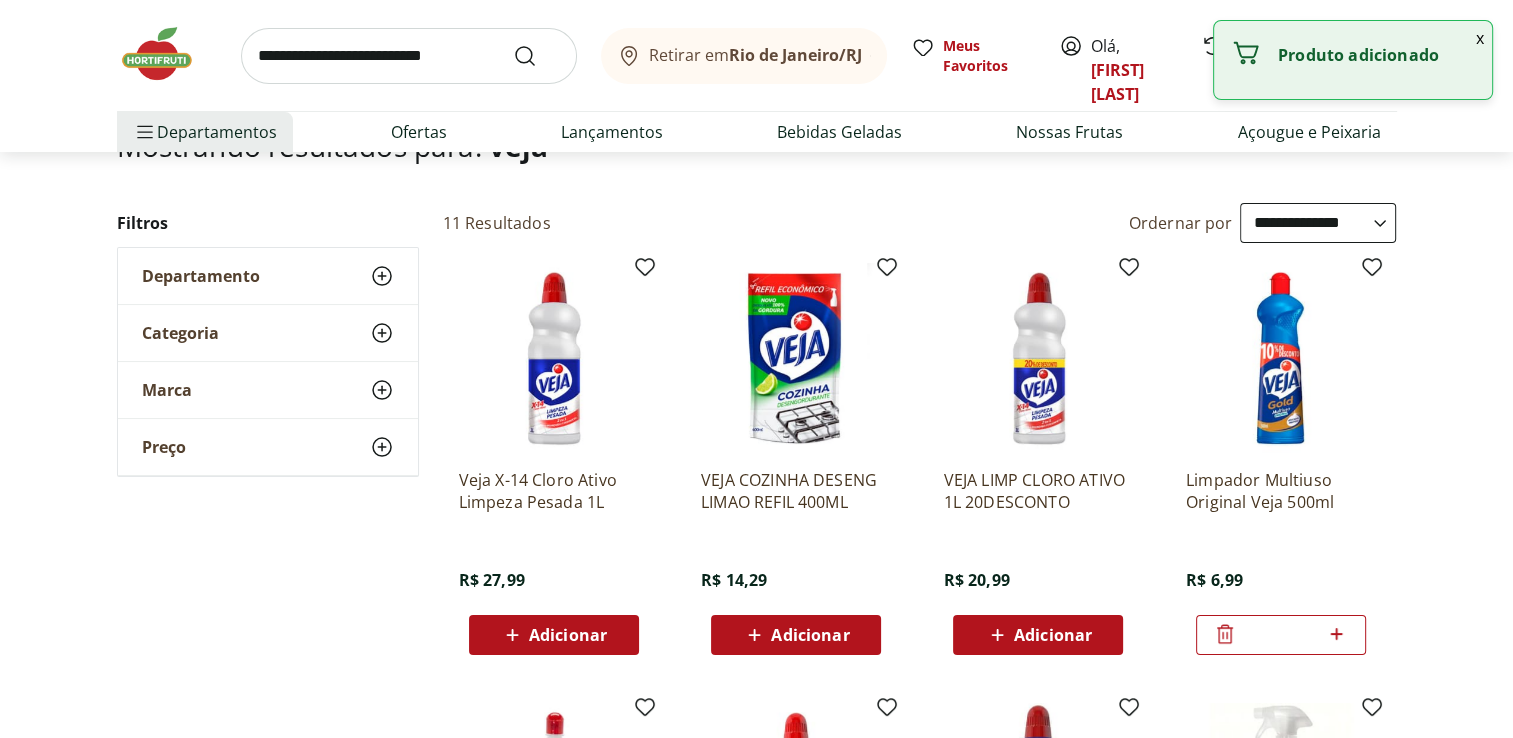 click 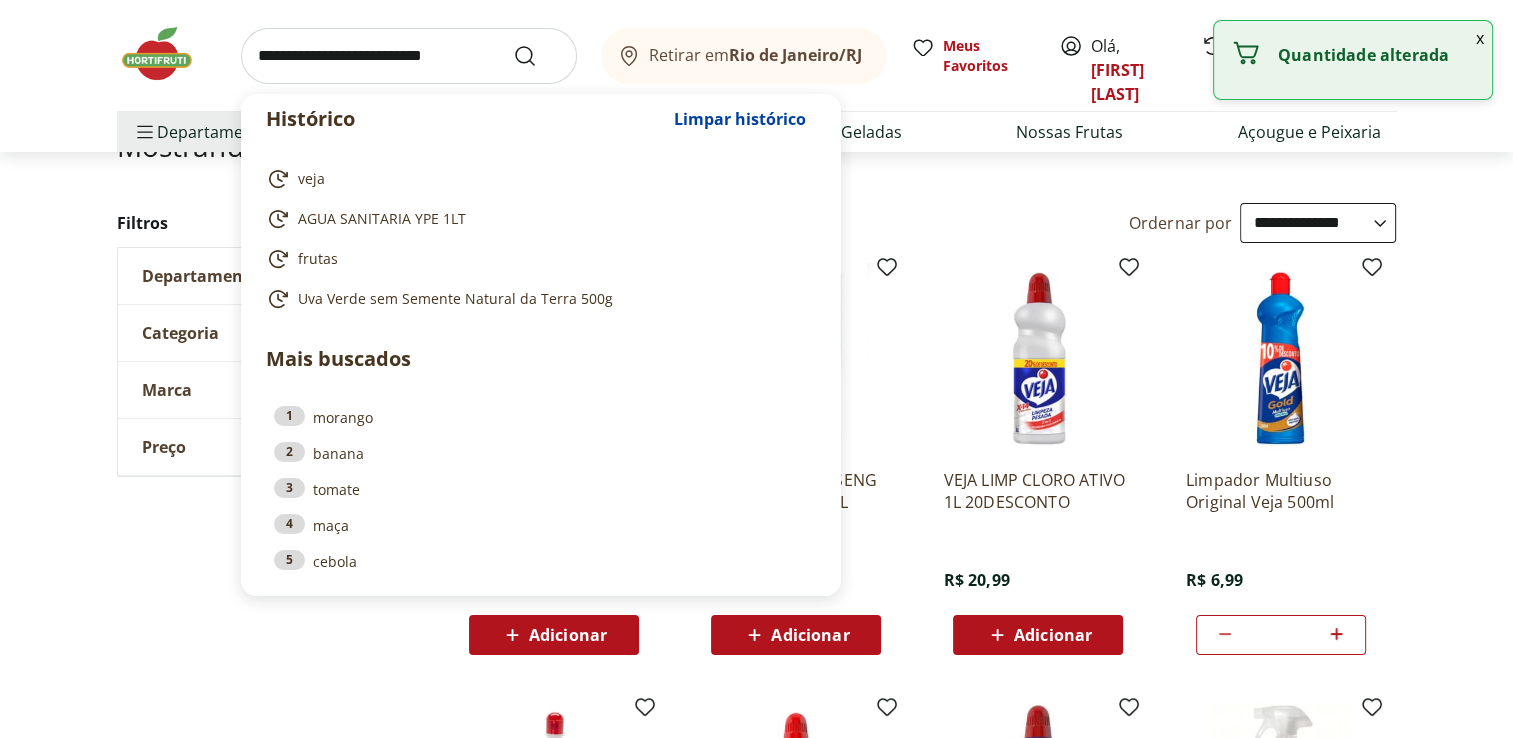click at bounding box center [409, 56] 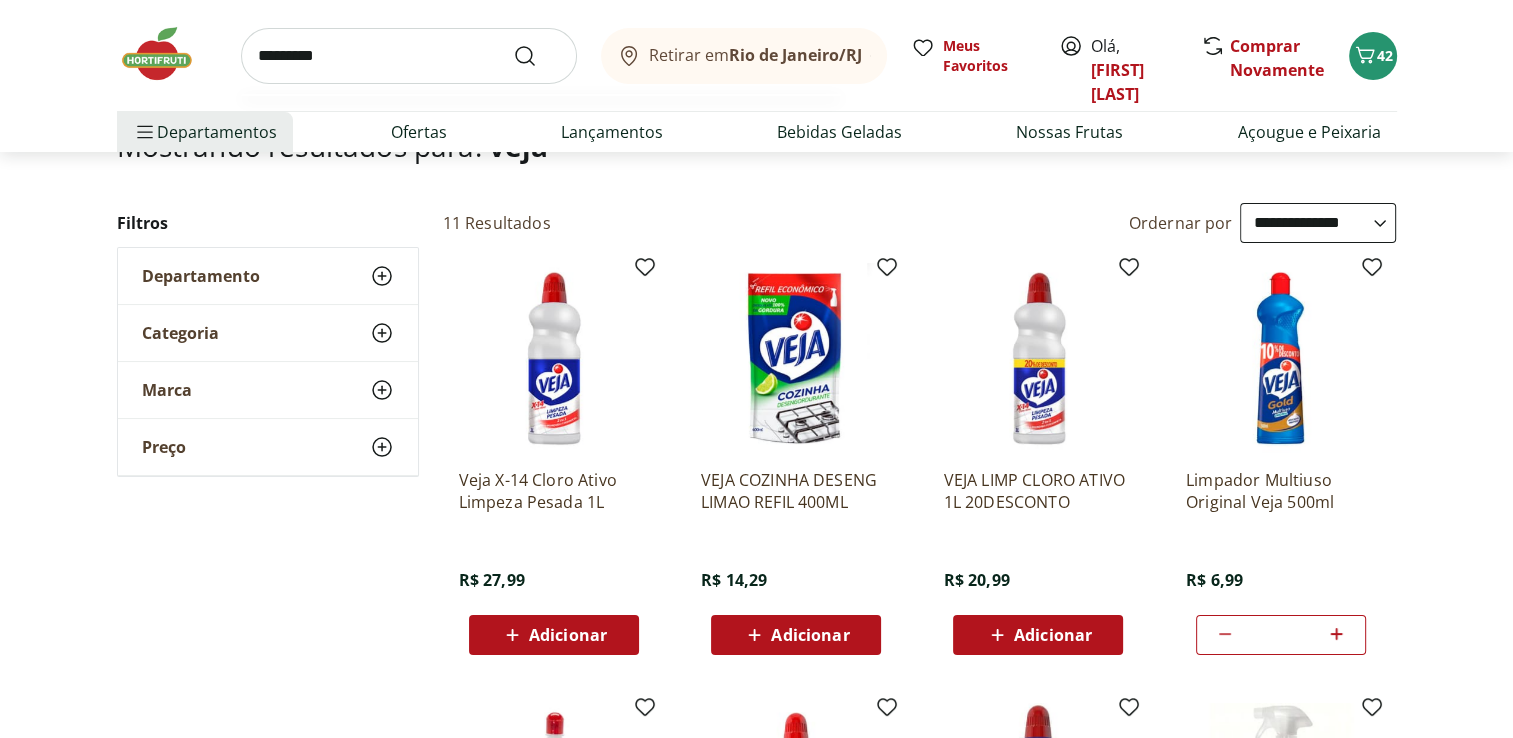 type on "*********" 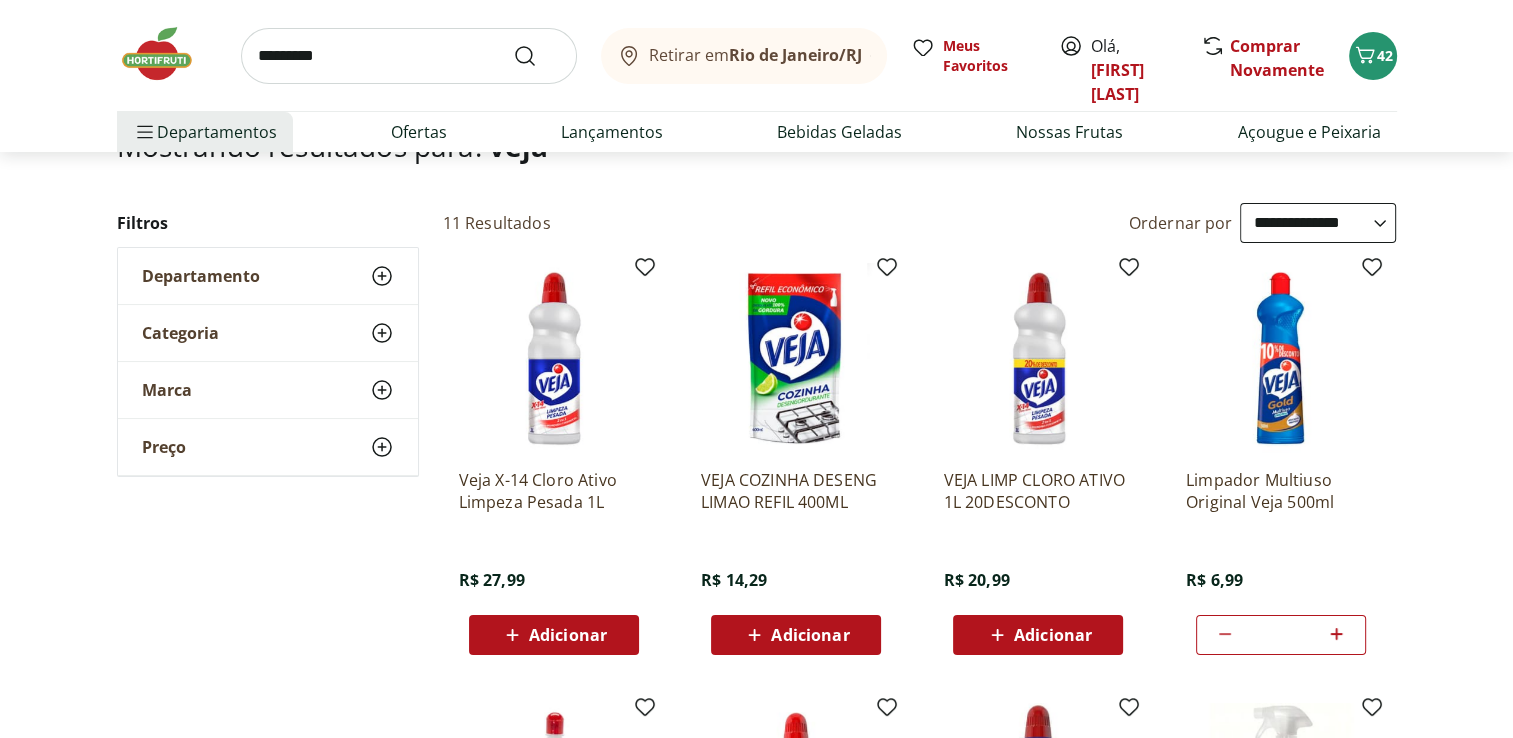 scroll, scrollTop: 0, scrollLeft: 0, axis: both 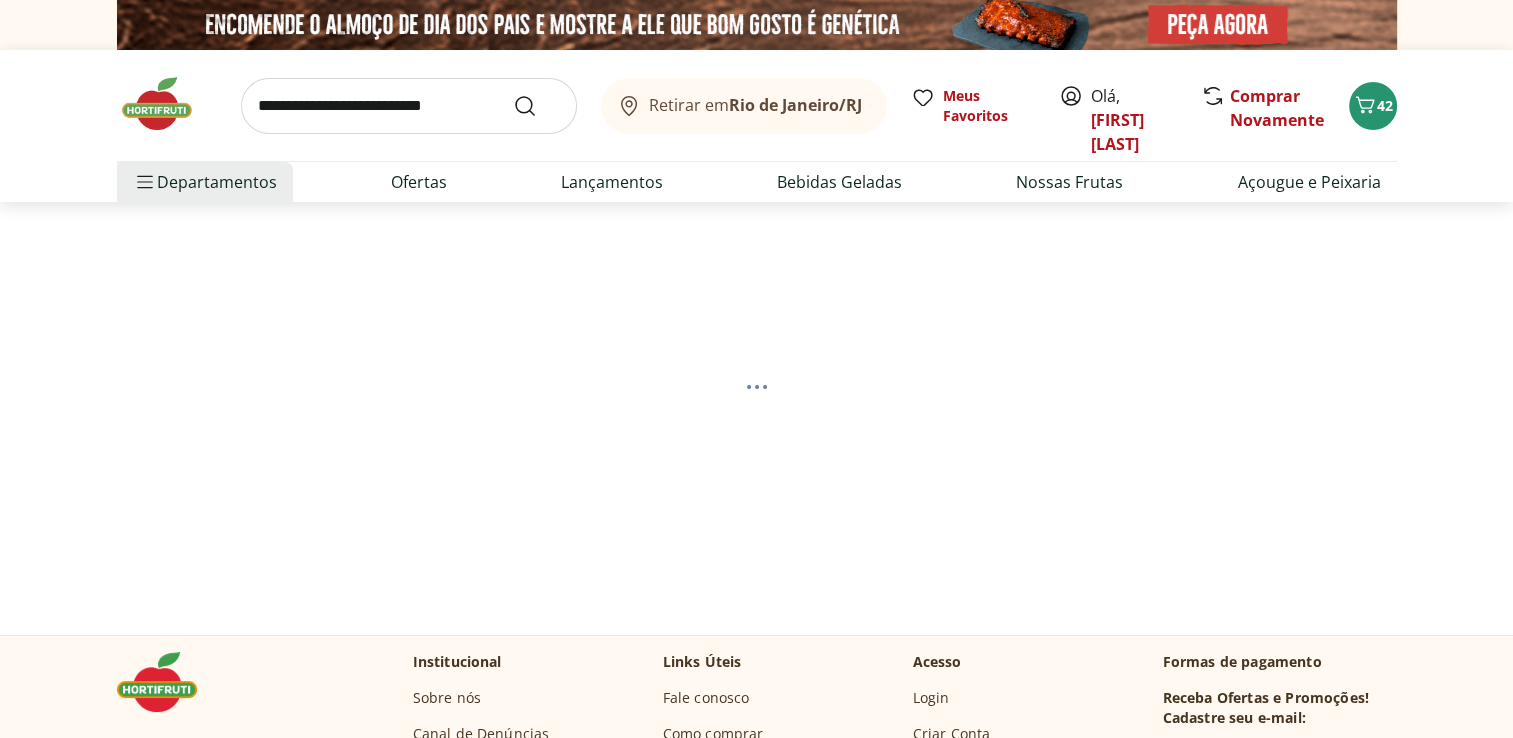 select on "**********" 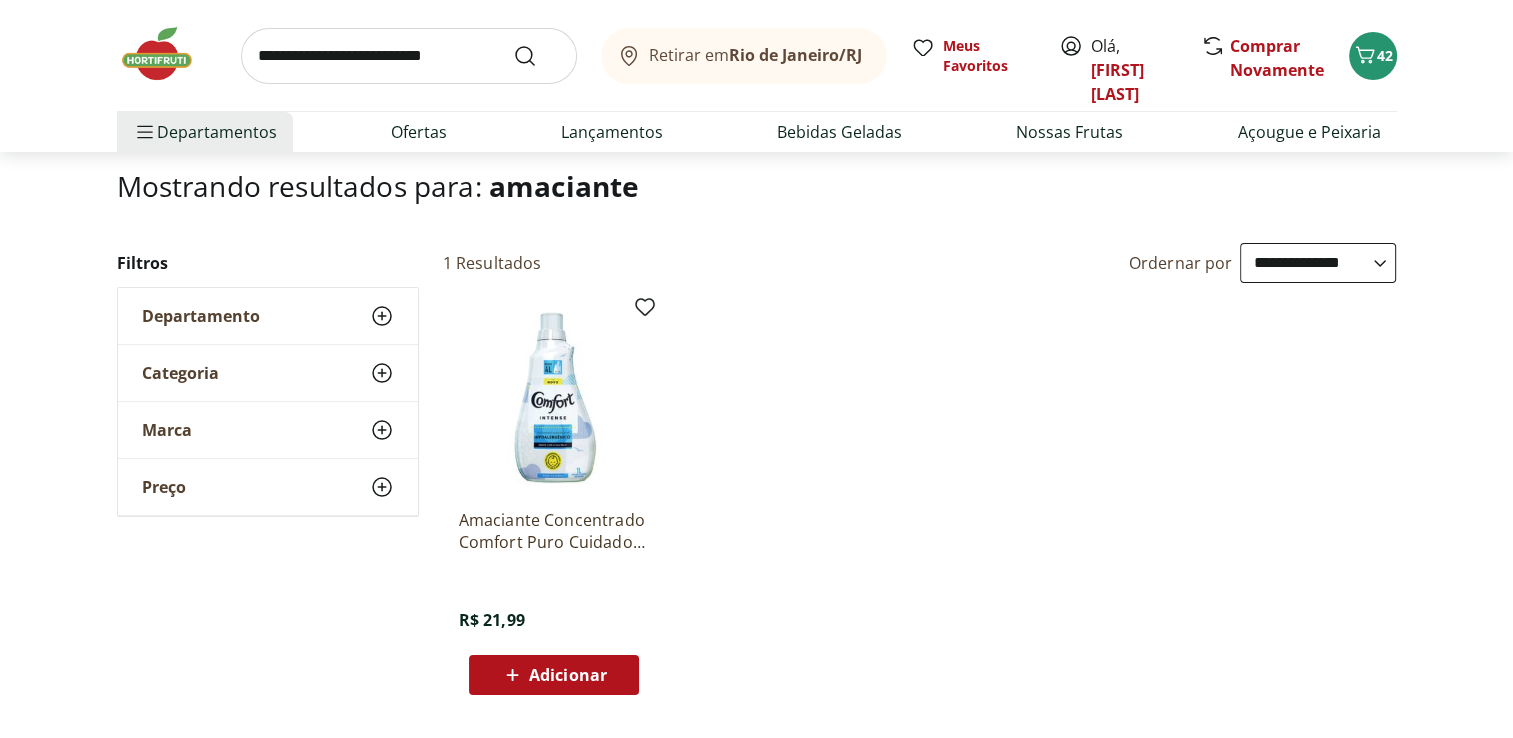 scroll, scrollTop: 160, scrollLeft: 0, axis: vertical 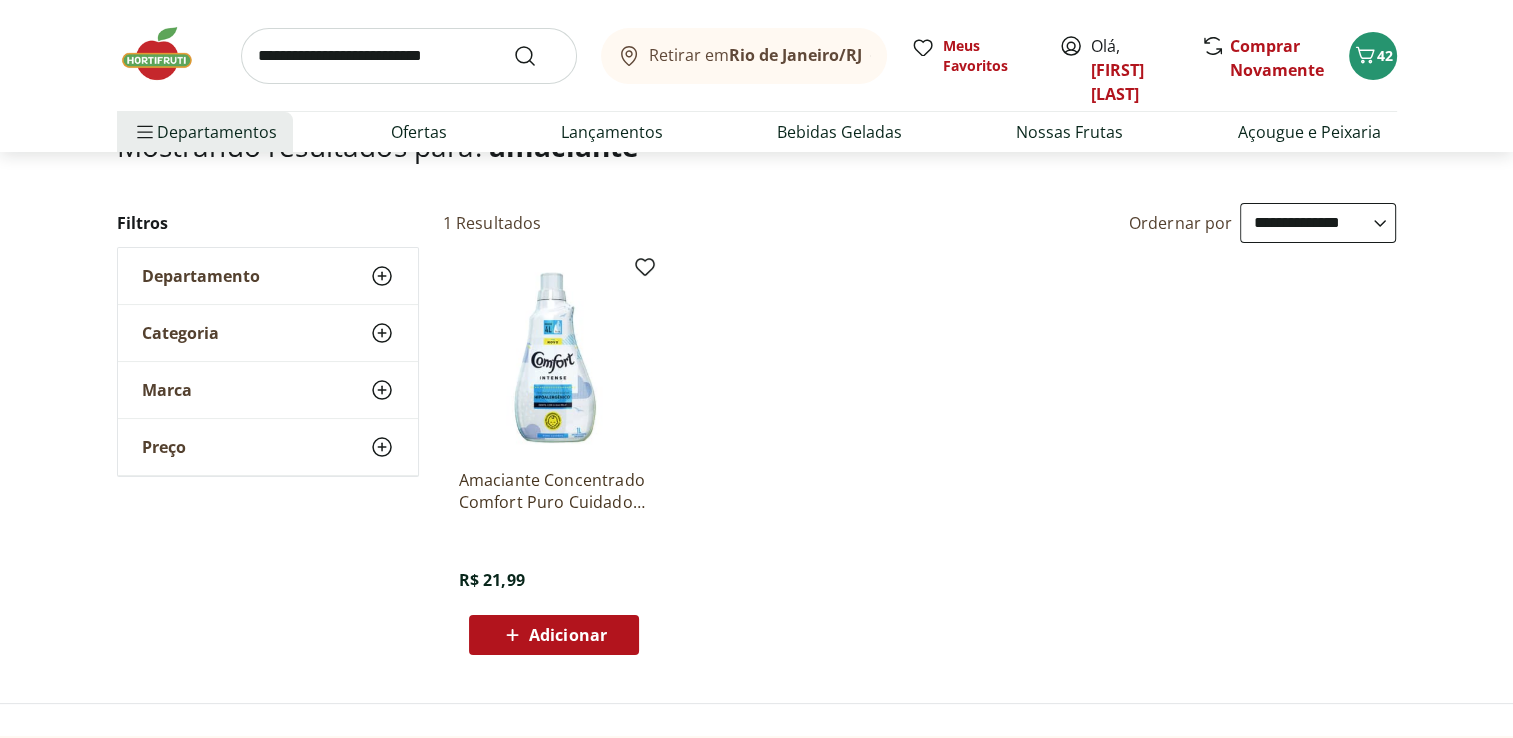 click on "Adicionar" at bounding box center (568, 635) 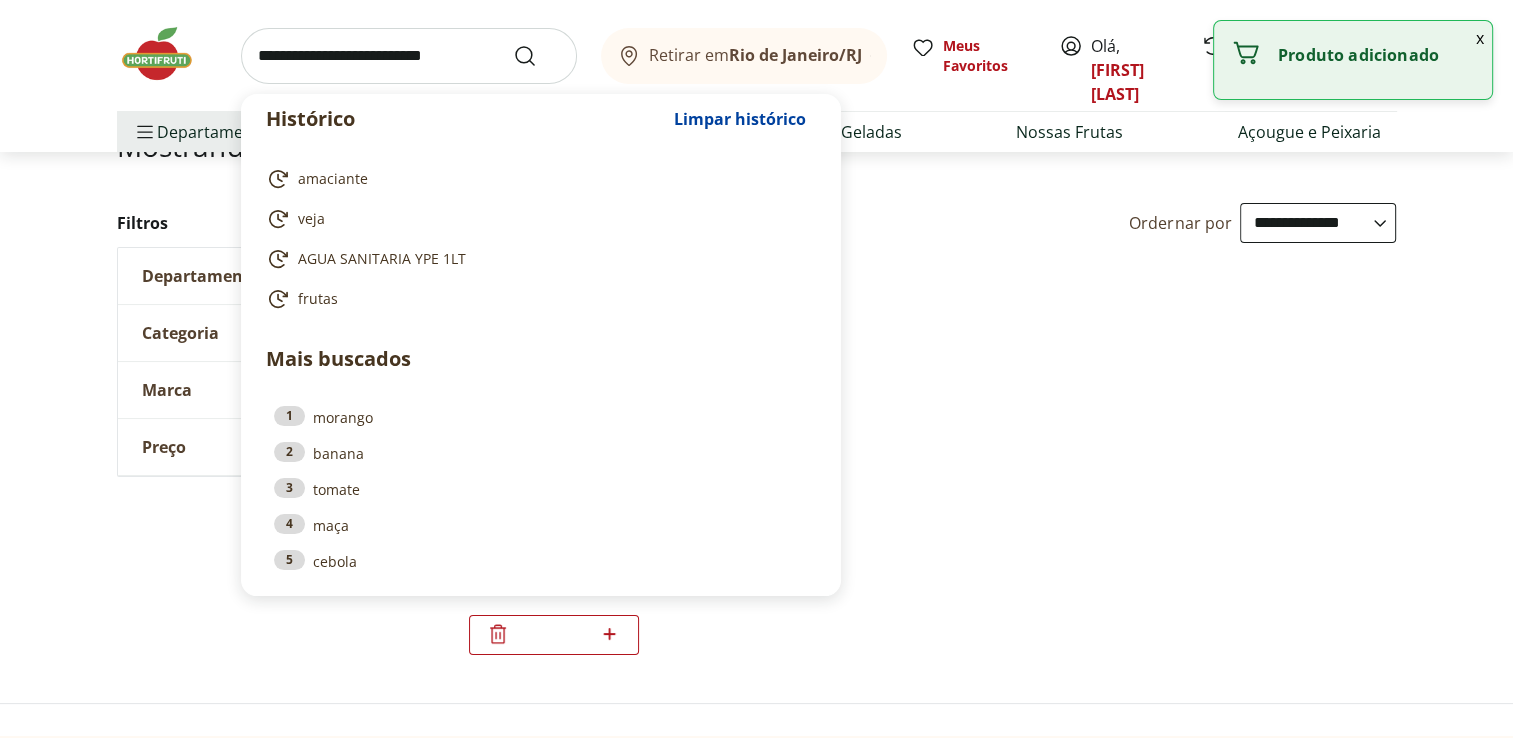 click at bounding box center (409, 56) 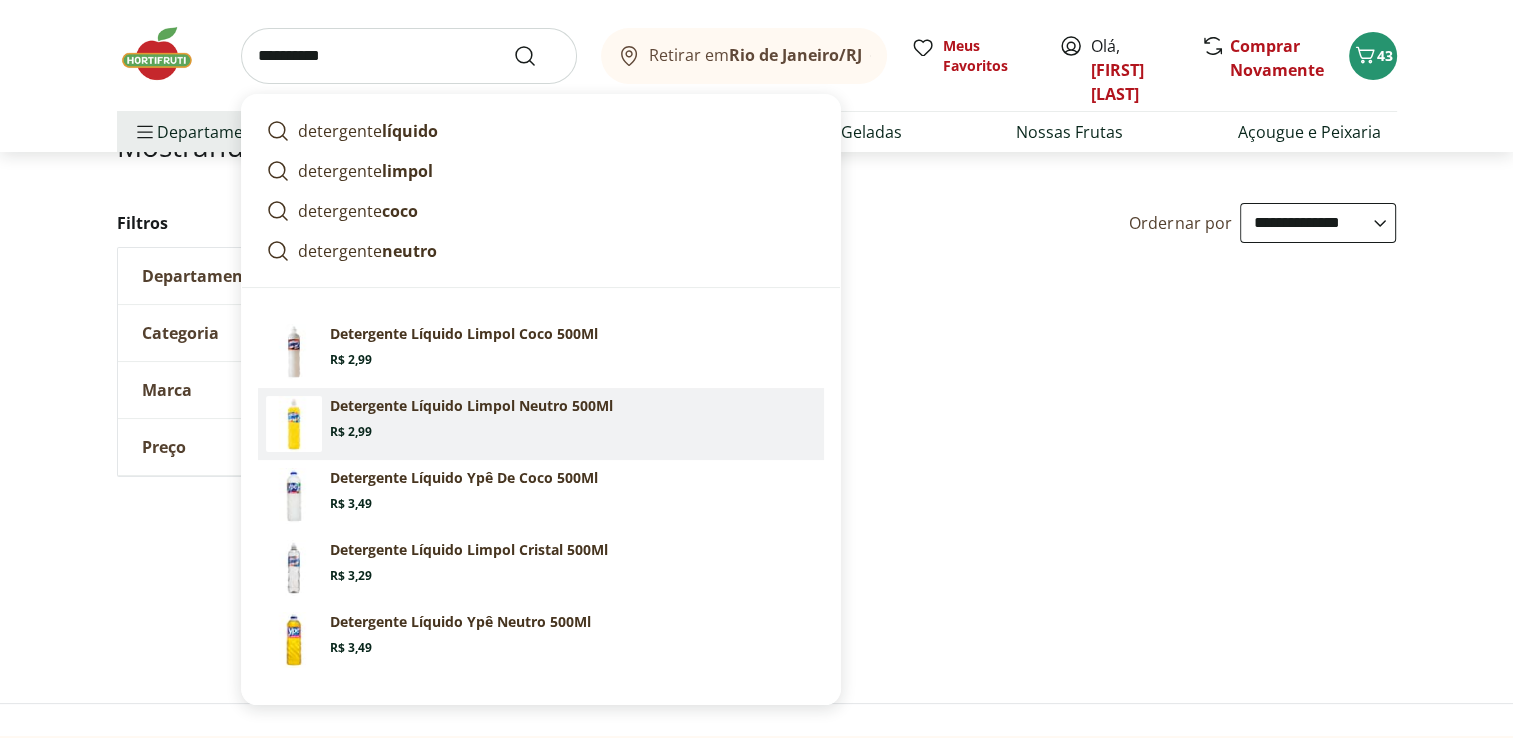 click on "Detergente Líquido Limpol Neutro 500Ml Price: R$ 2,99" at bounding box center [573, 418] 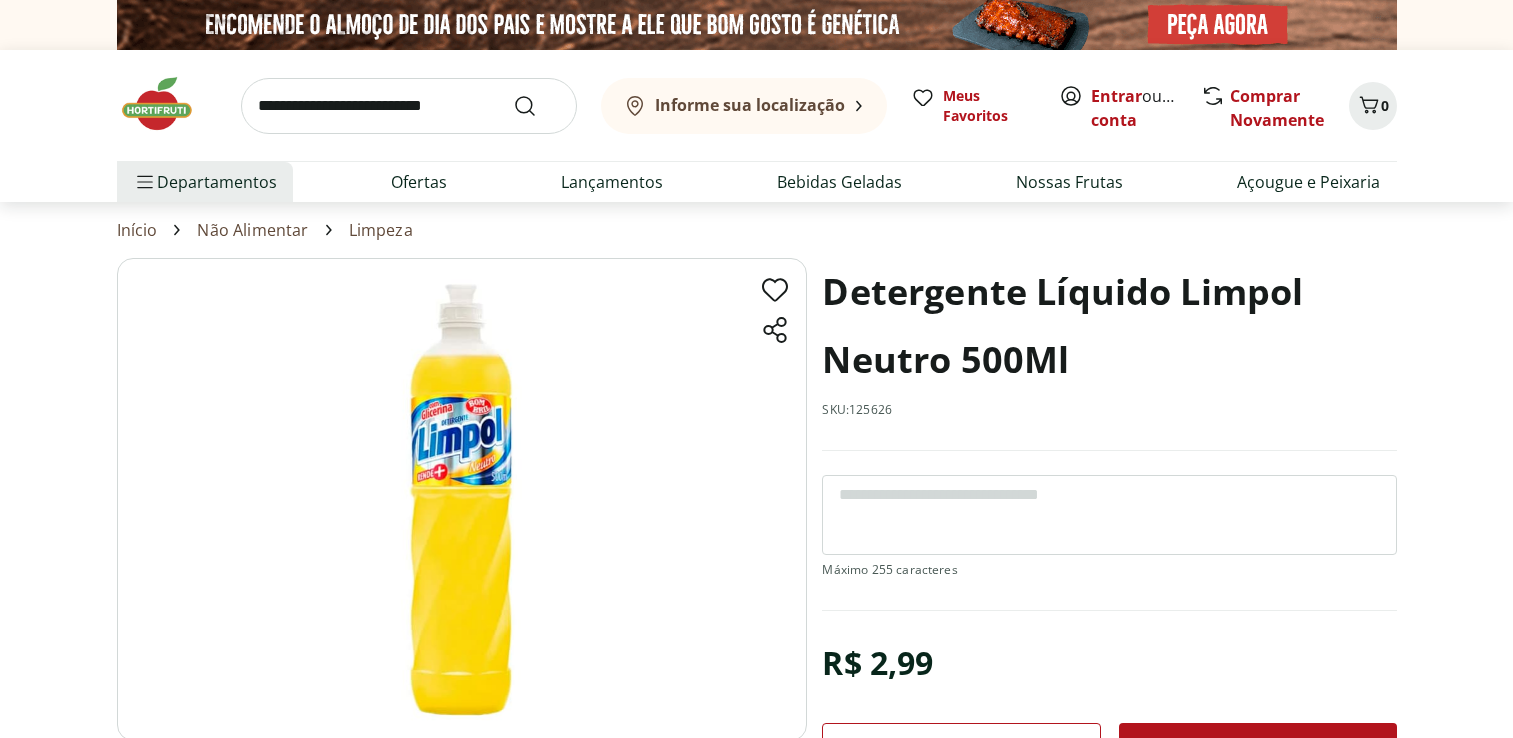 scroll, scrollTop: 0, scrollLeft: 0, axis: both 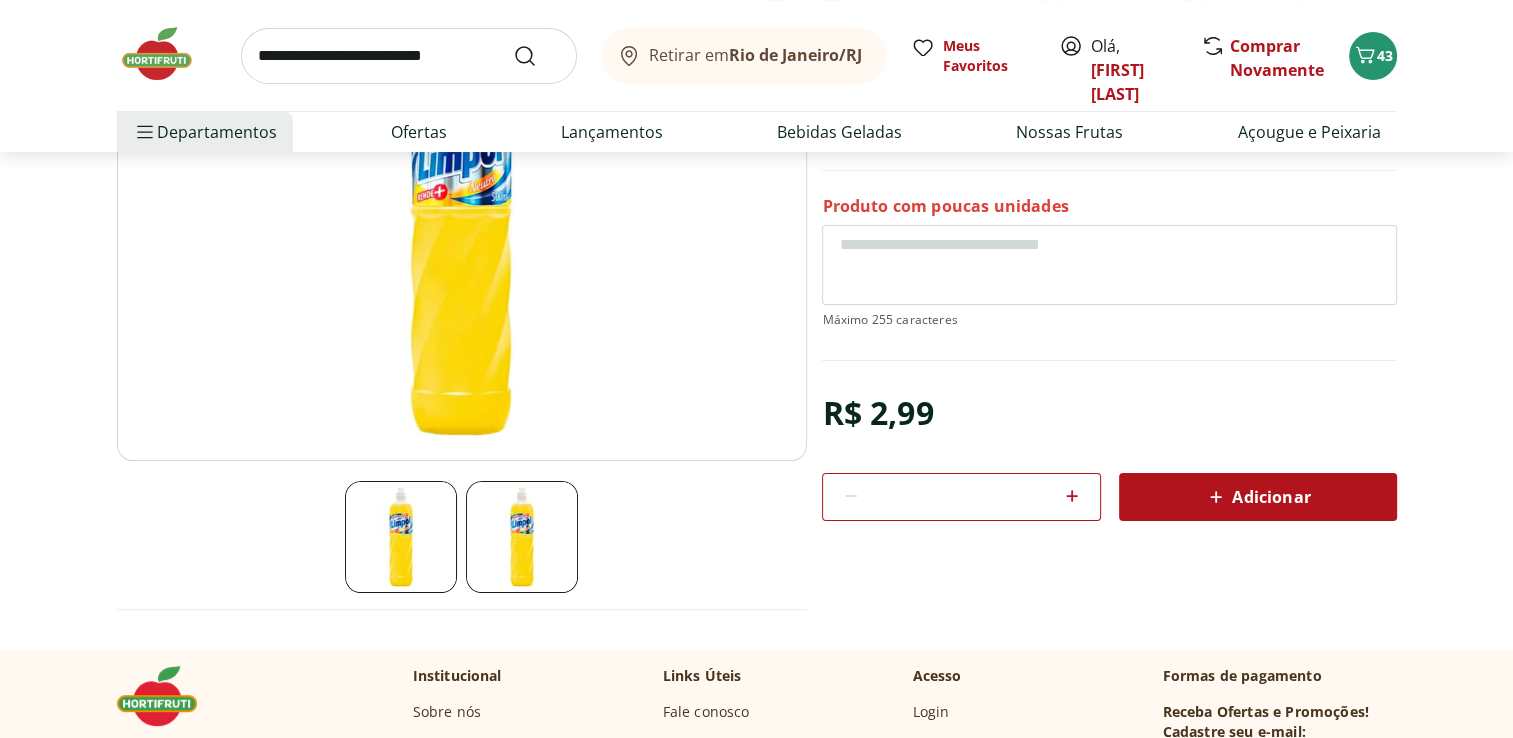 click on "Adicionar" at bounding box center [1257, 497] 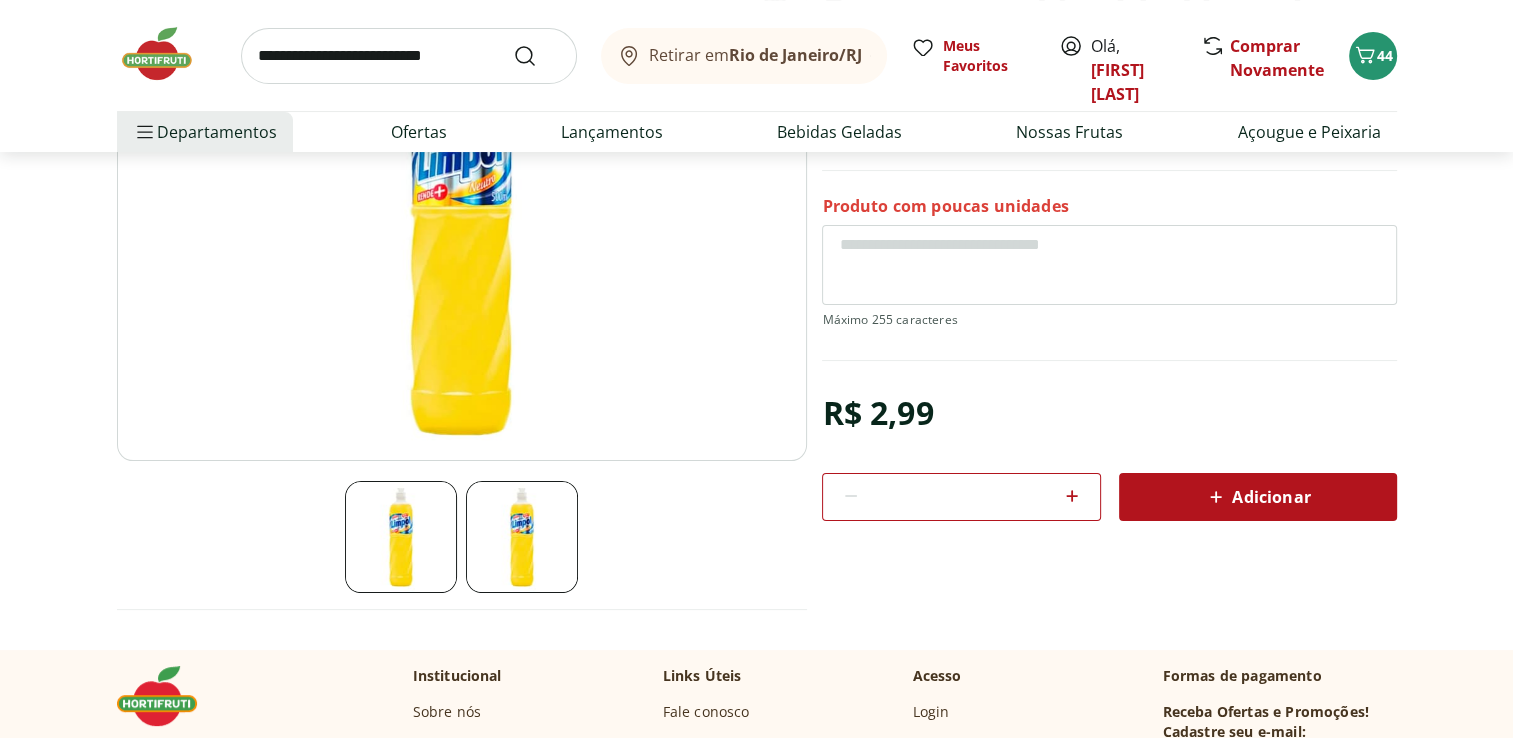 click on "Adicionar" at bounding box center (1257, 497) 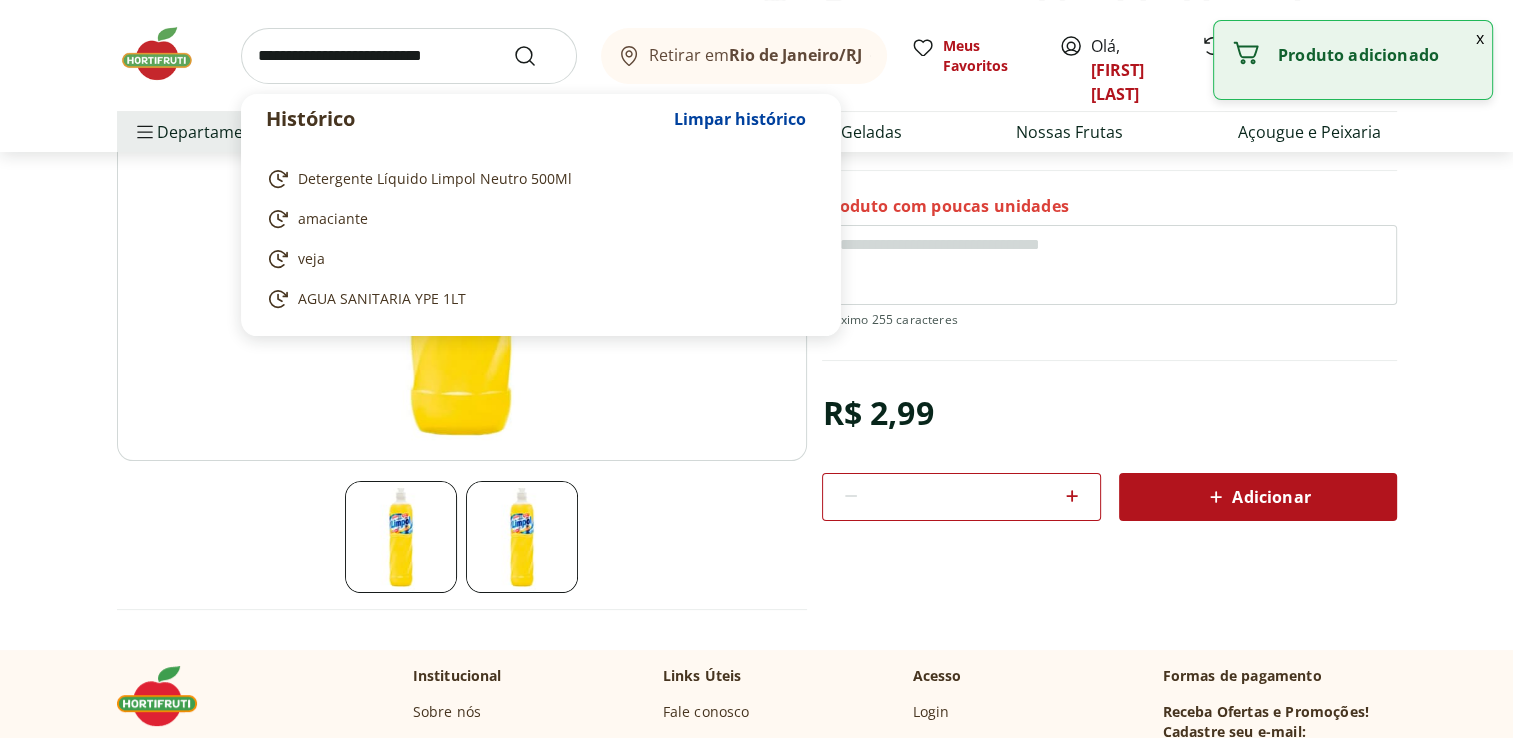 click at bounding box center [409, 56] 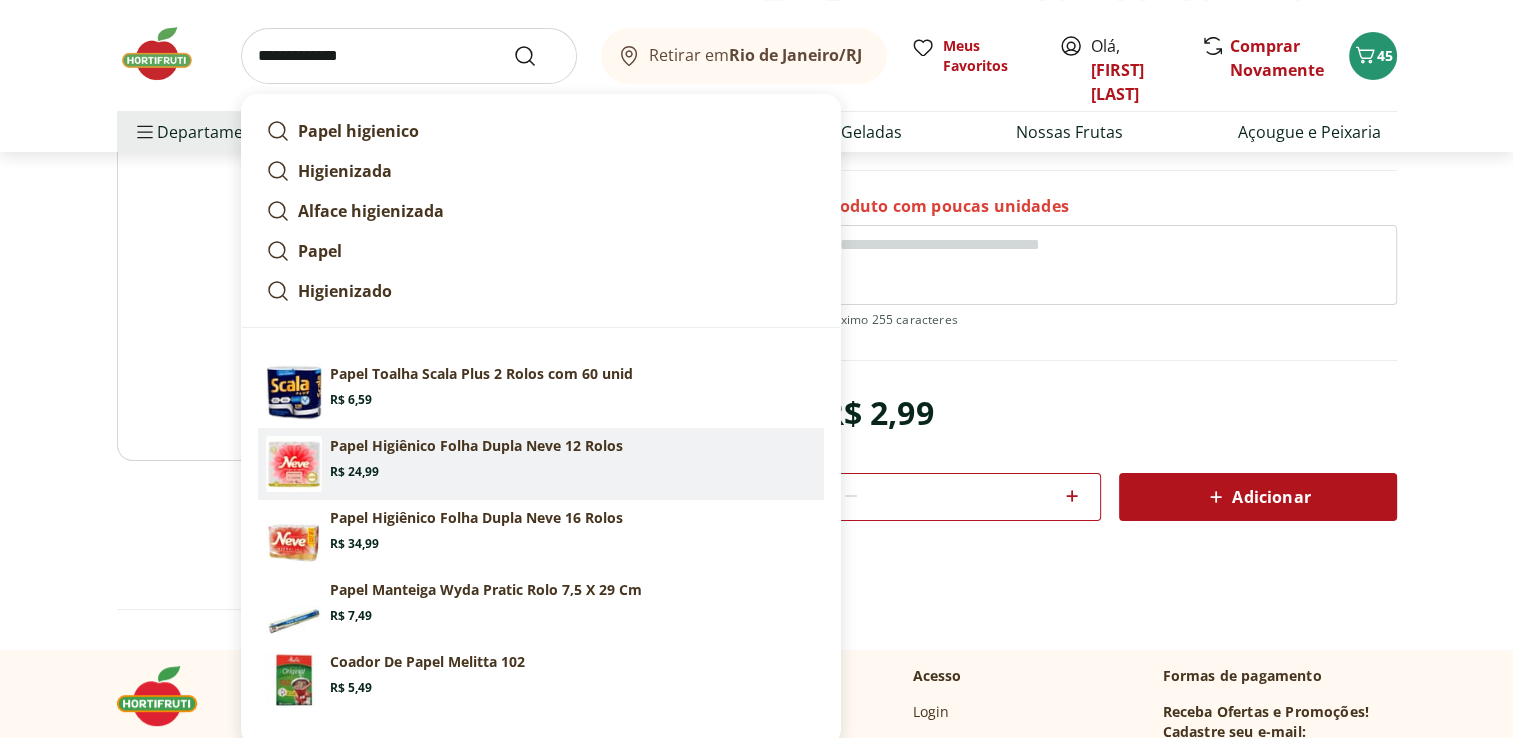click on "Papel Higiênico Folha Dupla Neve 12 Rolos Price: R$ 24,99" at bounding box center [573, 458] 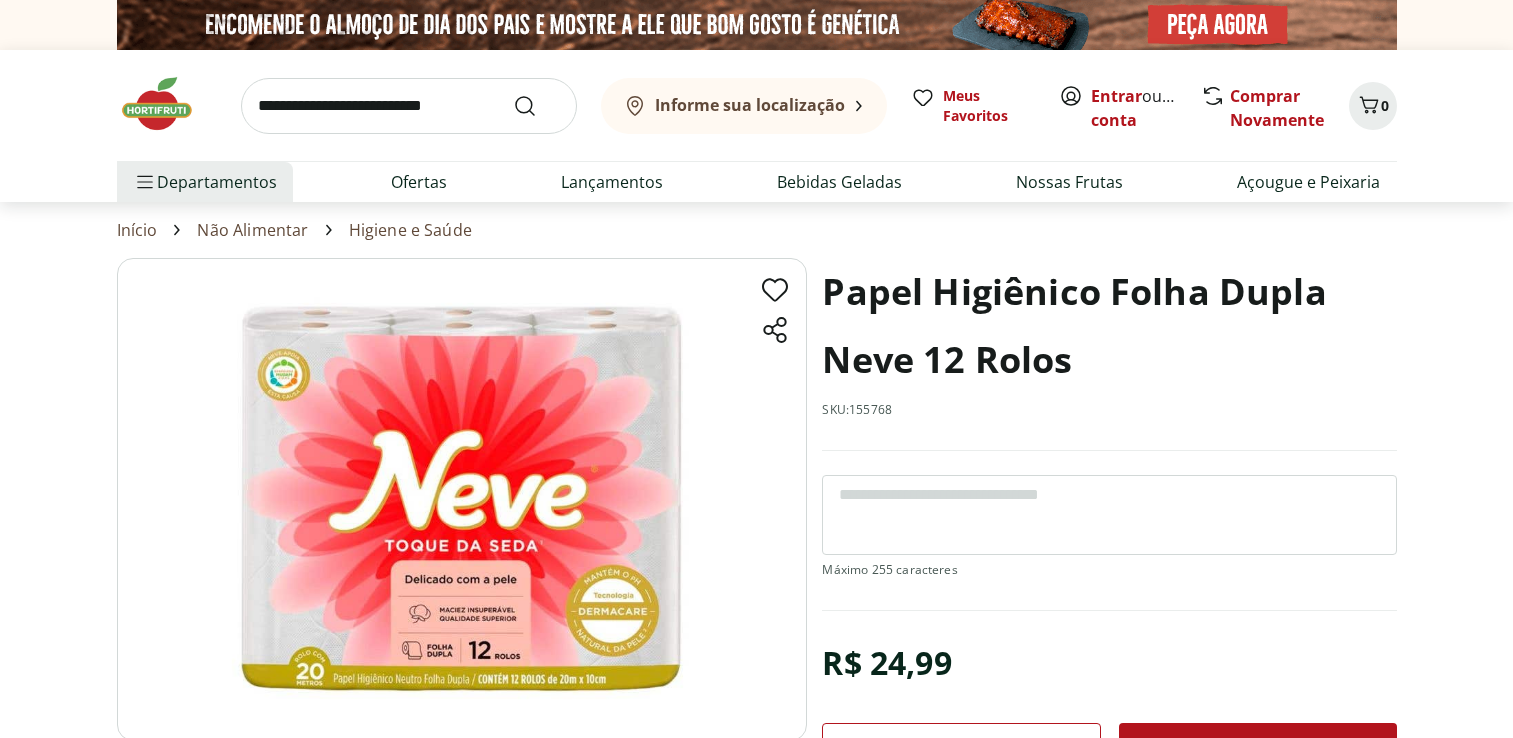 scroll, scrollTop: 0, scrollLeft: 0, axis: both 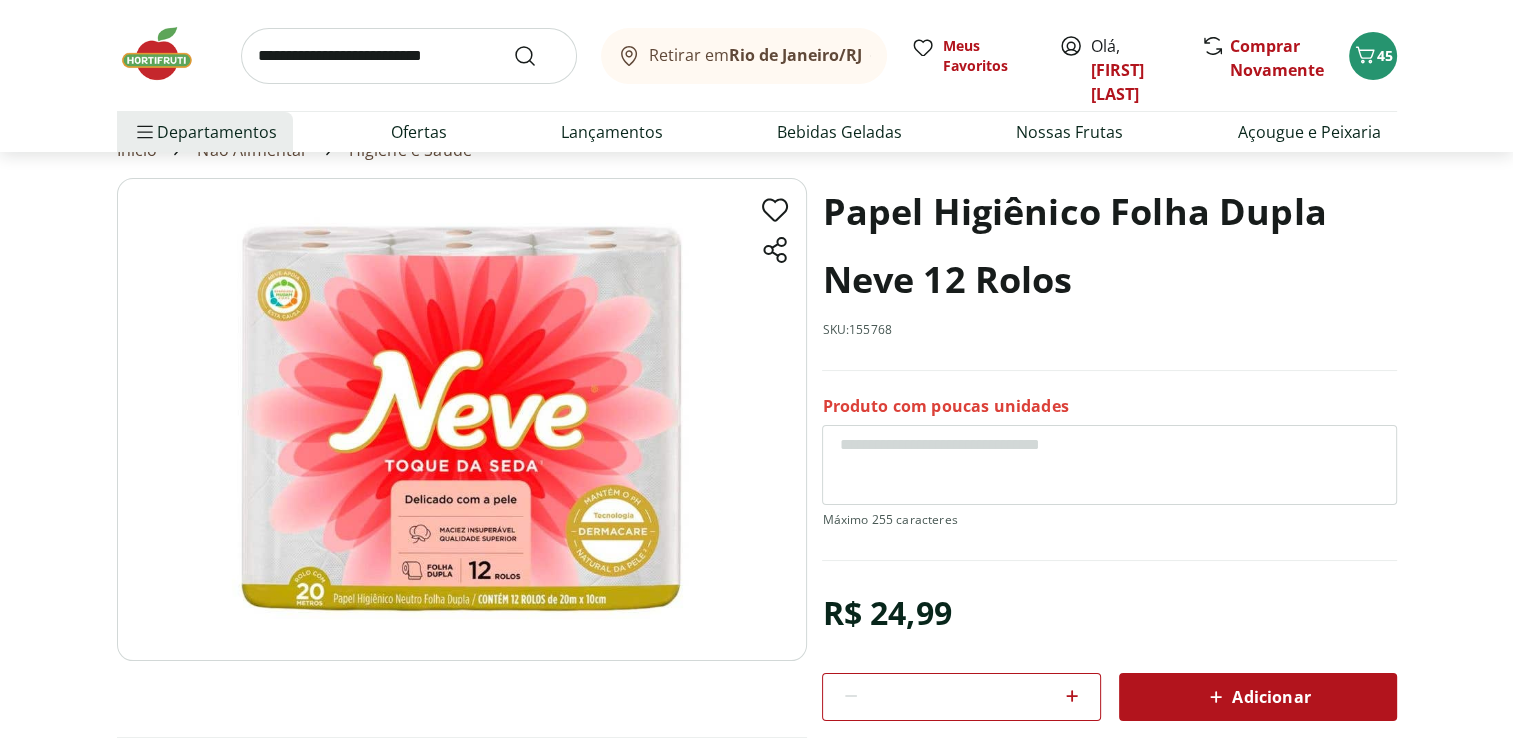 click on "Adicionar" at bounding box center (1257, 697) 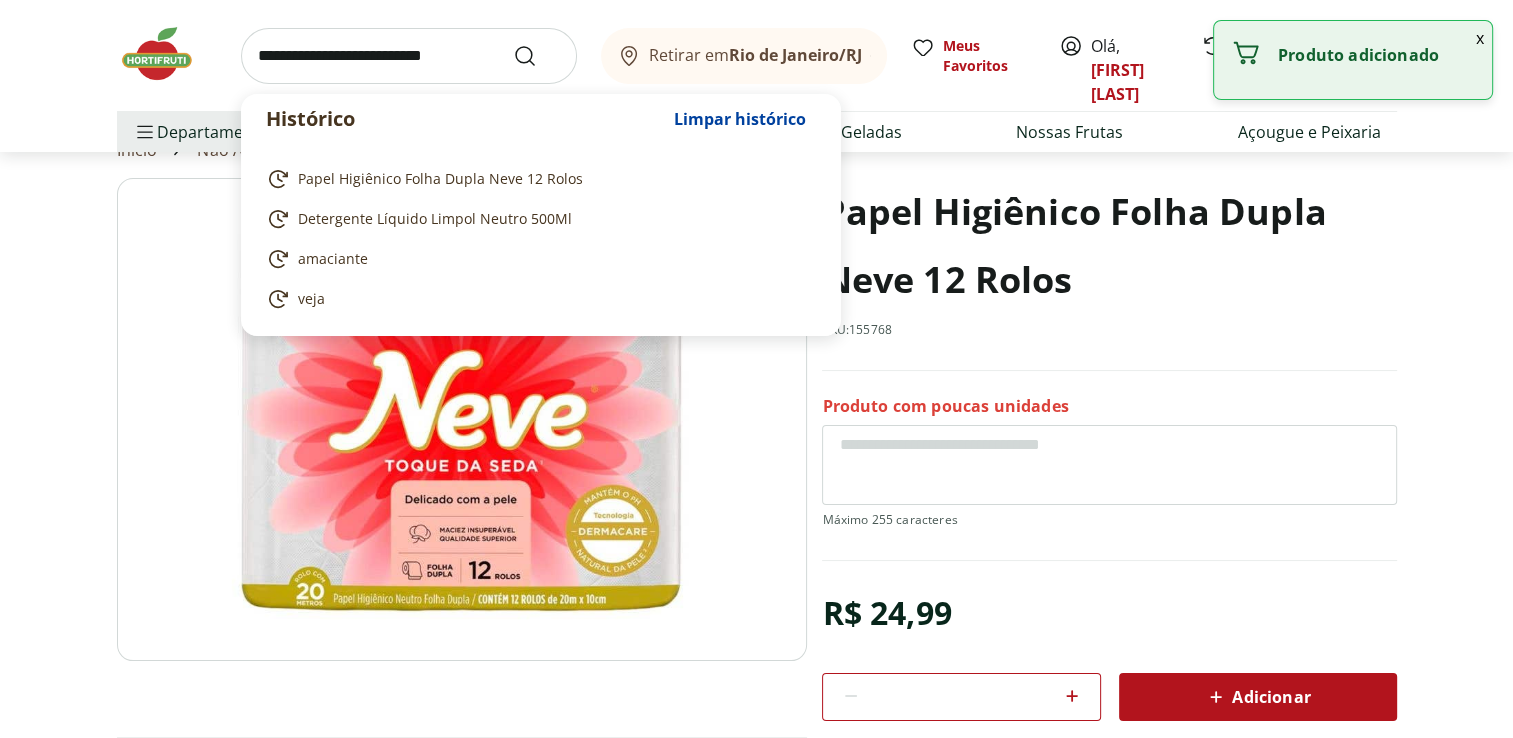 click at bounding box center [409, 56] 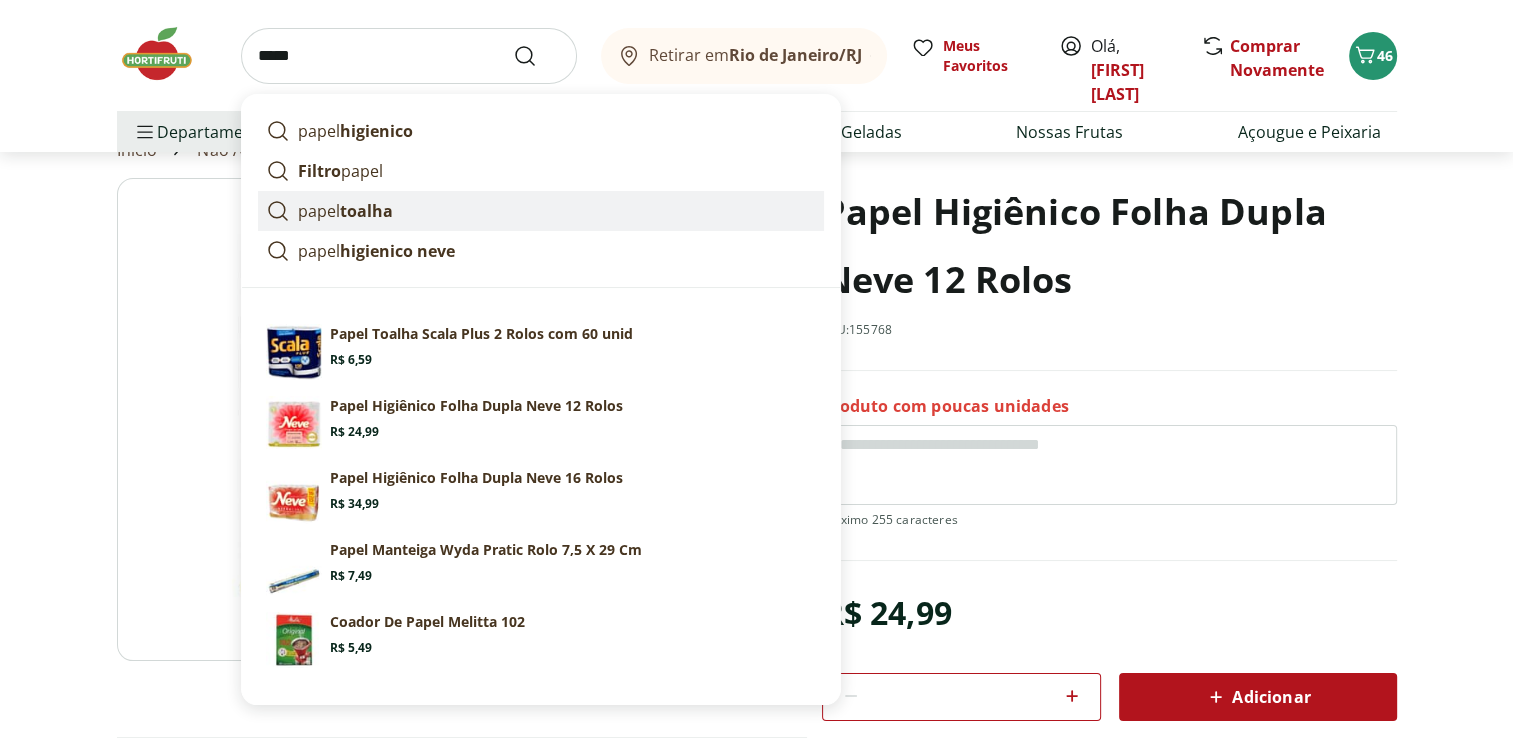 click on "papel  toalha" at bounding box center [345, 211] 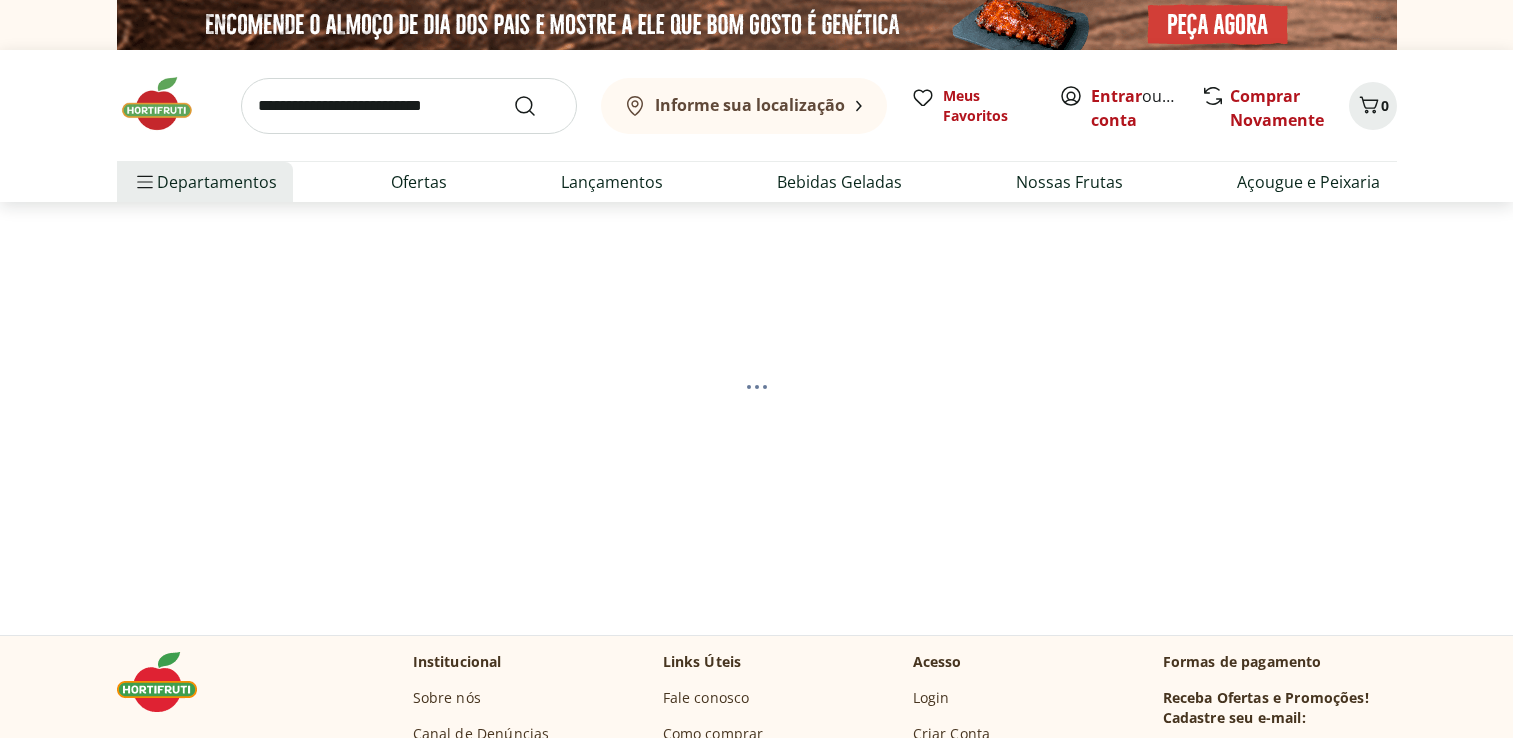 scroll, scrollTop: 0, scrollLeft: 0, axis: both 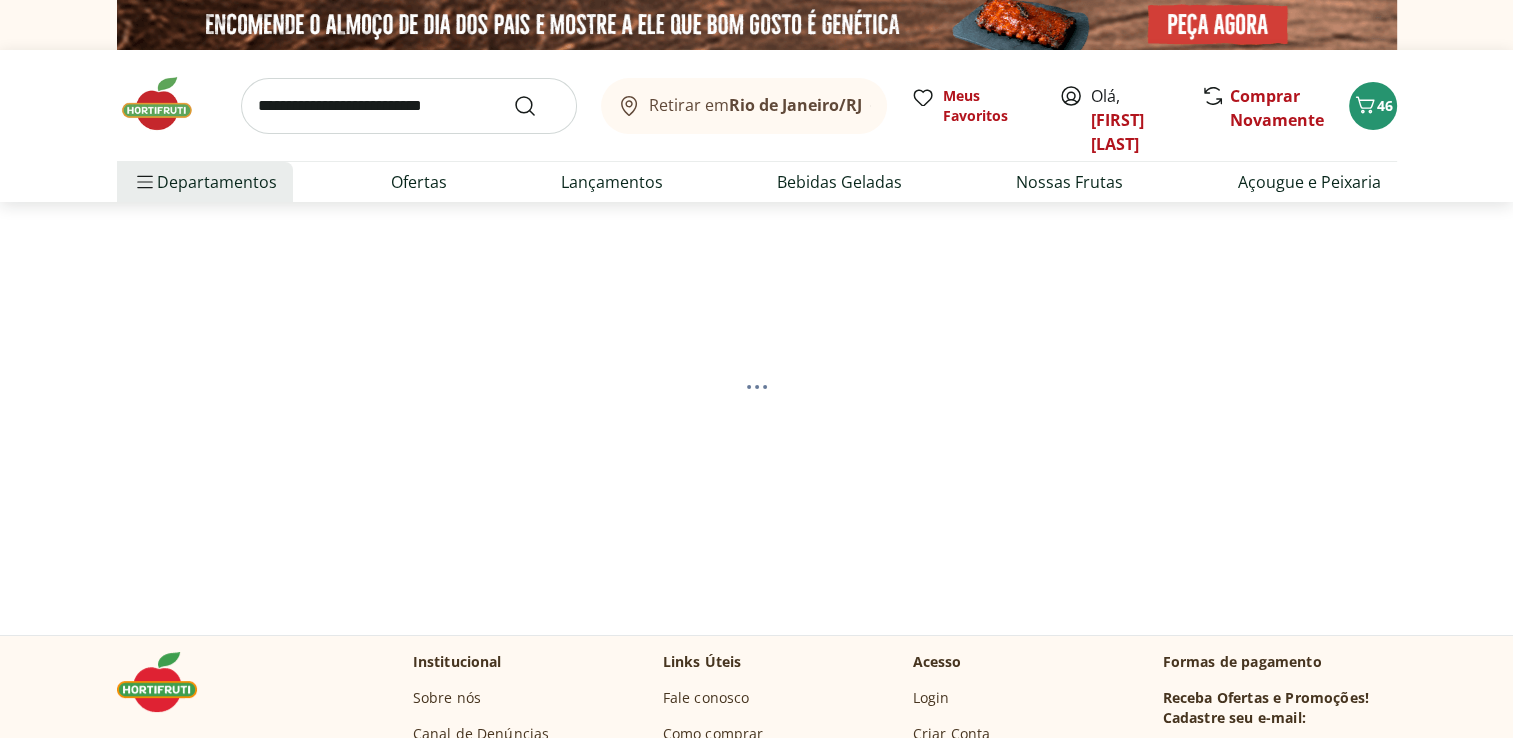 select on "**********" 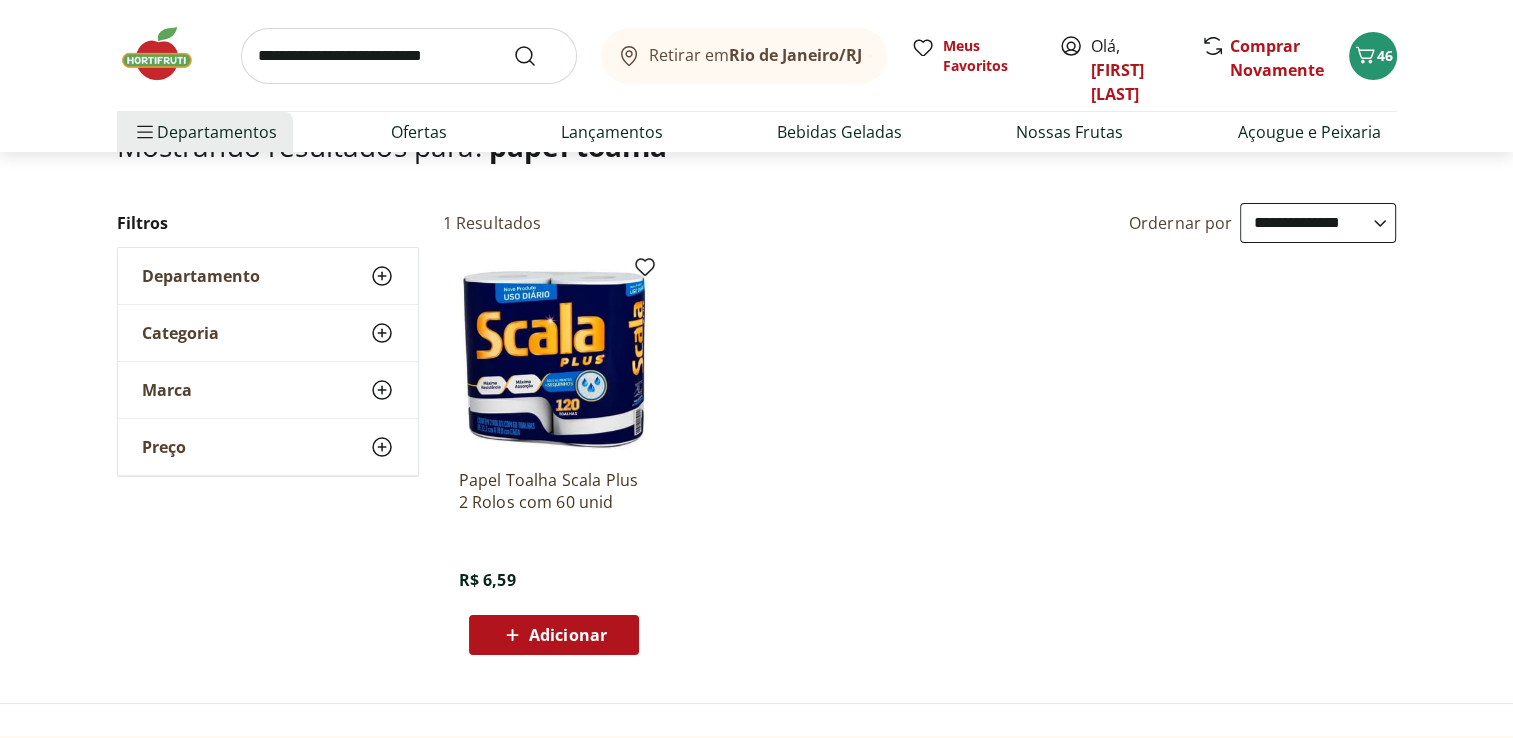 scroll, scrollTop: 200, scrollLeft: 0, axis: vertical 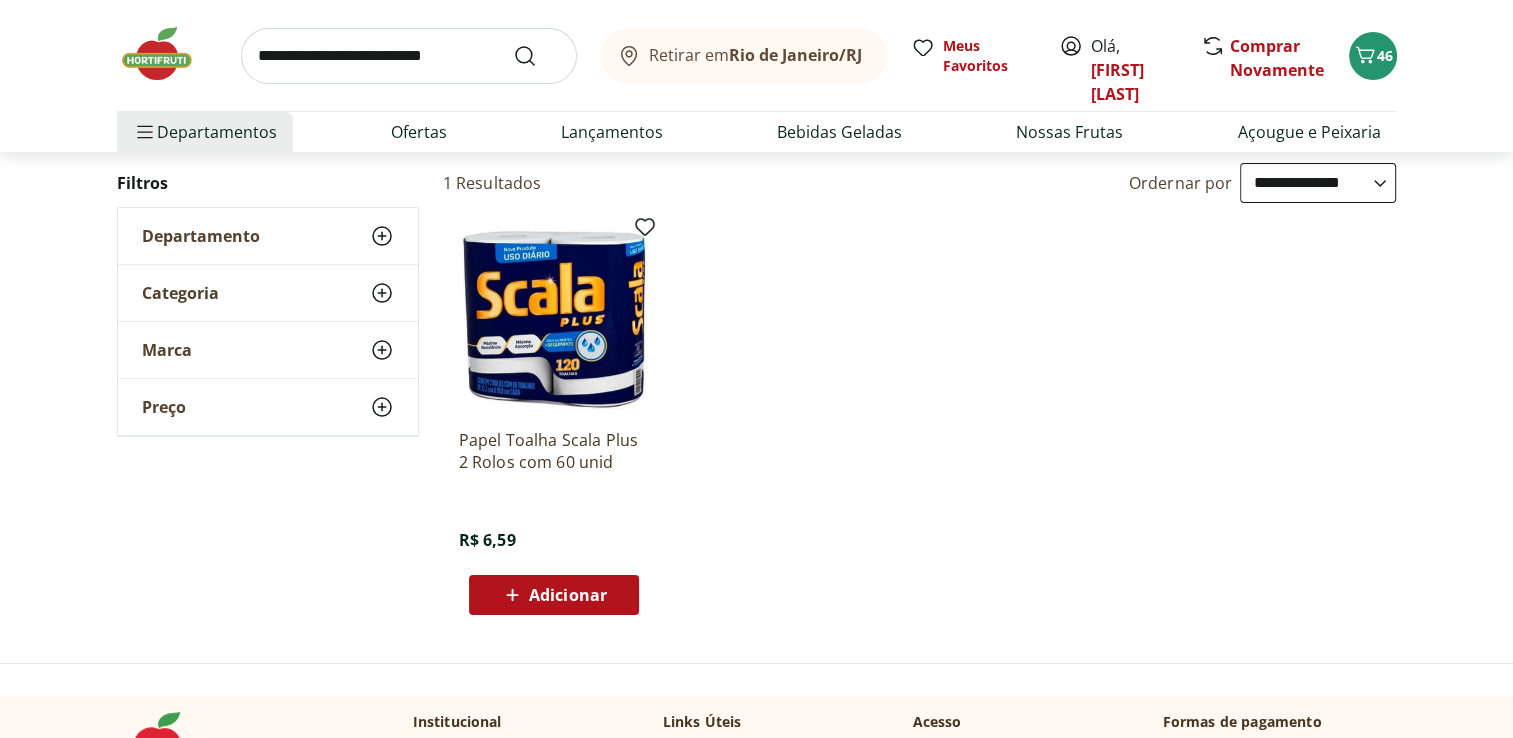 click on "Adicionar" at bounding box center (568, 595) 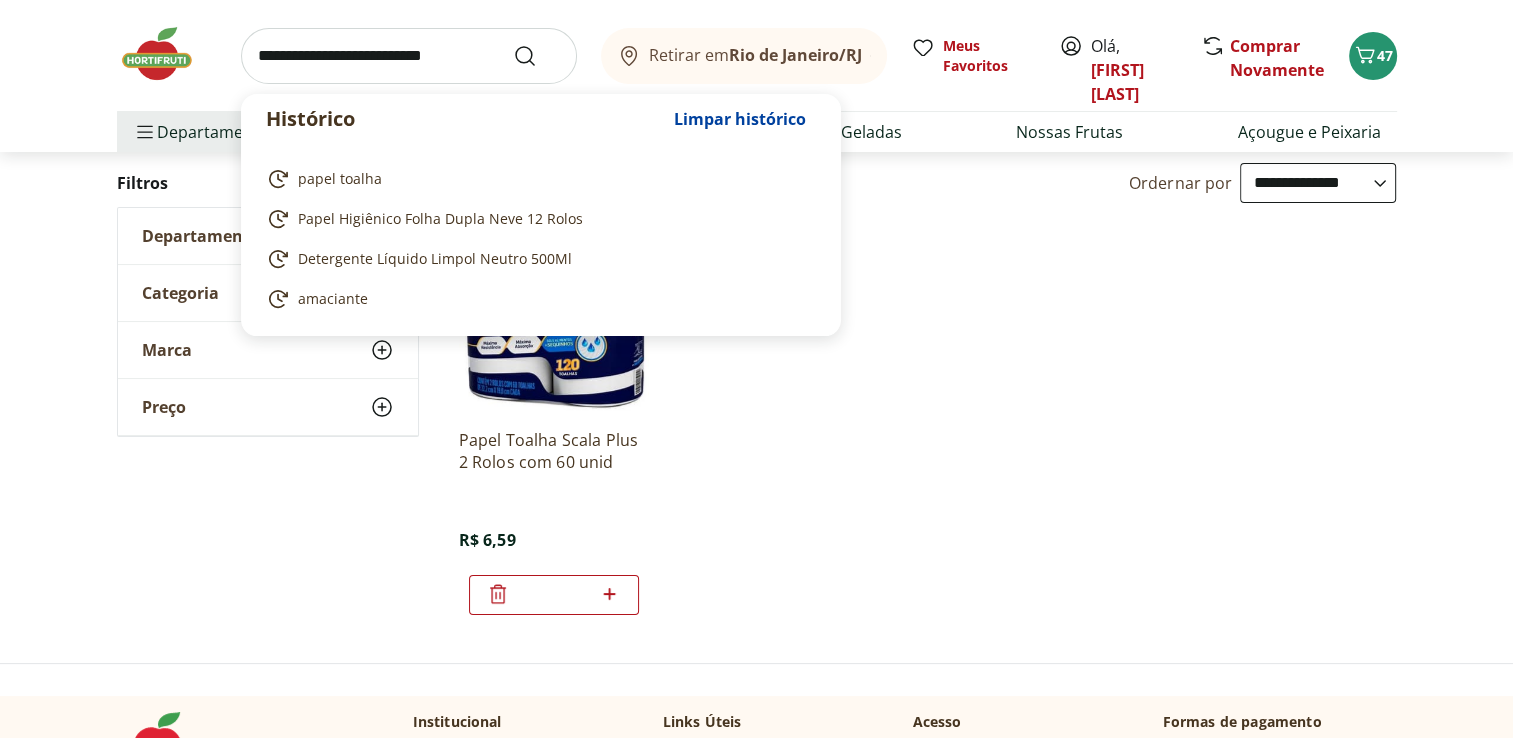 click at bounding box center [409, 56] 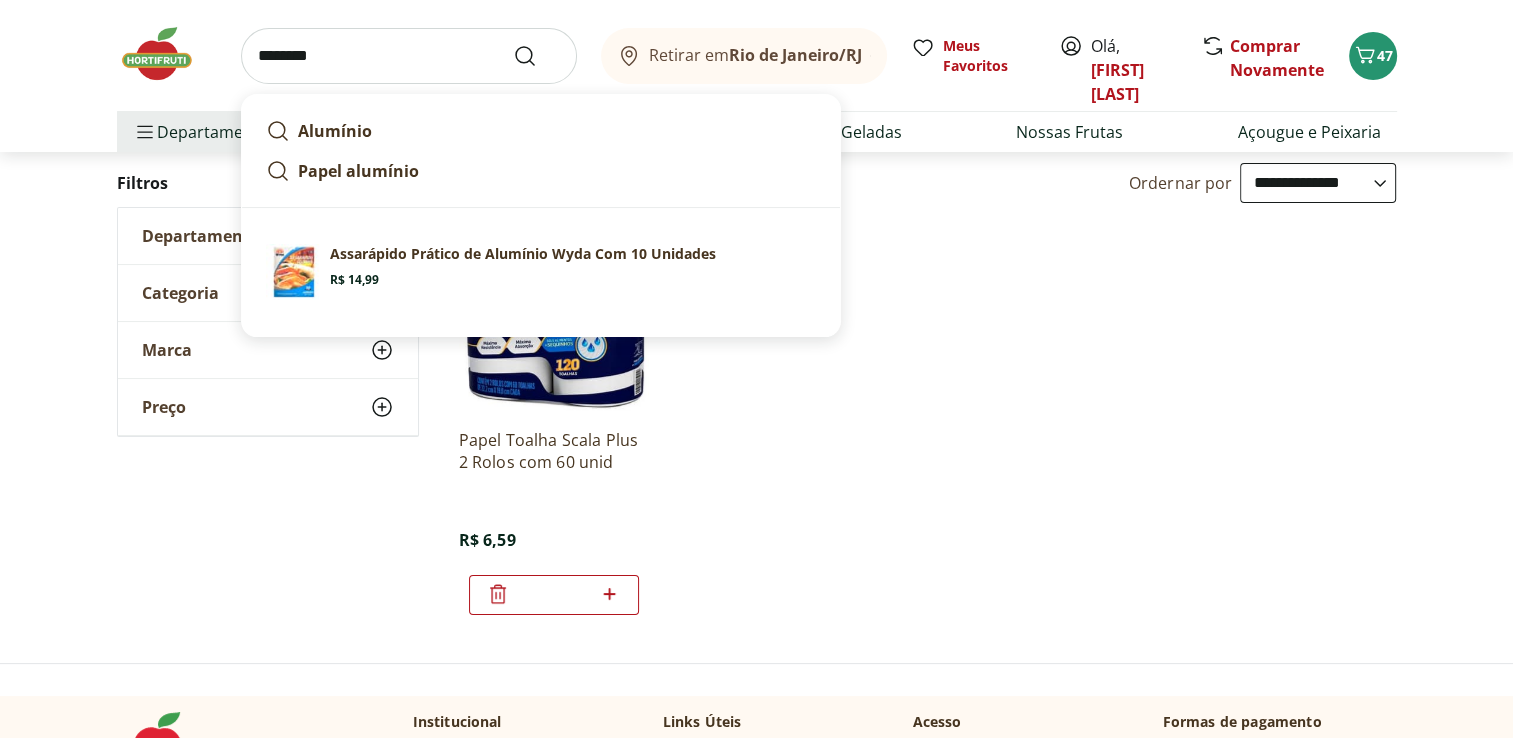 click on "********" at bounding box center [409, 56] 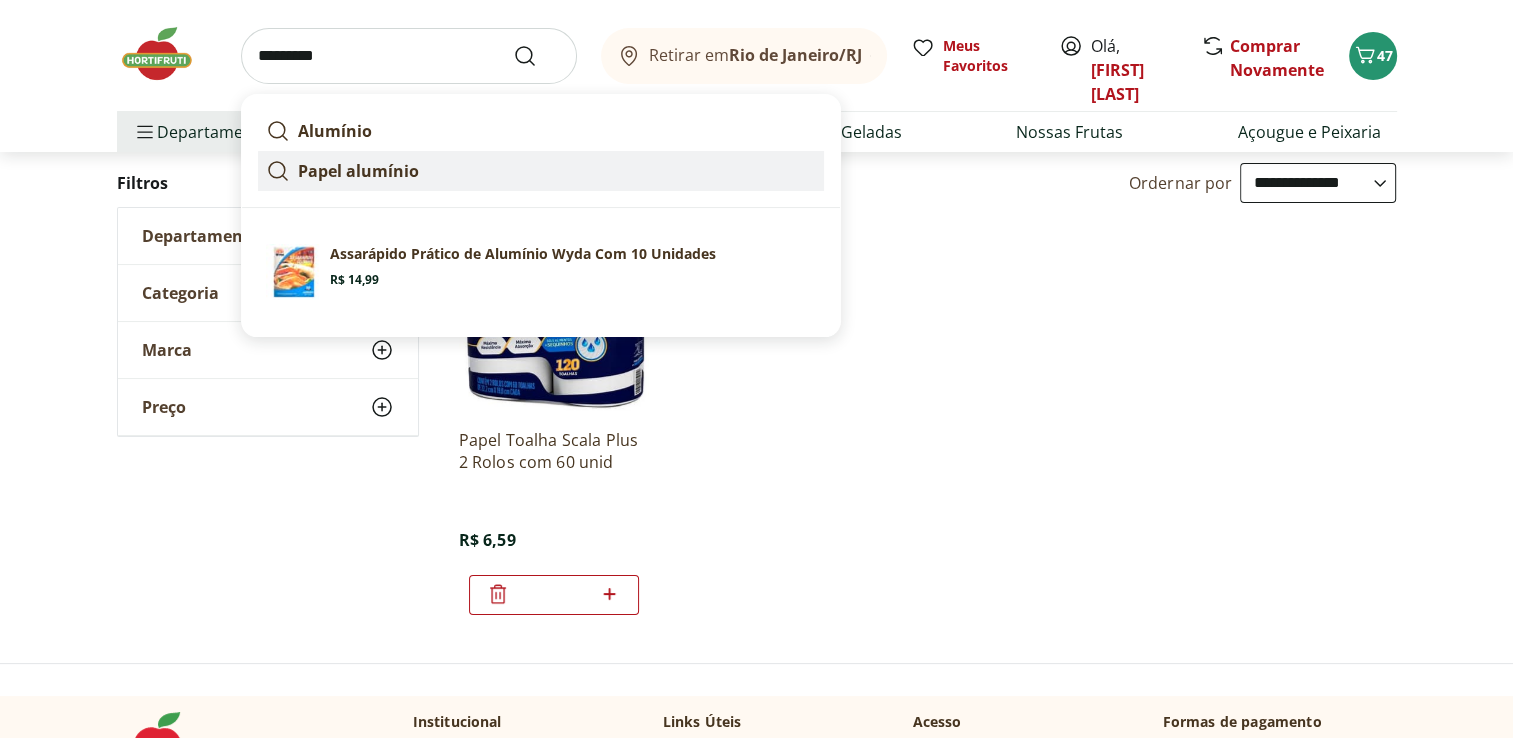 click on "Papel alumínio" at bounding box center [358, 171] 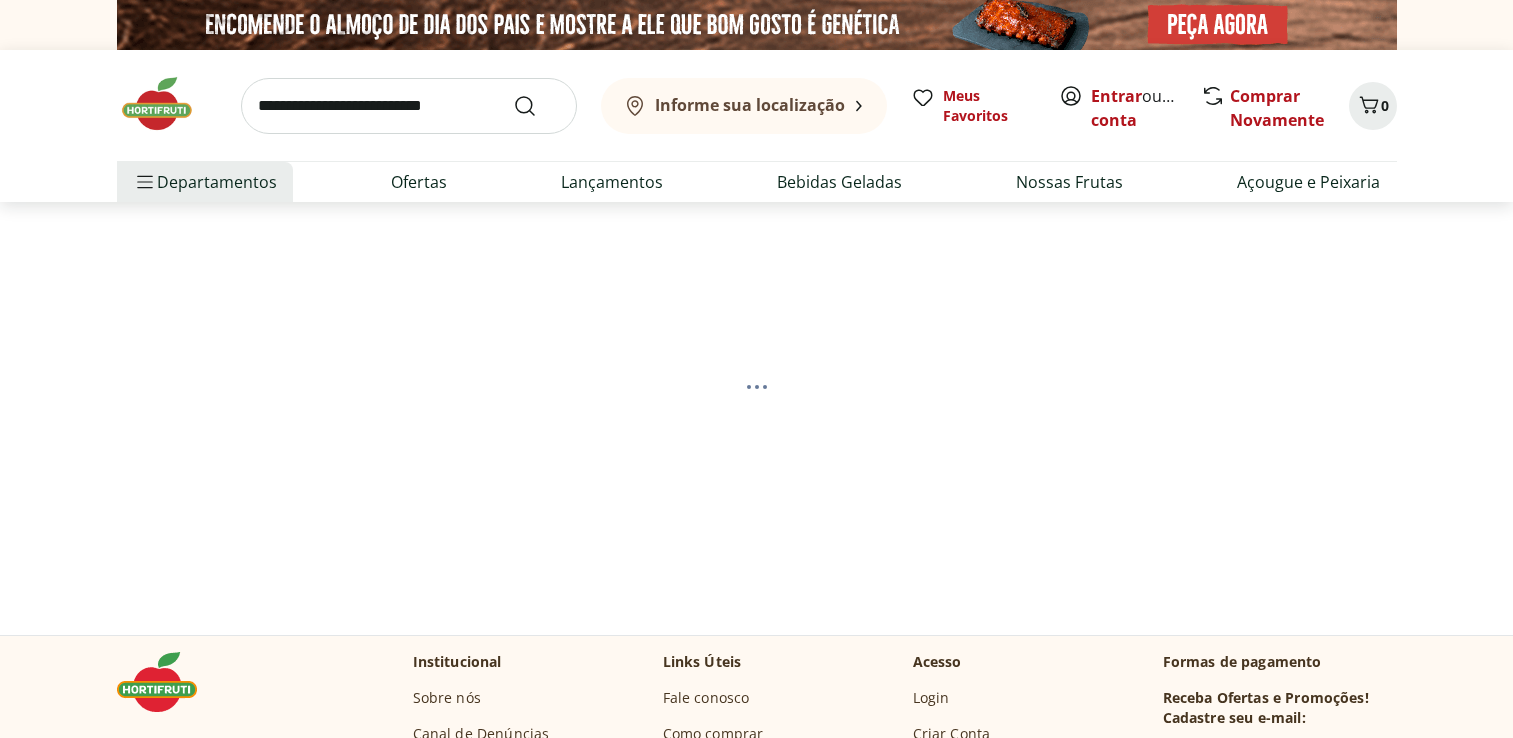 scroll, scrollTop: 0, scrollLeft: 0, axis: both 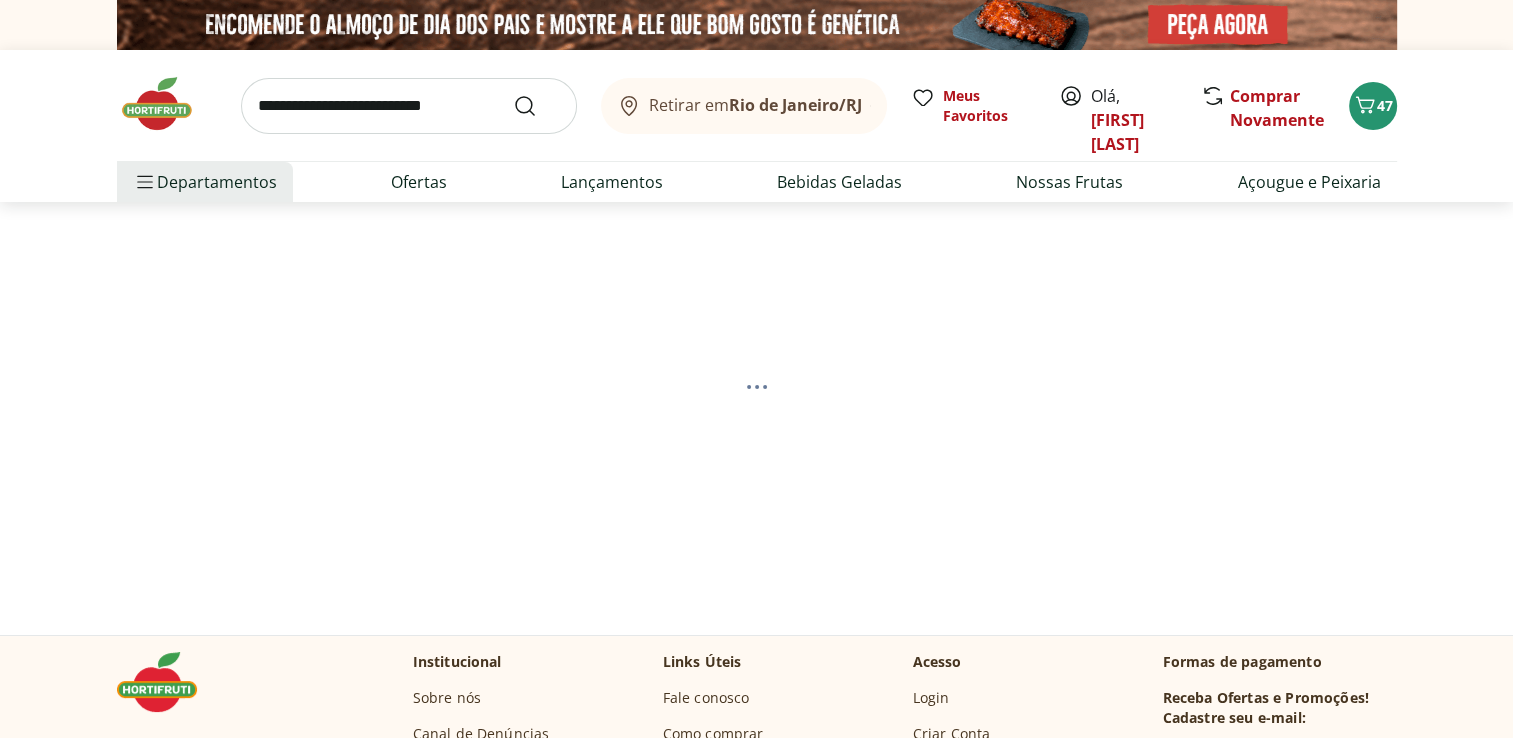 select on "**********" 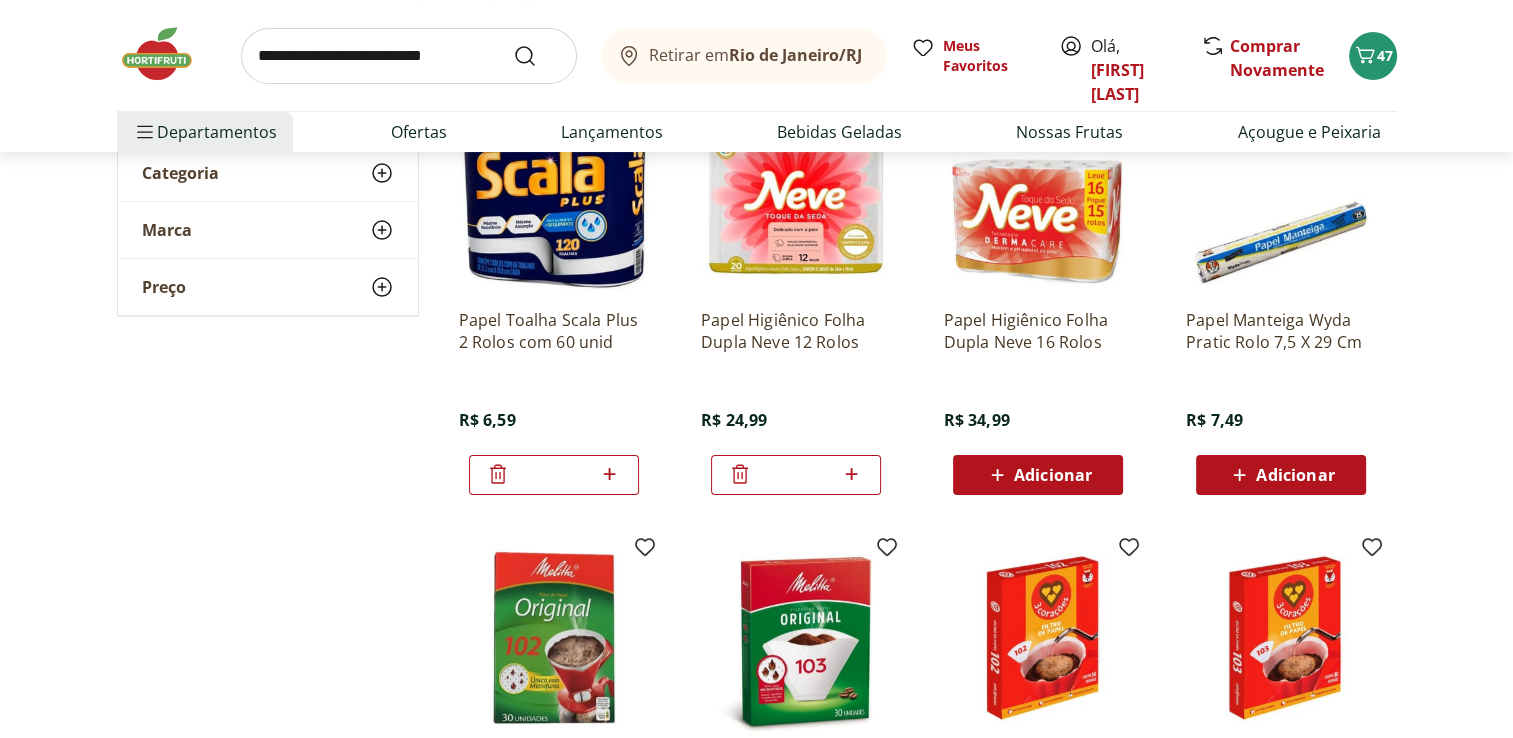 scroll, scrollTop: 360, scrollLeft: 0, axis: vertical 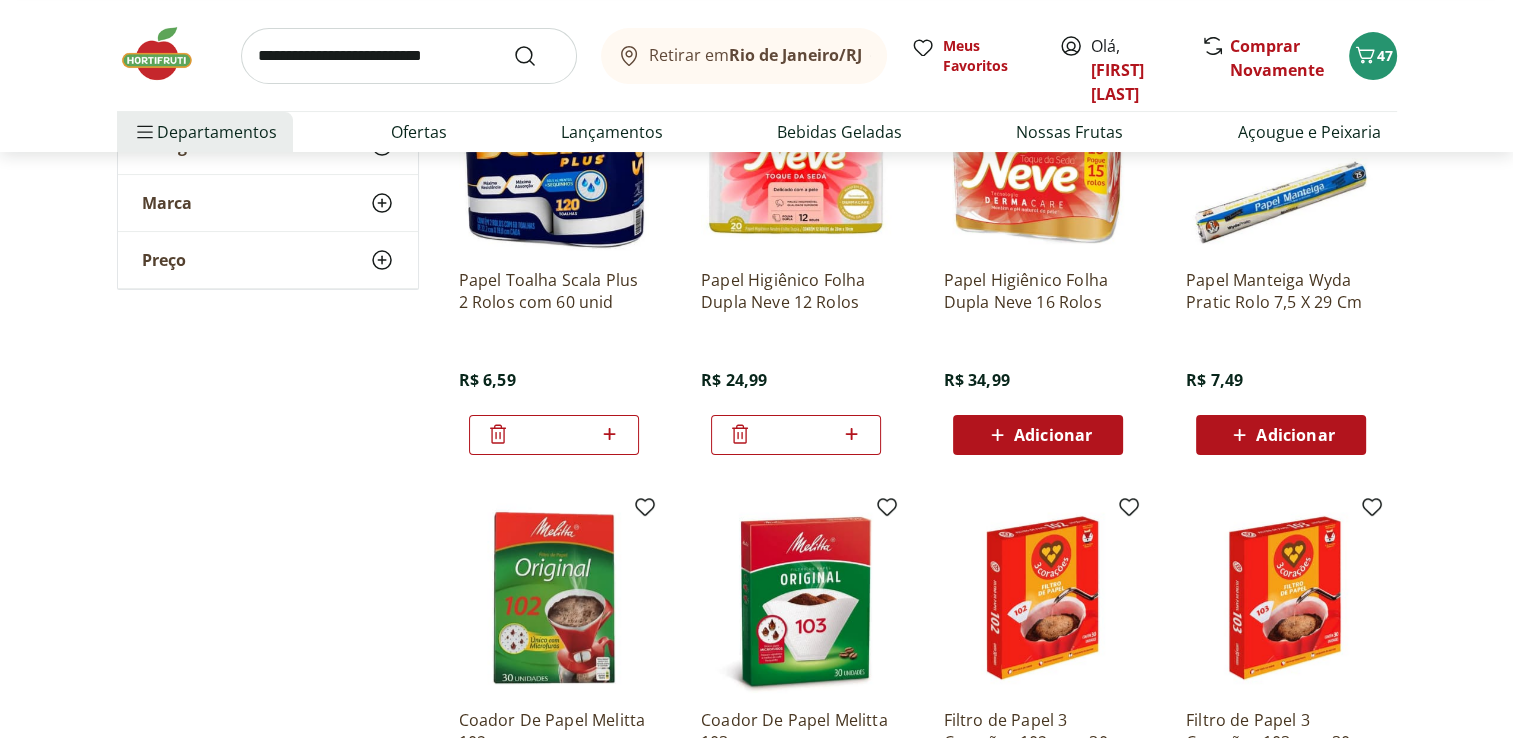 click on "Adicionar" at bounding box center (1295, 435) 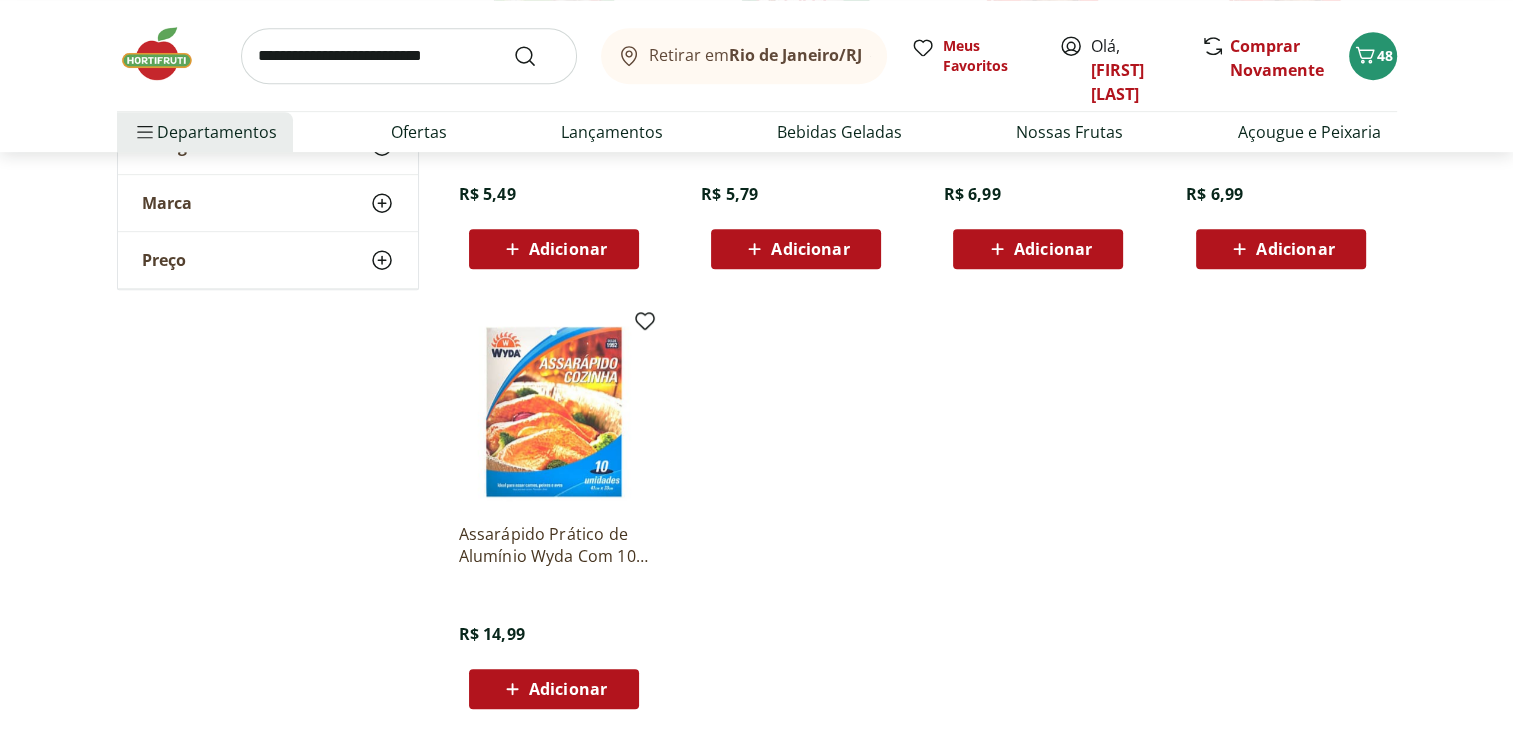 scroll, scrollTop: 1012, scrollLeft: 0, axis: vertical 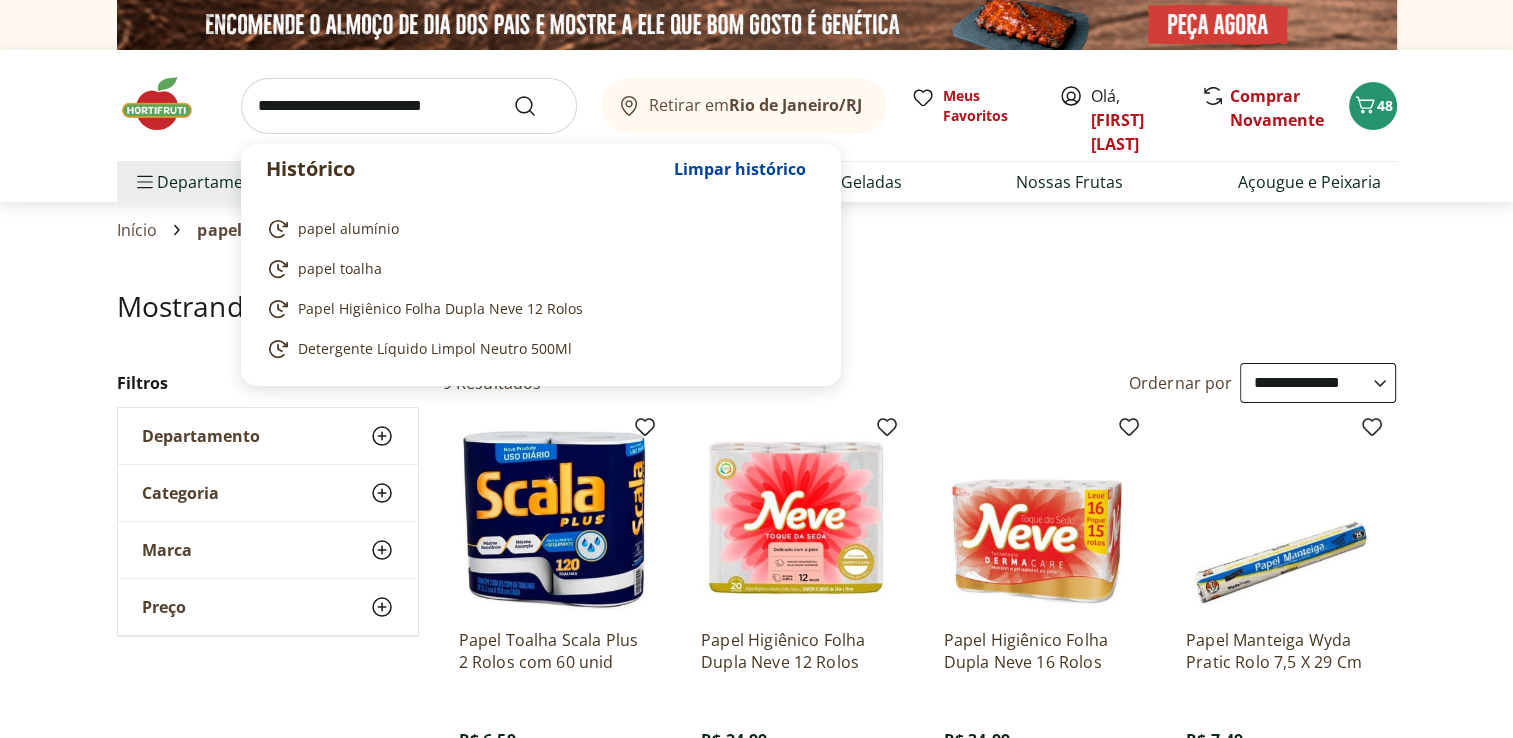 click at bounding box center [409, 106] 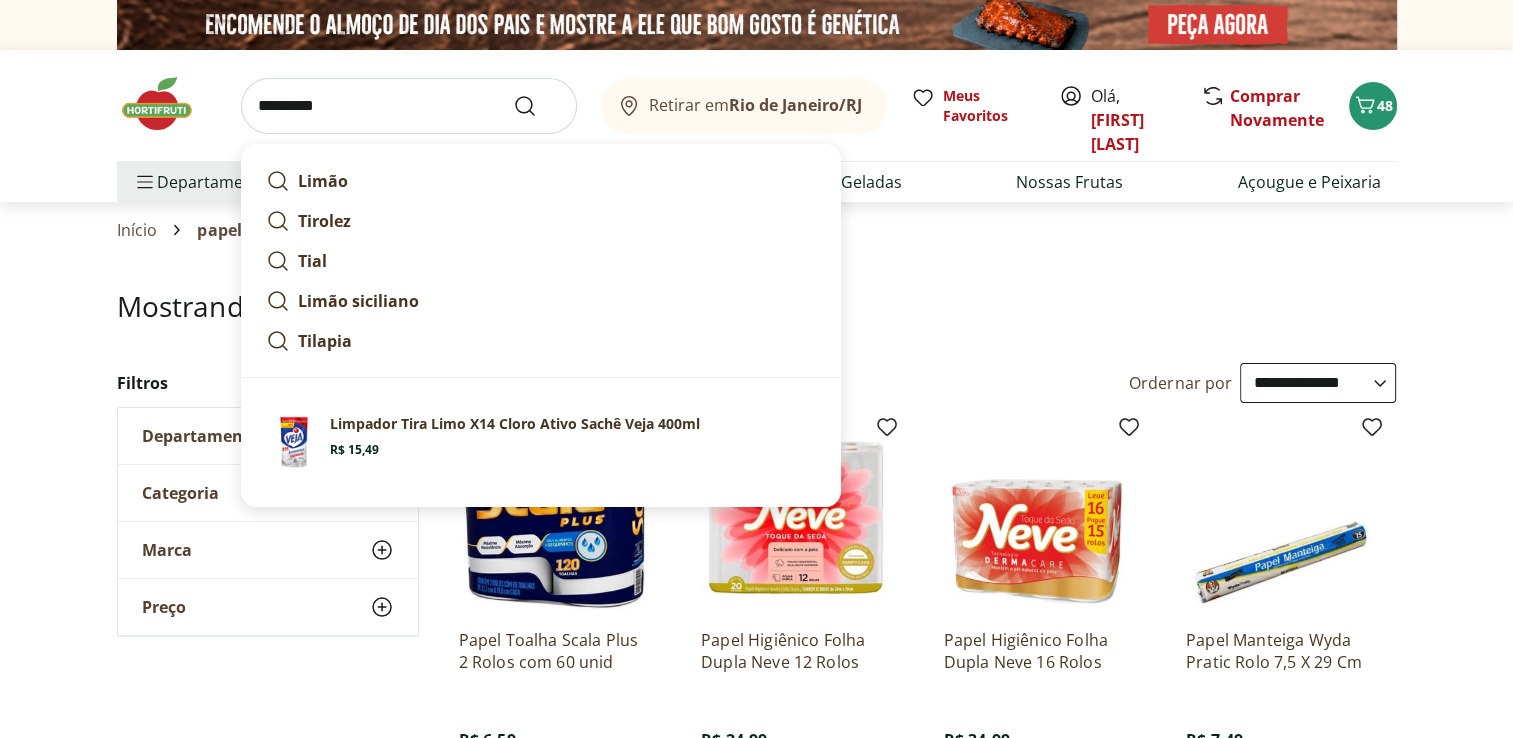 type on "*********" 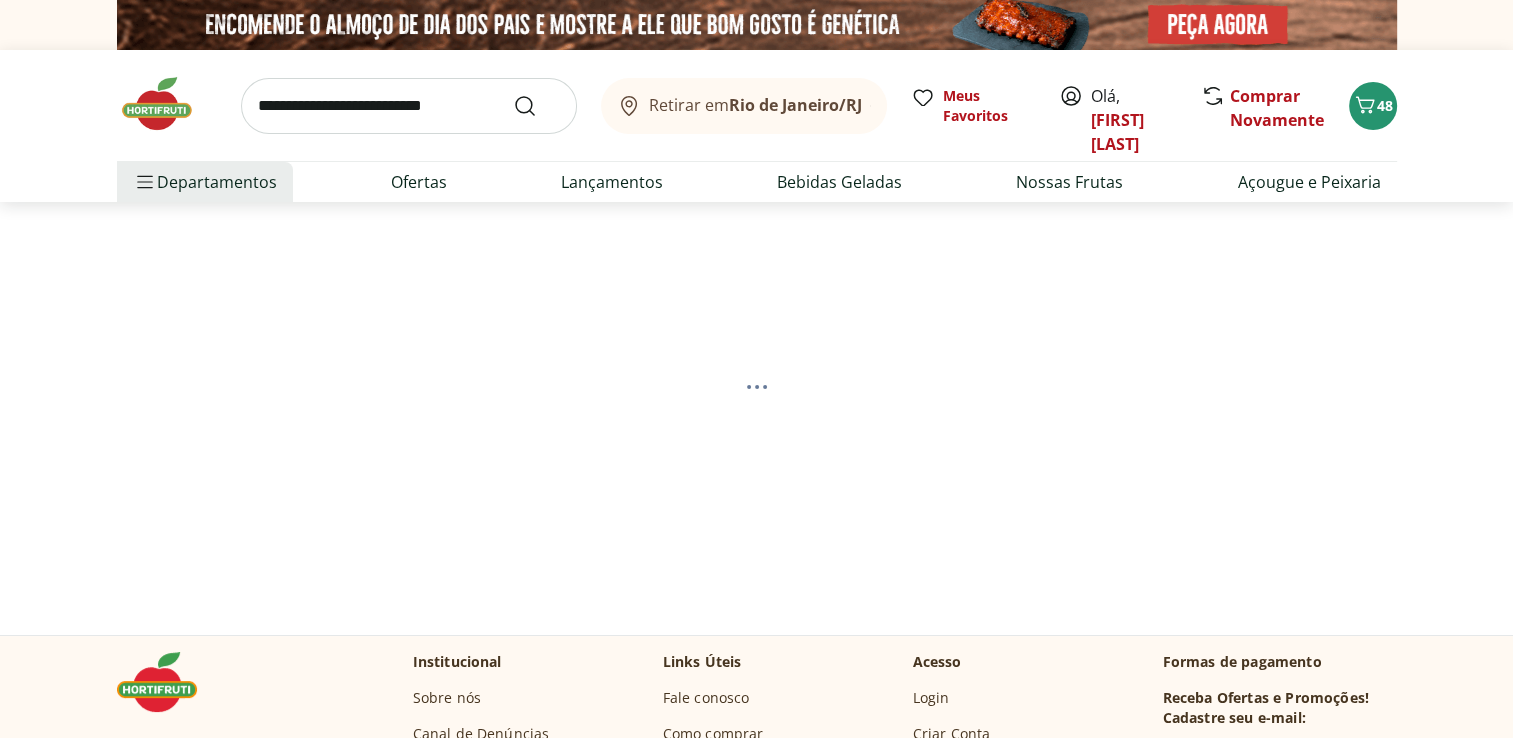select on "**********" 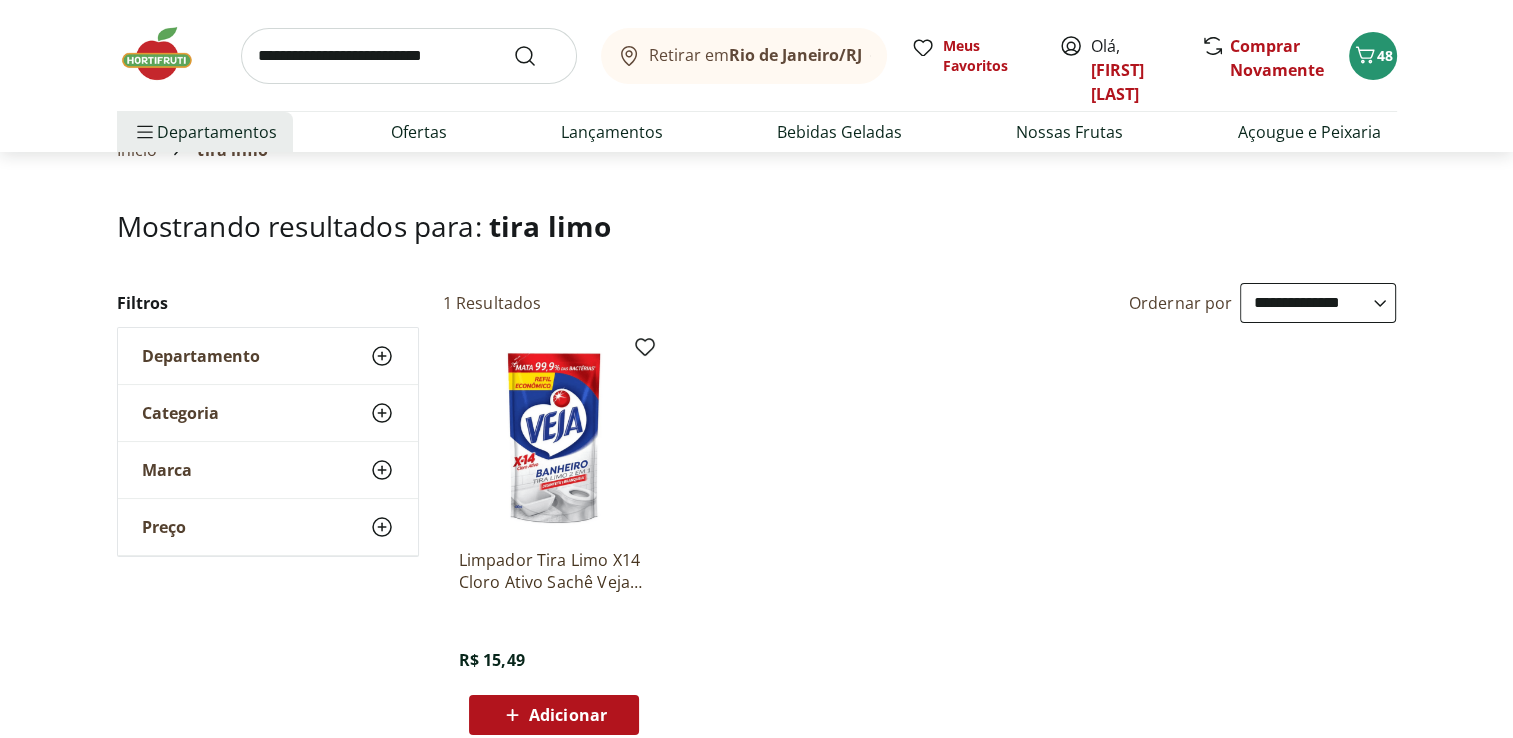scroll, scrollTop: 120, scrollLeft: 0, axis: vertical 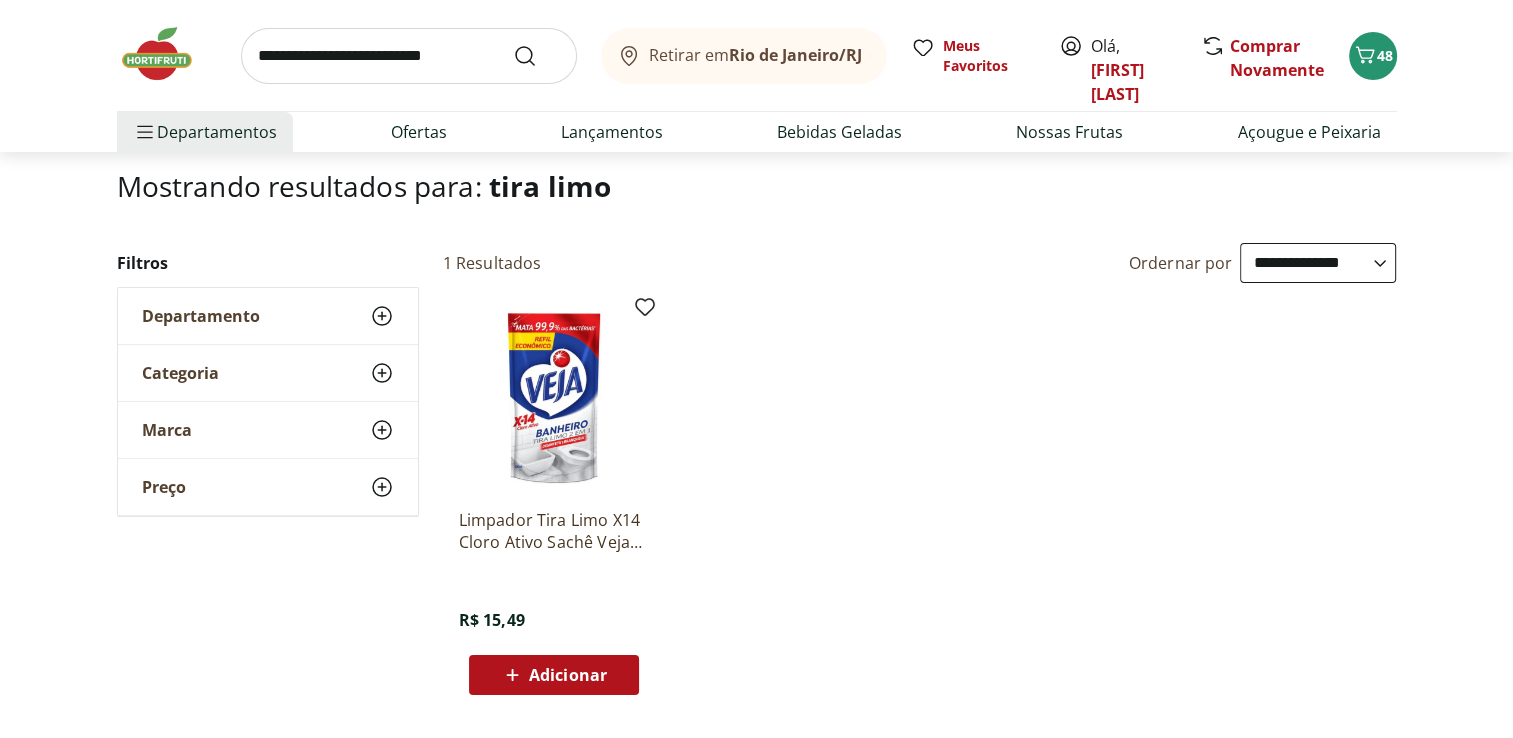 click on "Adicionar" at bounding box center [554, 675] 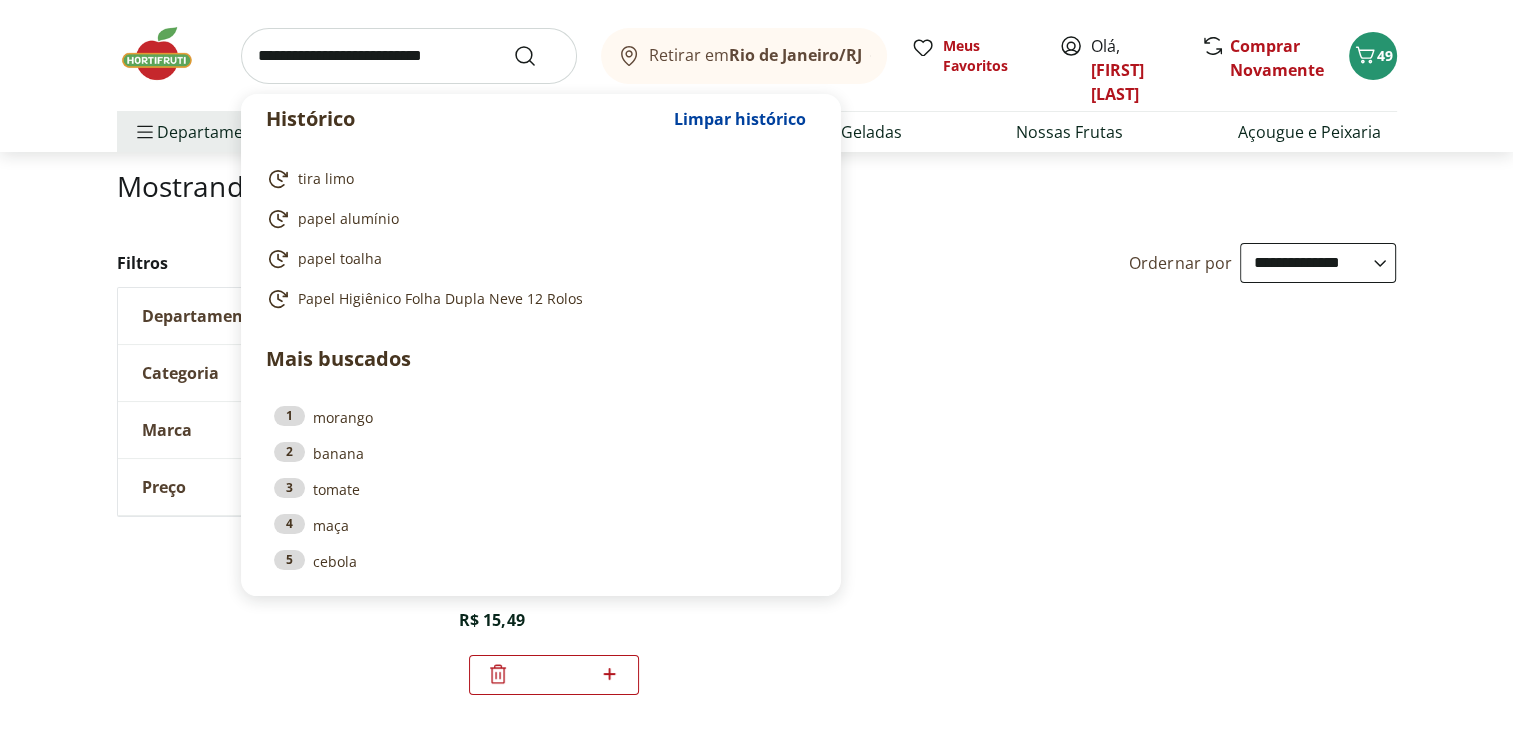 click at bounding box center (409, 56) 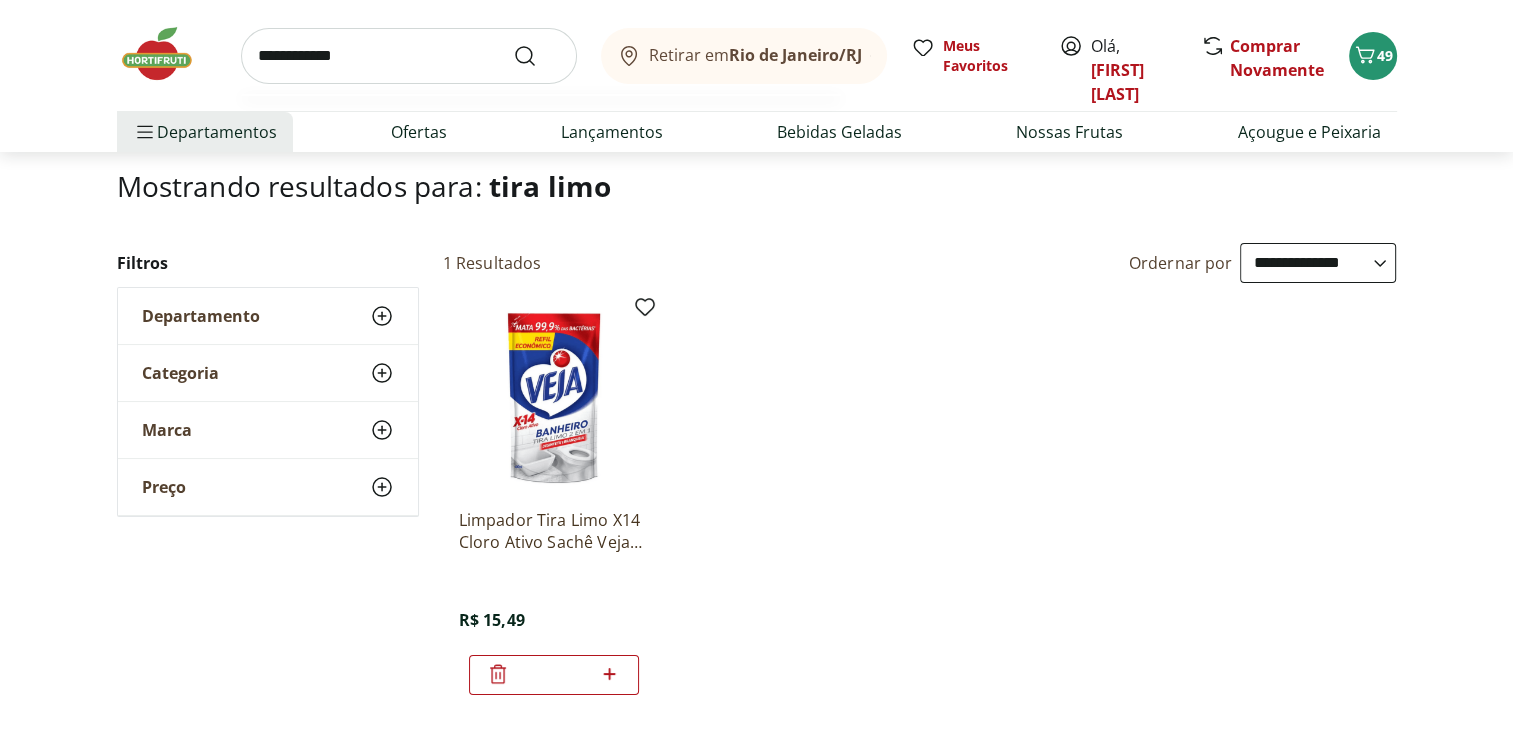 type on "**********" 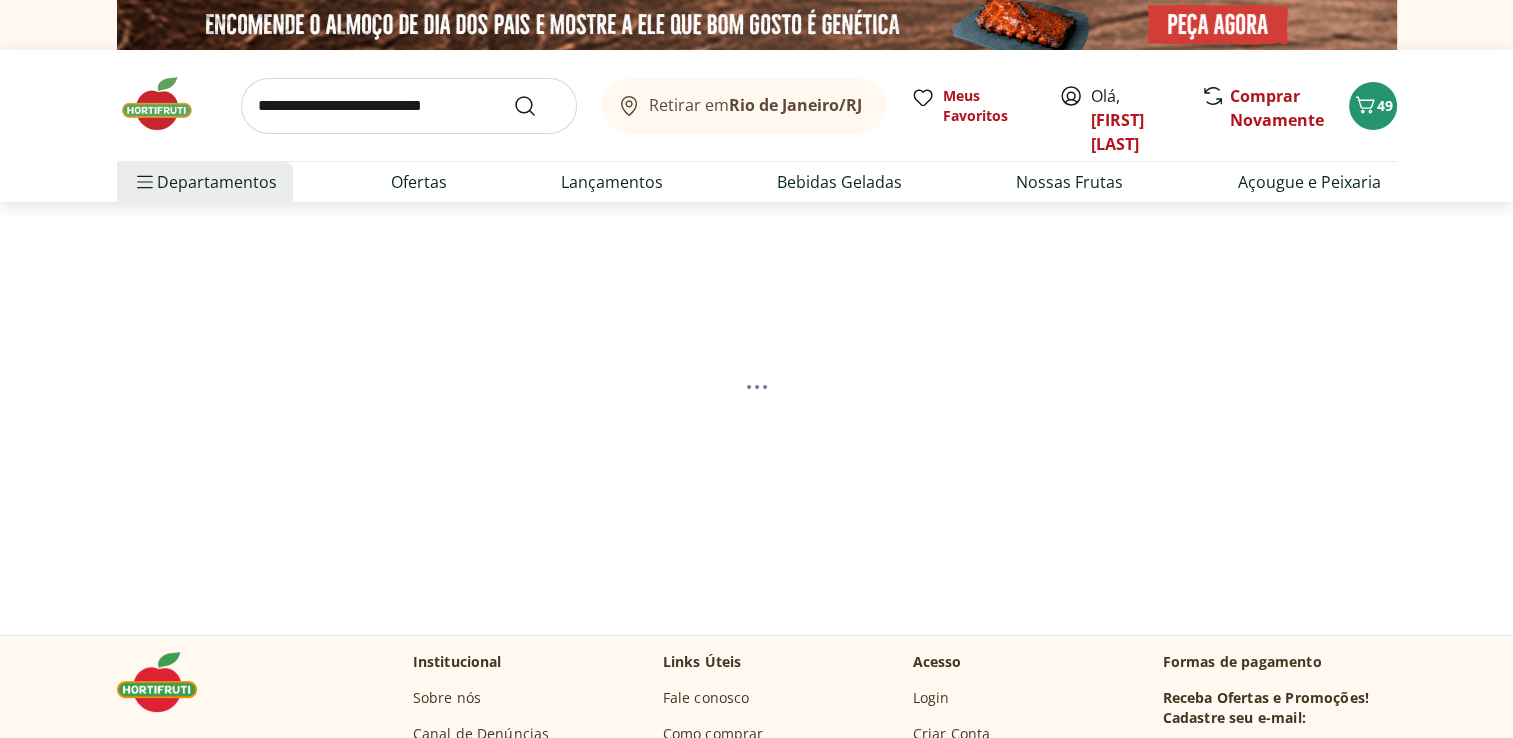 select on "**********" 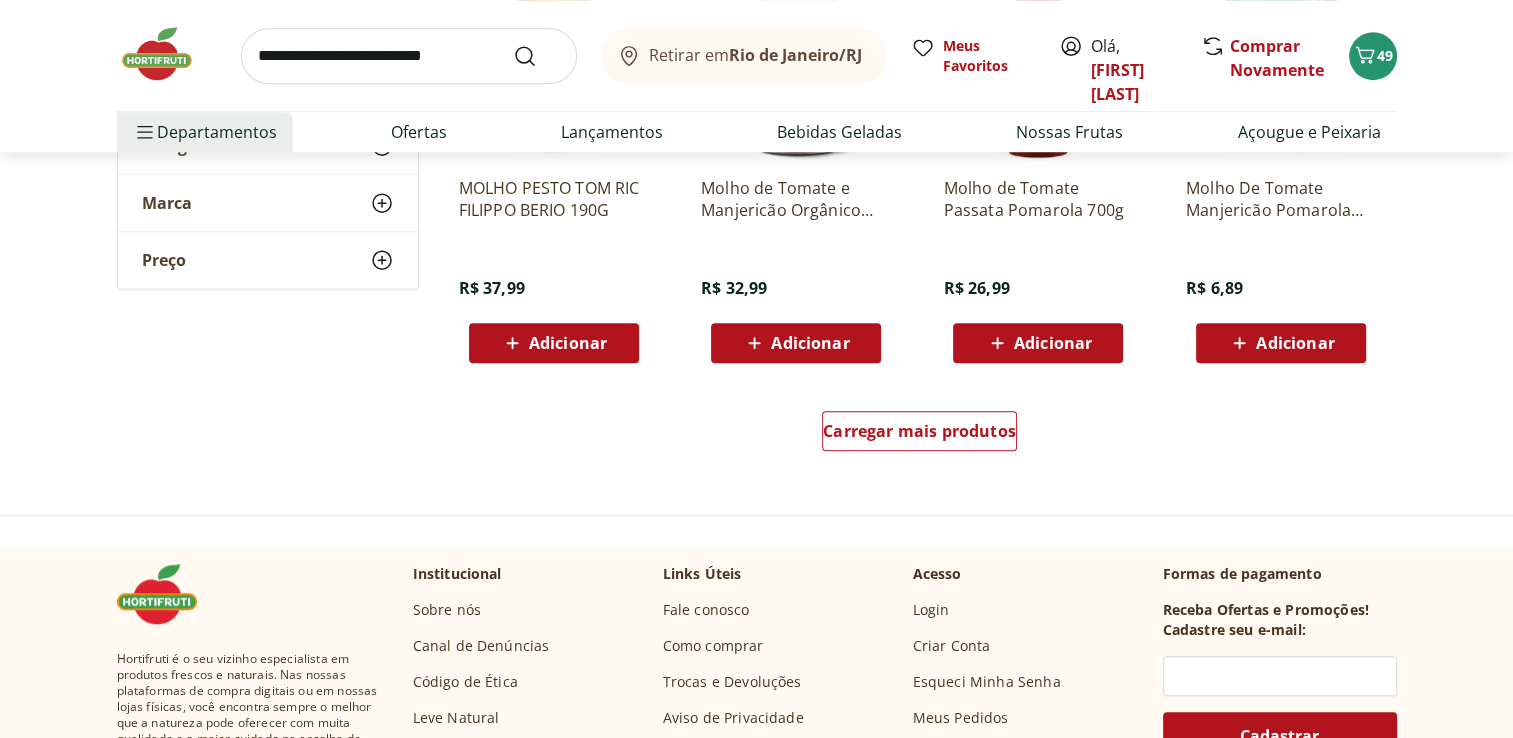 scroll, scrollTop: 1452, scrollLeft: 0, axis: vertical 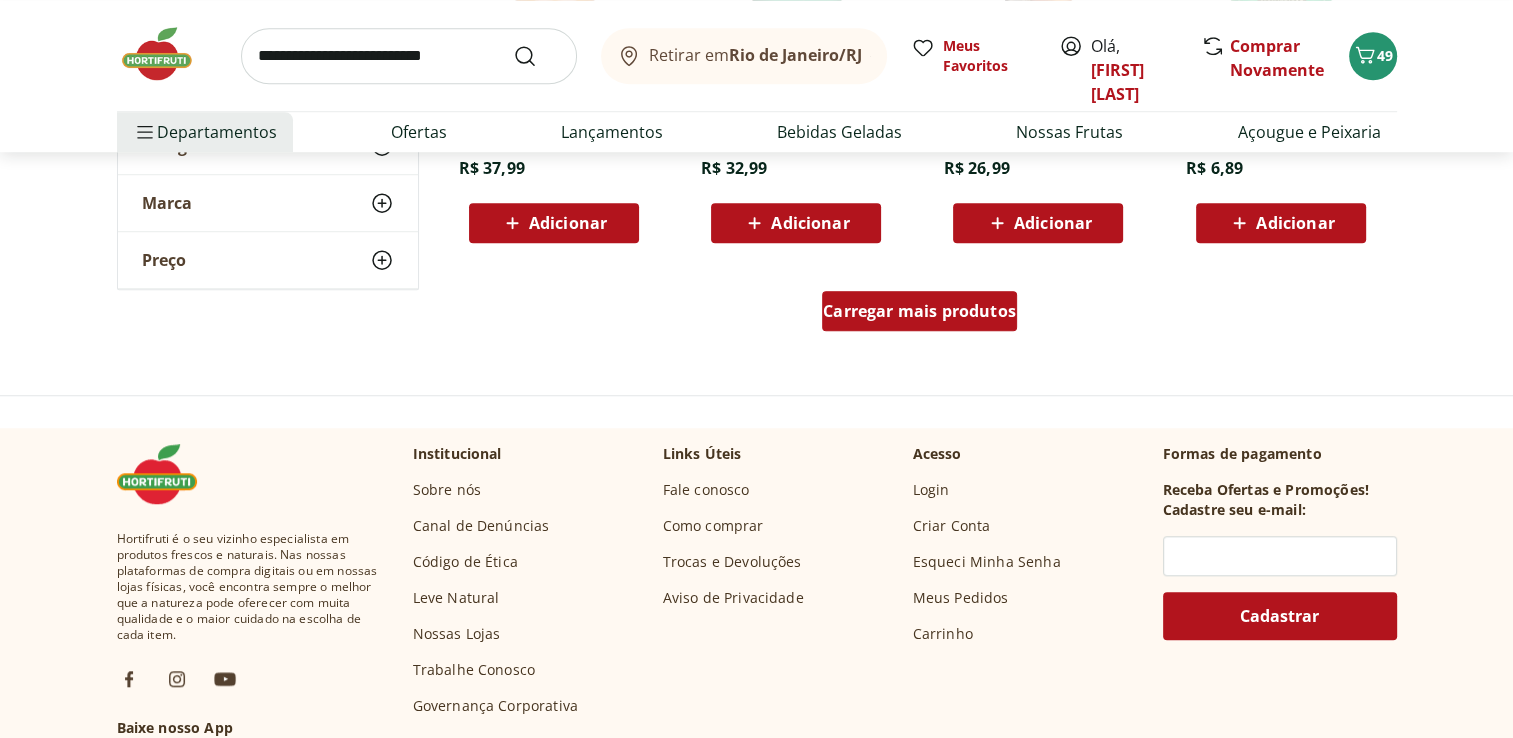 click on "Carregar mais produtos" at bounding box center (919, 311) 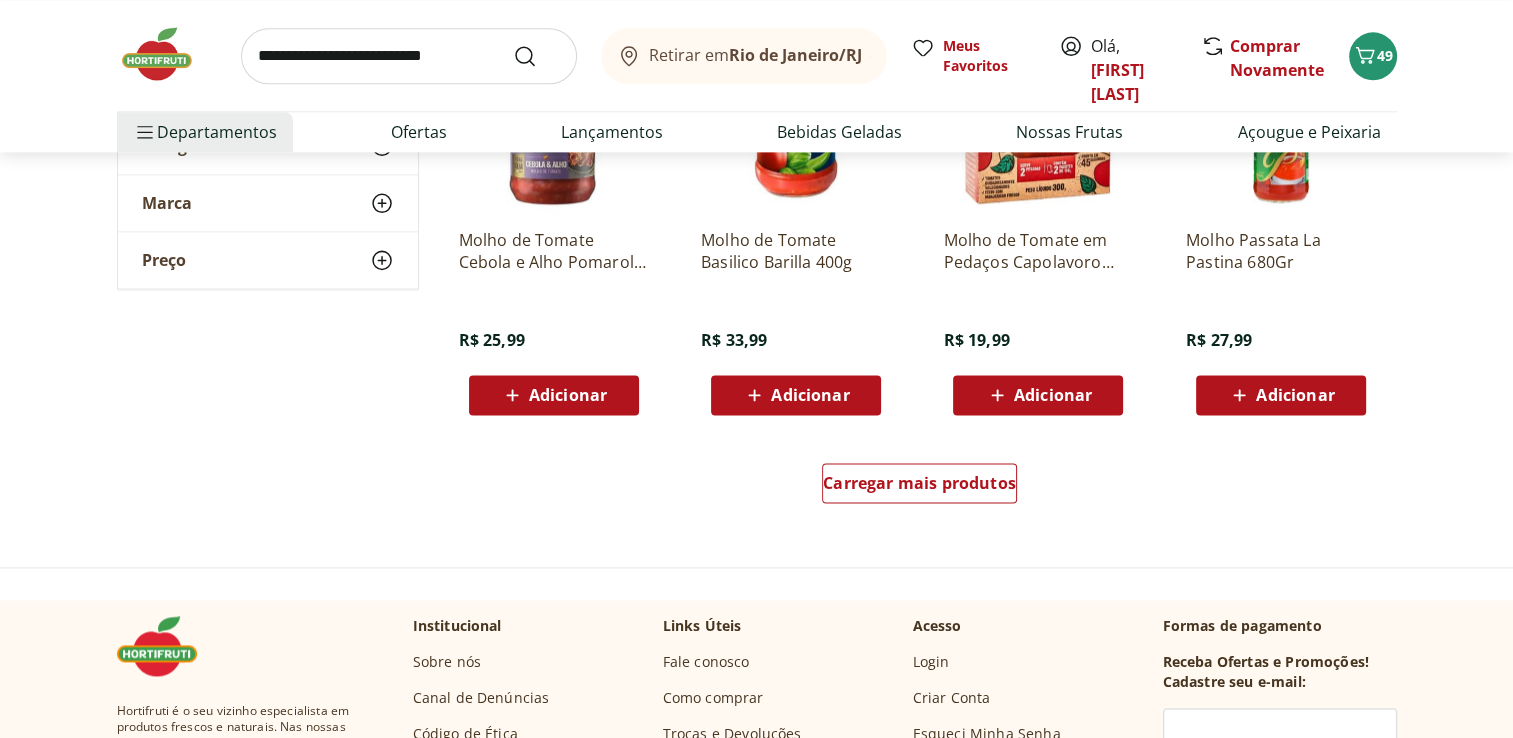 scroll, scrollTop: 2664, scrollLeft: 0, axis: vertical 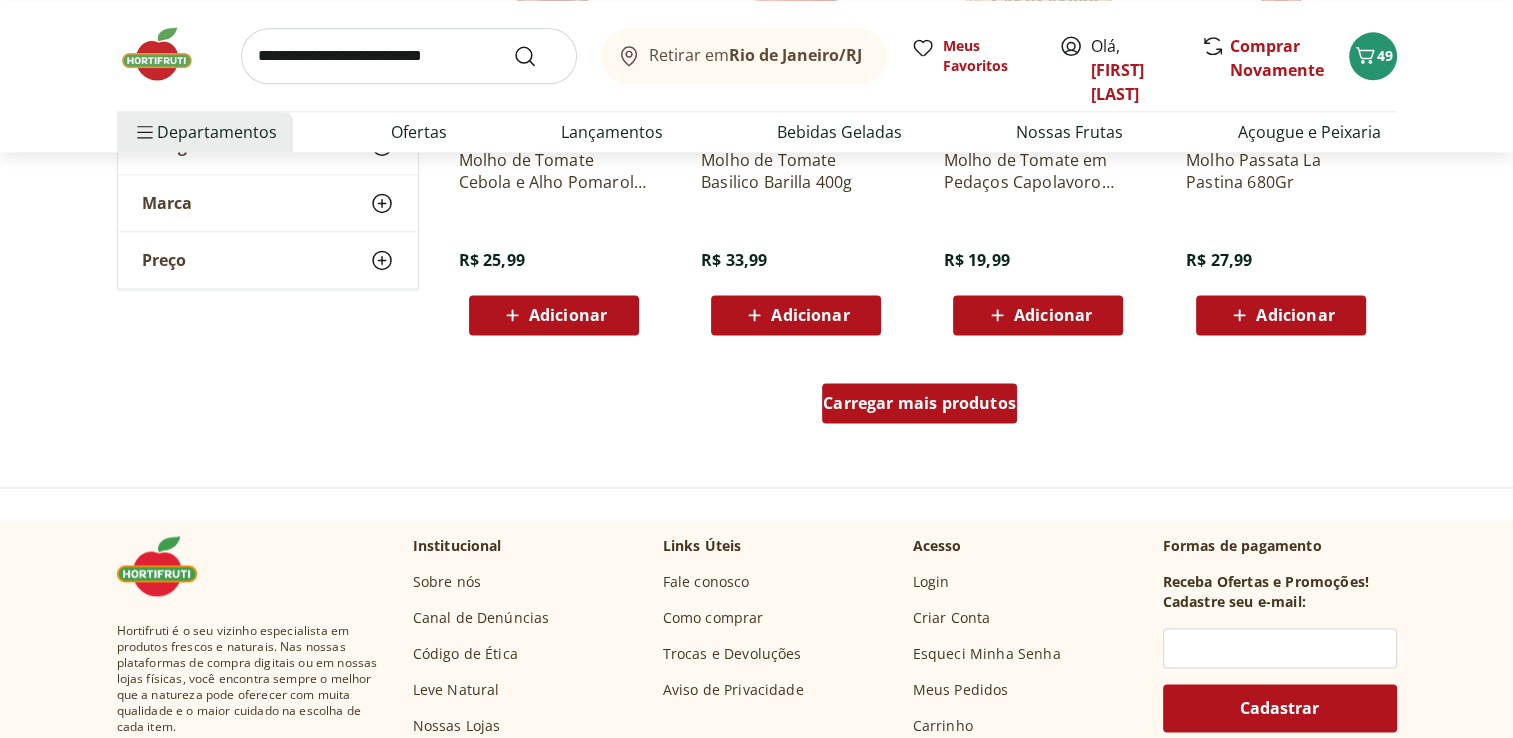 click on "Carregar mais produtos" at bounding box center [919, 403] 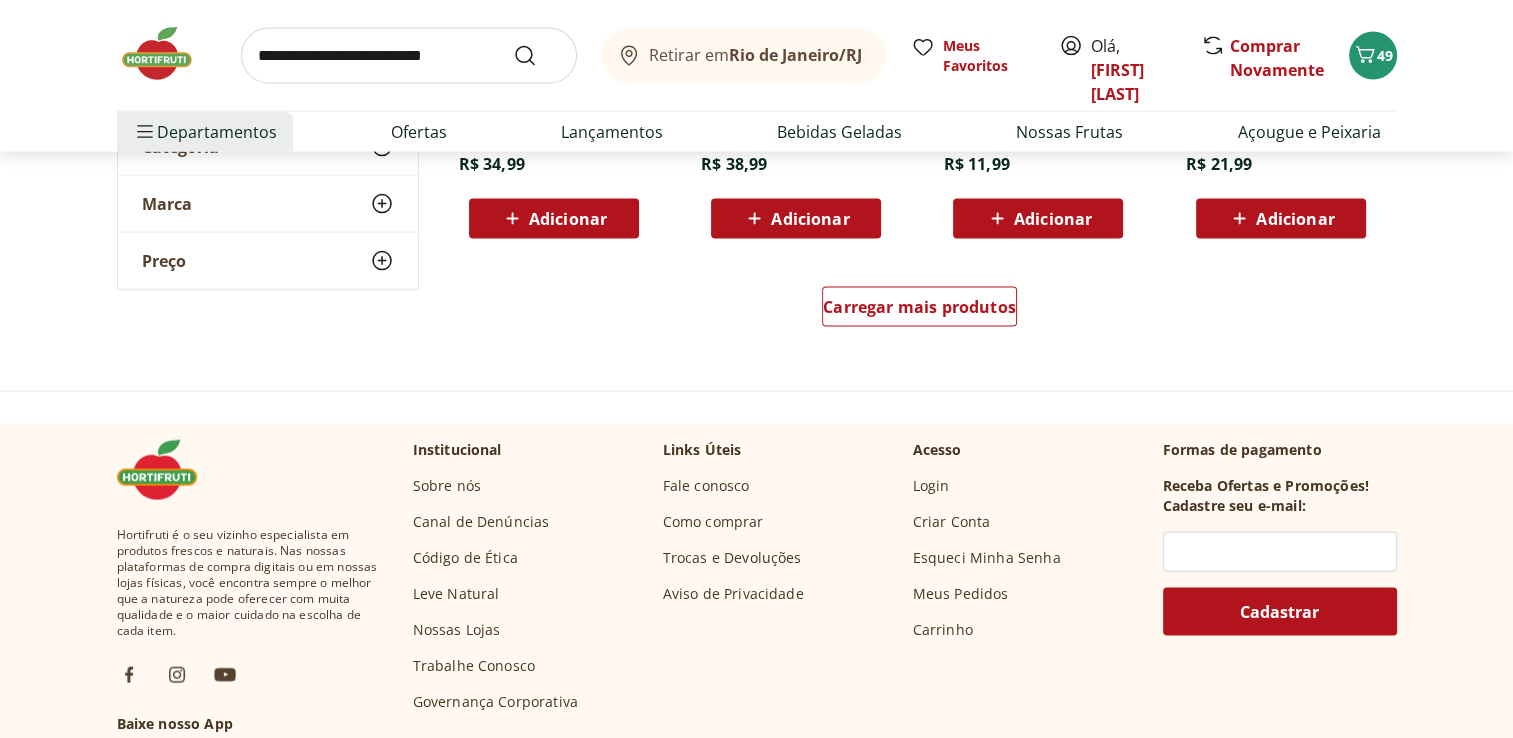 scroll, scrollTop: 4090, scrollLeft: 0, axis: vertical 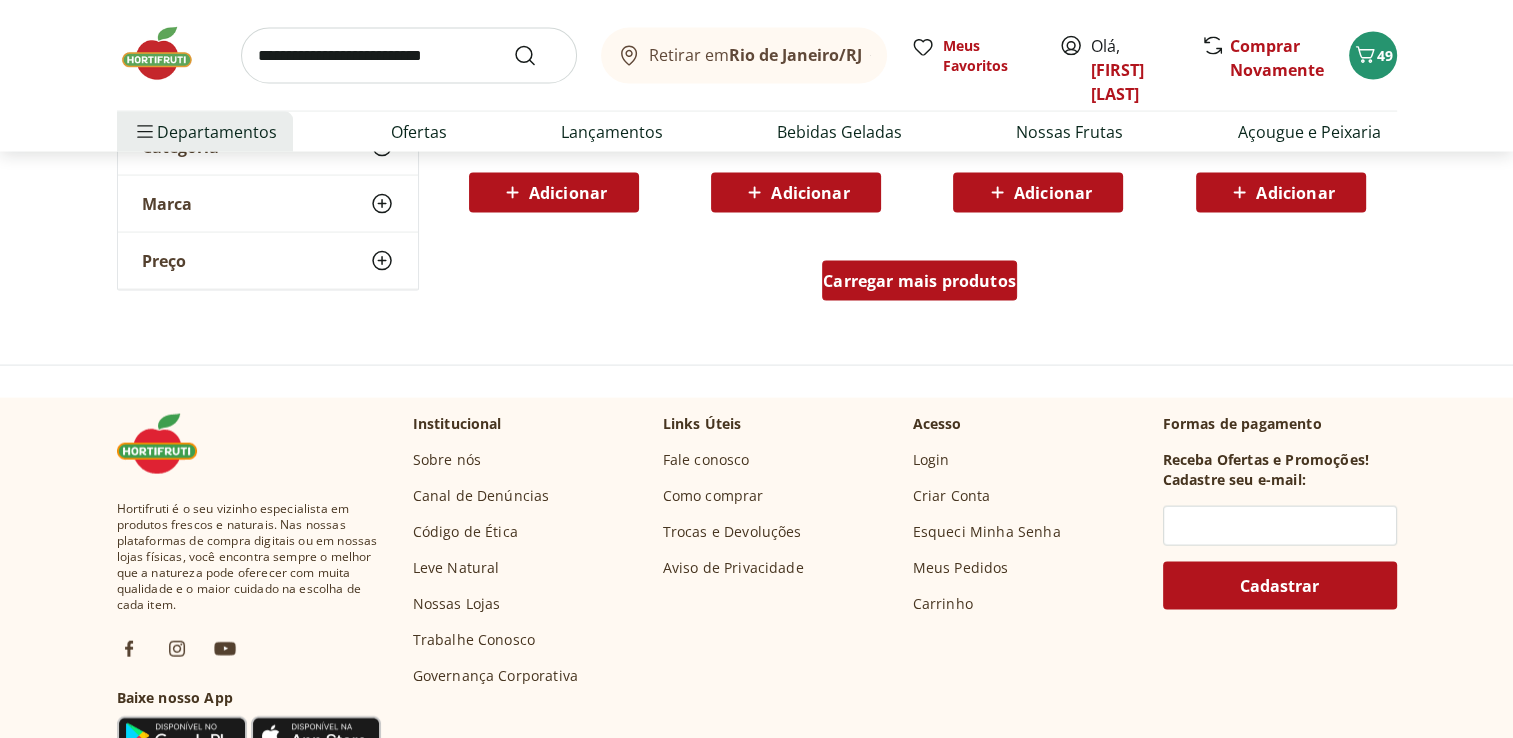 click on "Carregar mais produtos" at bounding box center [919, 281] 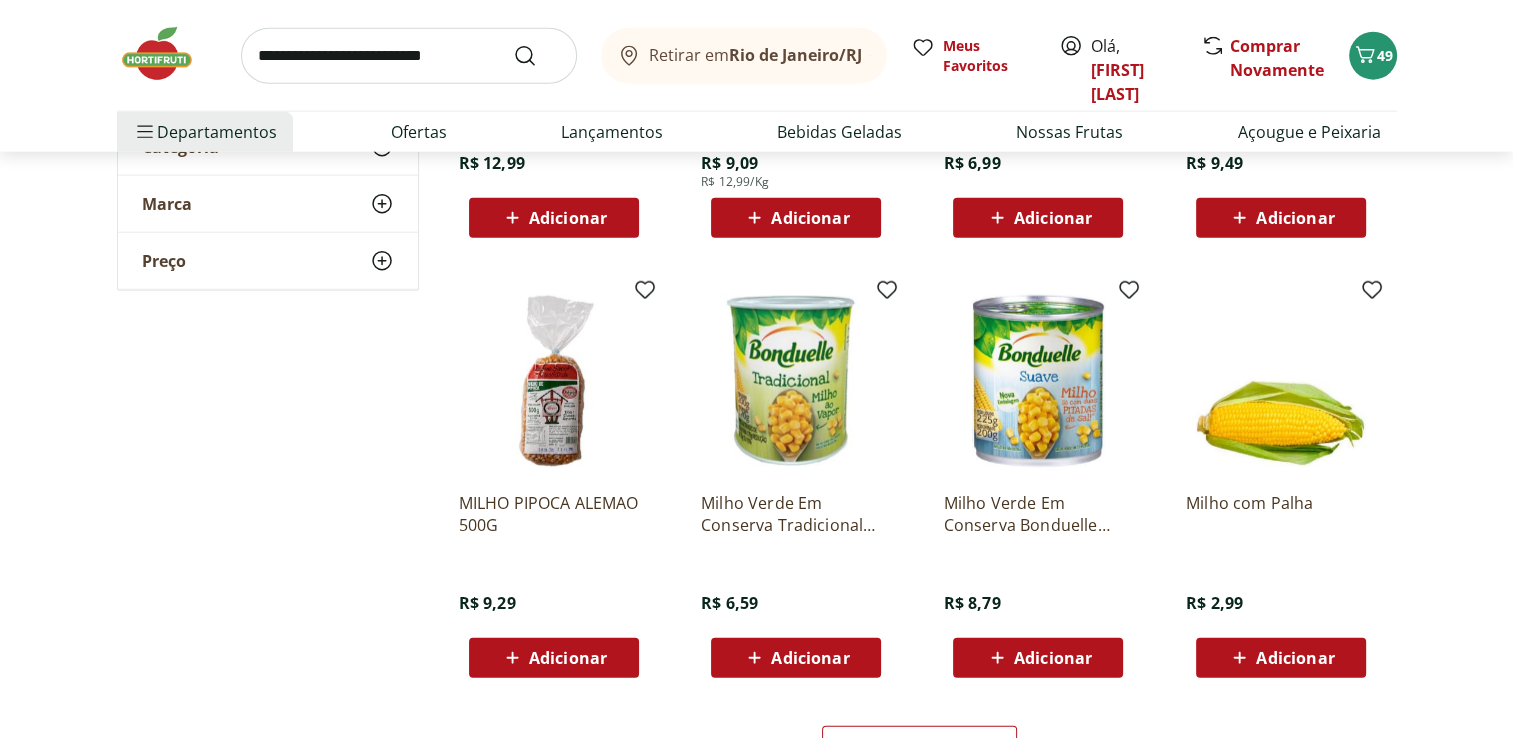 scroll, scrollTop: 4982, scrollLeft: 0, axis: vertical 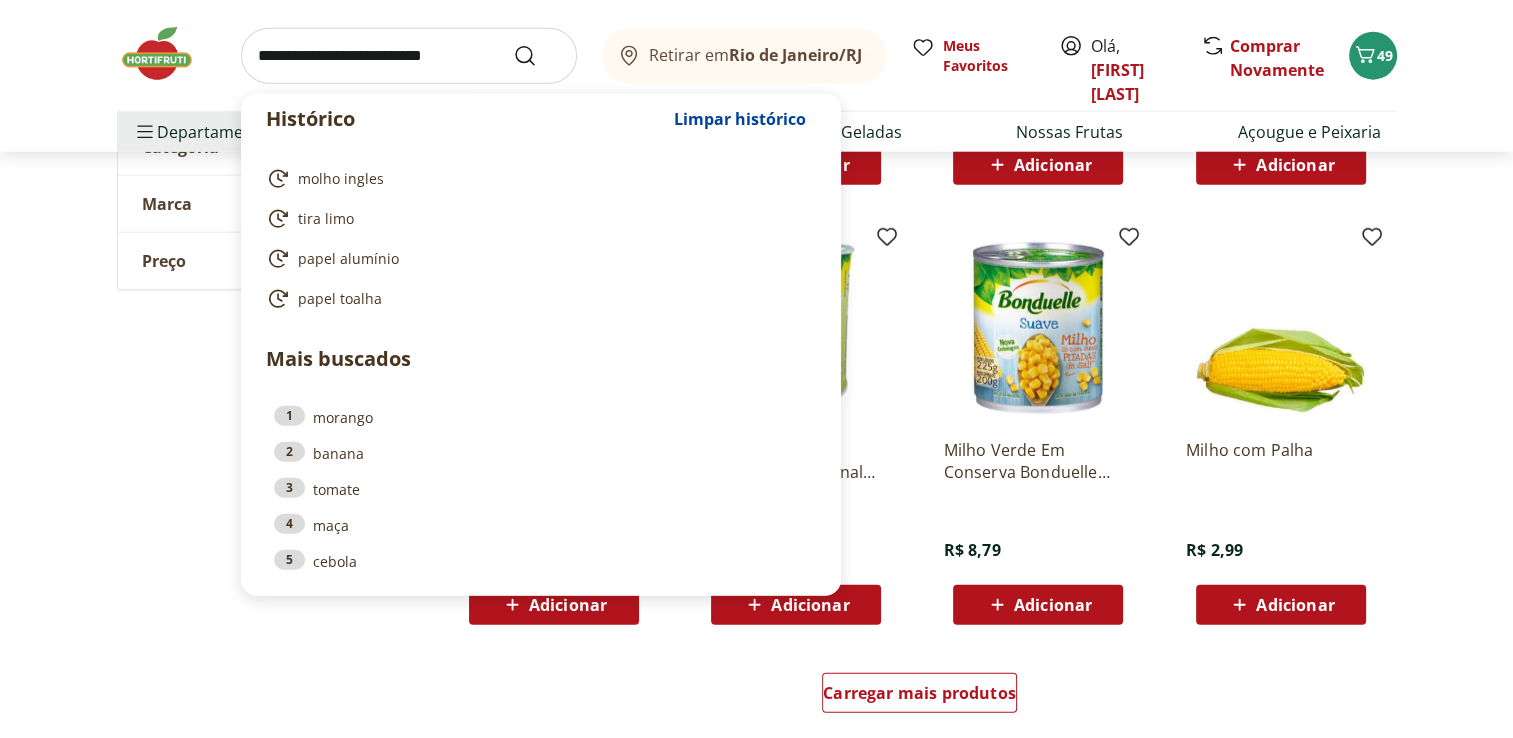 click at bounding box center [409, 56] 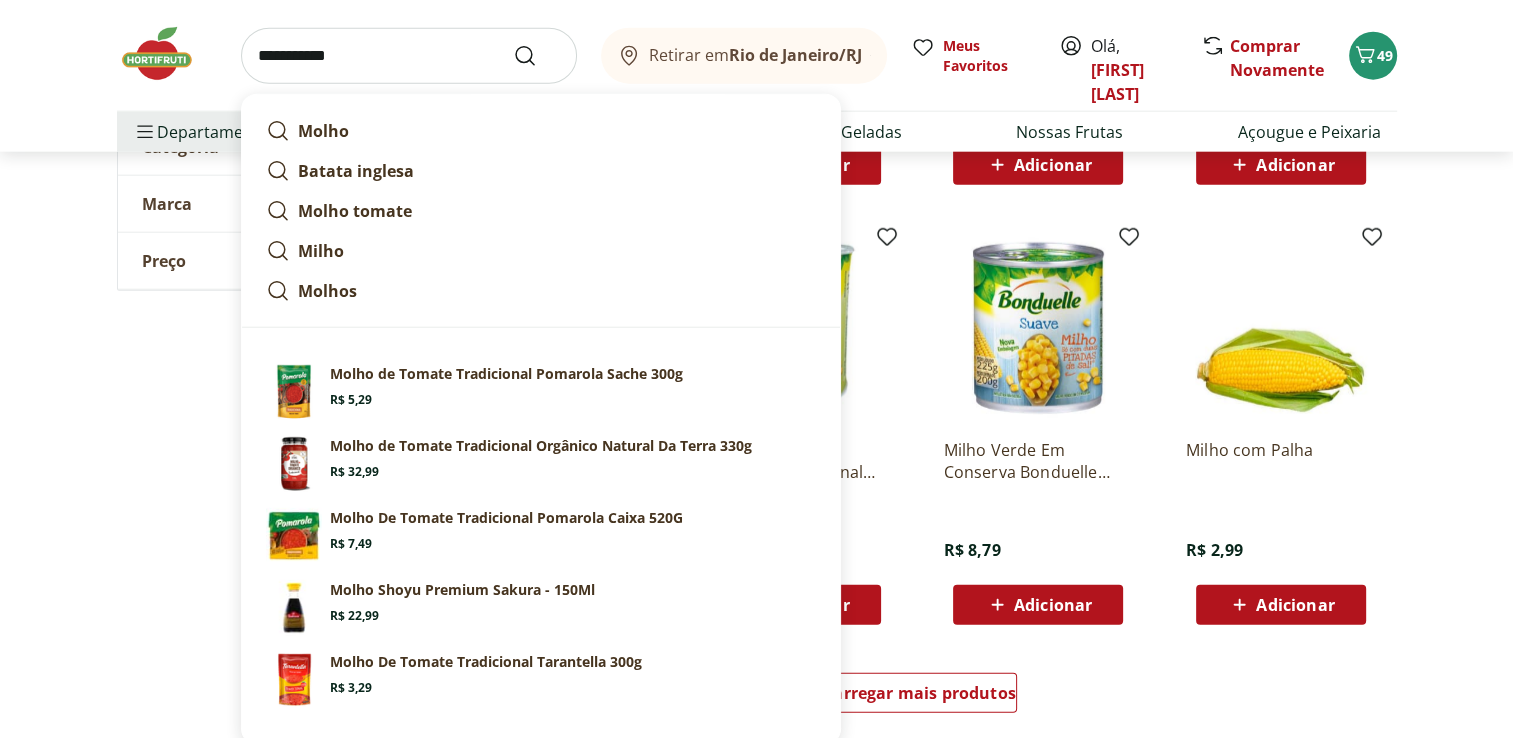 type on "**********" 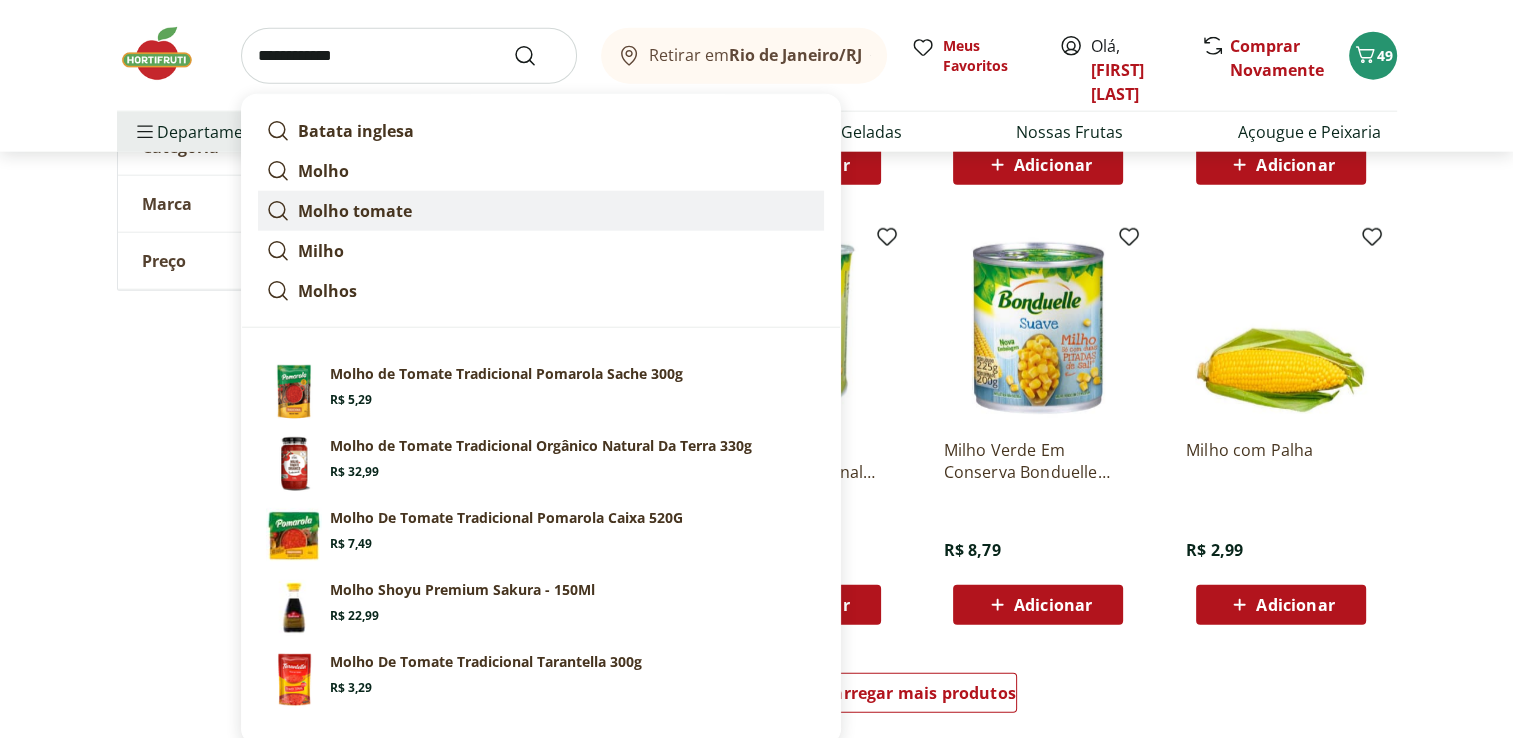 click at bounding box center (537, 56) 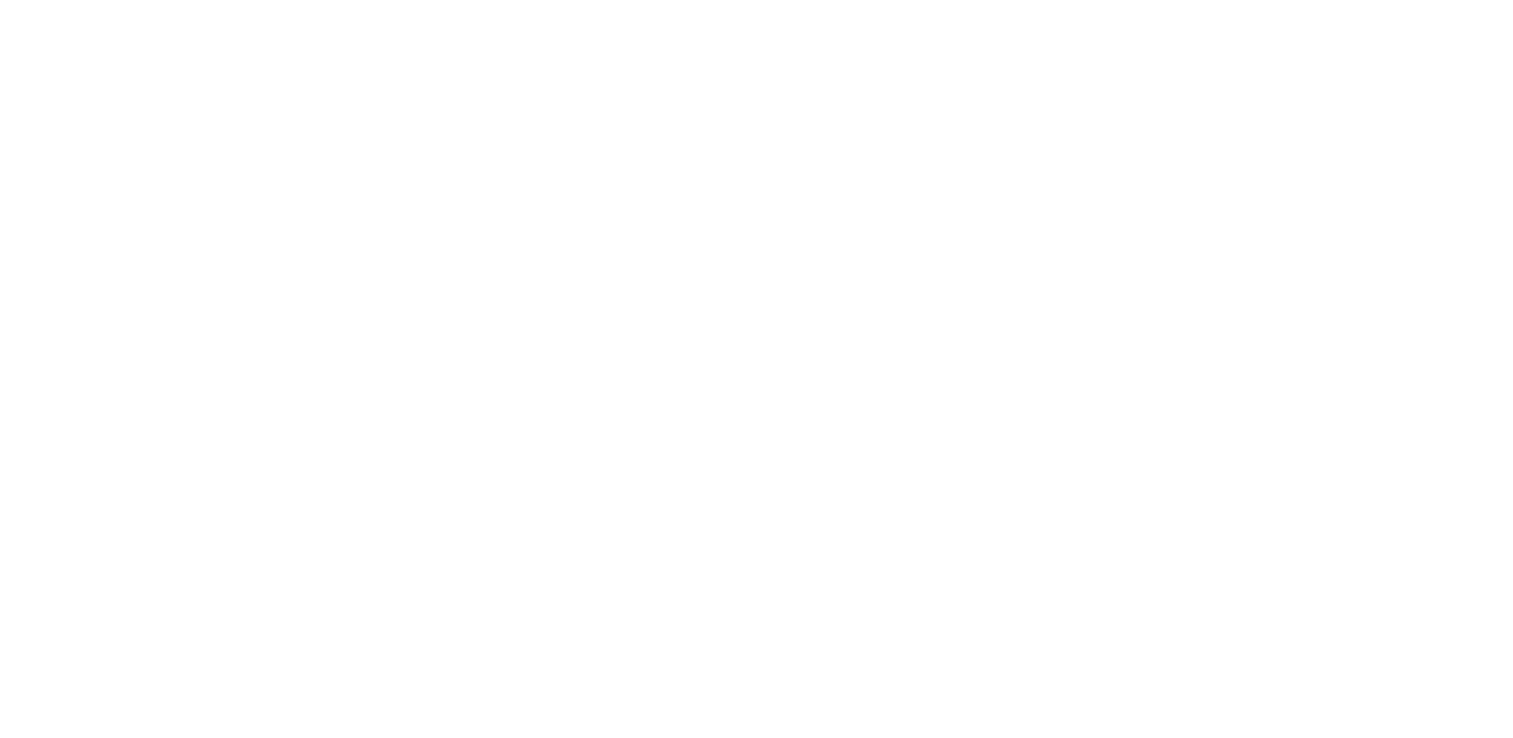 scroll, scrollTop: 0, scrollLeft: 0, axis: both 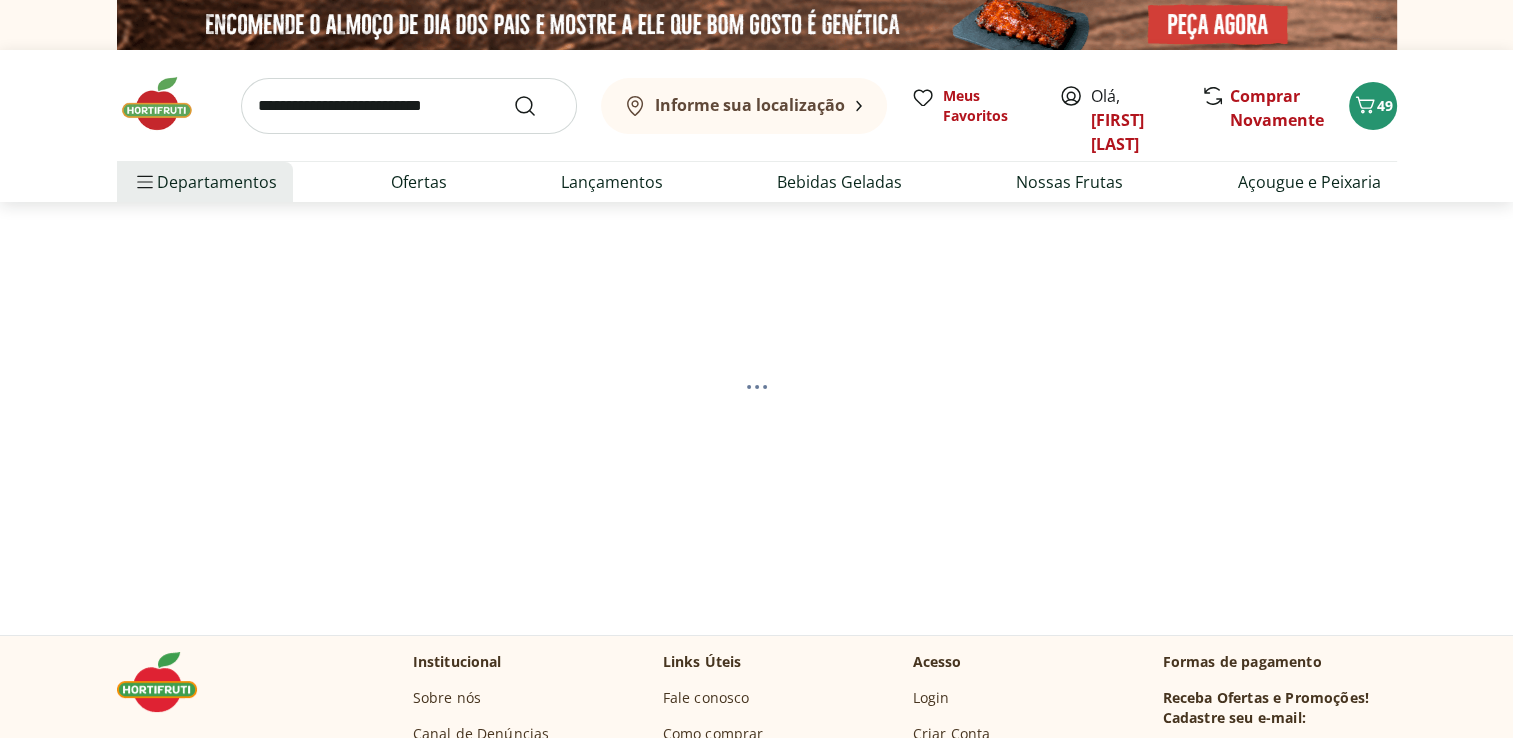 select on "**********" 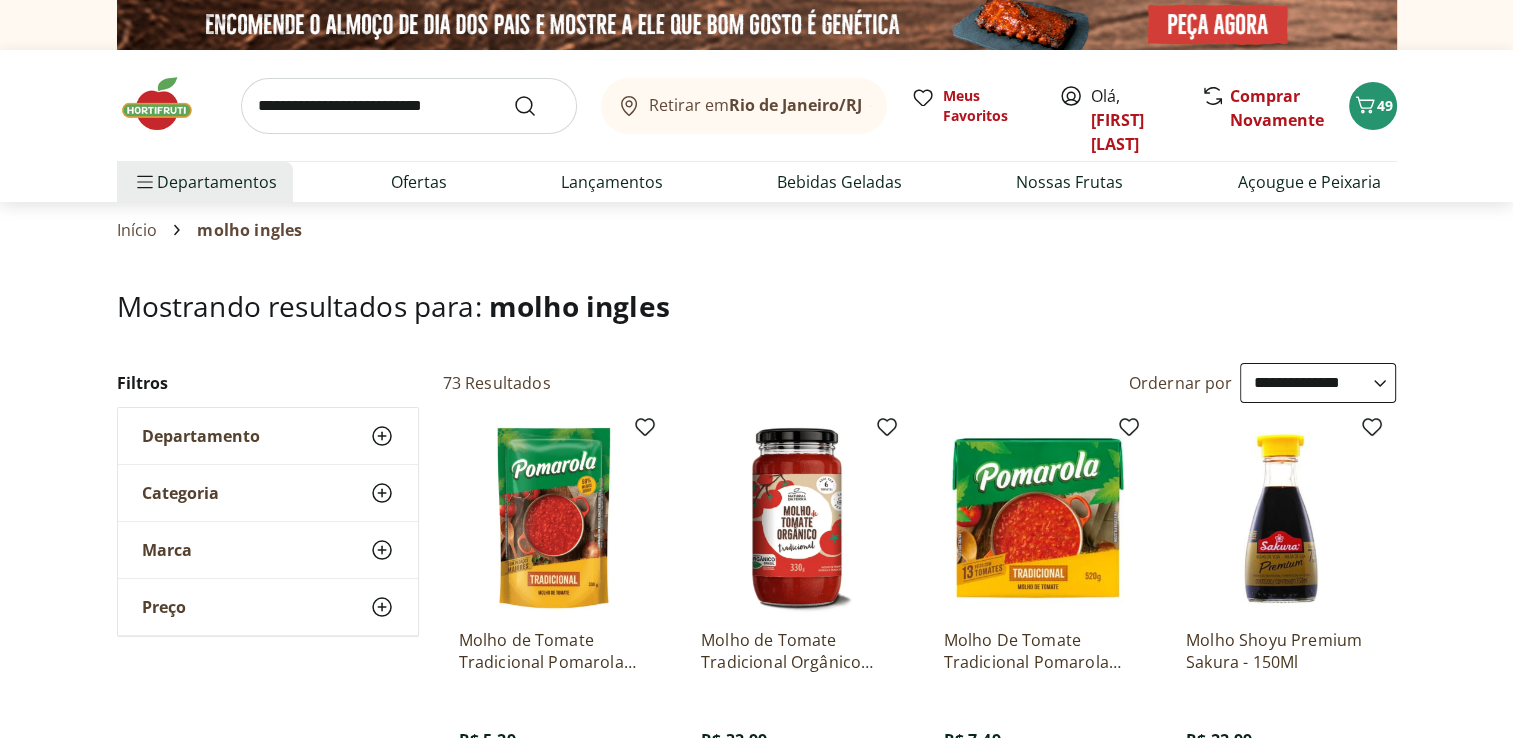 click at bounding box center [409, 106] 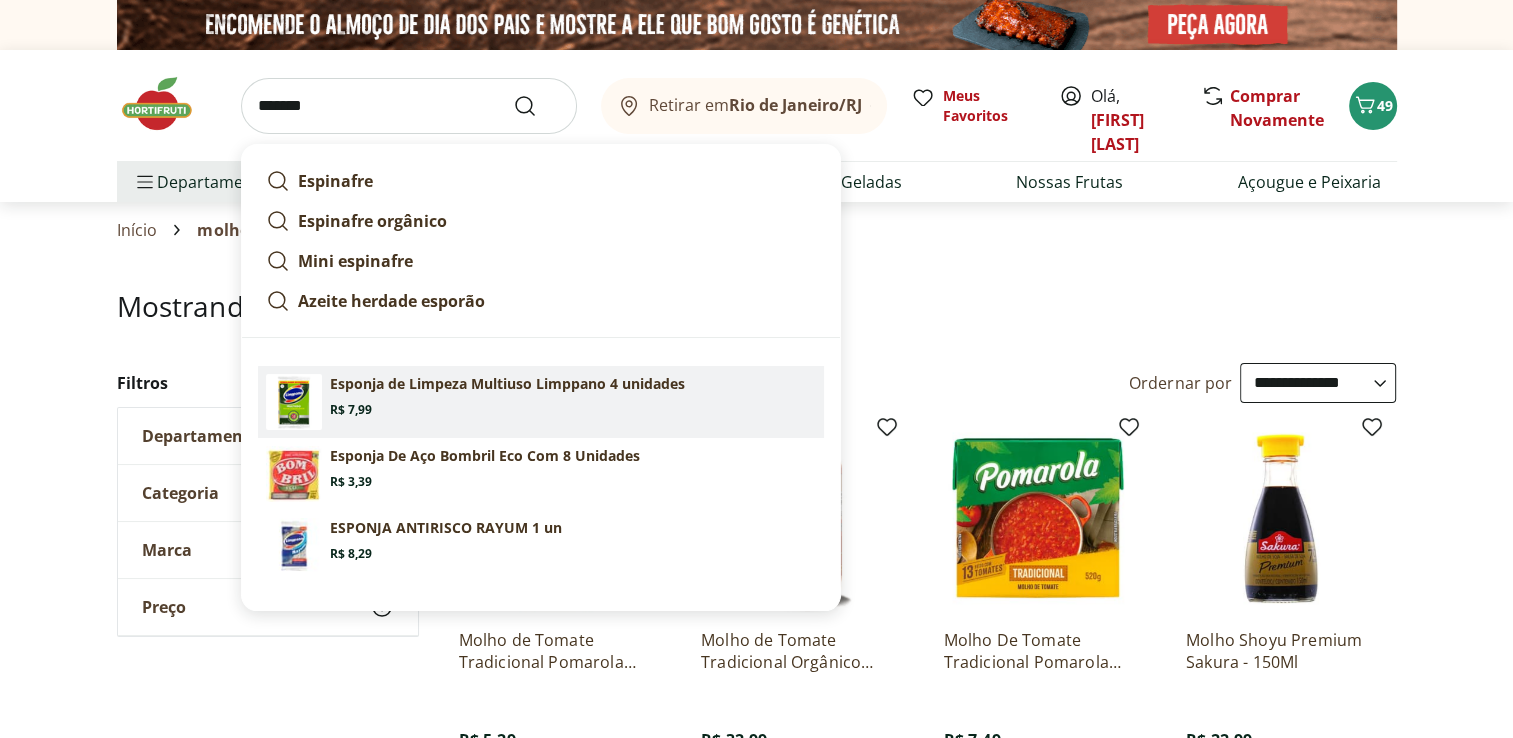 click on "Esponja de Limpeza Multiuso Limppano 4 unidades Price: R$ 7,99" at bounding box center (573, 396) 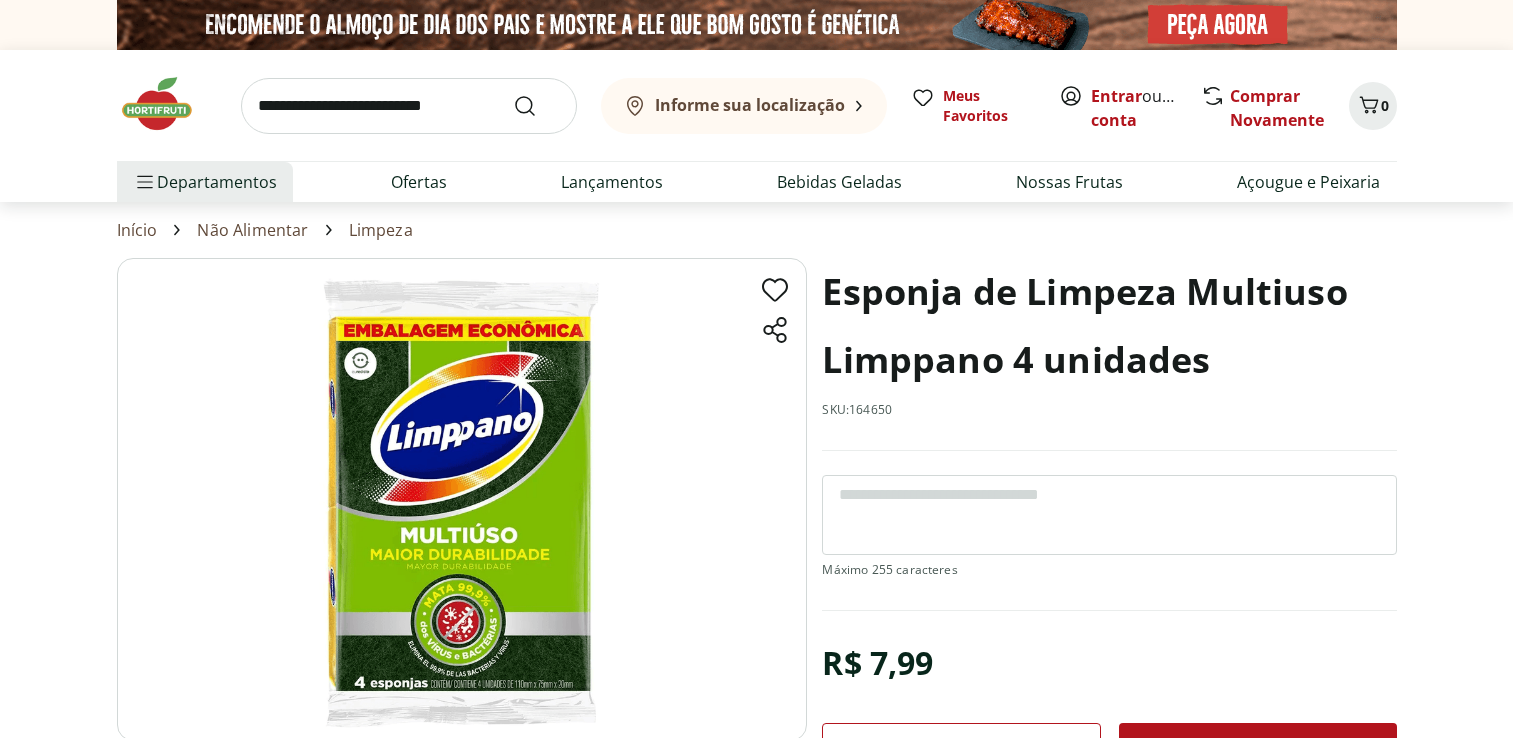 scroll, scrollTop: 0, scrollLeft: 0, axis: both 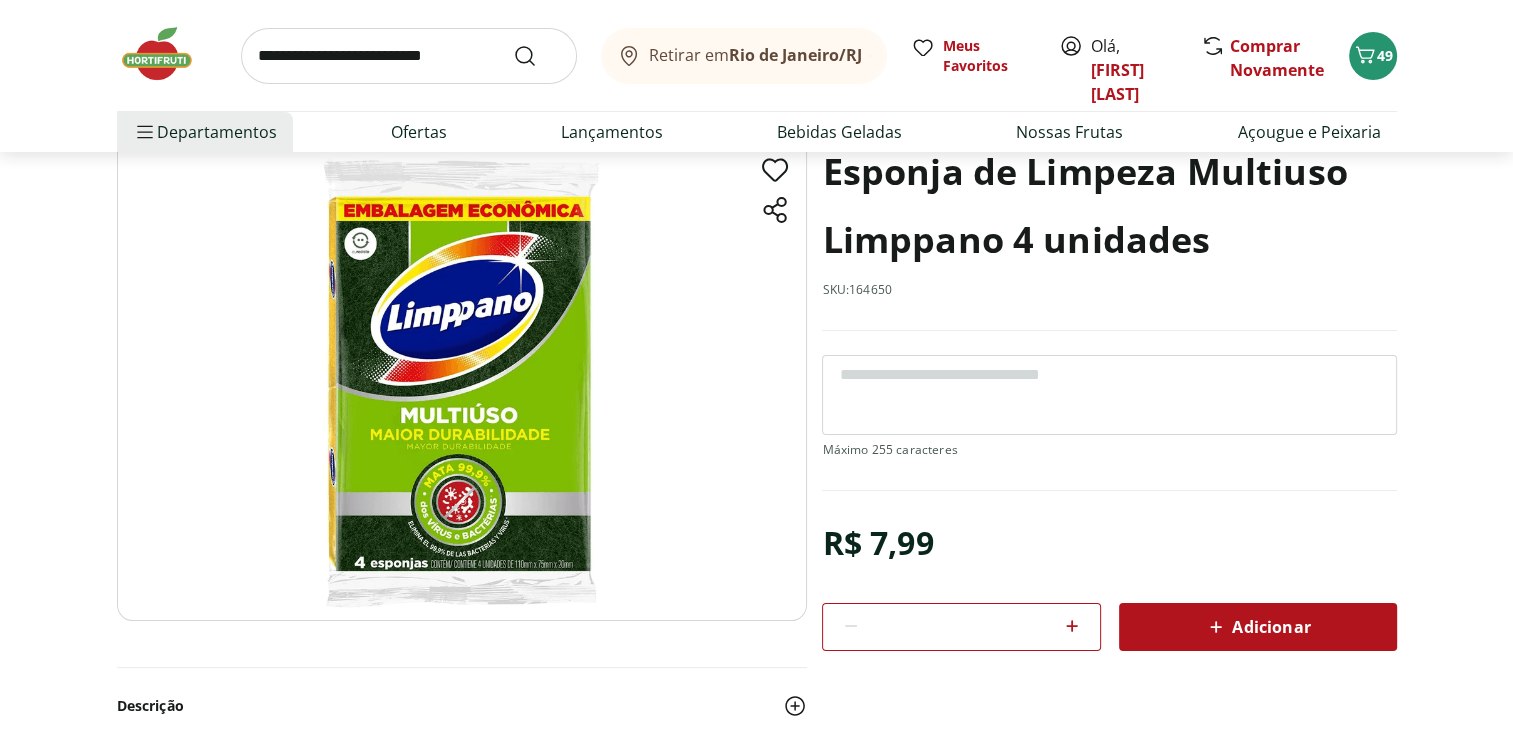 click on "Adicionar" at bounding box center [1257, 627] 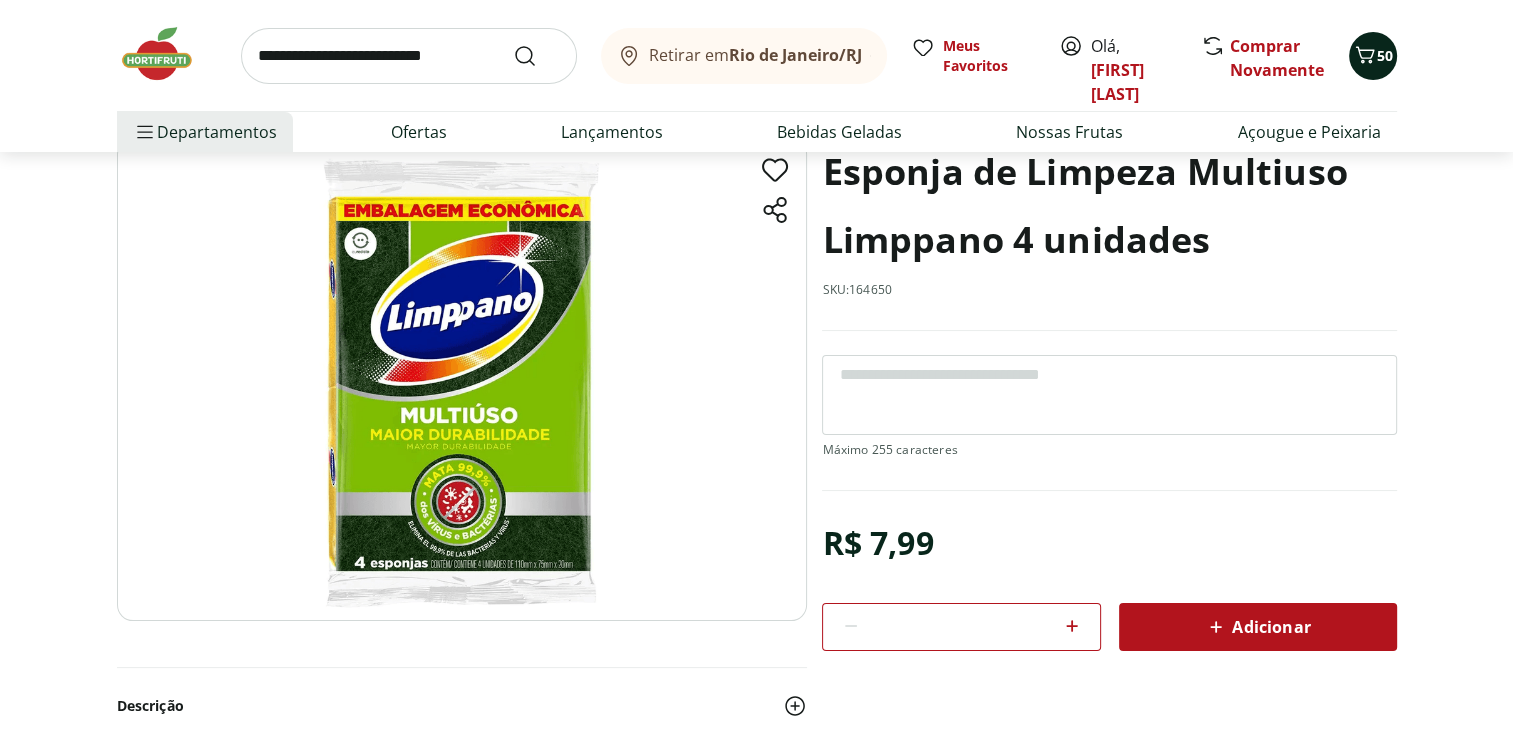 click on "50" at bounding box center (1385, 55) 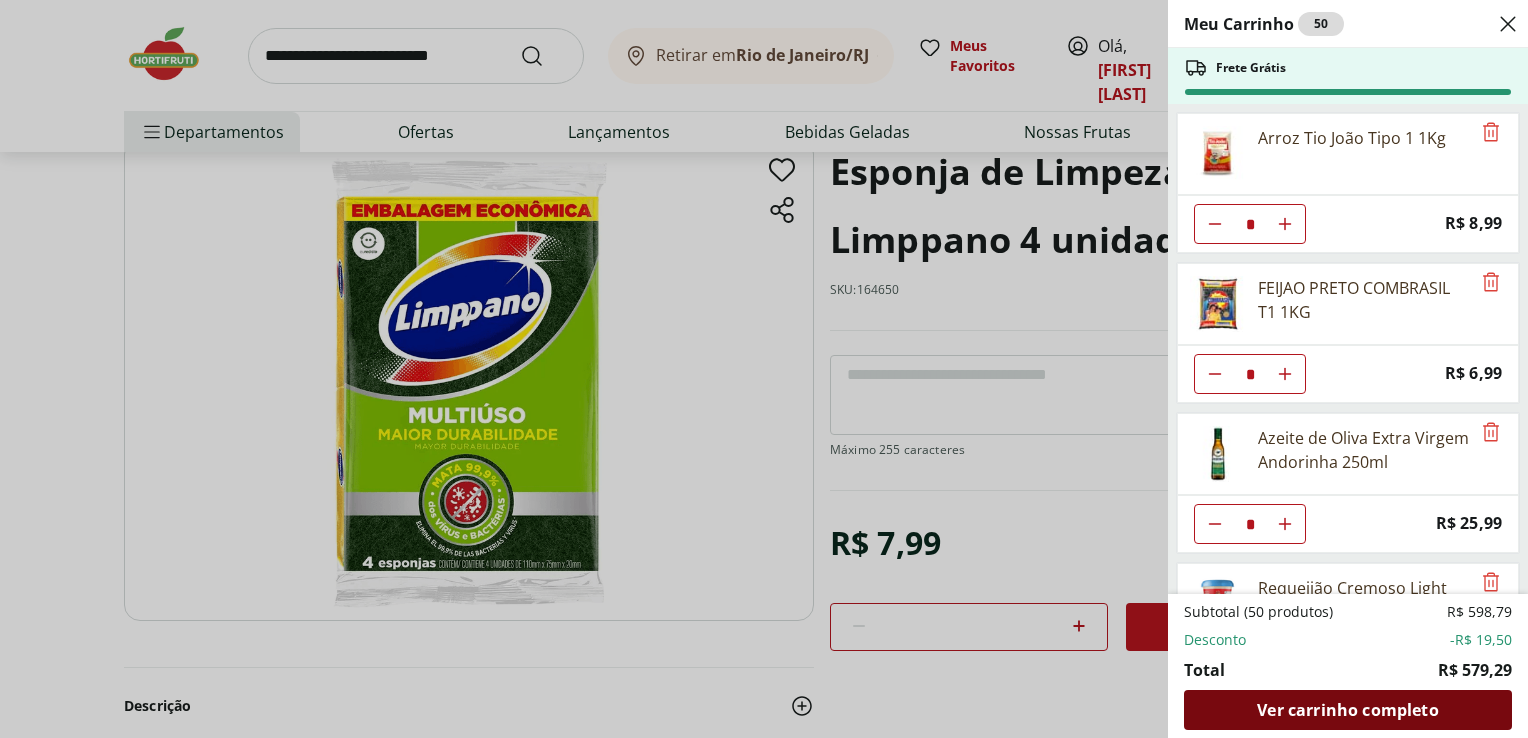 click on "Ver carrinho completo" at bounding box center (1347, 710) 